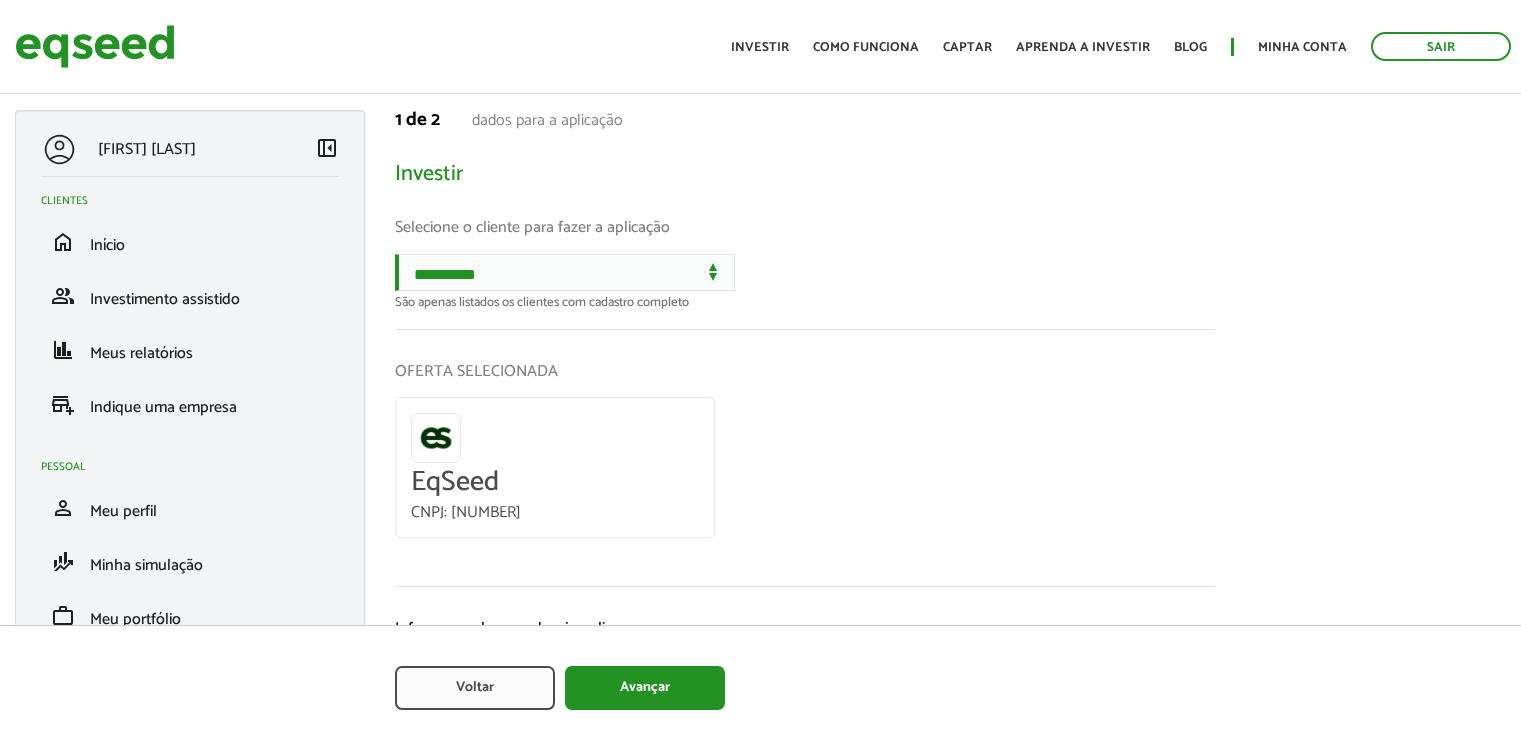 scroll, scrollTop: 0, scrollLeft: 0, axis: both 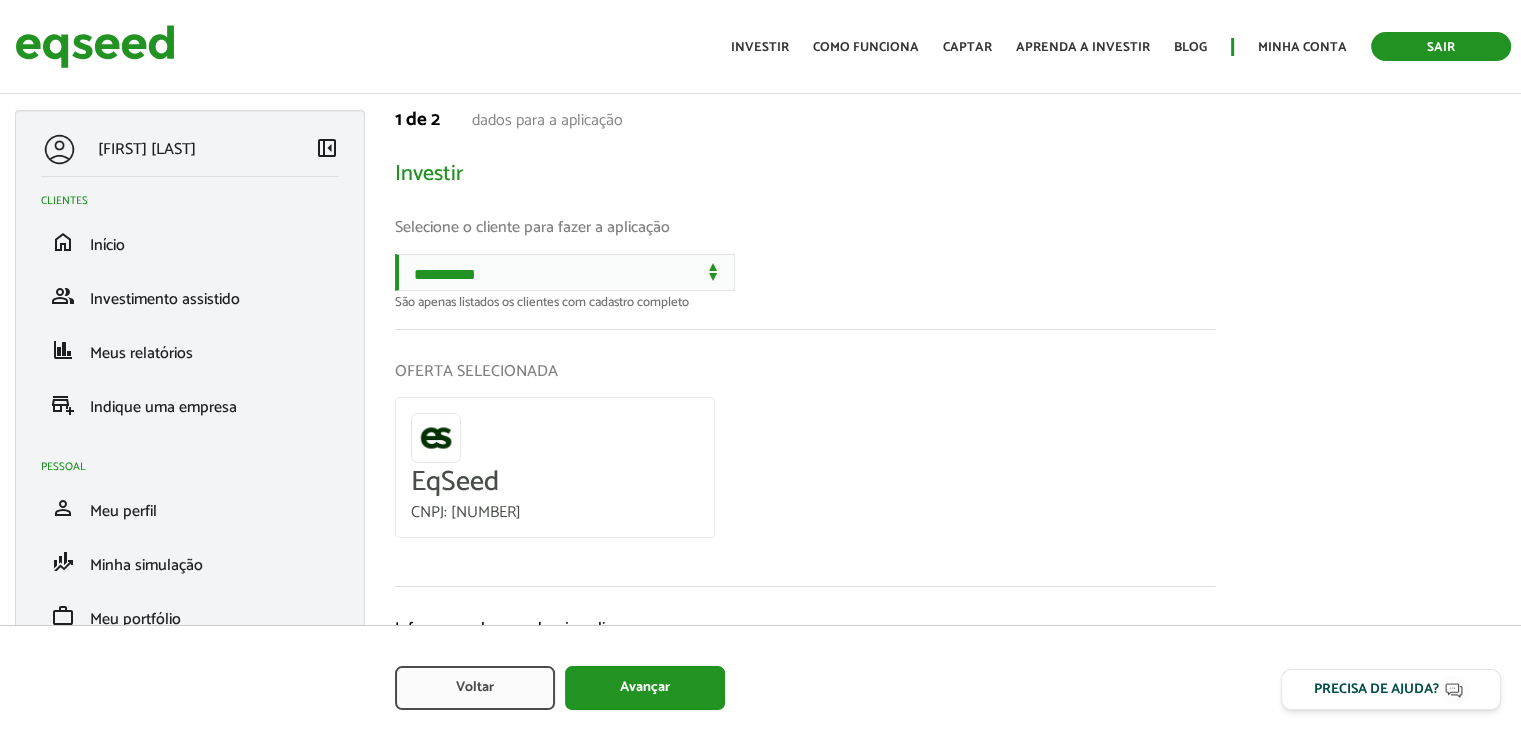 click on "Sair" at bounding box center (1441, 46) 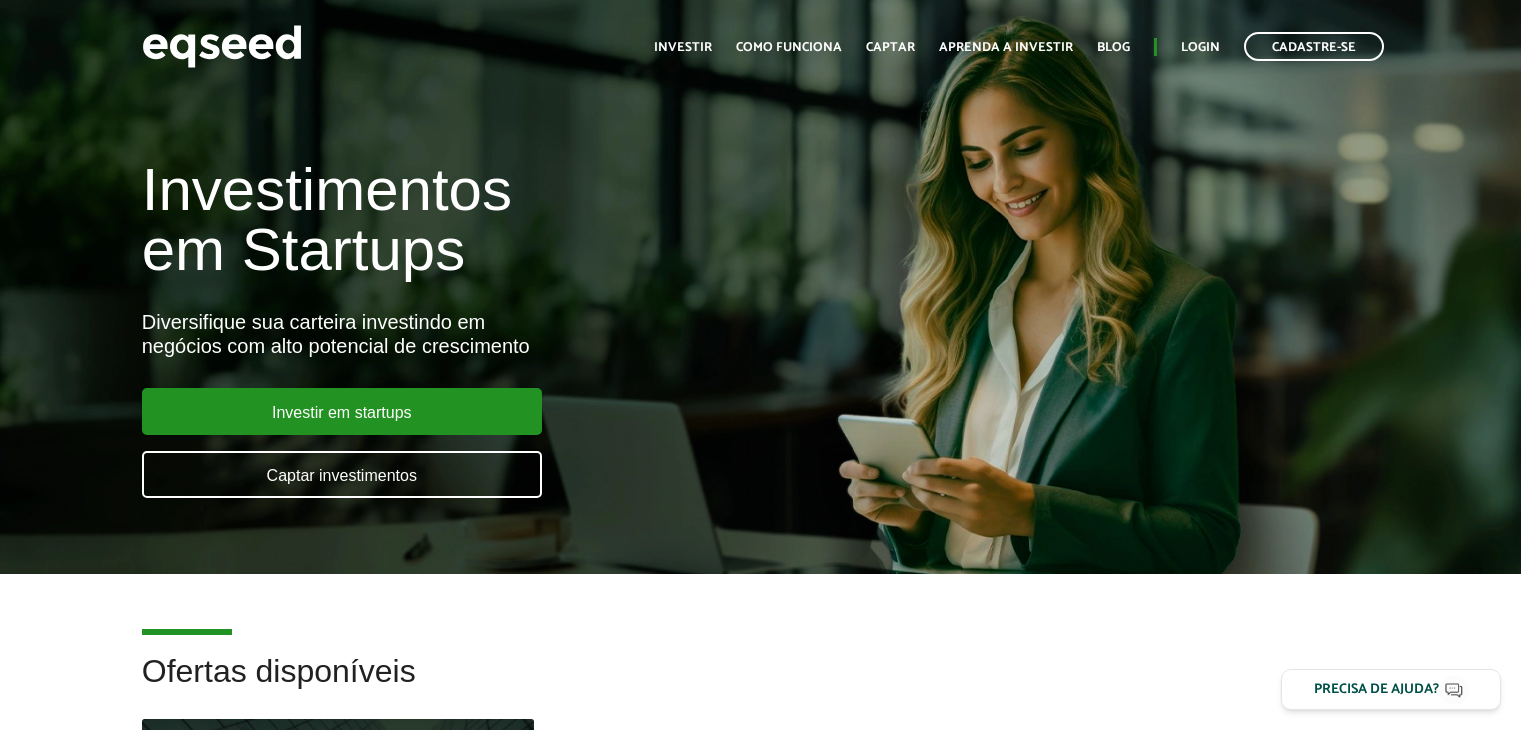 scroll, scrollTop: 0, scrollLeft: 0, axis: both 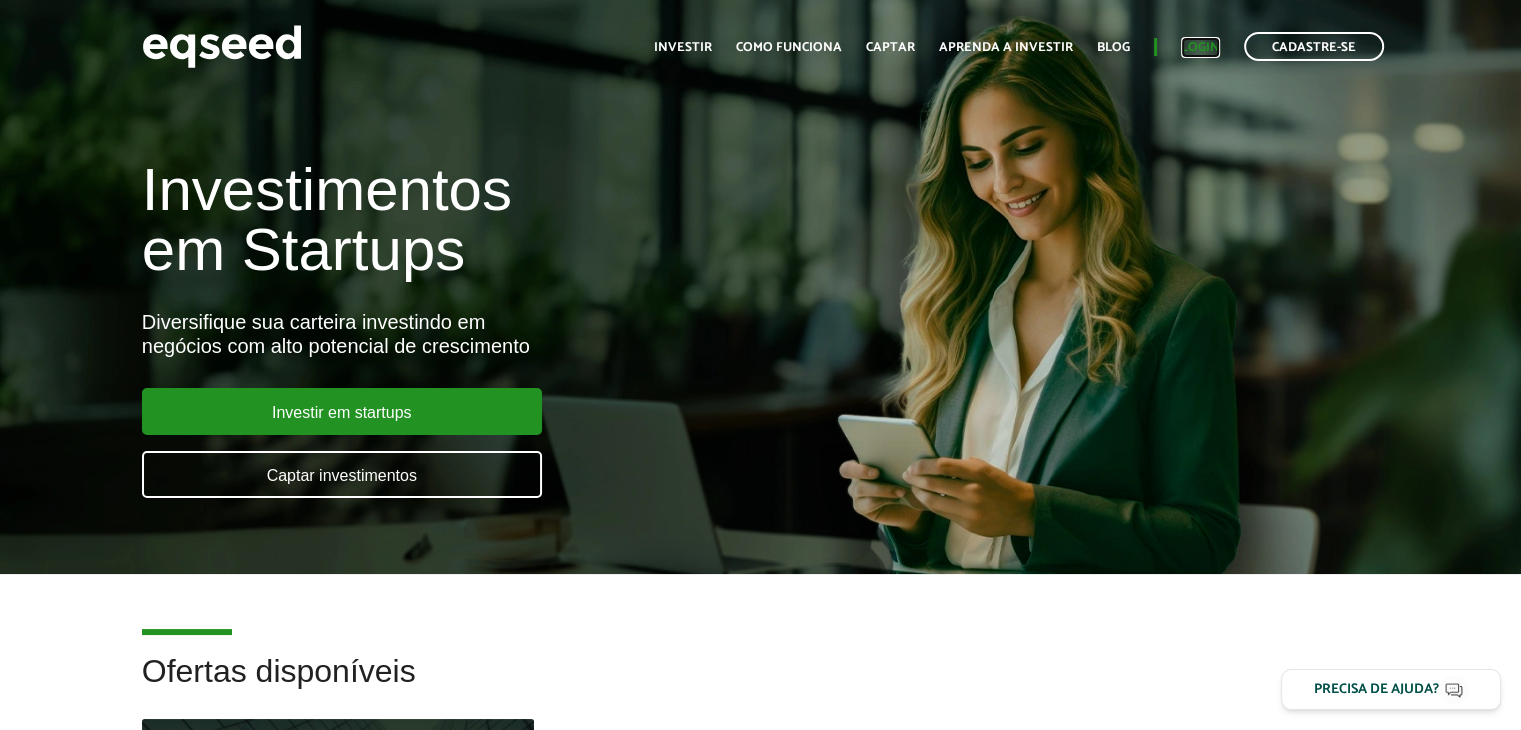 click on "Login" at bounding box center (1200, 47) 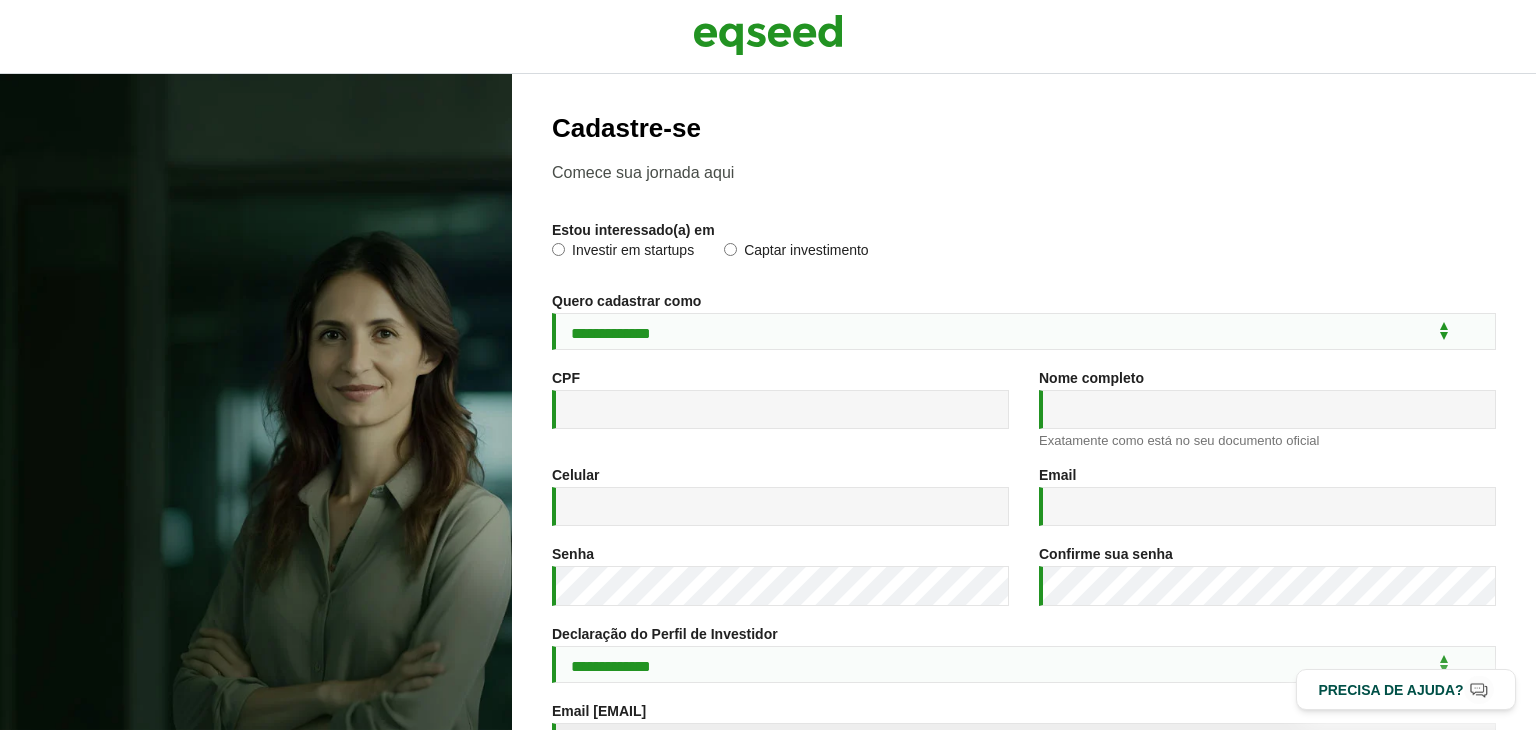 scroll, scrollTop: 0, scrollLeft: 0, axis: both 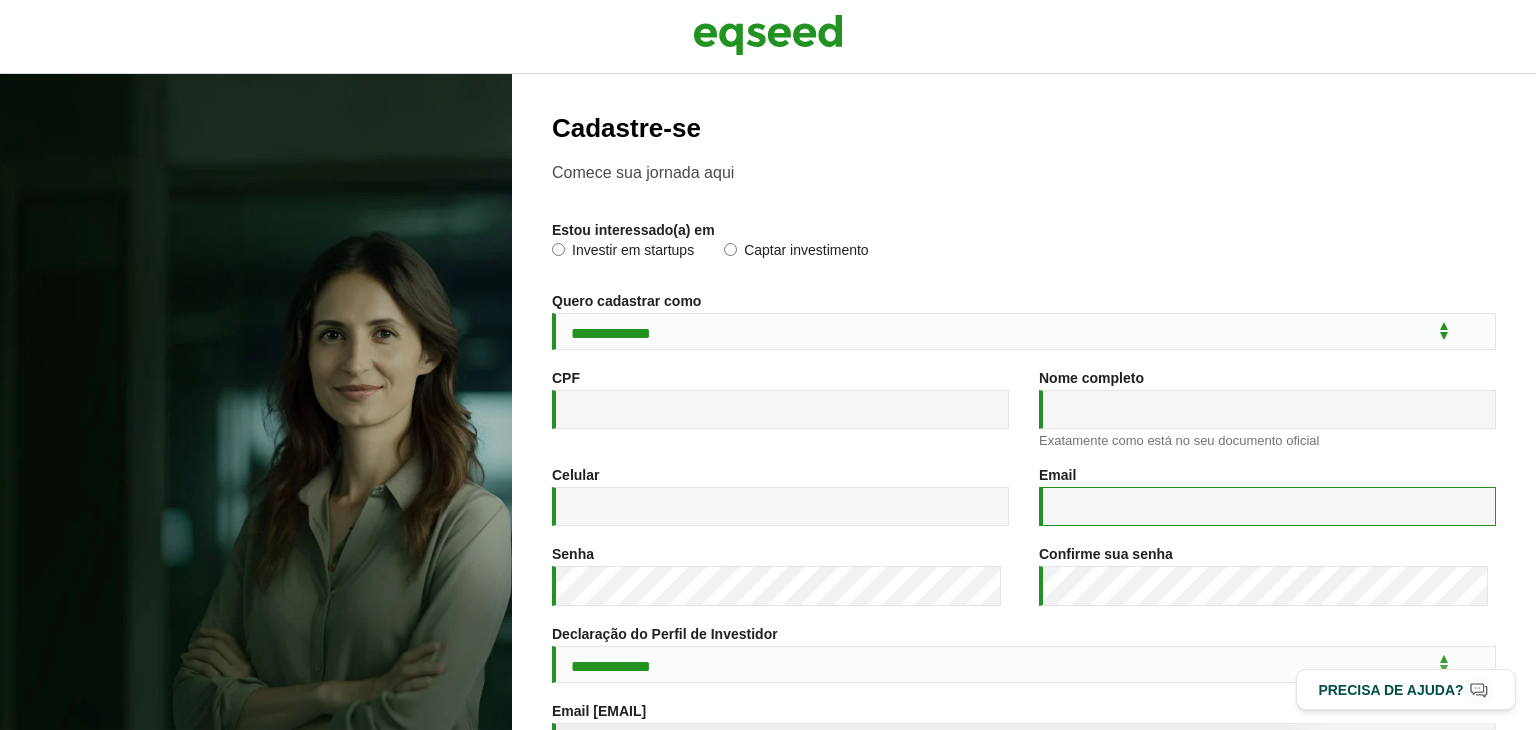 type on "**********" 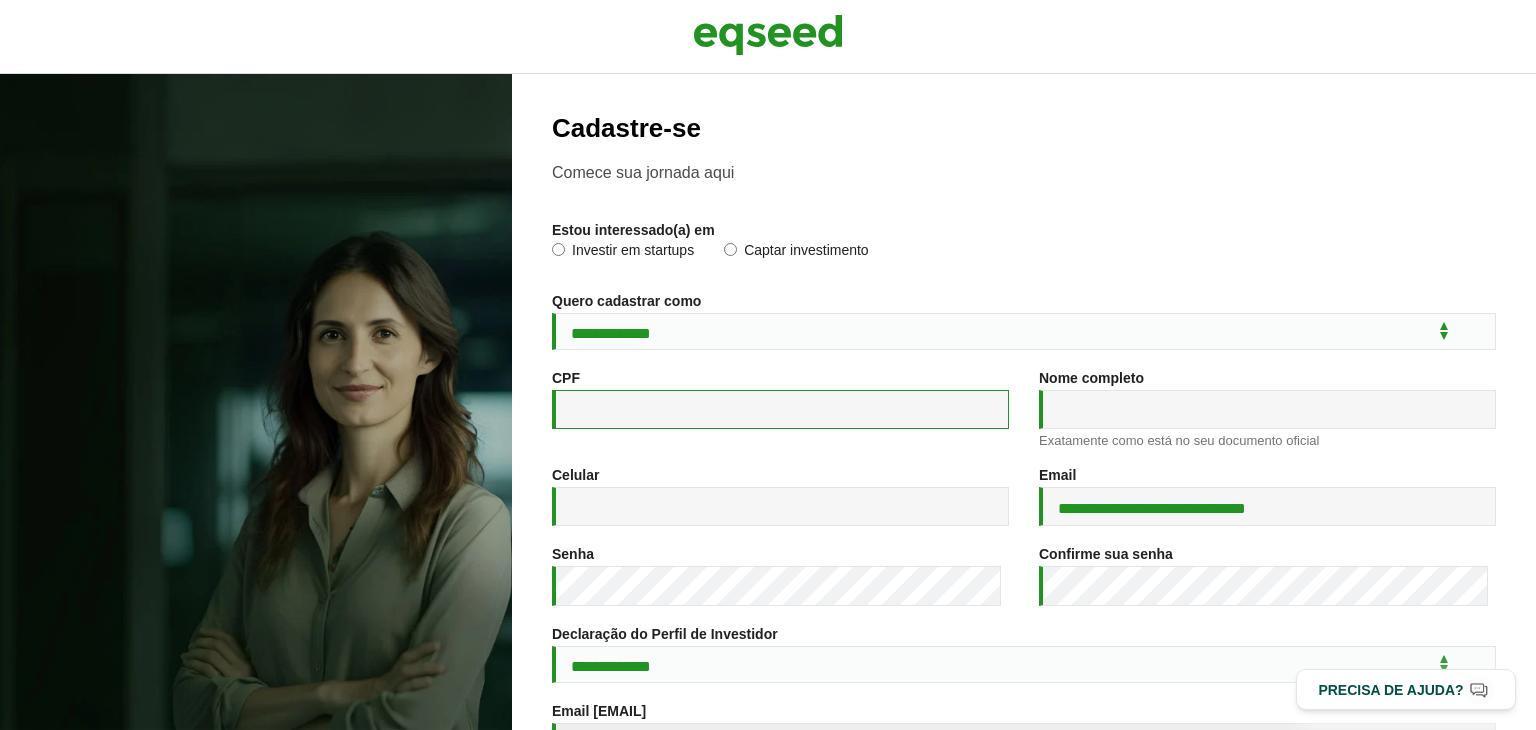 click on "CPF  *" at bounding box center (780, 409) 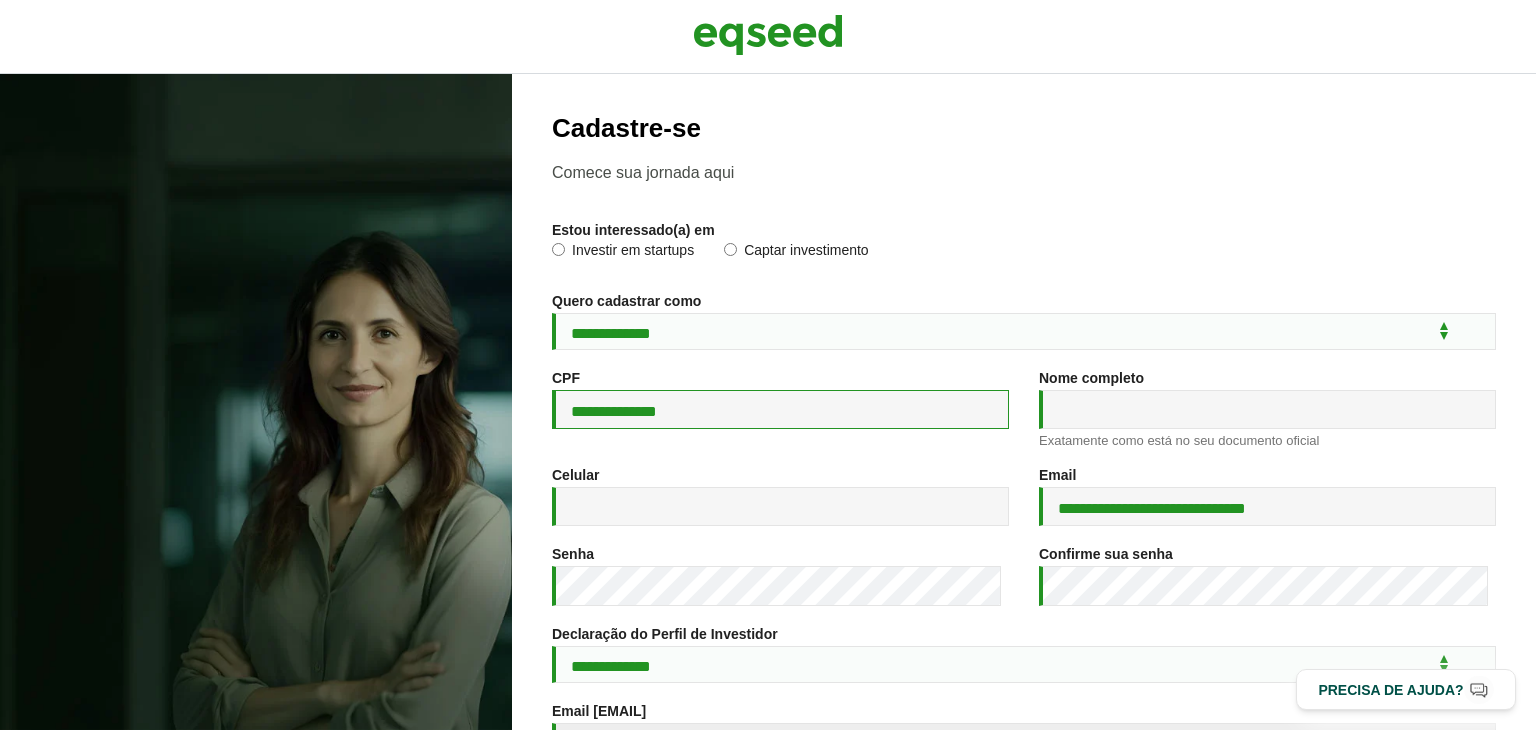 click on "**********" at bounding box center [780, 409] 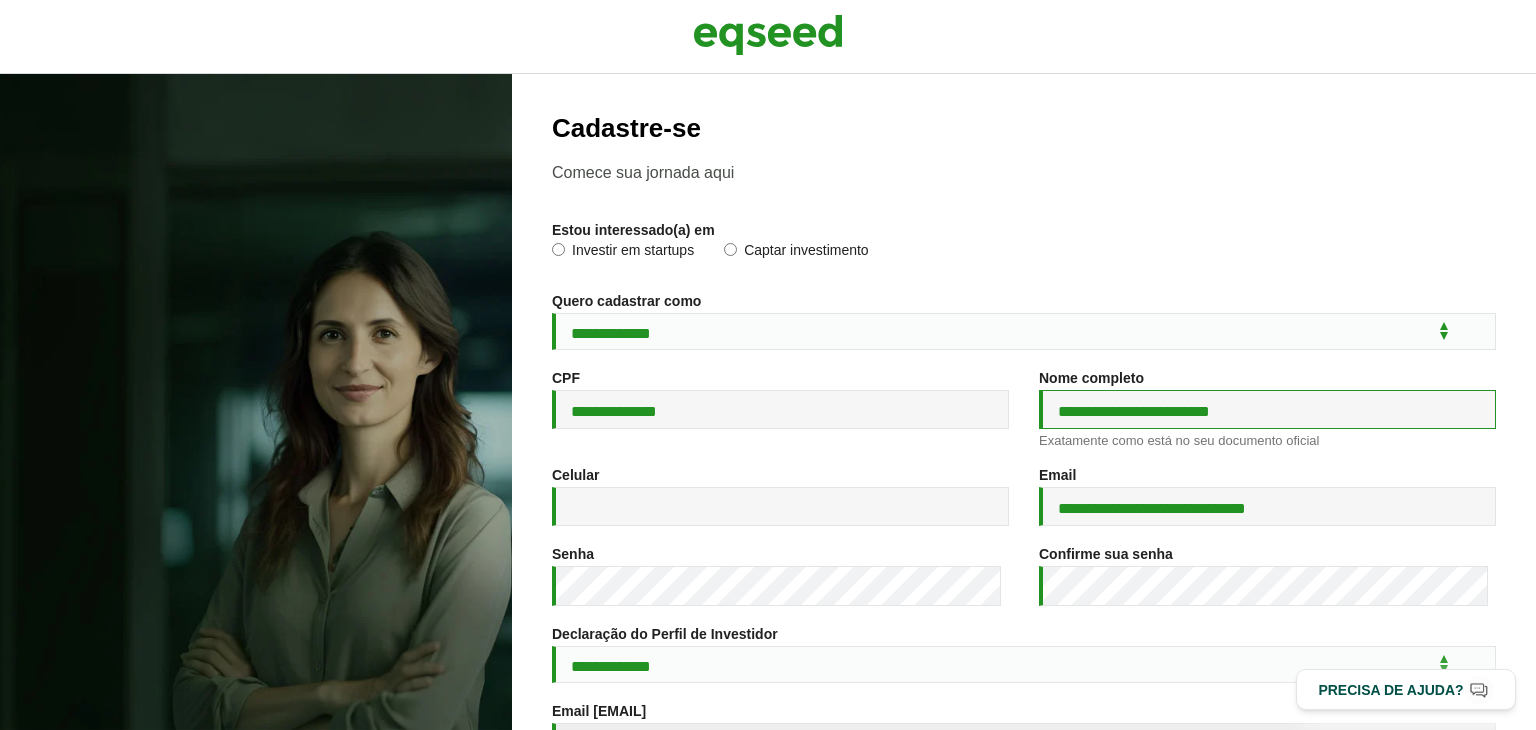 type on "**********" 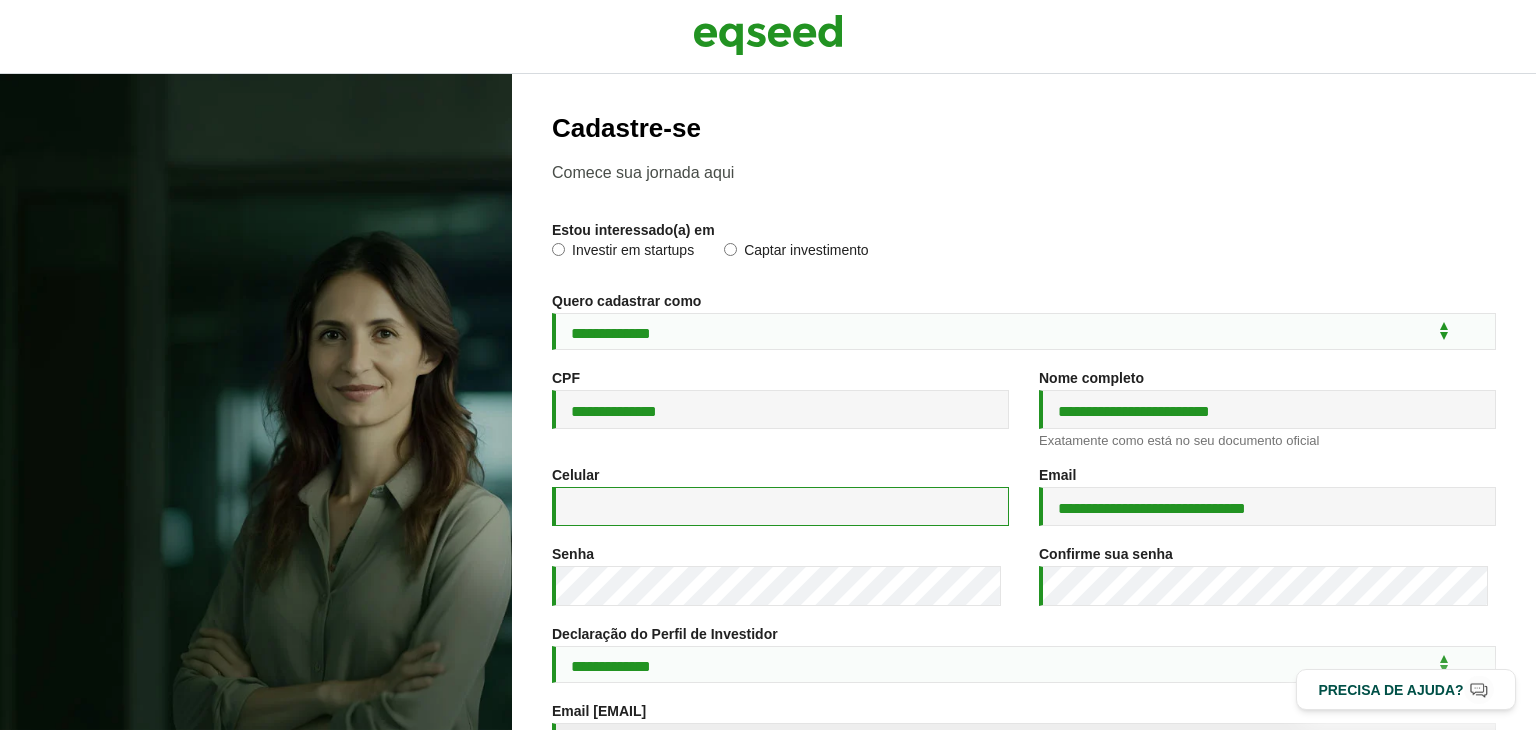 click on "Celular  *" at bounding box center [780, 506] 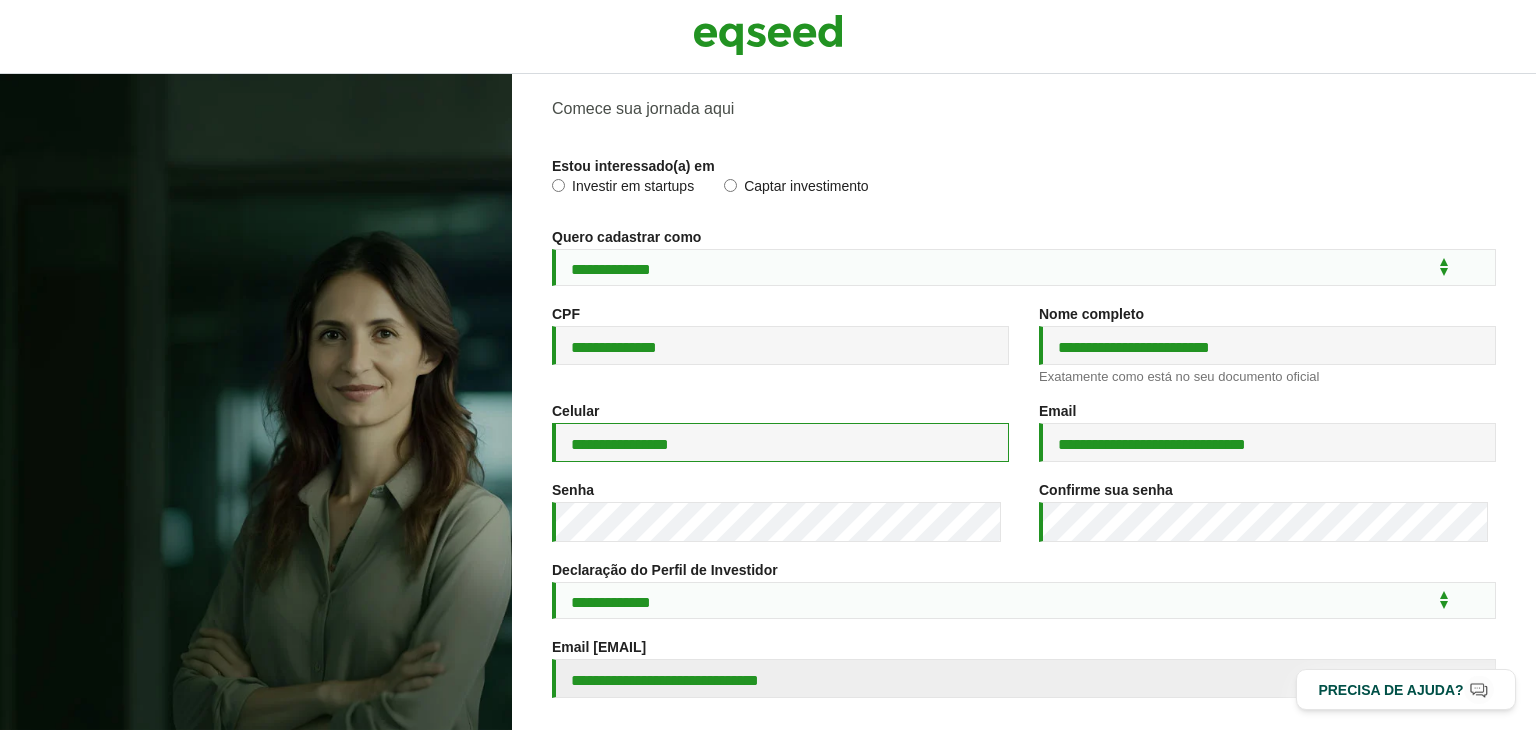 scroll, scrollTop: 76, scrollLeft: 0, axis: vertical 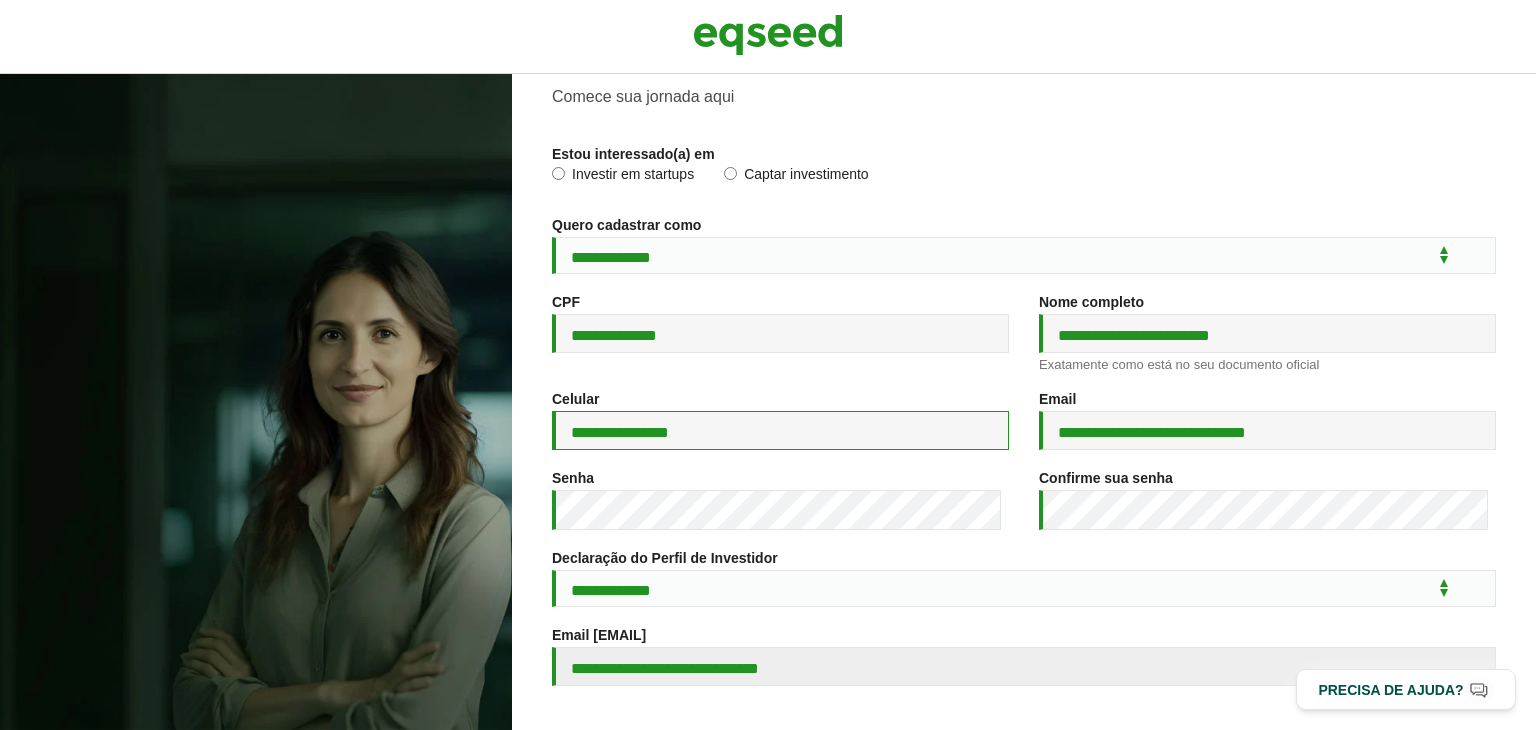 type on "**********" 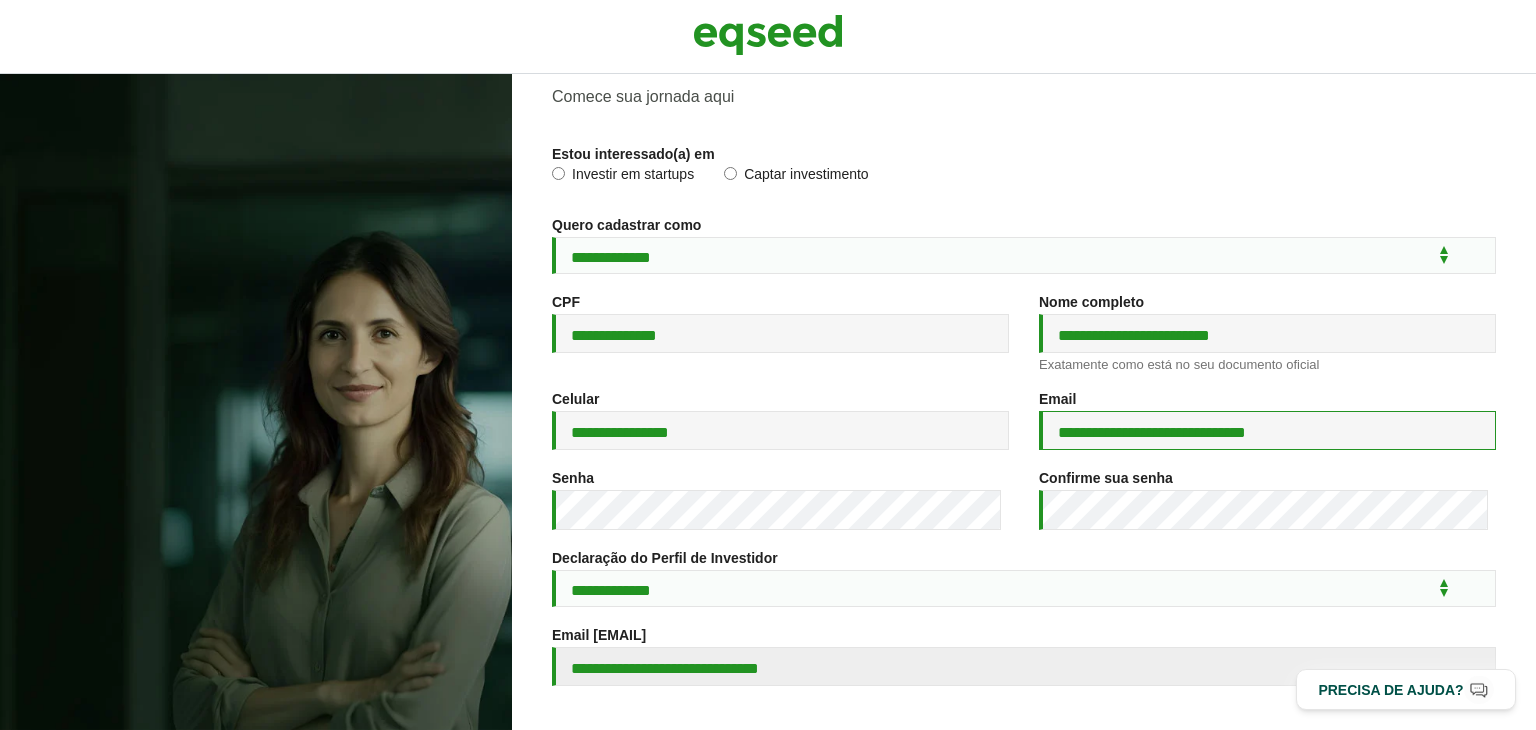 click on "**********" at bounding box center [1267, 430] 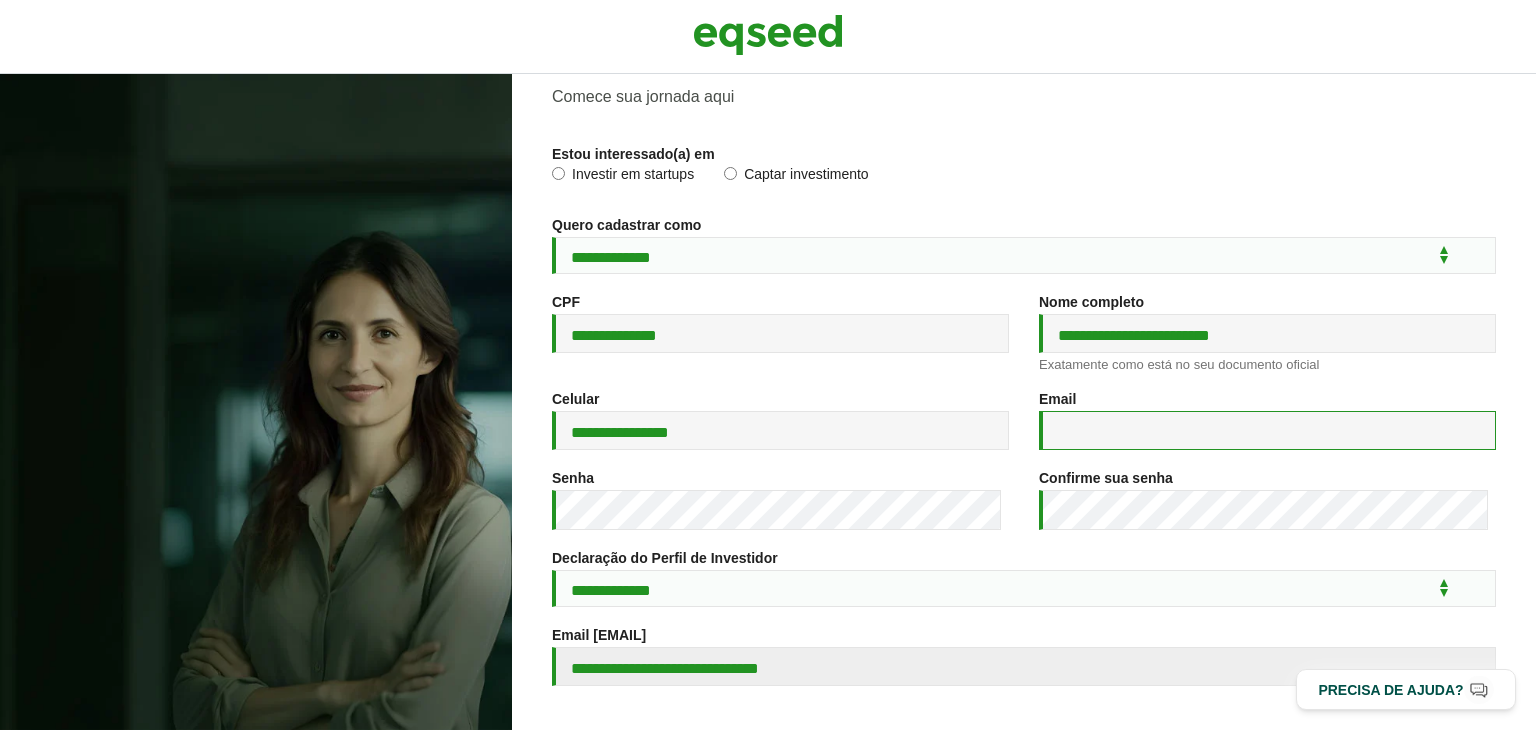 paste on "**********" 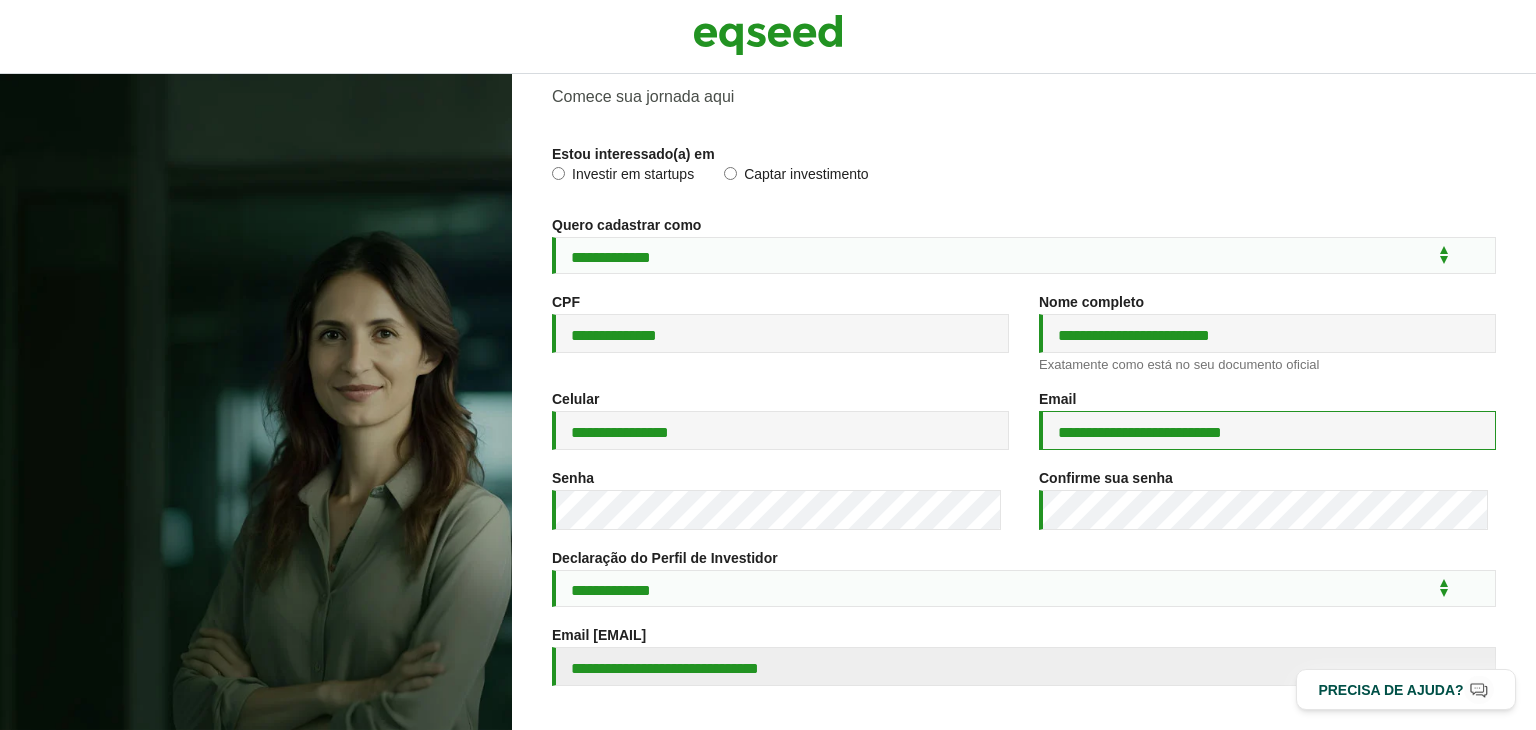 type on "**********" 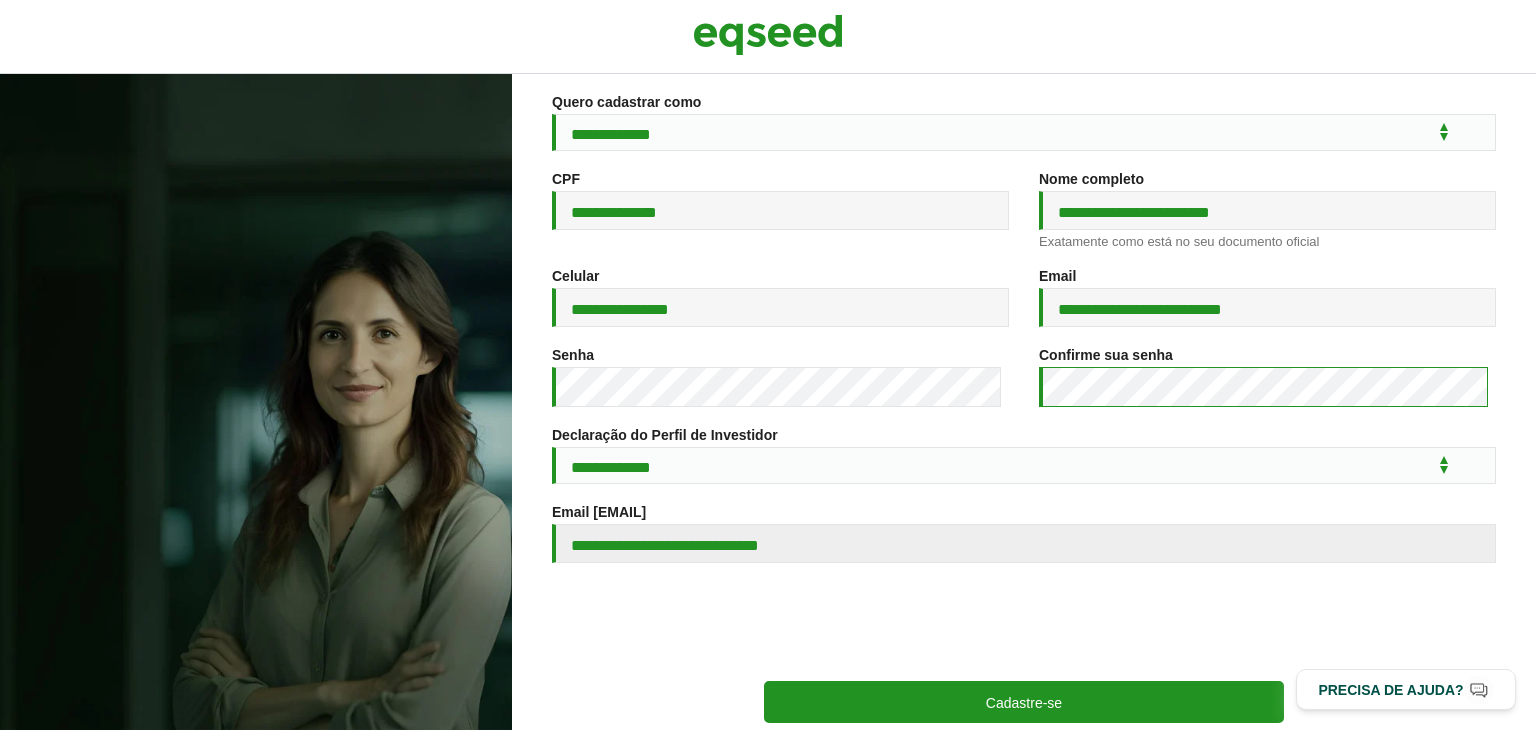 scroll, scrollTop: 200, scrollLeft: 0, axis: vertical 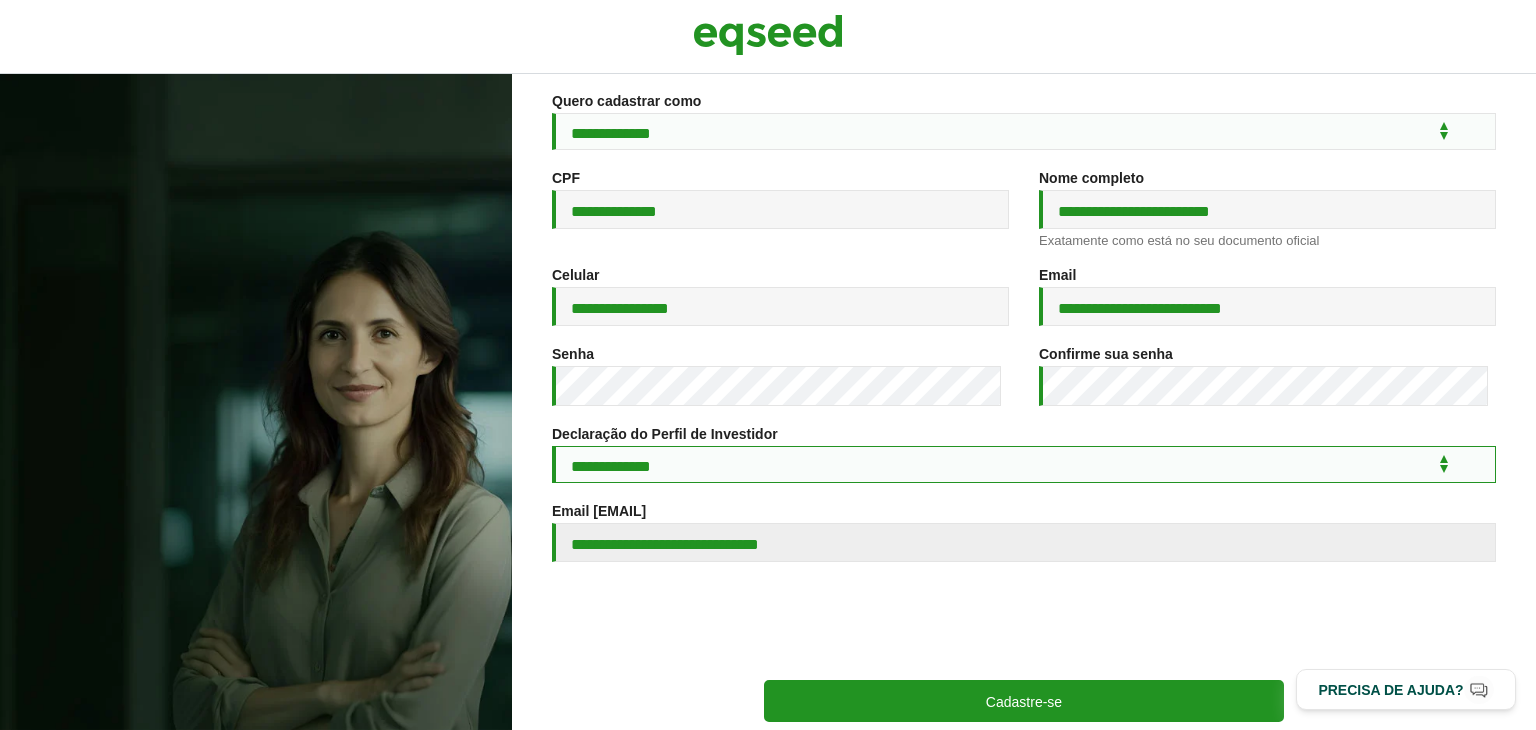 click on "**********" at bounding box center [1024, 464] 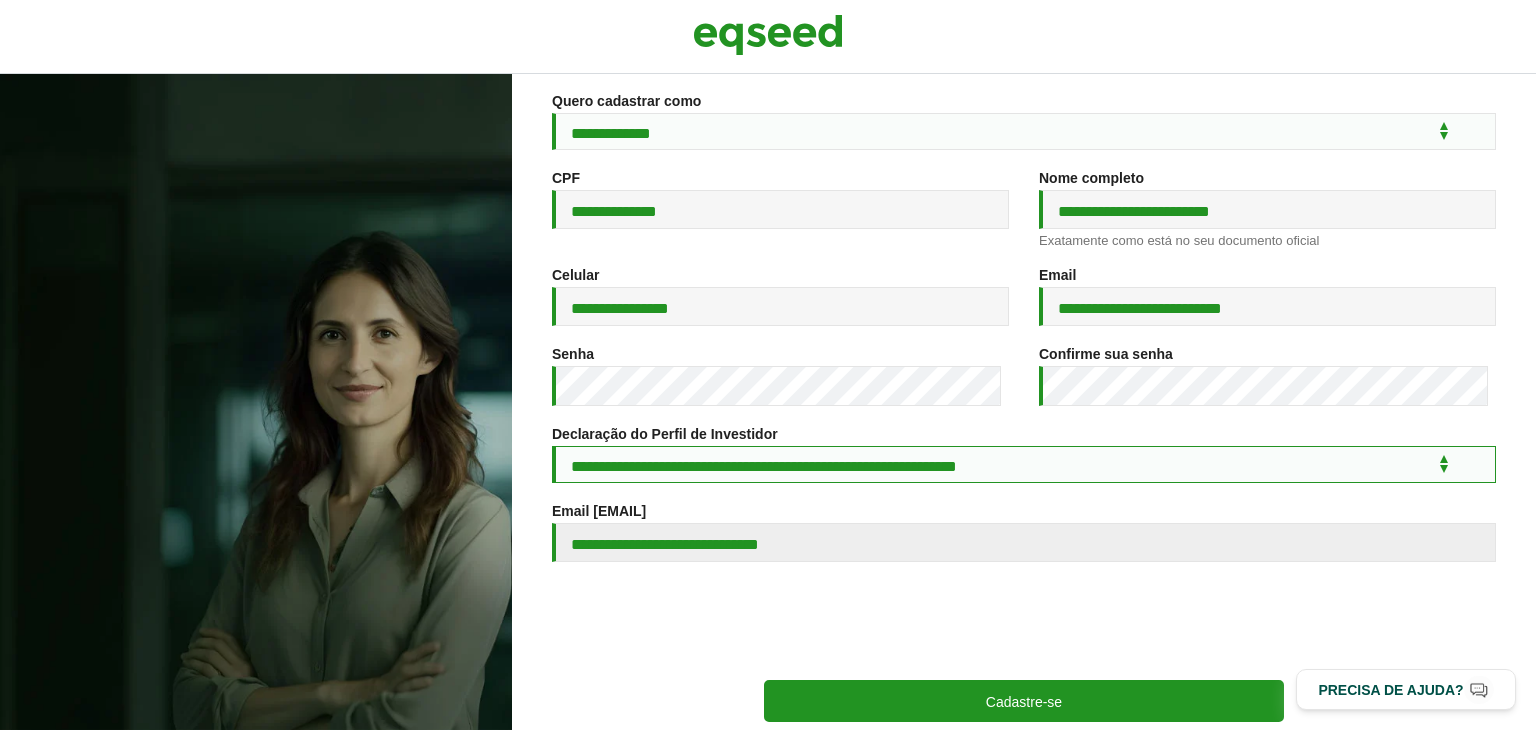 click on "**********" at bounding box center [1024, 464] 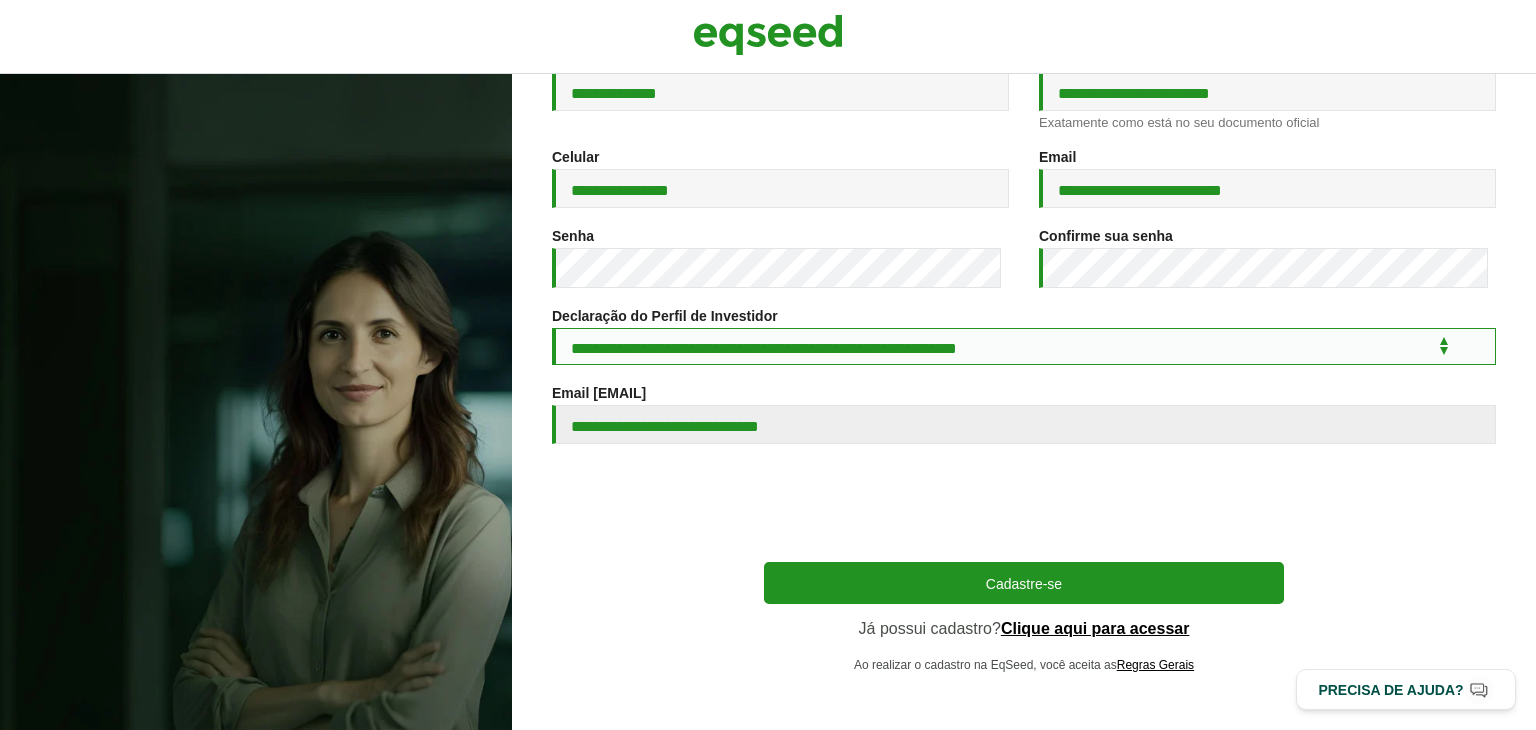 scroll, scrollTop: 322, scrollLeft: 0, axis: vertical 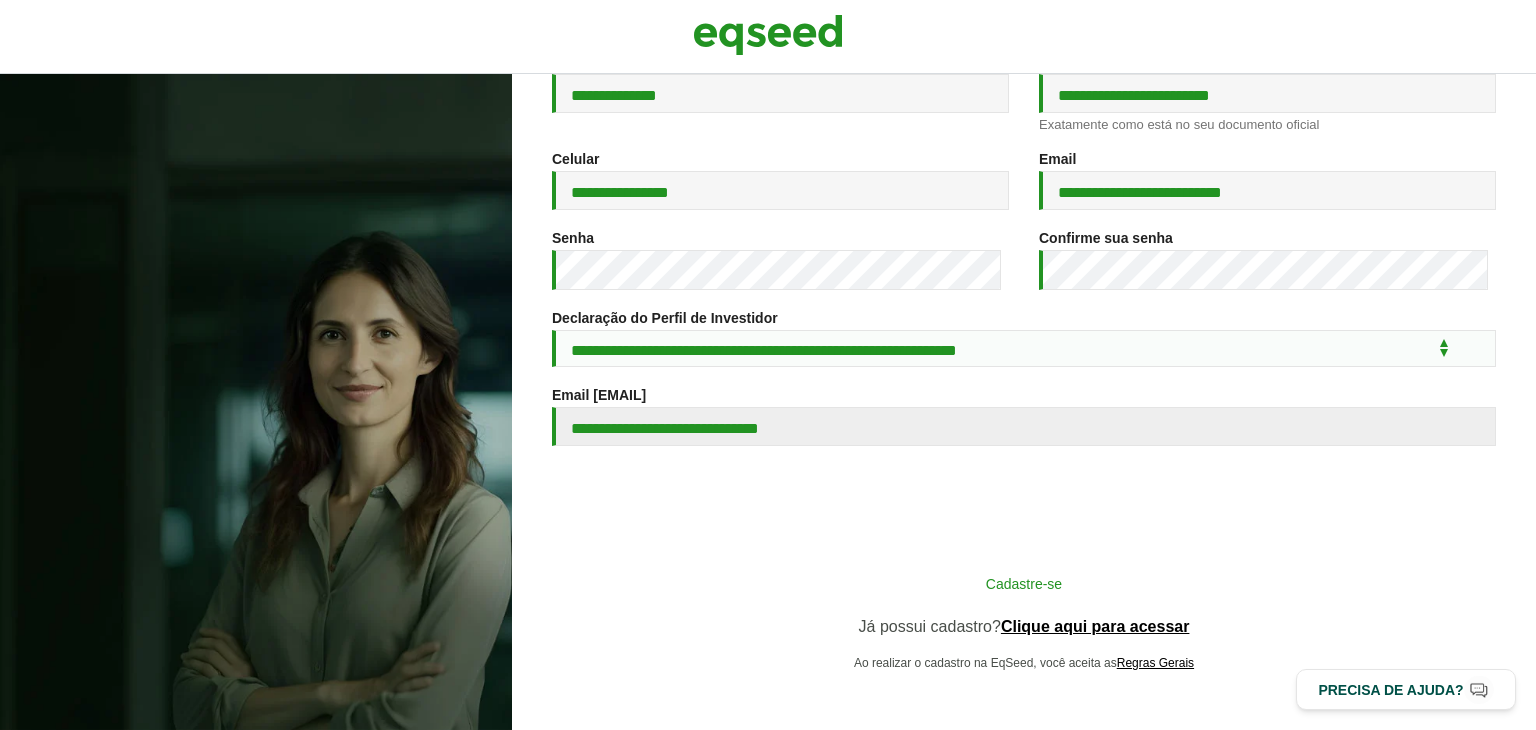 click on "Cadastre-se" at bounding box center (1024, 583) 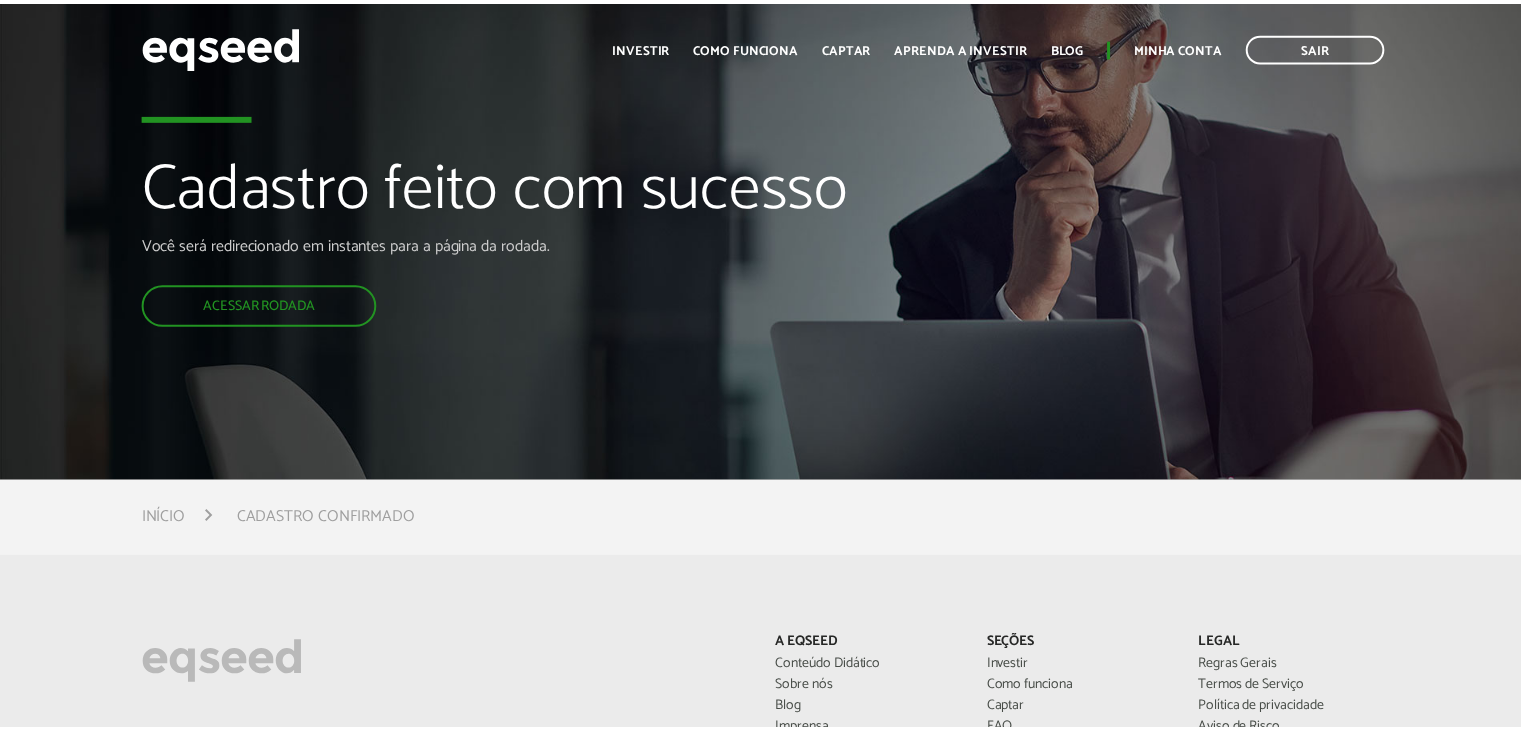 scroll, scrollTop: 0, scrollLeft: 0, axis: both 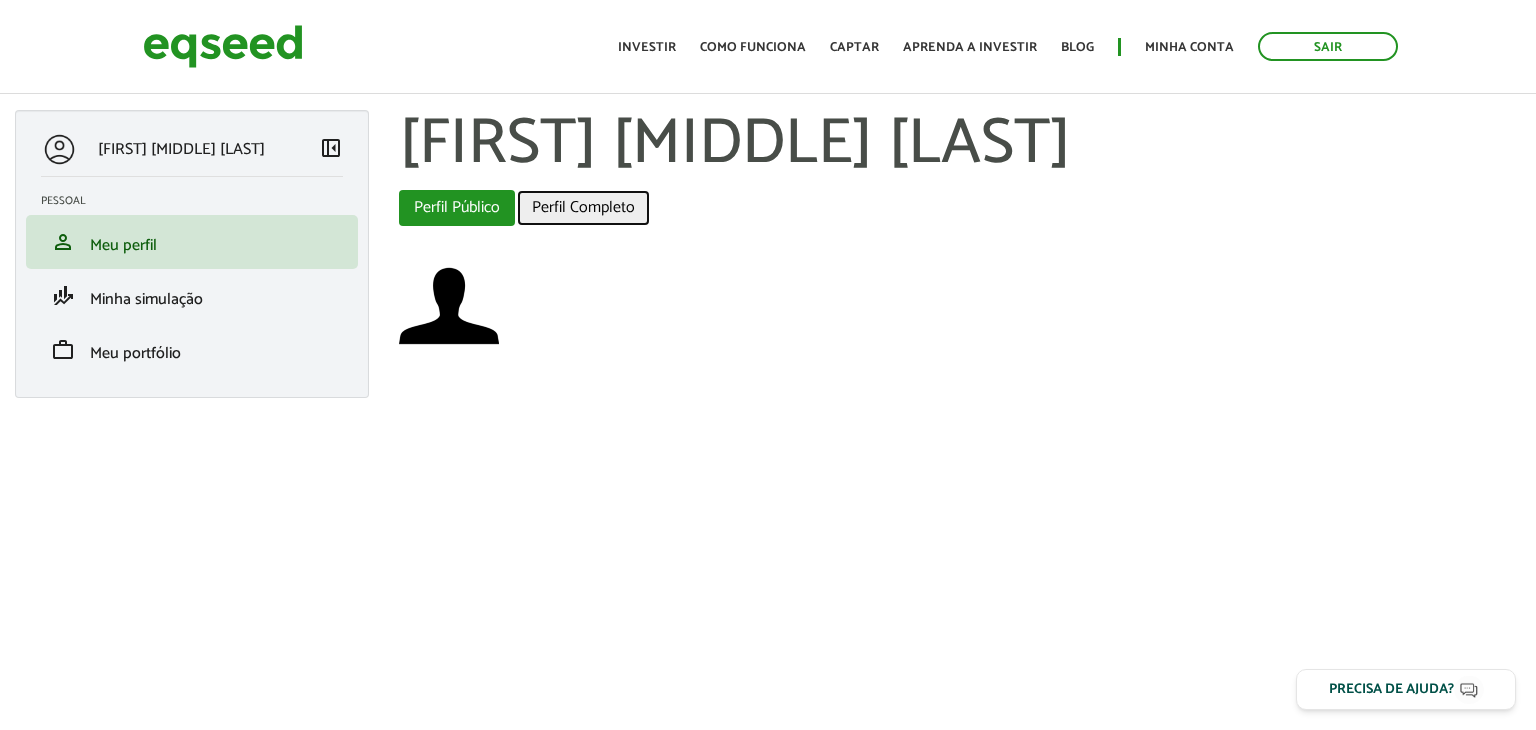 click on "Perfil Completo" at bounding box center (583, 208) 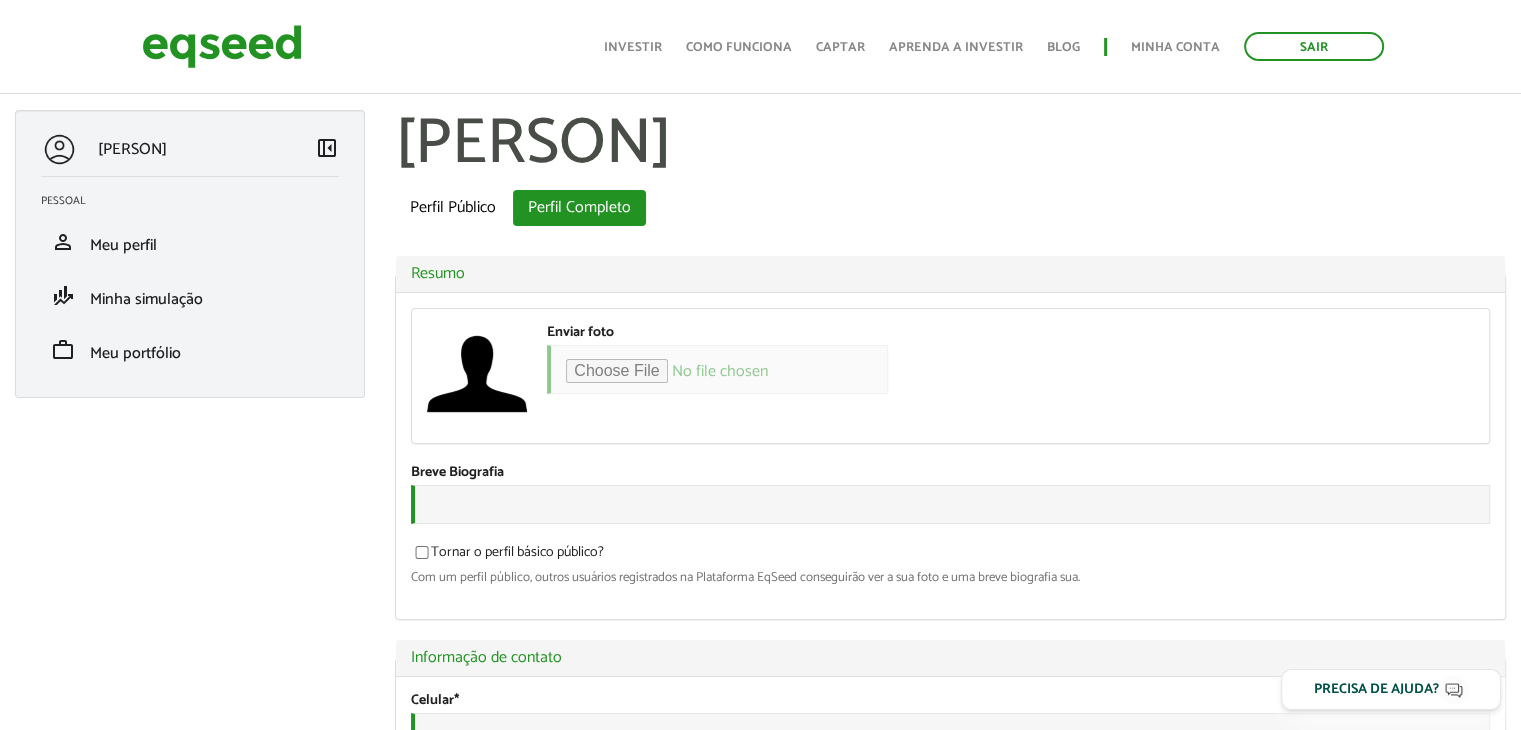 scroll, scrollTop: 136, scrollLeft: 0, axis: vertical 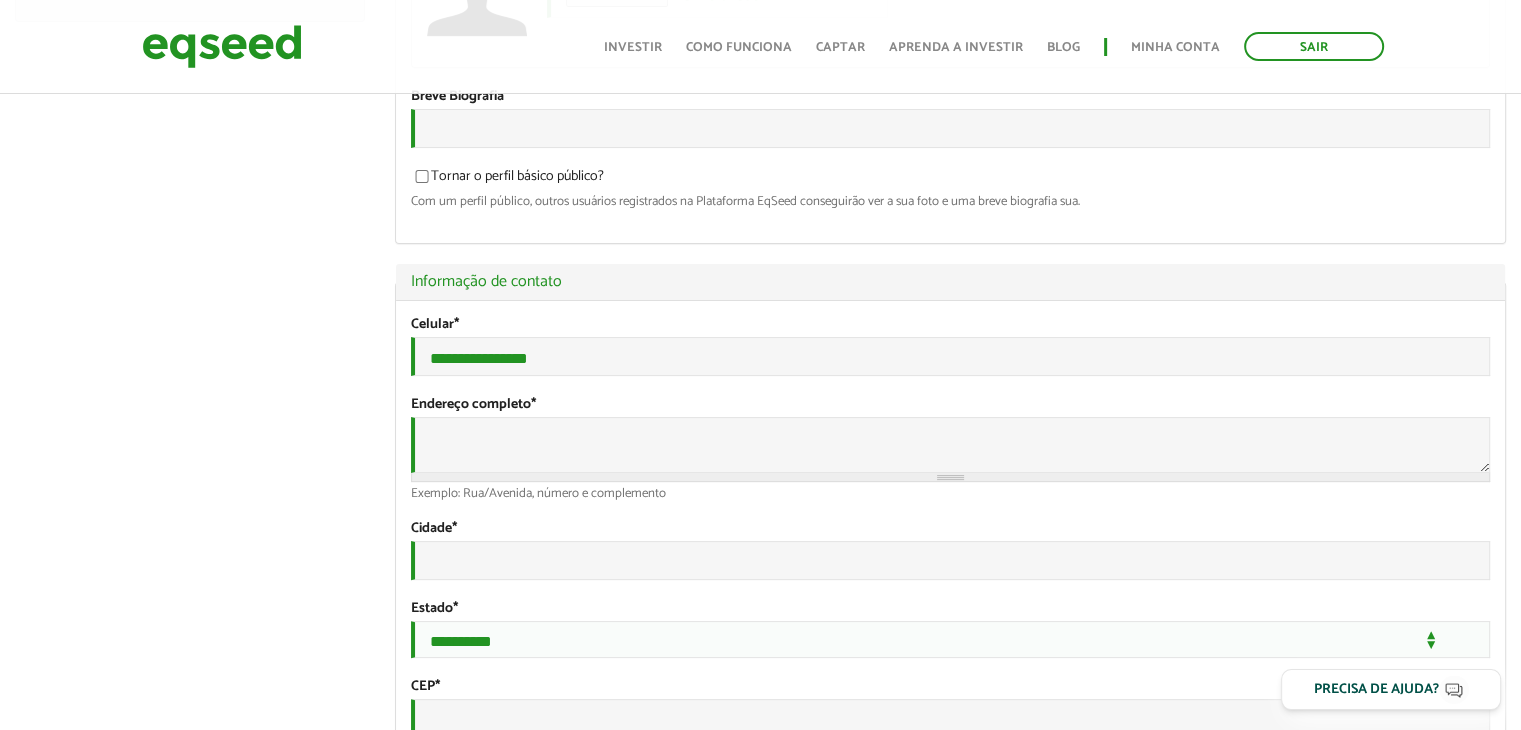 type on "**********" 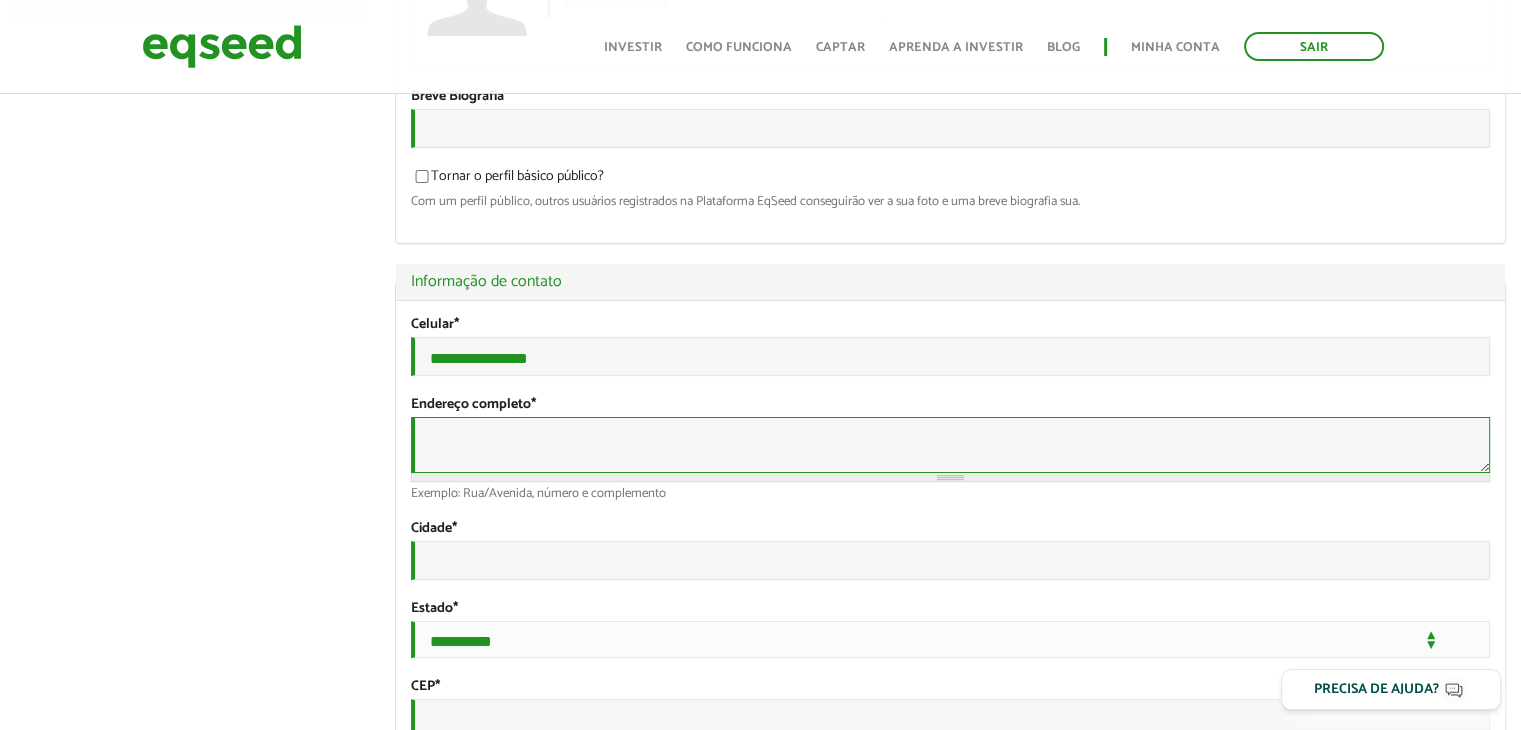click on "Endereço completo  *" at bounding box center (950, 445) 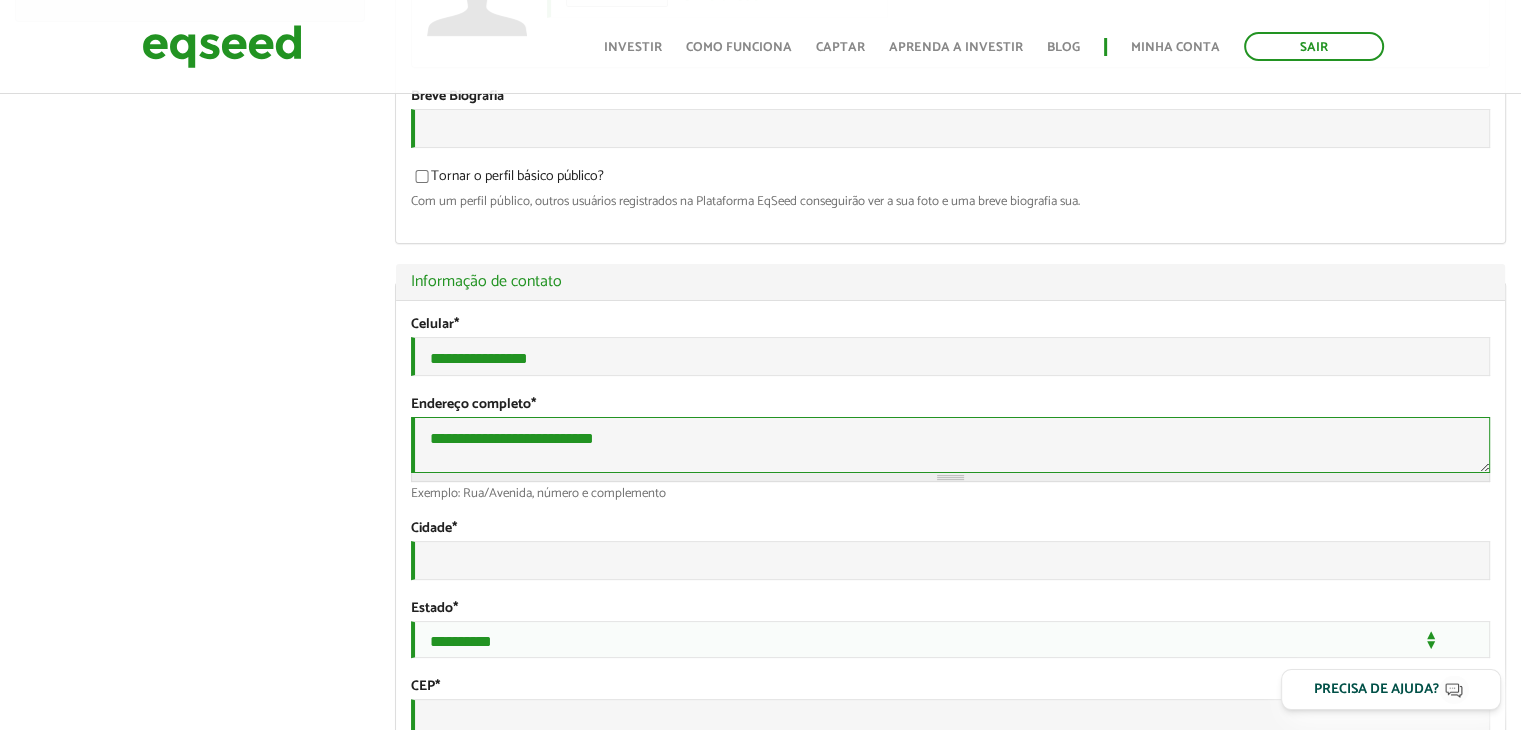 type on "**********" 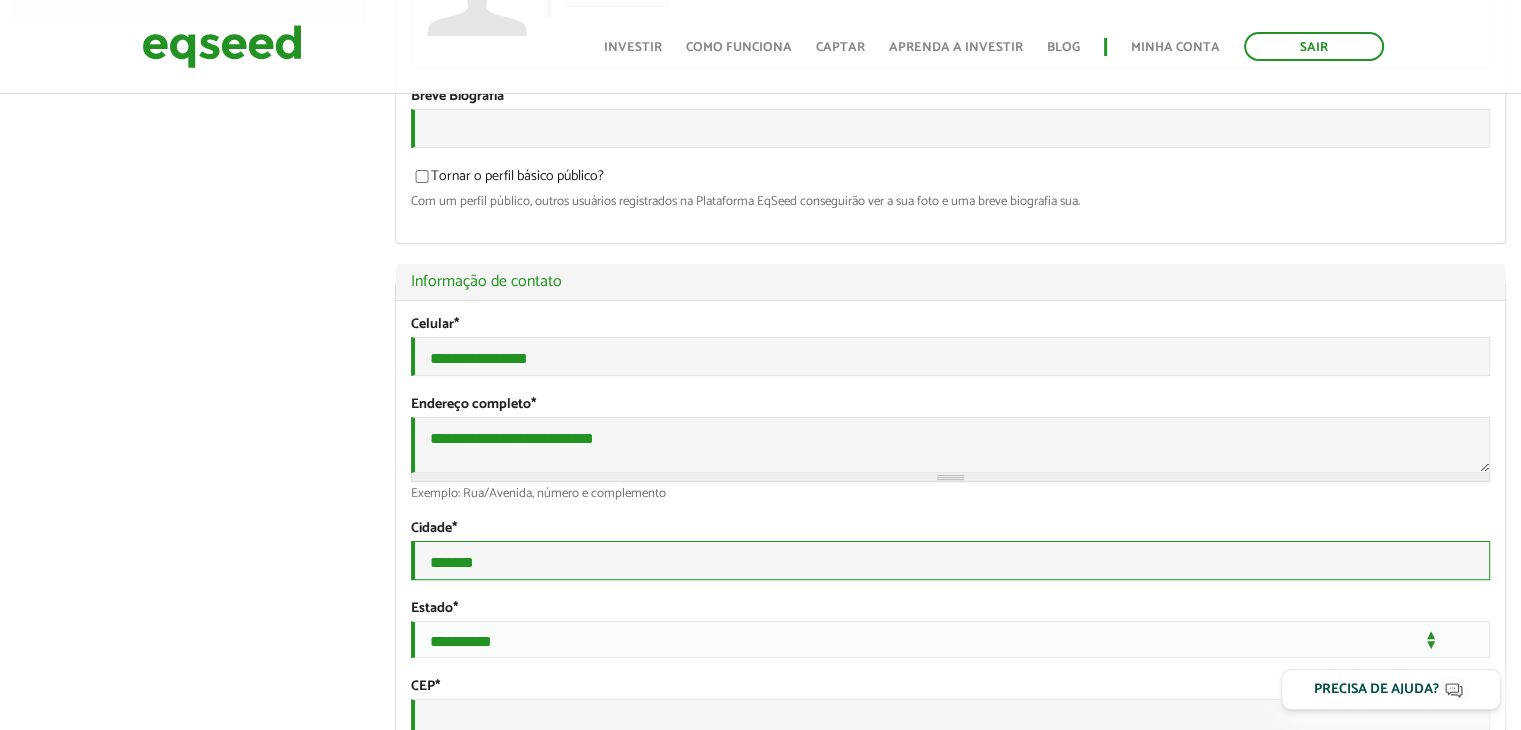 type on "*******" 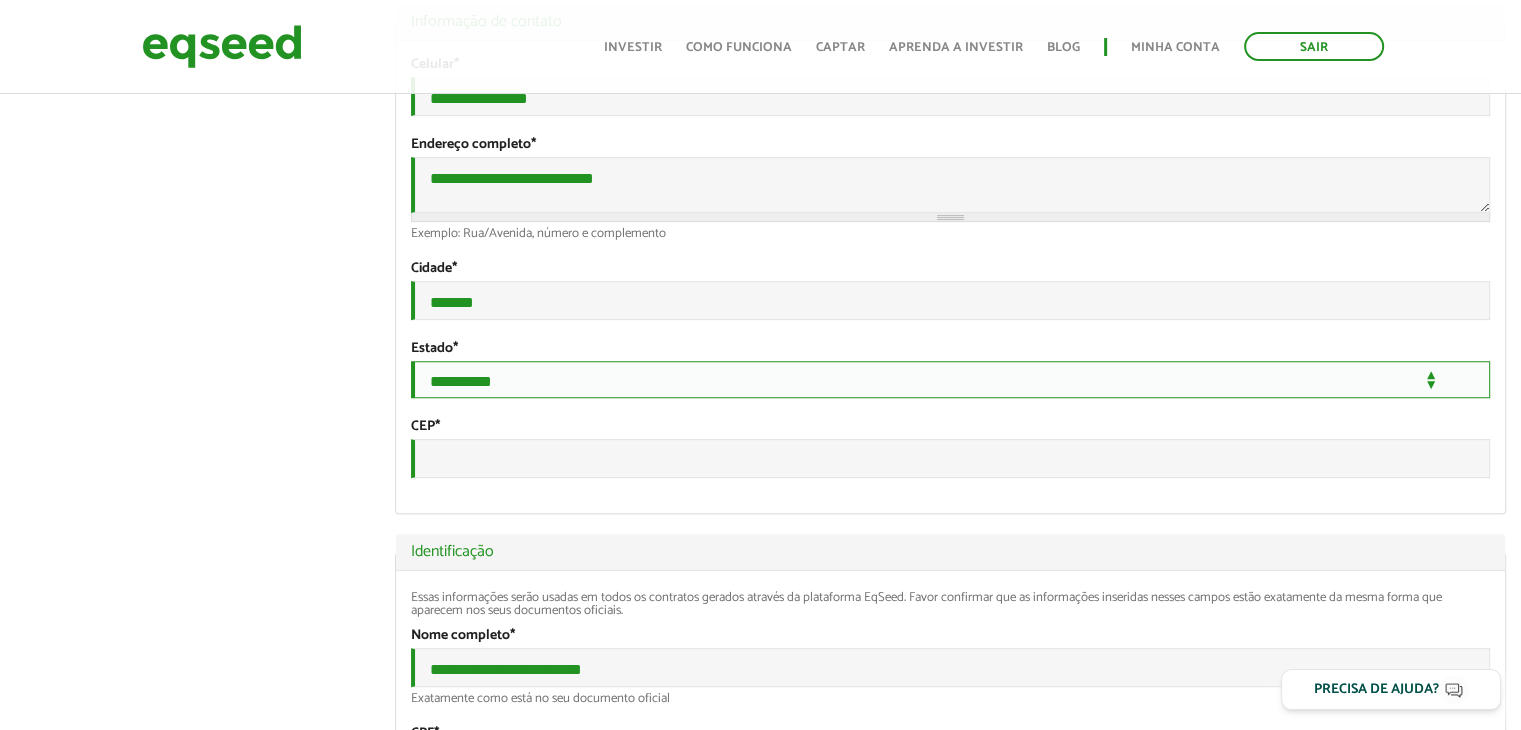scroll, scrollTop: 638, scrollLeft: 0, axis: vertical 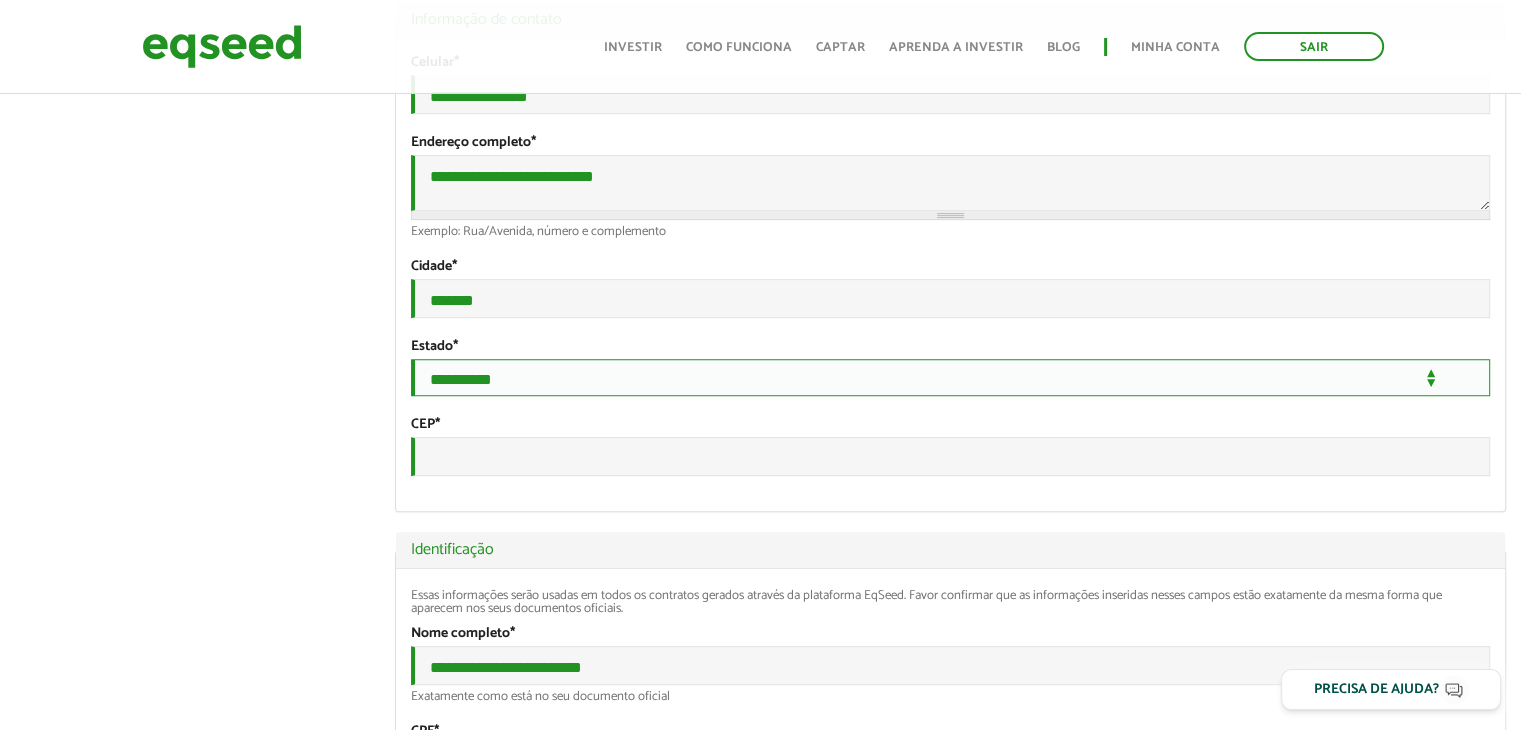 click on "**********" at bounding box center (950, 377) 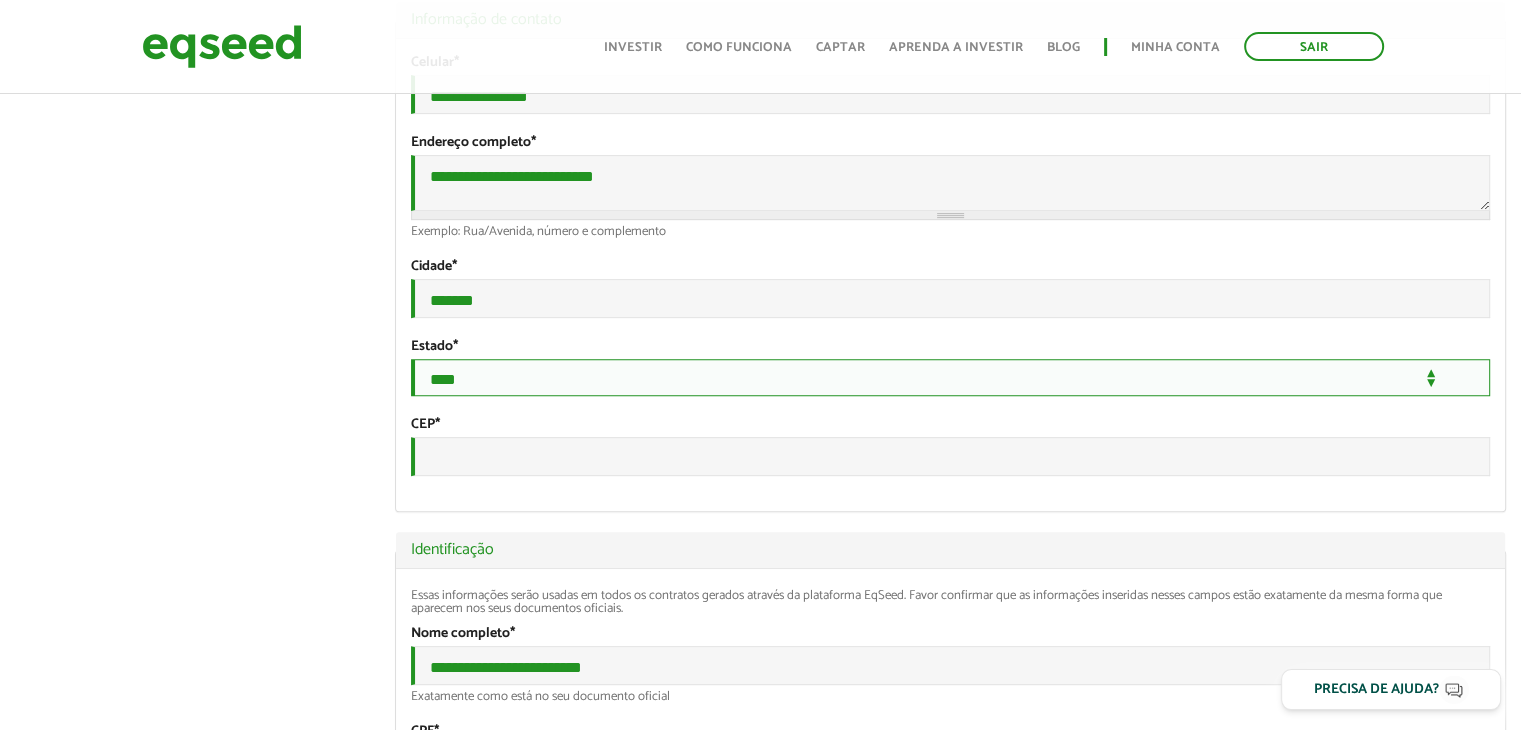 click on "**********" at bounding box center (950, 377) 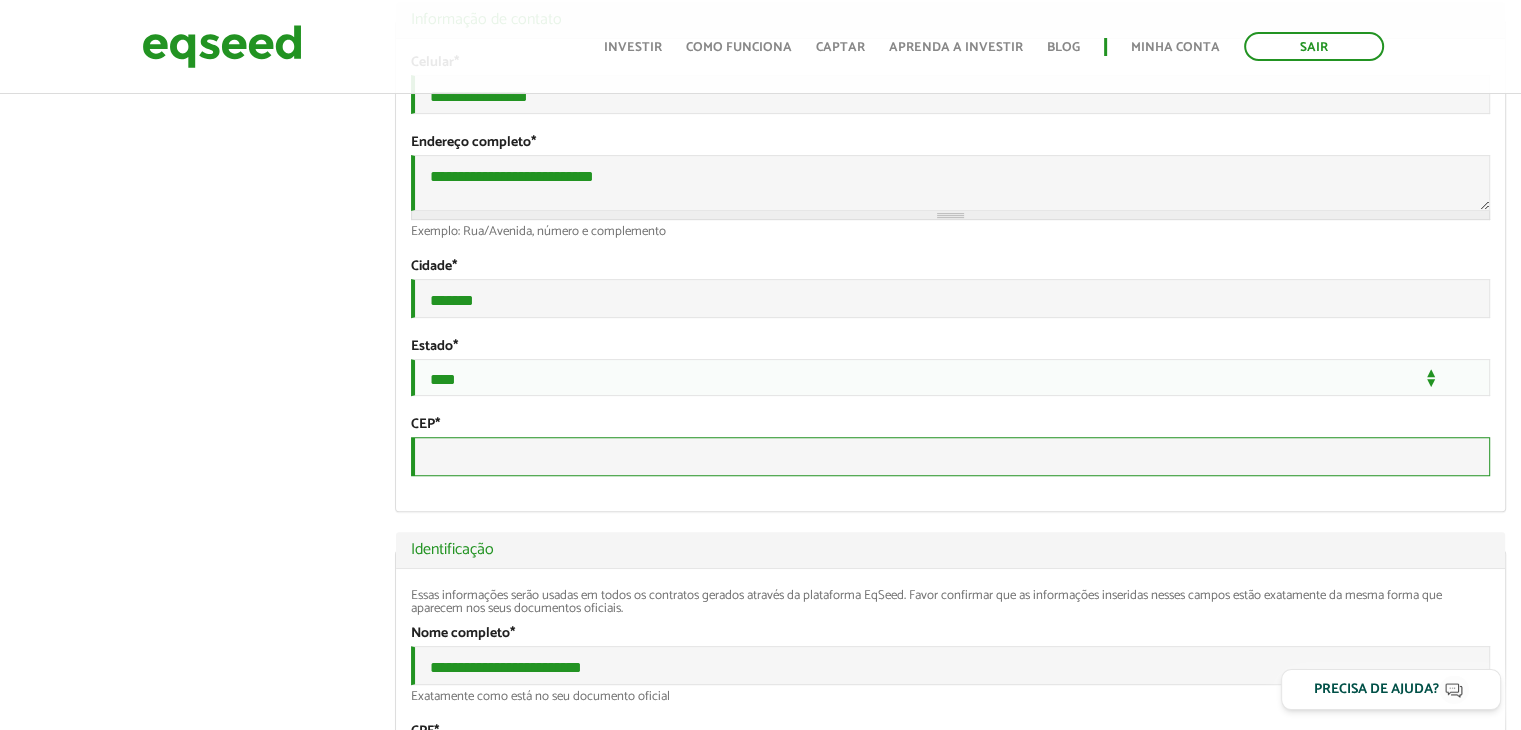 click on "CEP  *" at bounding box center [950, 456] 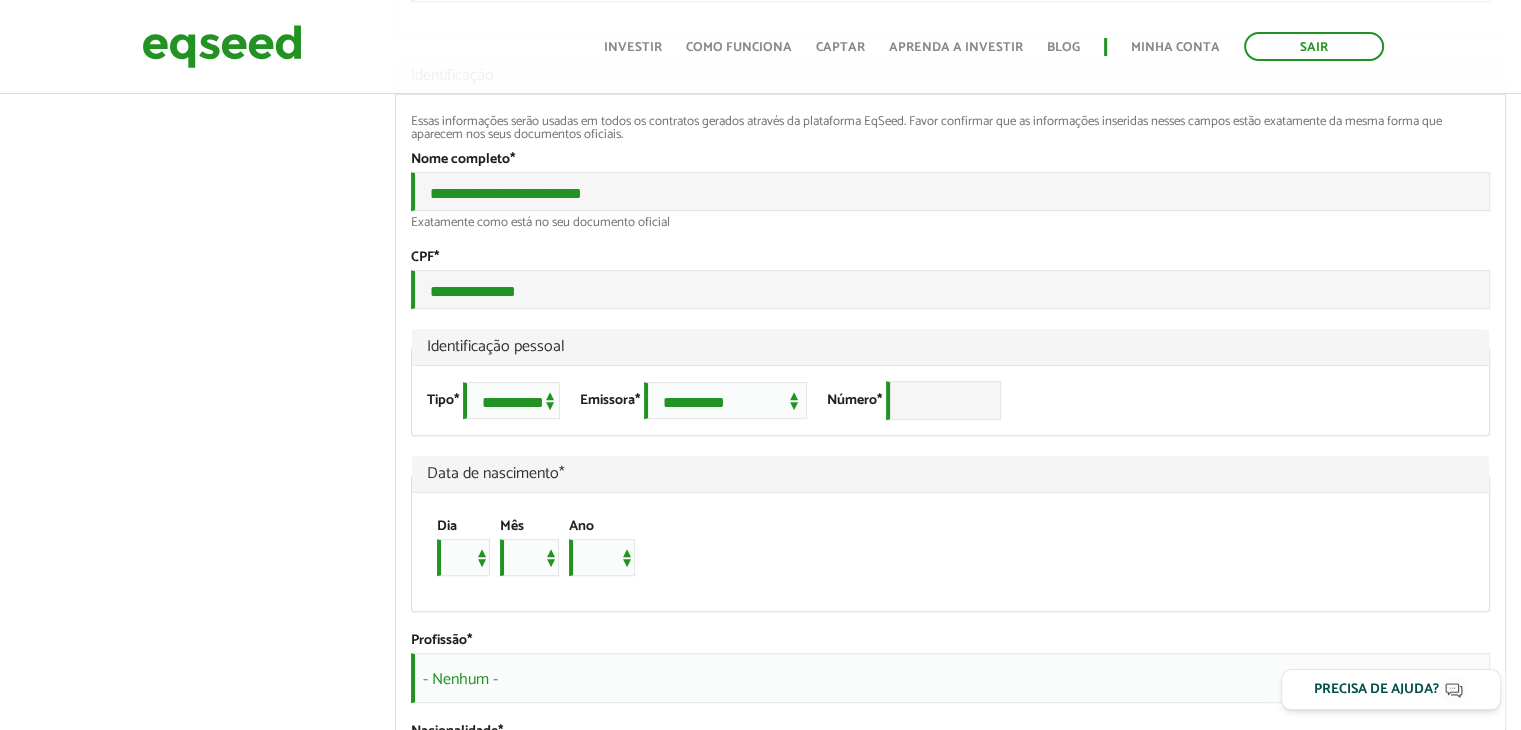scroll, scrollTop: 1115, scrollLeft: 0, axis: vertical 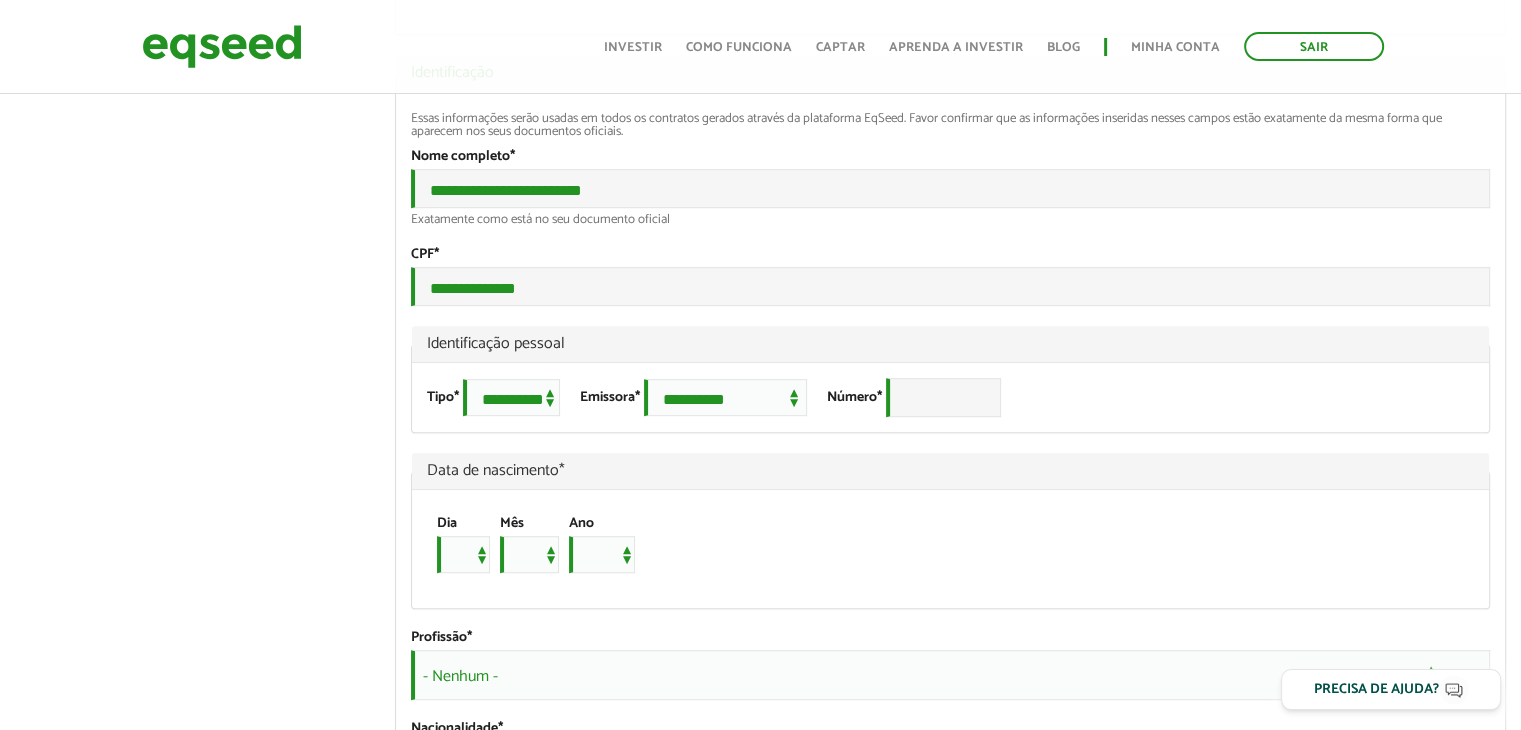 type on "*********" 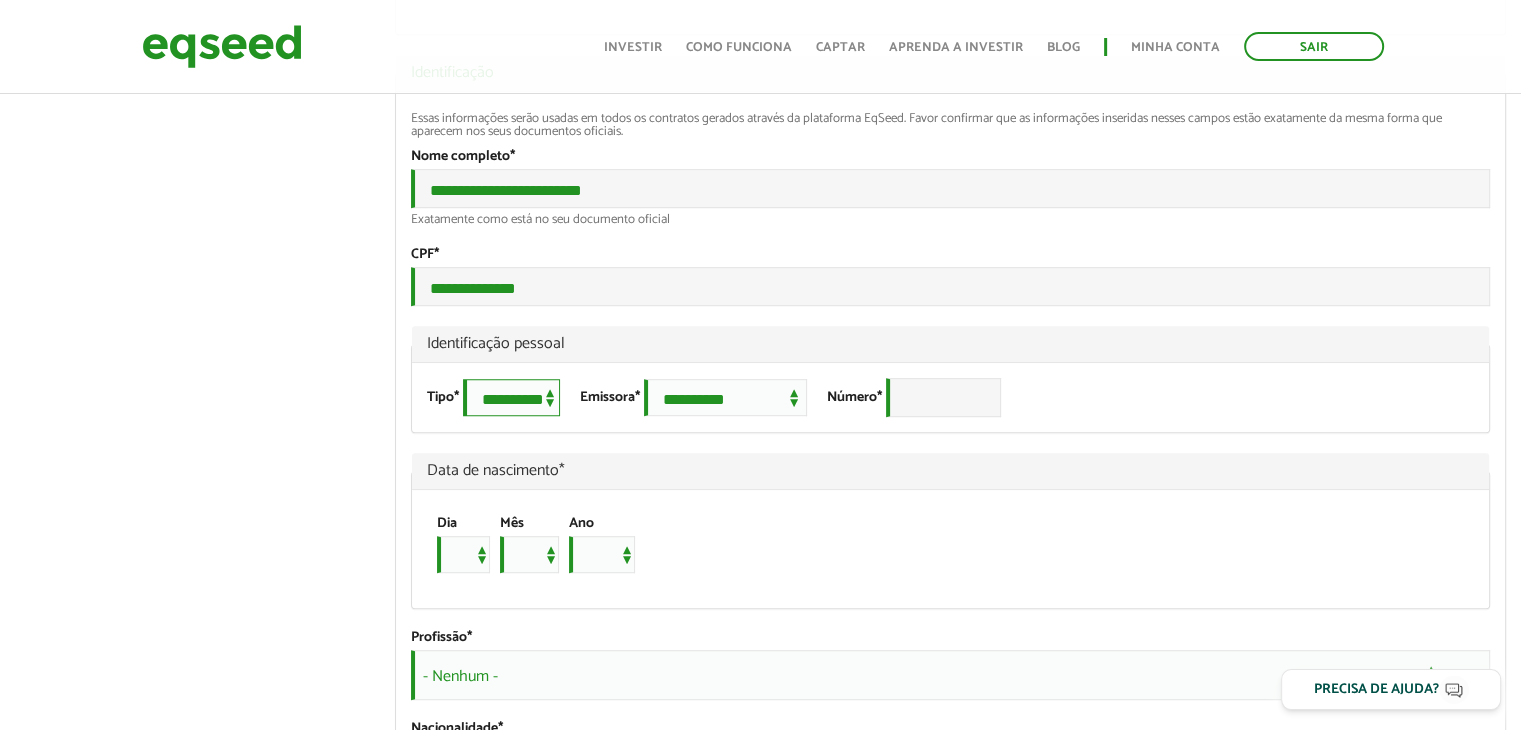 click on "**********" at bounding box center (511, 397) 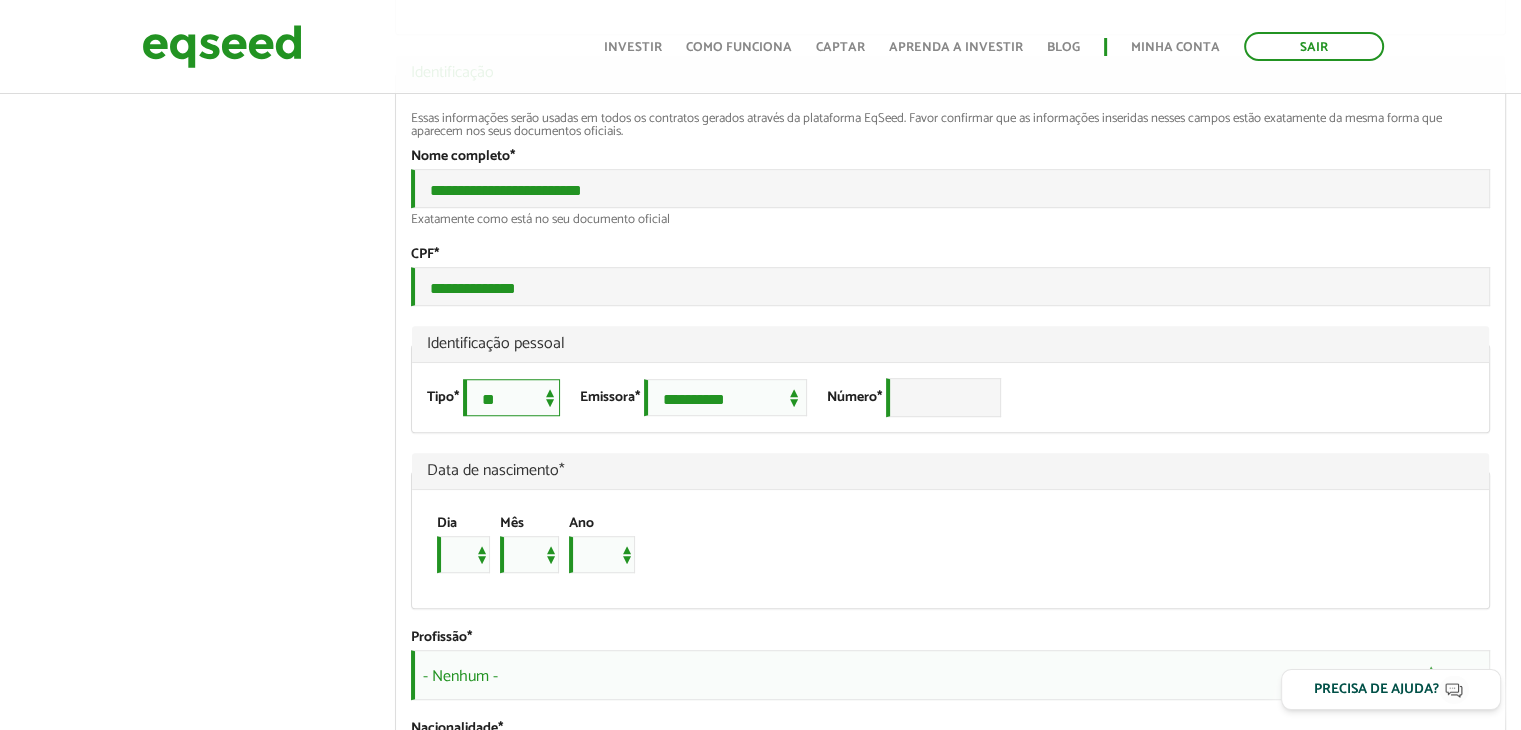 click on "**********" at bounding box center (511, 397) 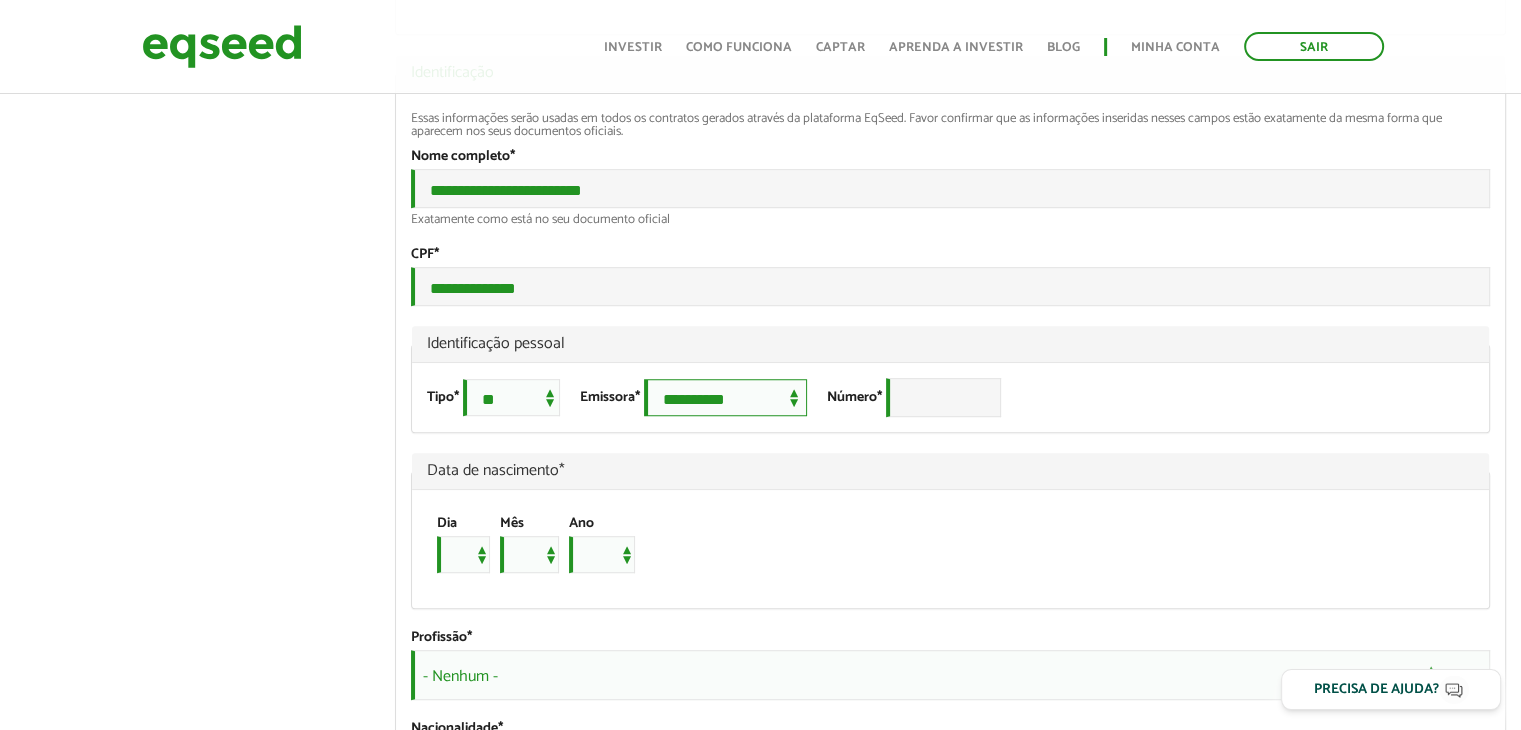 click on "**********" at bounding box center (725, 397) 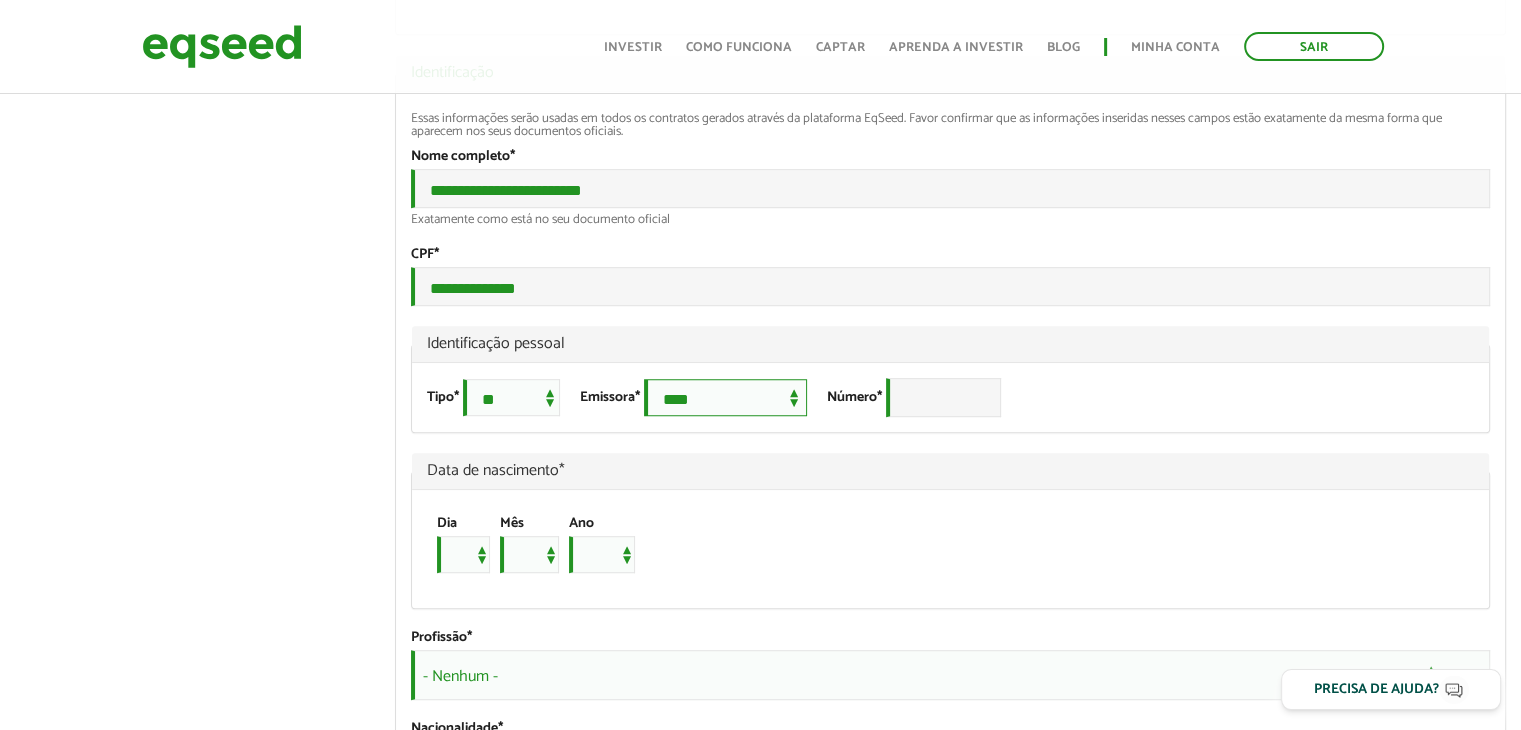 click on "**********" at bounding box center (725, 397) 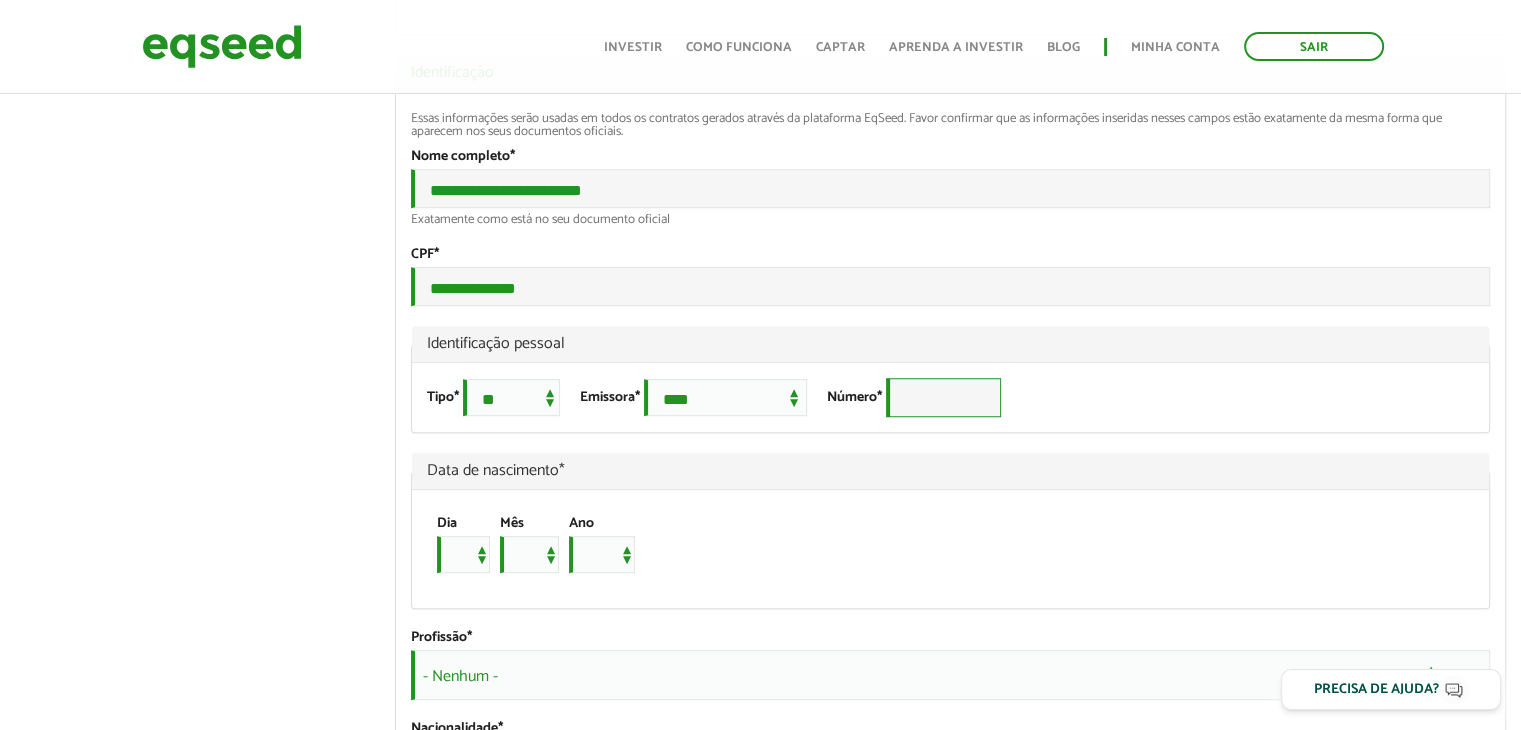 click on "Número  *" at bounding box center [943, 397] 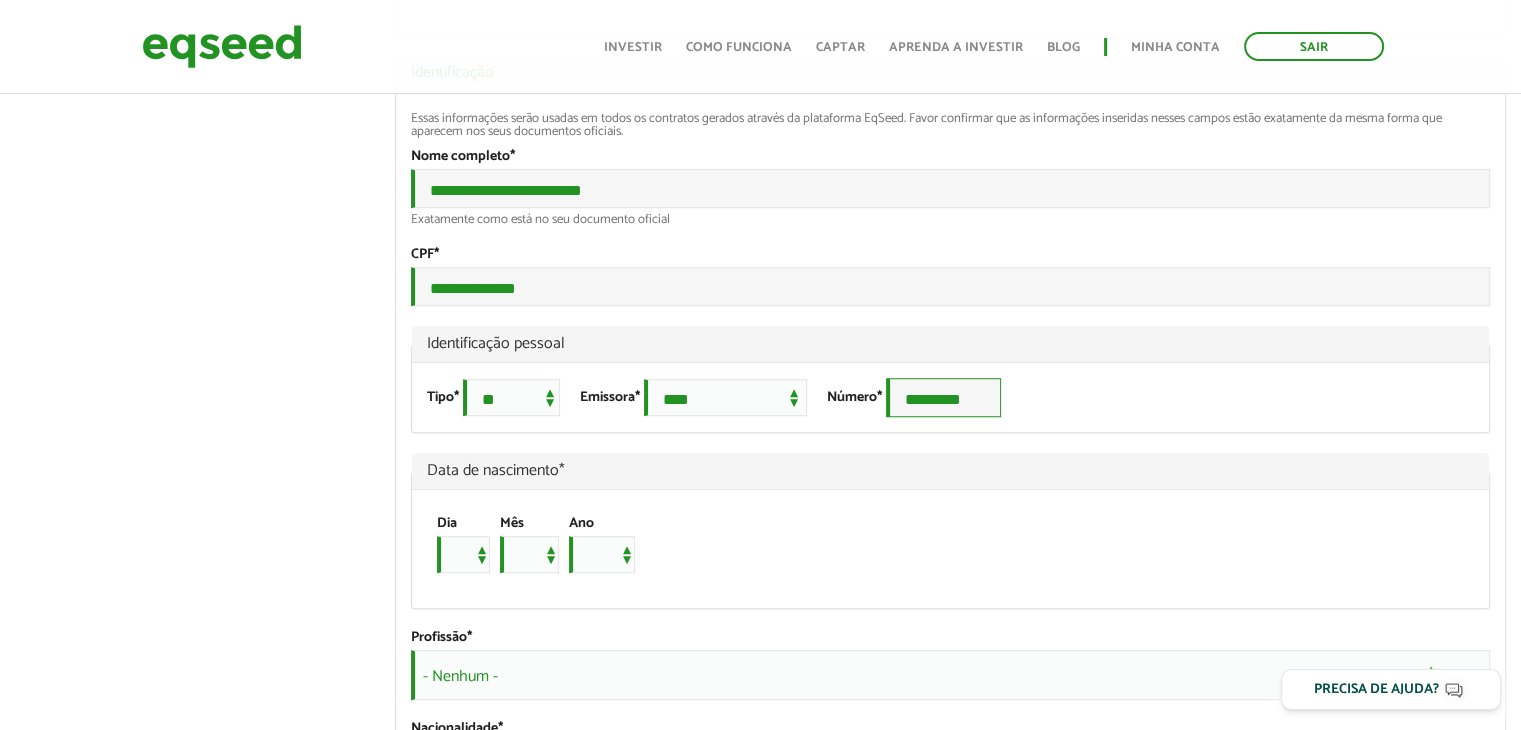 type on "*********" 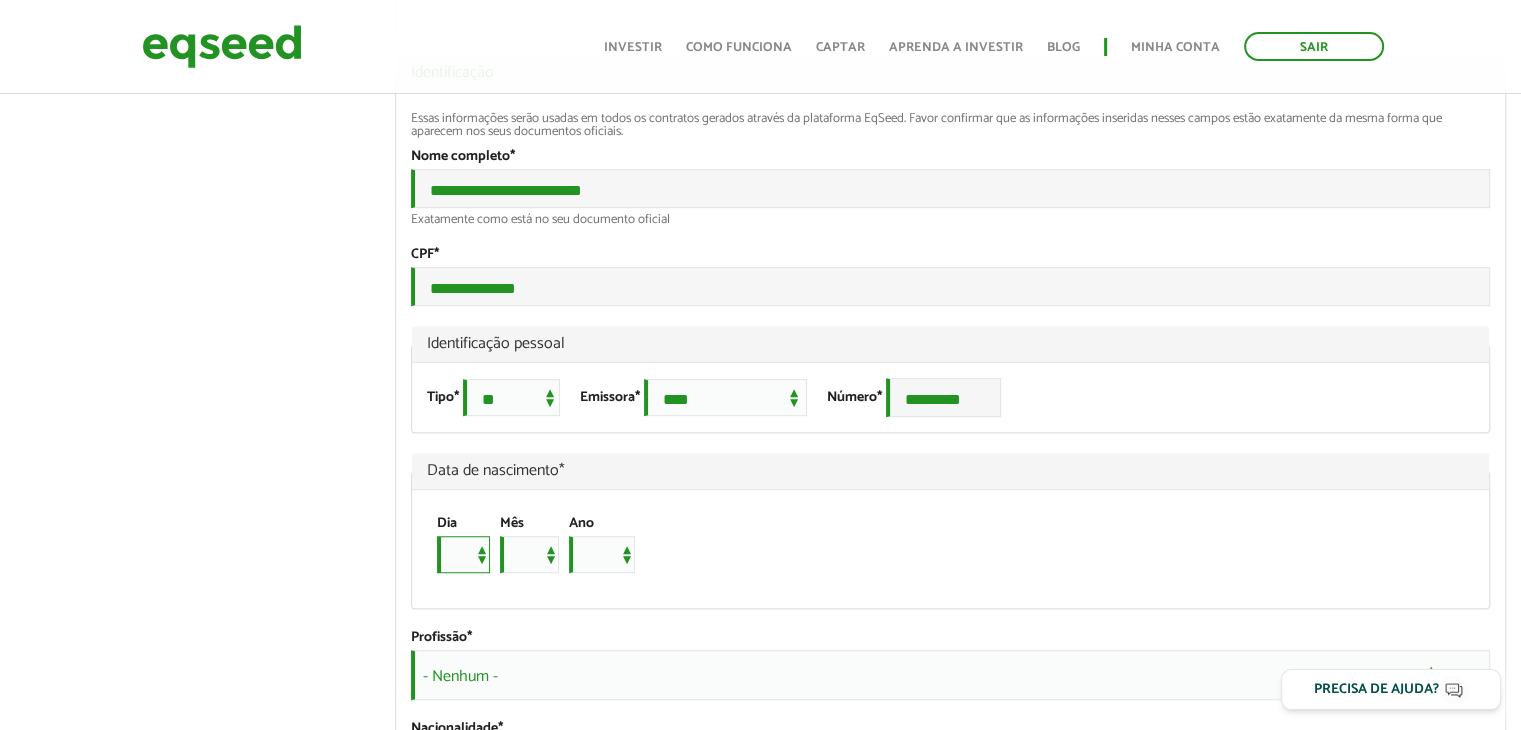 click on "* * * * * * * * * ** ** ** ** ** ** ** ** ** ** ** ** ** ** ** ** ** ** ** ** ** **" at bounding box center [463, 554] 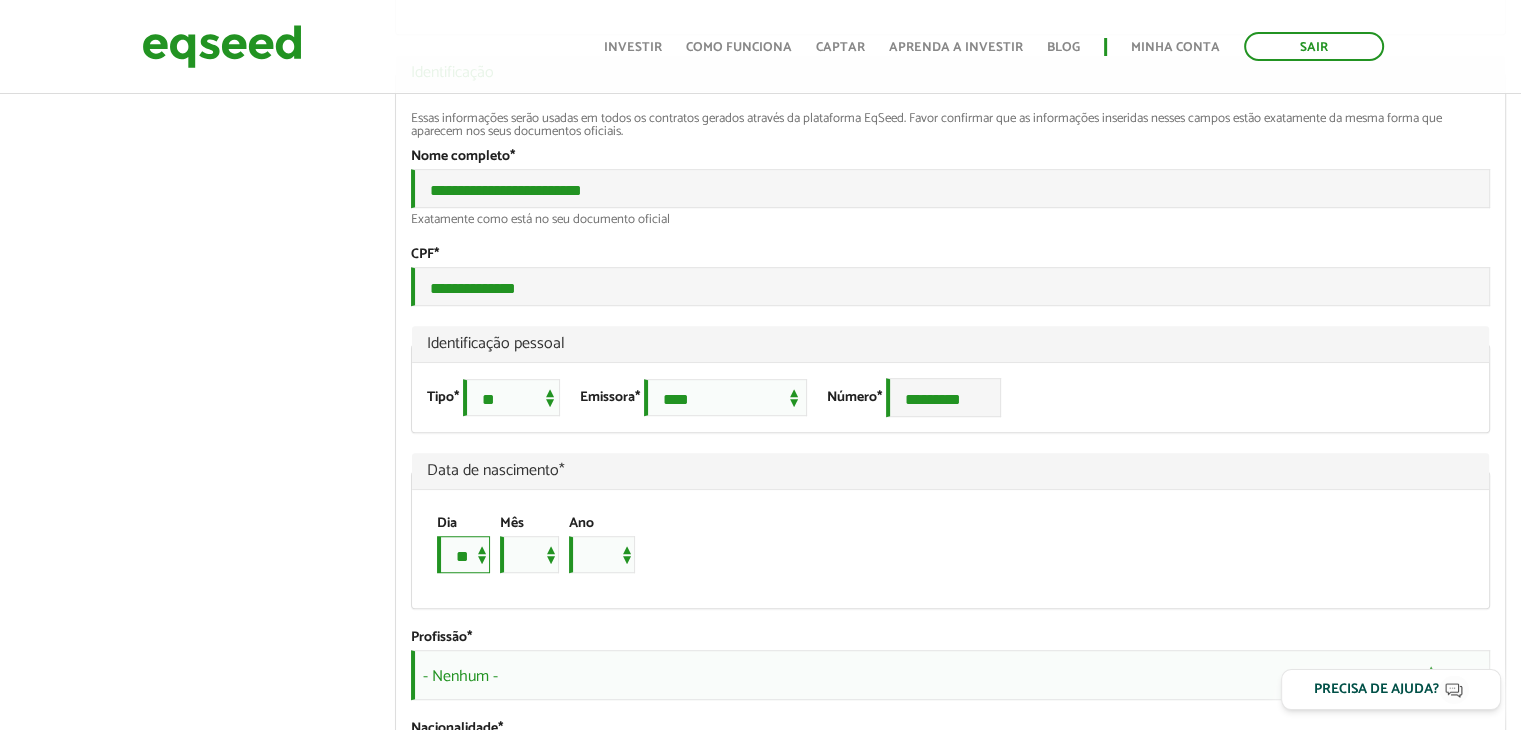 click on "* * * * * * * * * ** ** ** ** ** ** ** ** ** ** ** ** ** ** ** ** ** ** ** ** ** **" at bounding box center (463, 554) 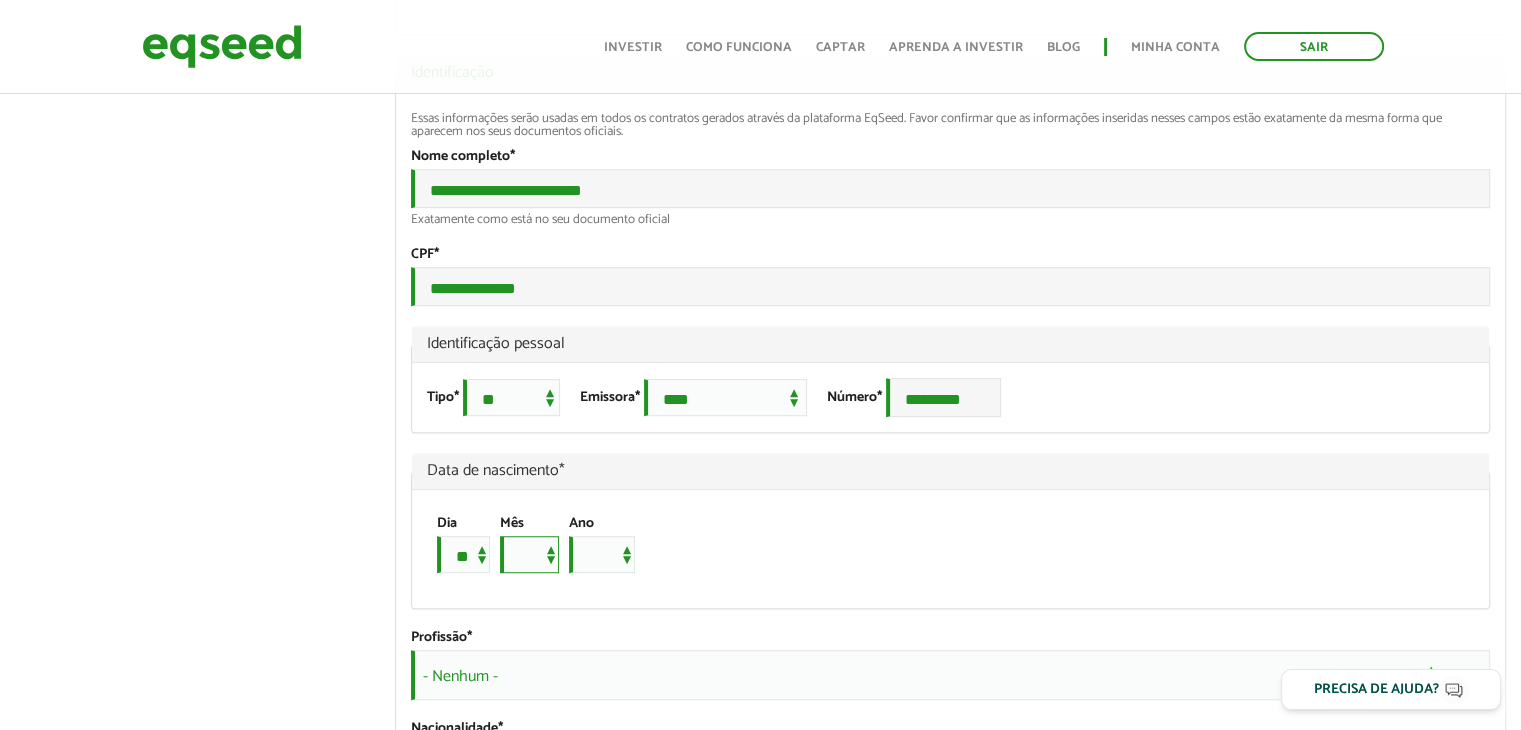click on "*** *** *** *** *** *** *** *** *** *** *** ***" at bounding box center [529, 554] 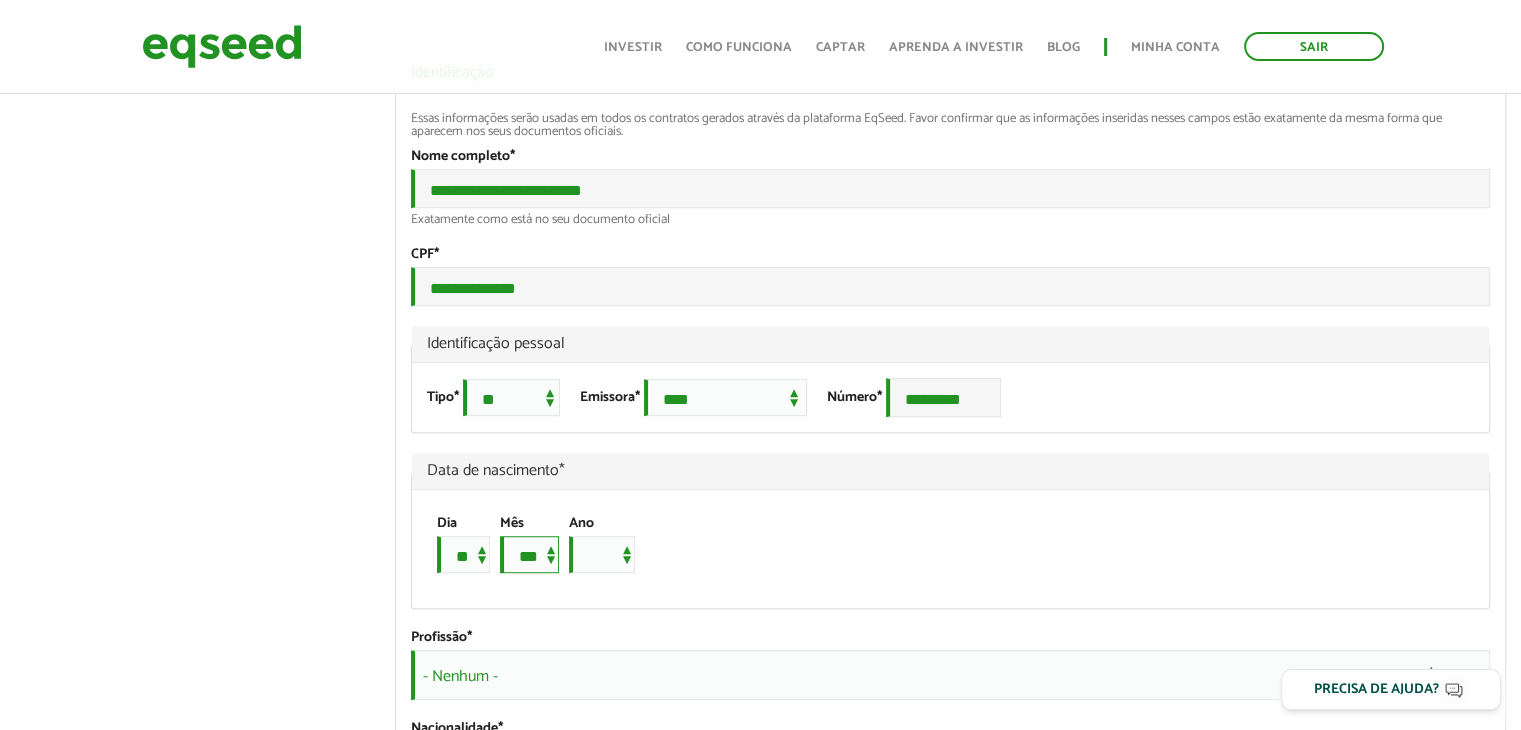 click on "*** *** *** *** *** *** *** *** *** *** *** ***" at bounding box center (529, 554) 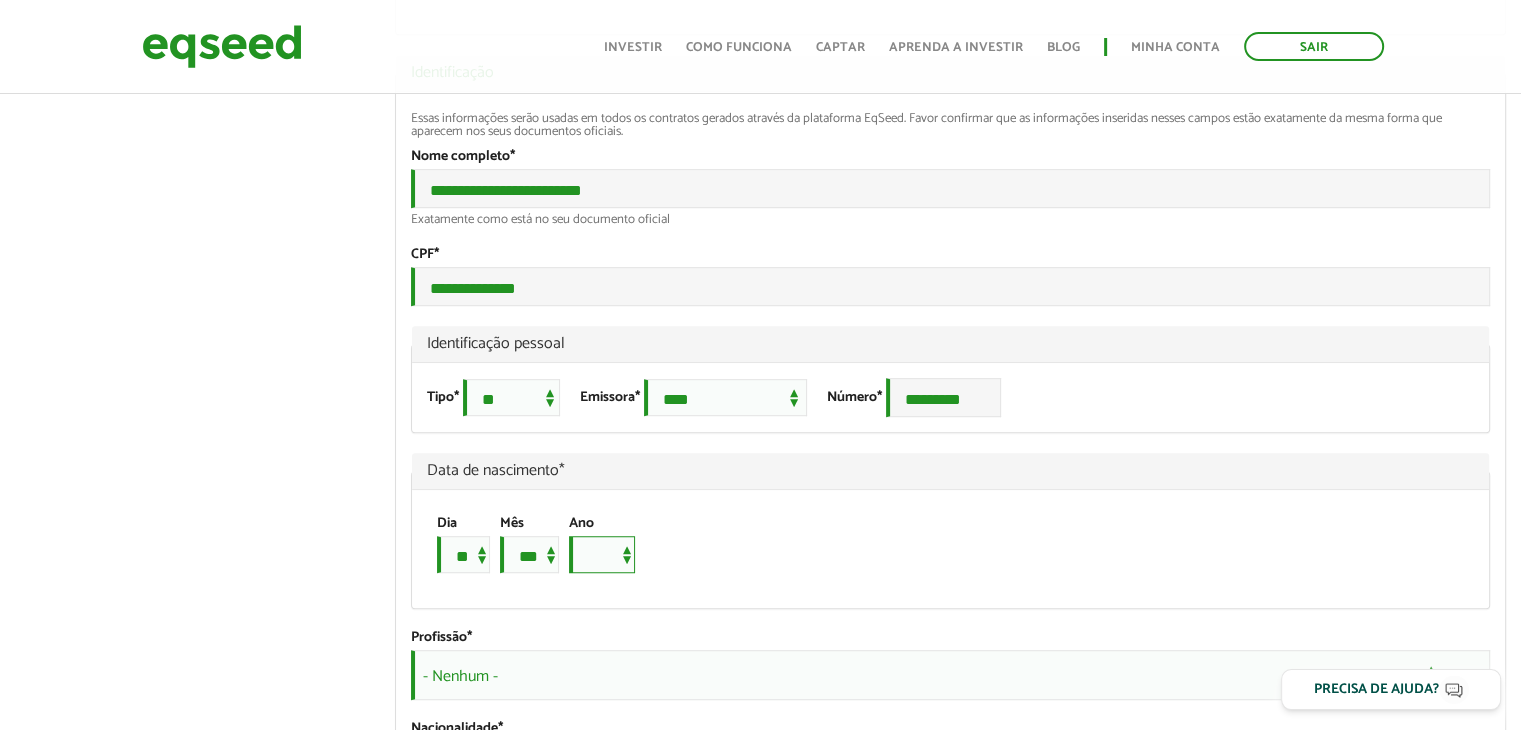 click on "**** **** **** **** **** **** **** **** **** **** **** **** **** **** **** **** **** **** **** **** **** **** **** **** **** **** **** **** **** **** **** **** **** **** **** **** **** **** **** **** **** **** **** **** **** **** **** **** **** **** **** **** **** **** **** **** **** **** **** **** **** **** **** **** **** **** **** **** **** **** **** **** **** **** **** **** **** **** **** **** **** **** **** **** **** **** **** **** **** **** **** **** **** **** **** **** **** **** **** **** **** **** **** **** **** **** **** **** **** **** **** **** **** **** **** **** **** **** **** **** **** **** **** **** **** ****" at bounding box center [602, 554] 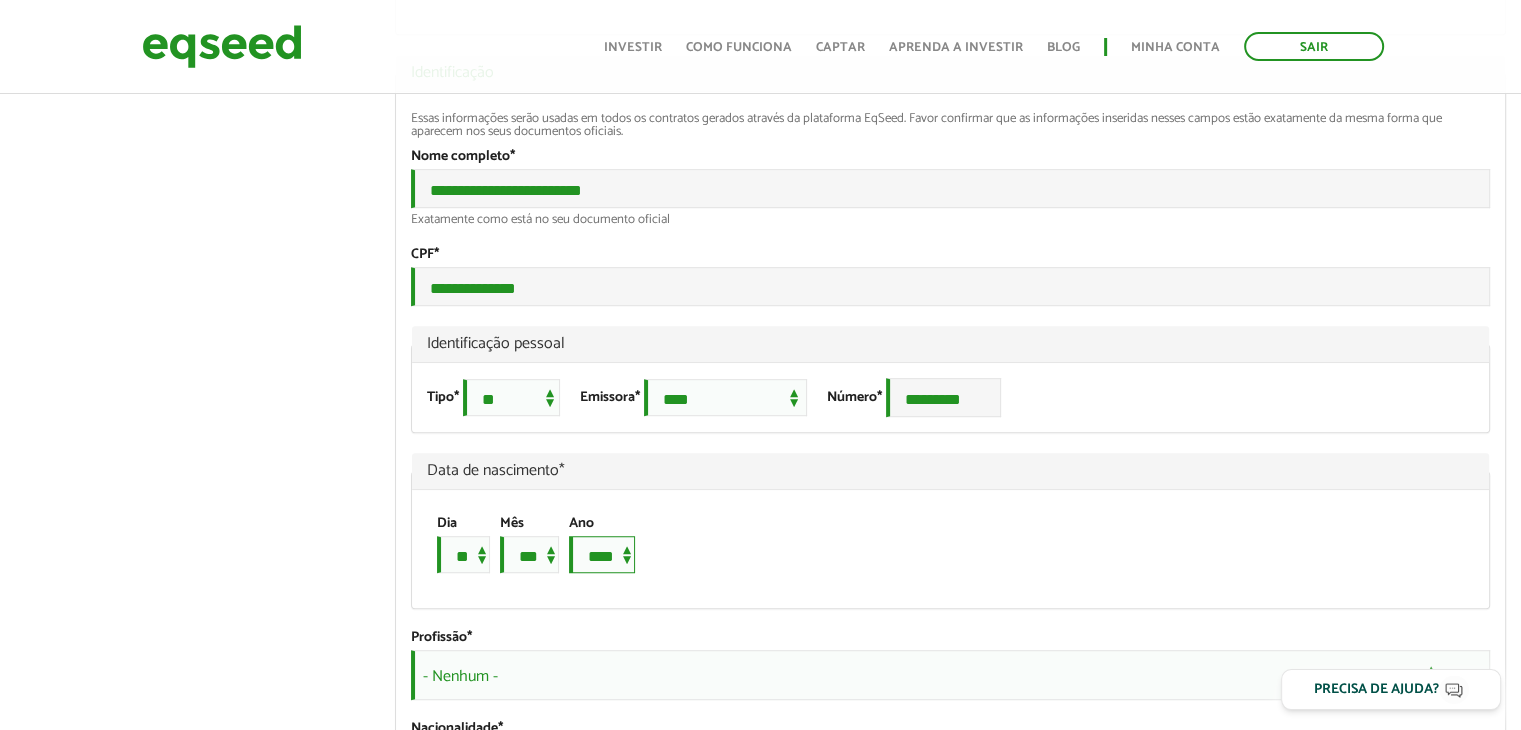 click on "**** **** **** **** **** **** **** **** **** **** **** **** **** **** **** **** **** **** **** **** **** **** **** **** **** **** **** **** **** **** **** **** **** **** **** **** **** **** **** **** **** **** **** **** **** **** **** **** **** **** **** **** **** **** **** **** **** **** **** **** **** **** **** **** **** **** **** **** **** **** **** **** **** **** **** **** **** **** **** **** **** **** **** **** **** **** **** **** **** **** **** **** **** **** **** **** **** **** **** **** **** **** **** **** **** **** **** **** **** **** **** **** **** **** **** **** **** **** **** **** **** **** **** **** **** ****" at bounding box center [602, 554] 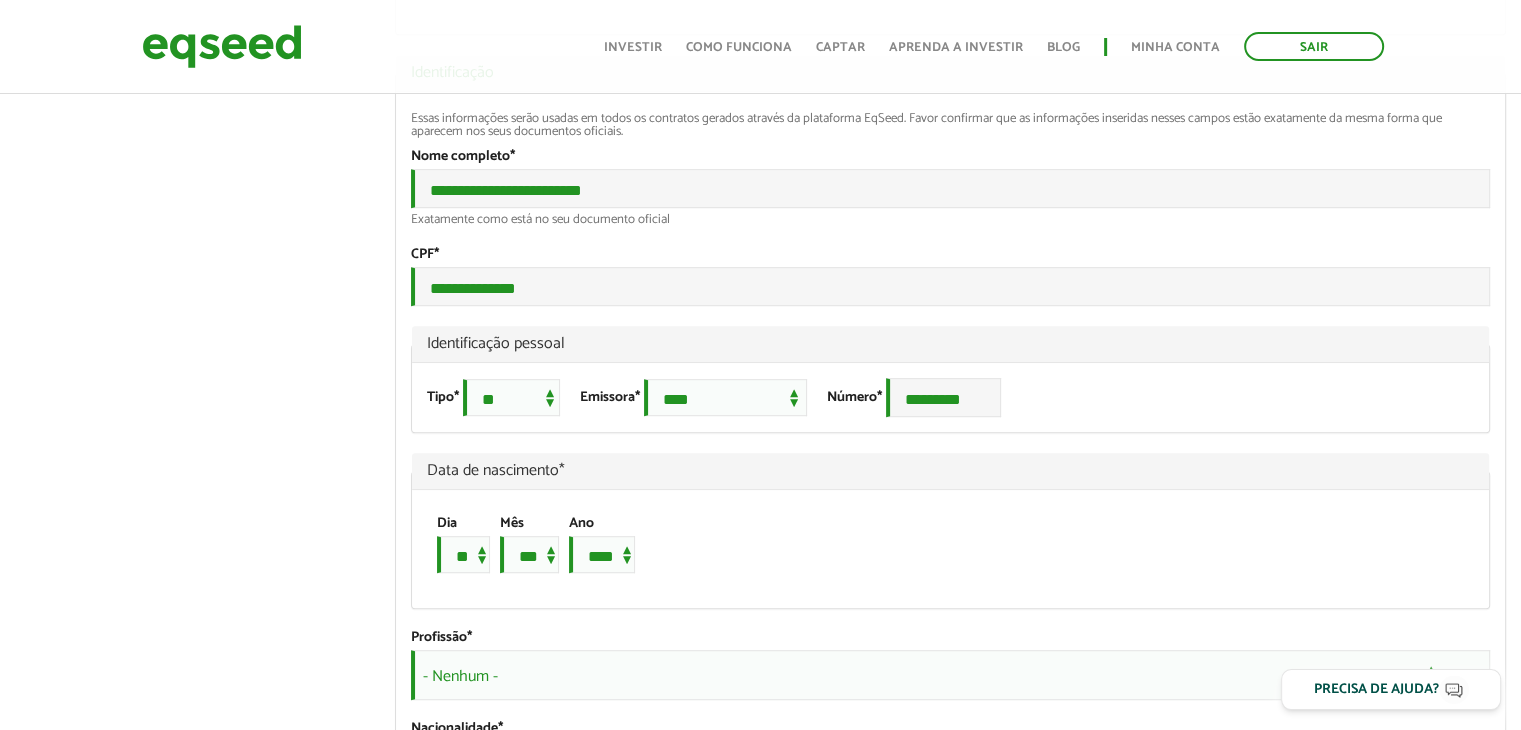 click on "Dia
* * * * * * * * * ** ** ** ** ** ** ** ** ** ** ** ** ** ** ** ** ** ** ** ** ** **   Mês
*** *** *** *** *** *** *** *** *** *** *** ***   Ano
**** **** **** **** **** **** **** **** **** **** **** **** **** **** **** **** **** **** **** **** **** **** **** **** **** **** **** **** **** **** **** **** **** **** **** **** **** **** **** **** **** **** **** **** **** **** **** **** **** **** **** **** **** **** **** **** **** **** **** **** **** **** **** **** **** **** **** **** **** **** **** **** **** **** **** **** **** **** **** **** **** **** **** **** **** **** **** **** **** **** **** **** **** **** **** **** **** **** **** **** **** **** **** **** **** **** **** **** **** **** **** **** **** **** **** **** **** **** **** **** **** **** **** **** **** ****" at bounding box center (940, 549) 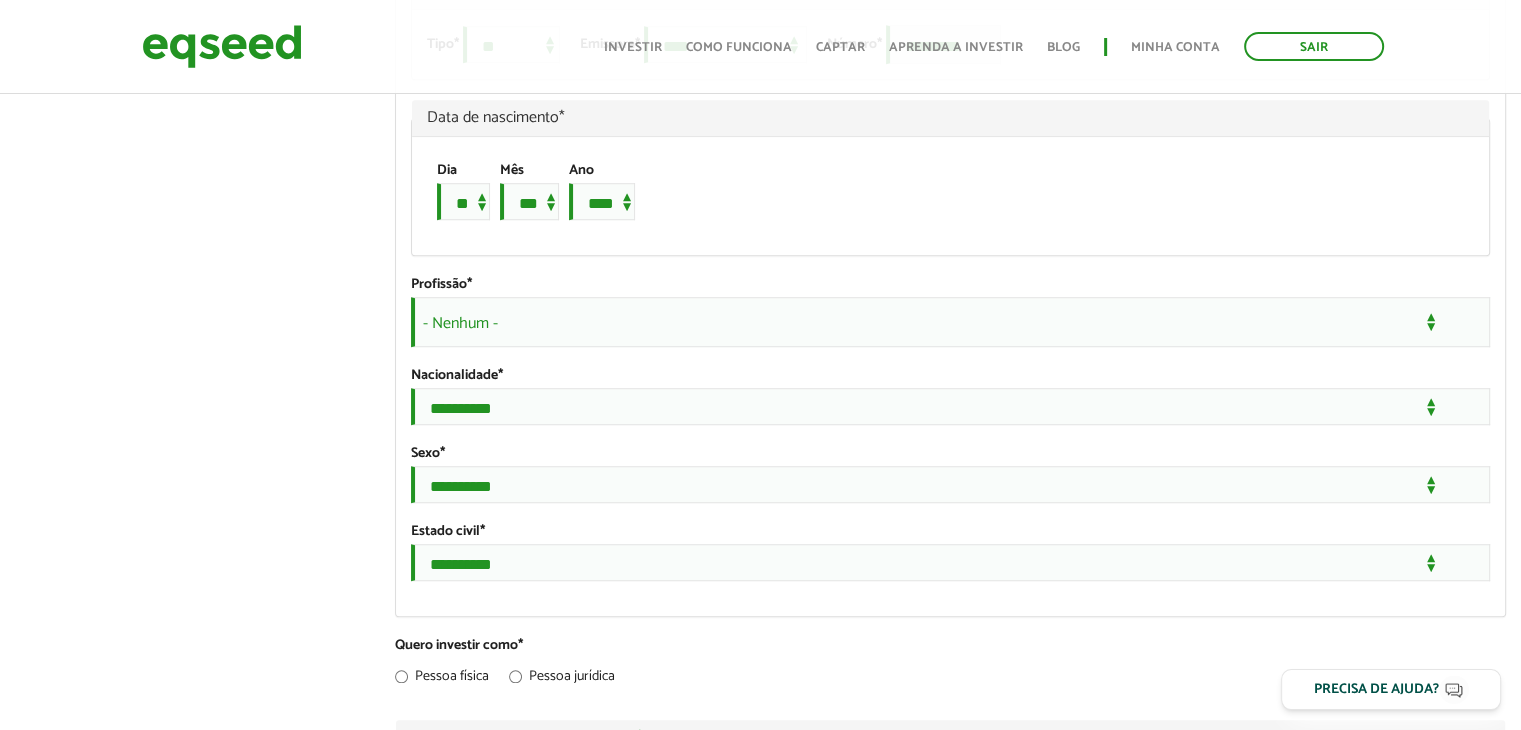 scroll, scrollTop: 1475, scrollLeft: 0, axis: vertical 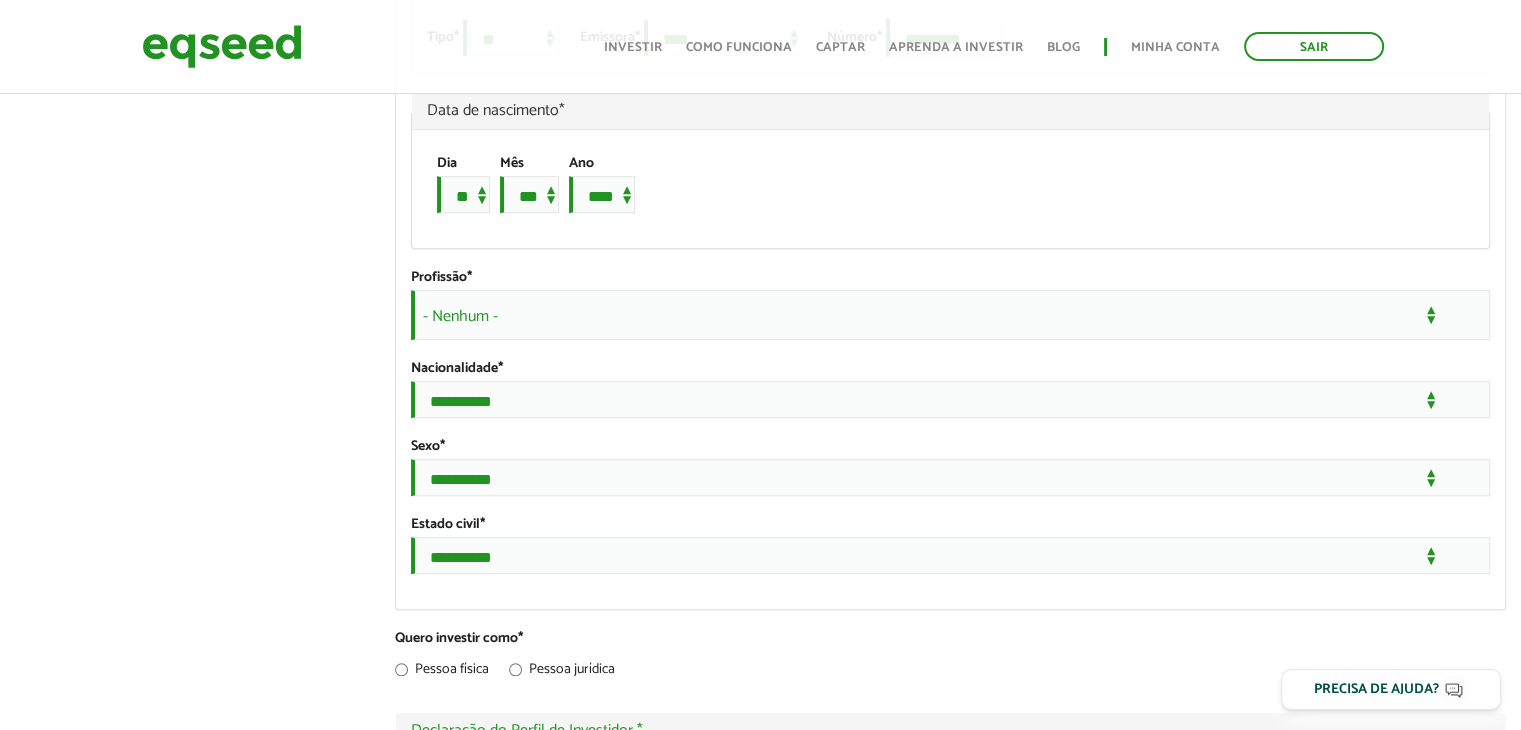 click on "- Nenhum -" at bounding box center [950, 315] 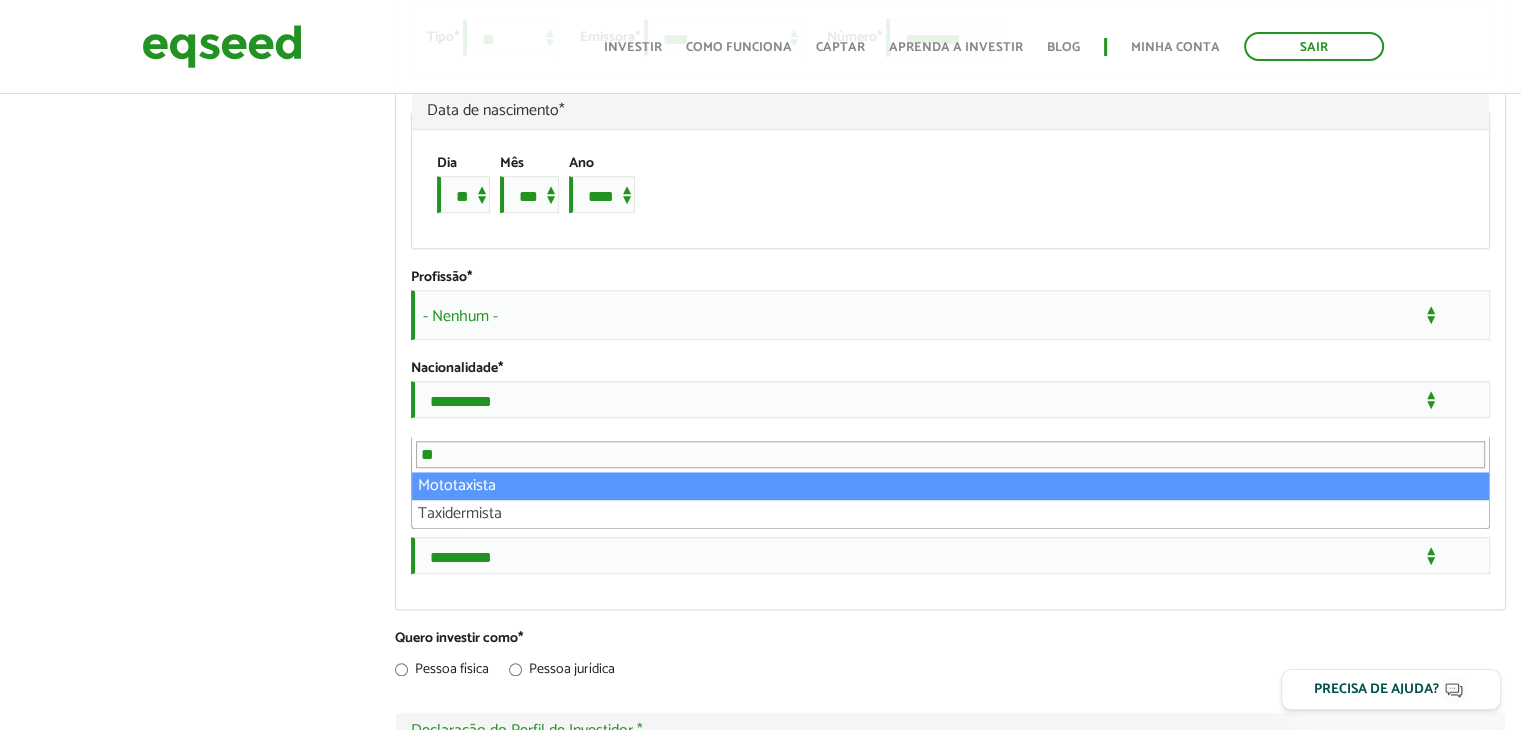 type on "*" 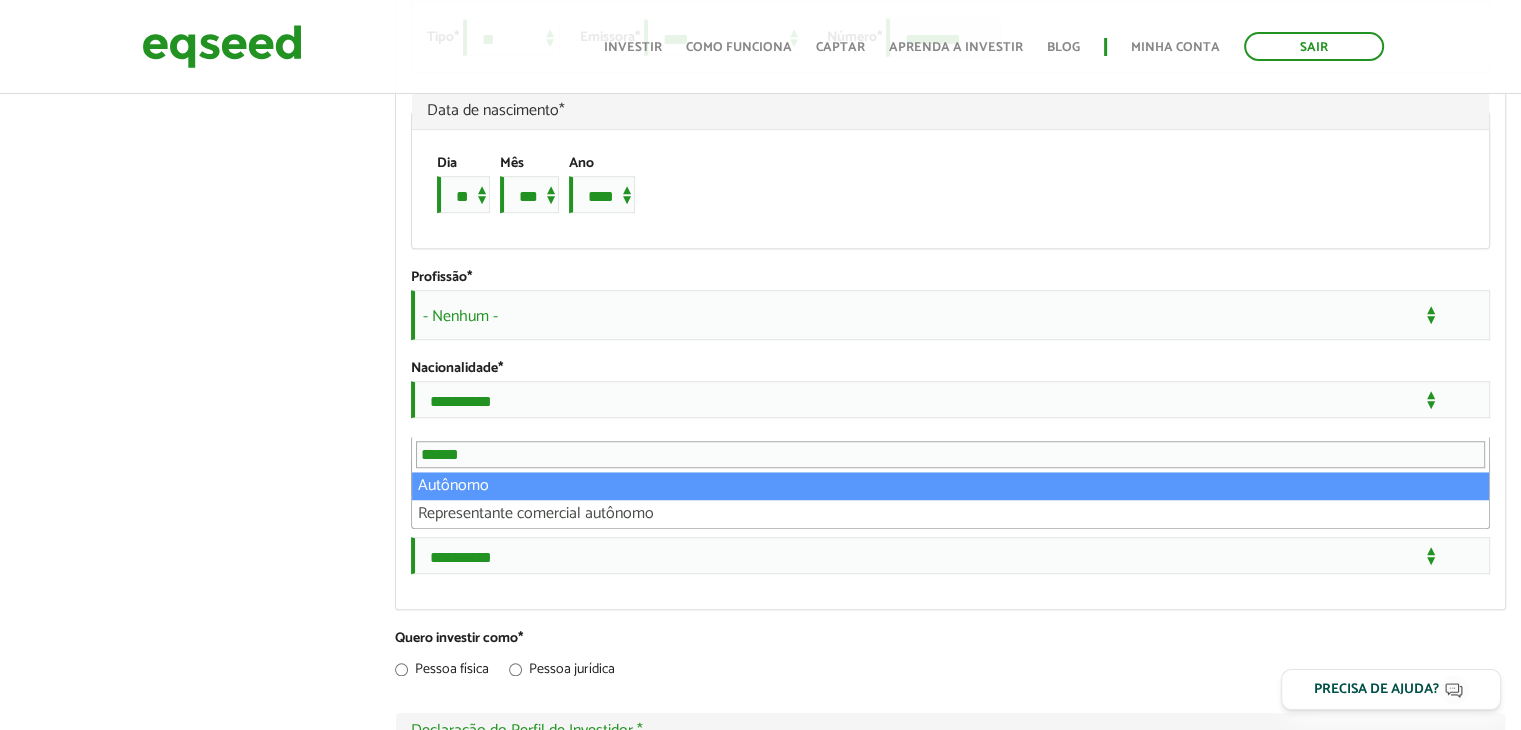 type on "******" 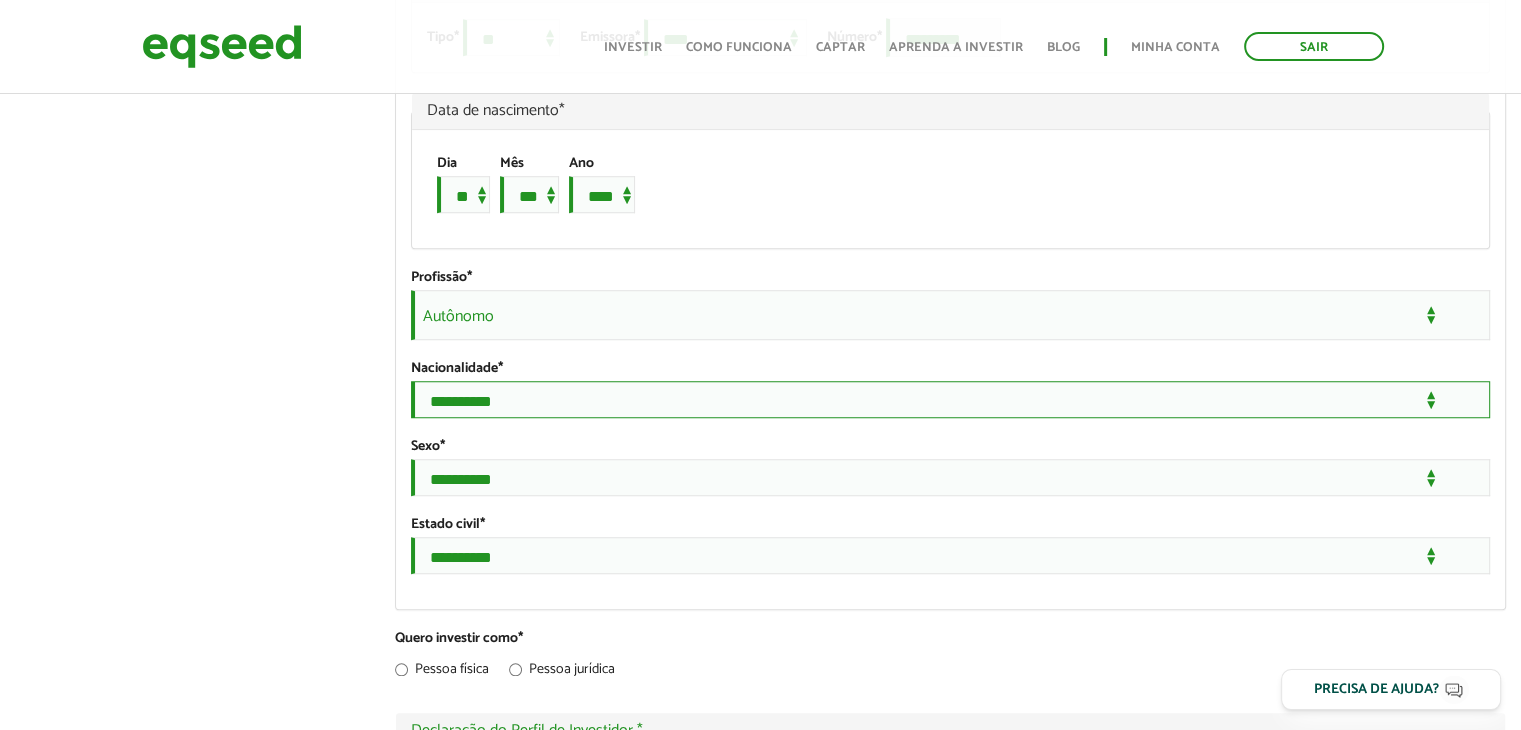 click on "**********" at bounding box center (950, 399) 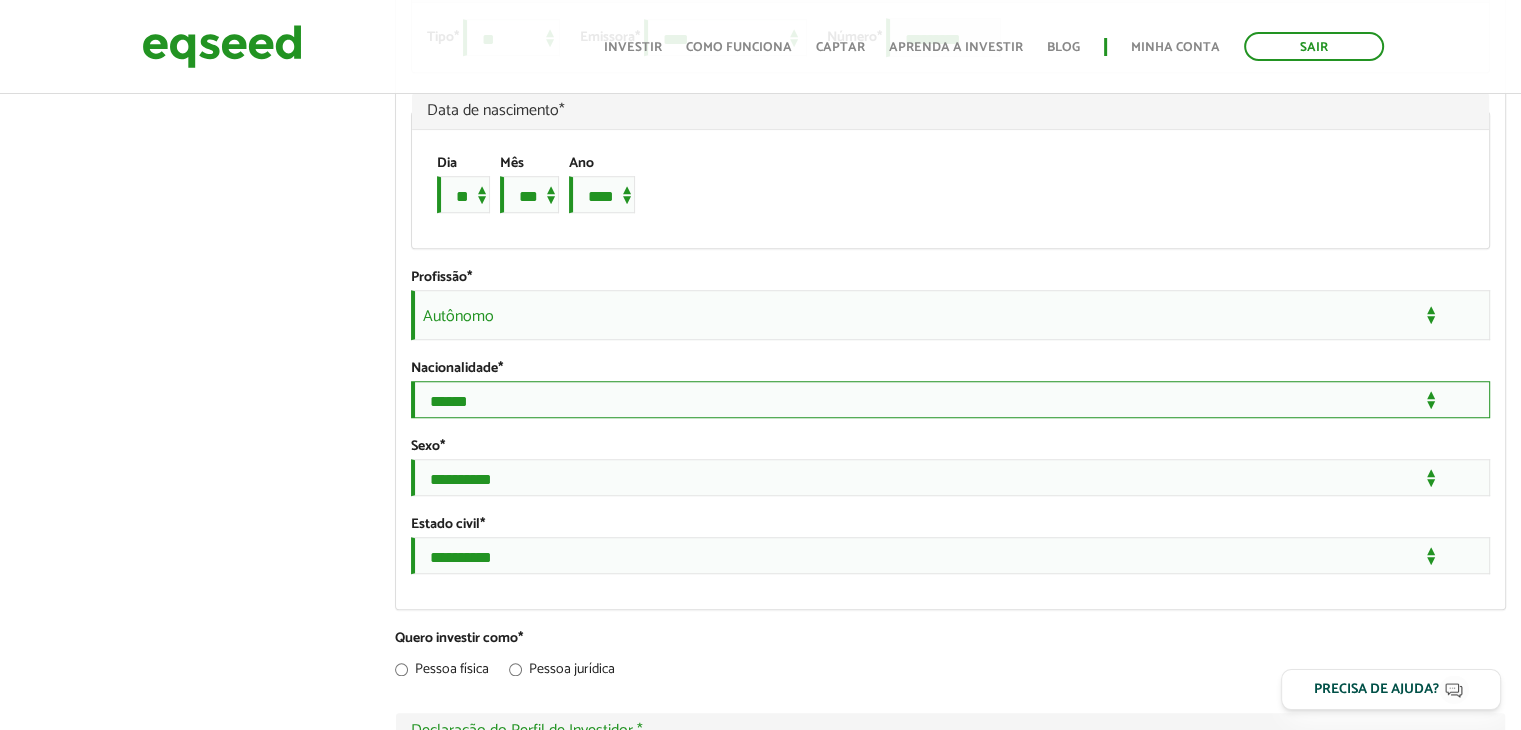 click on "**********" at bounding box center [950, 399] 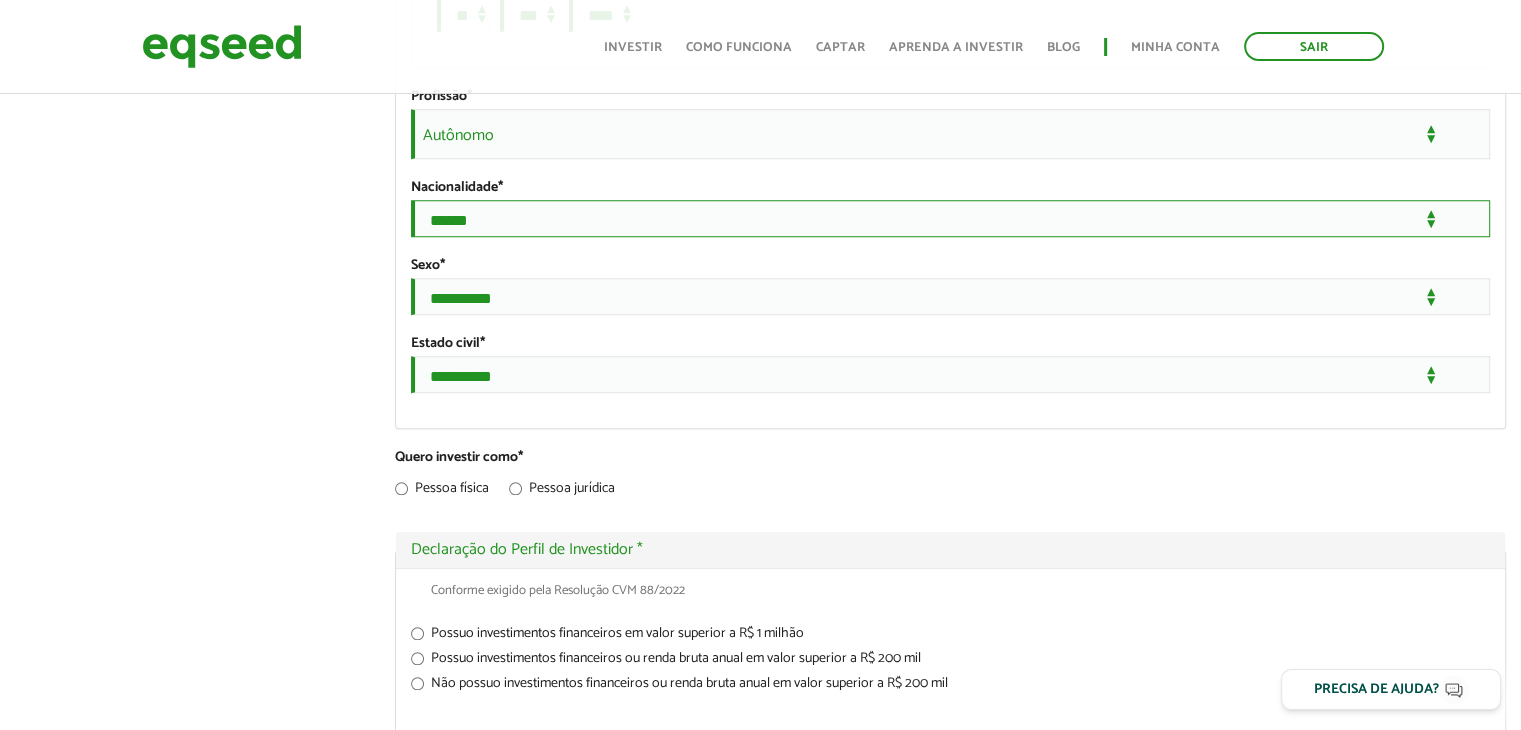 scroll, scrollTop: 1675, scrollLeft: 0, axis: vertical 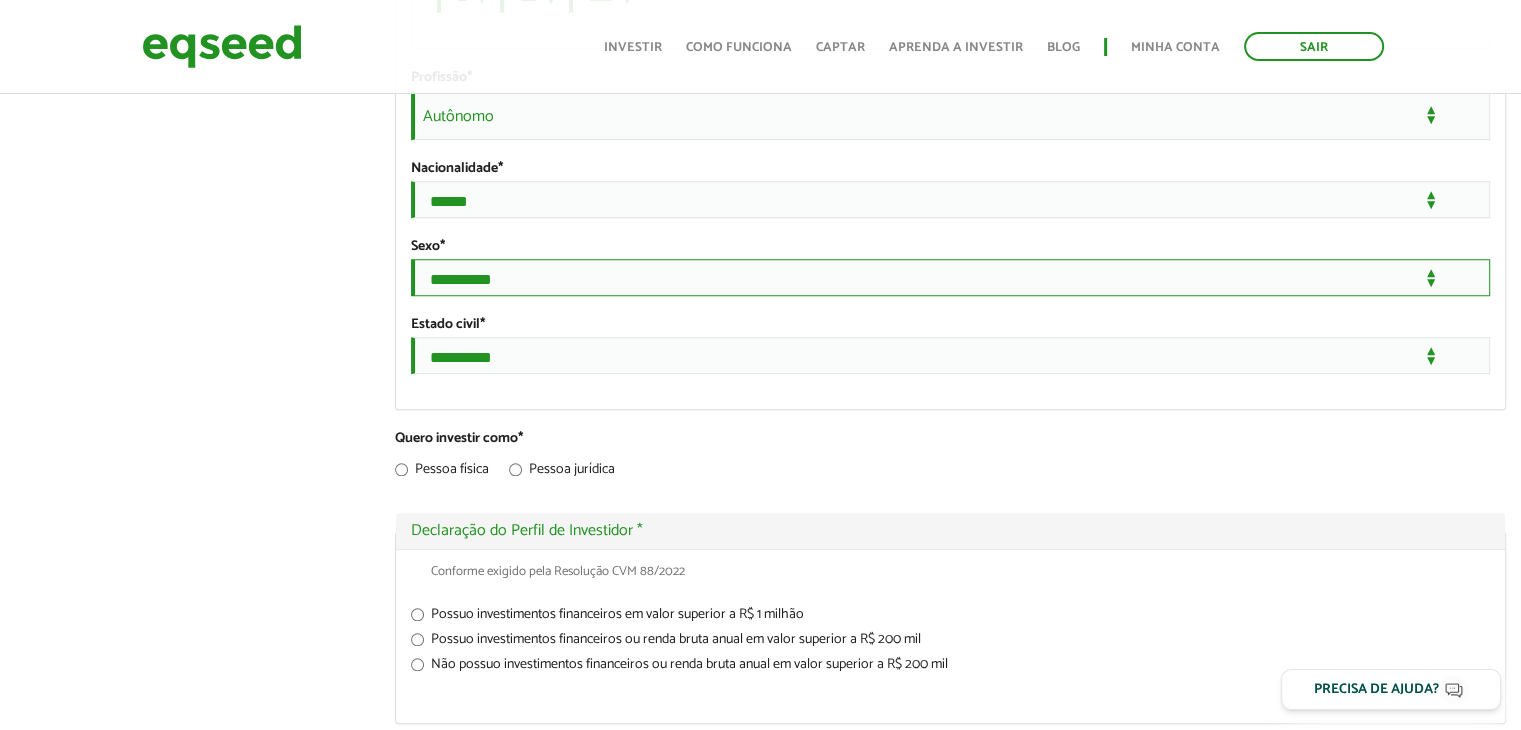 click on "**********" at bounding box center [950, 277] 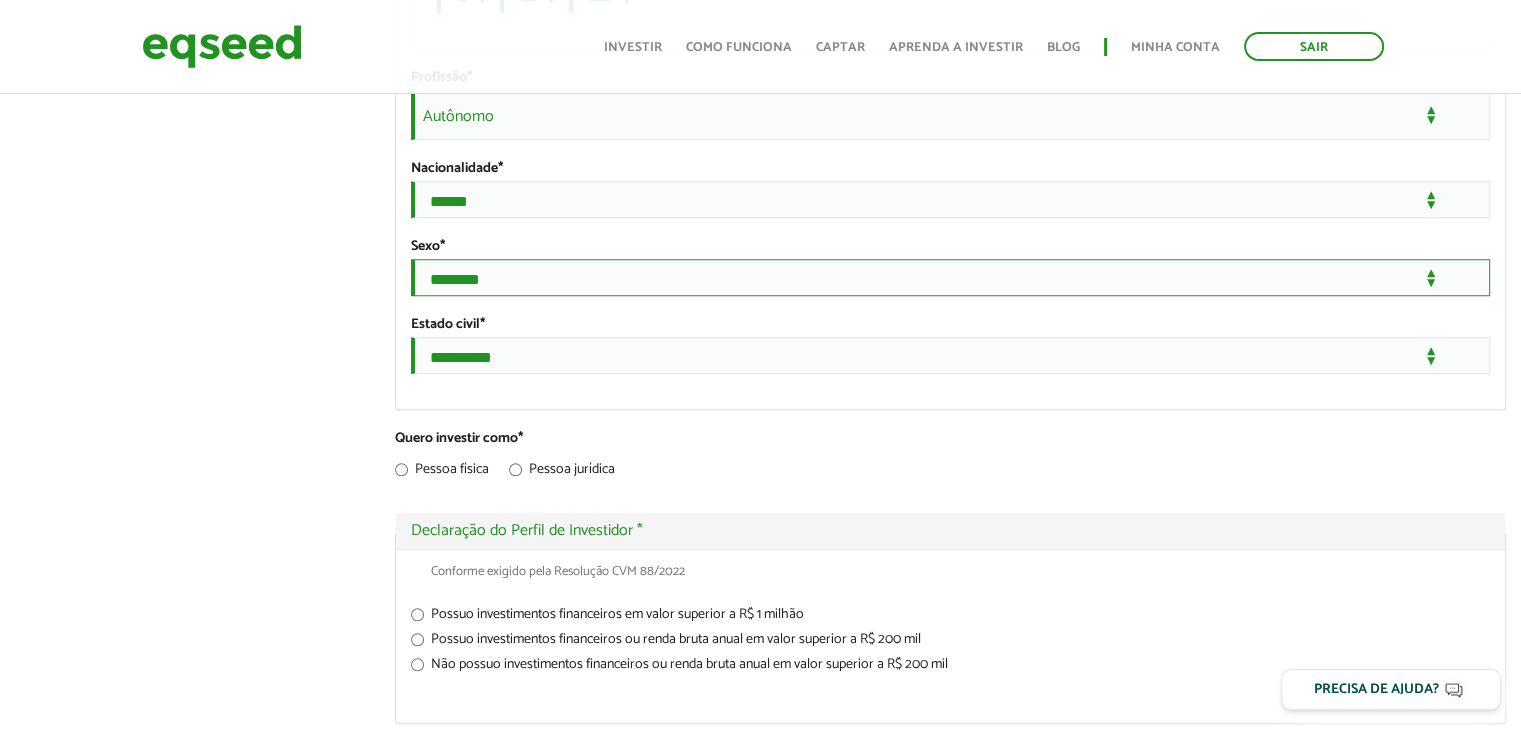 click on "**********" at bounding box center [950, 277] 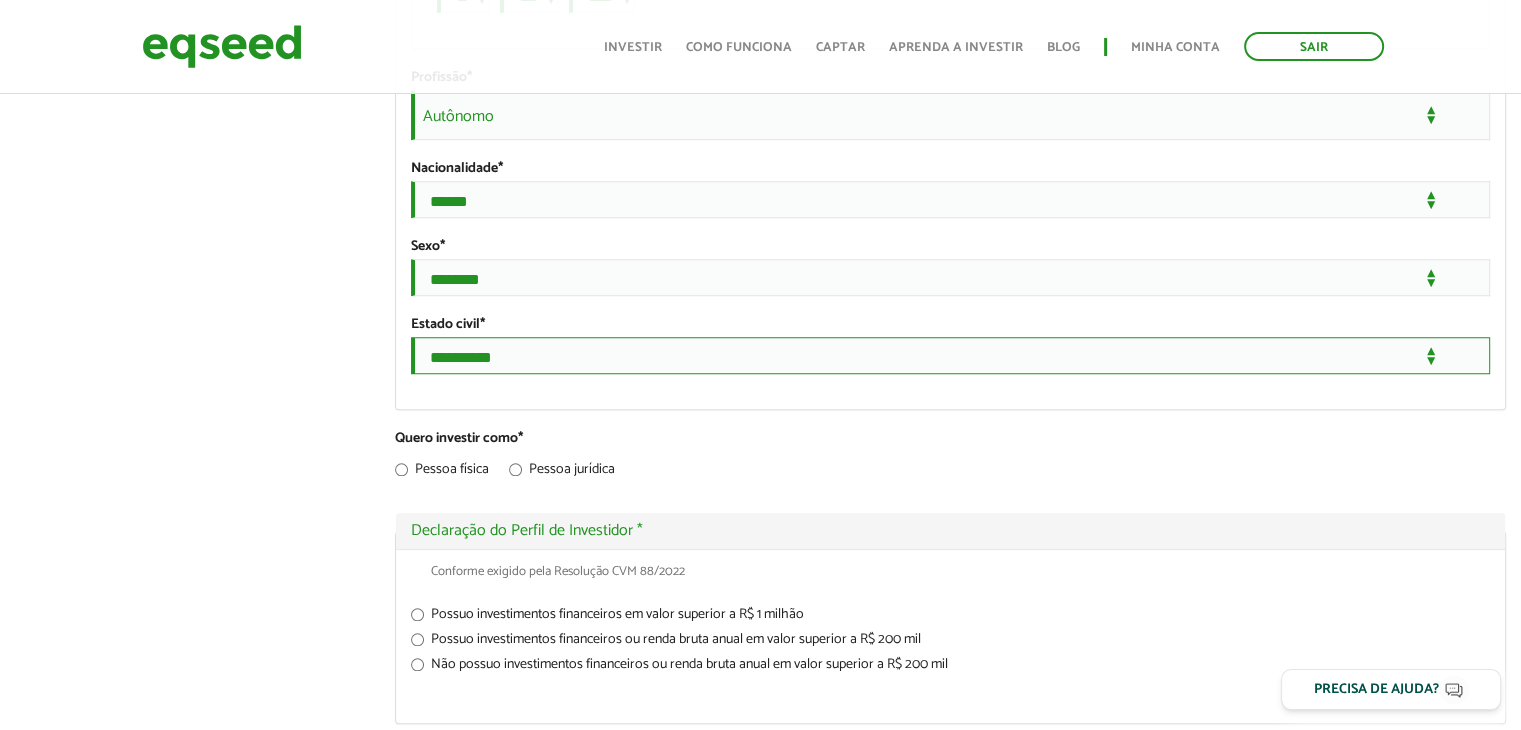 click on "**********" at bounding box center [950, 355] 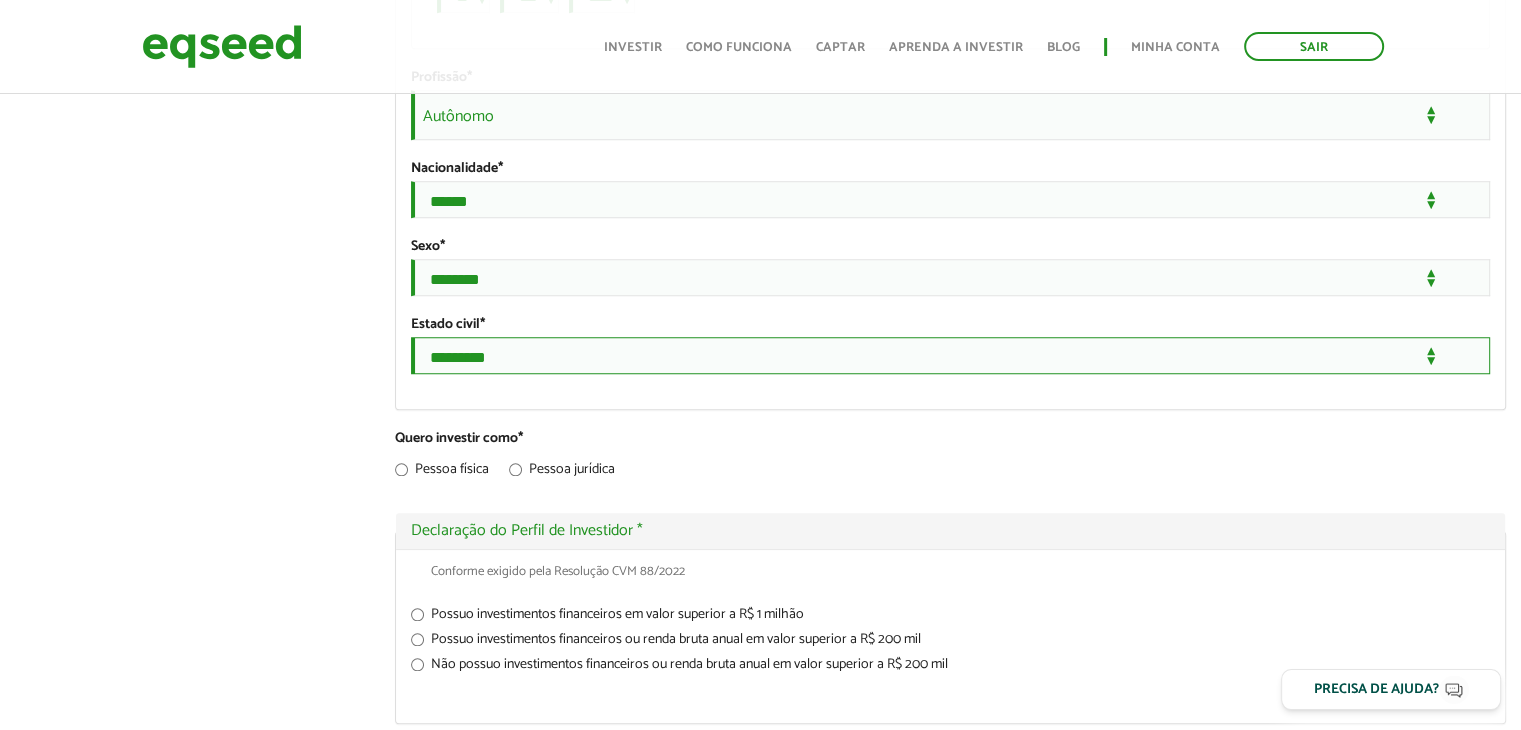 click on "**********" at bounding box center (950, 355) 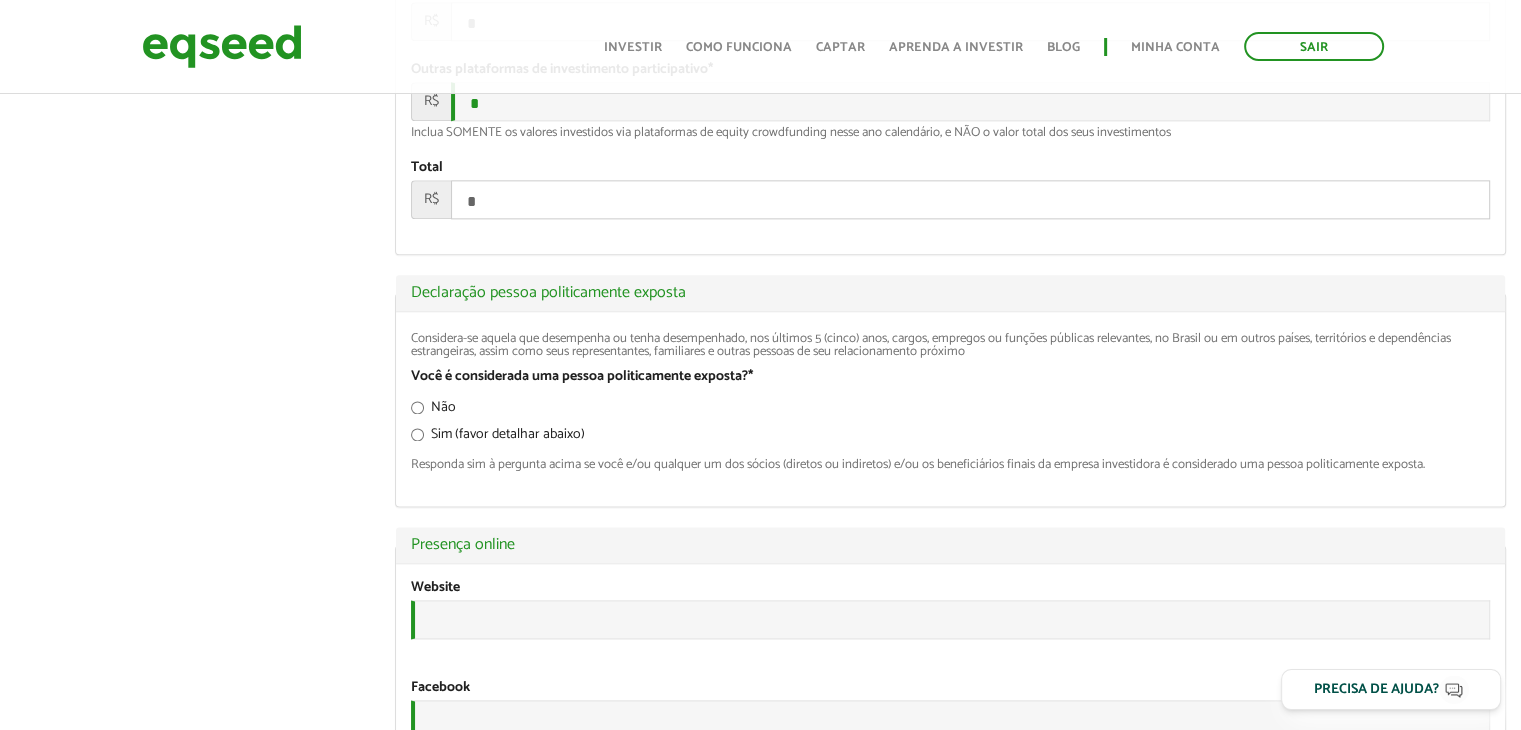 scroll, scrollTop: 2546, scrollLeft: 0, axis: vertical 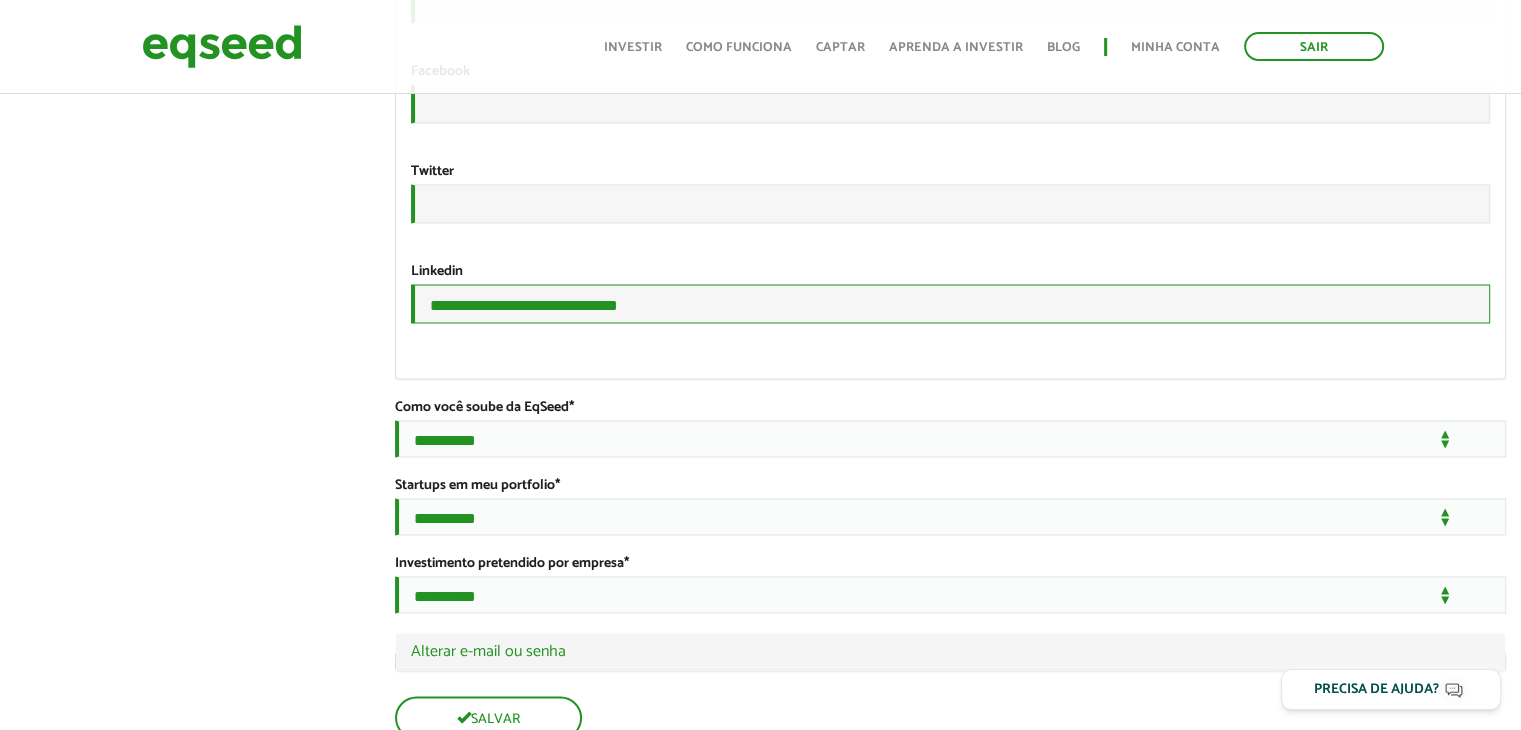 click on "**********" at bounding box center [950, 303] 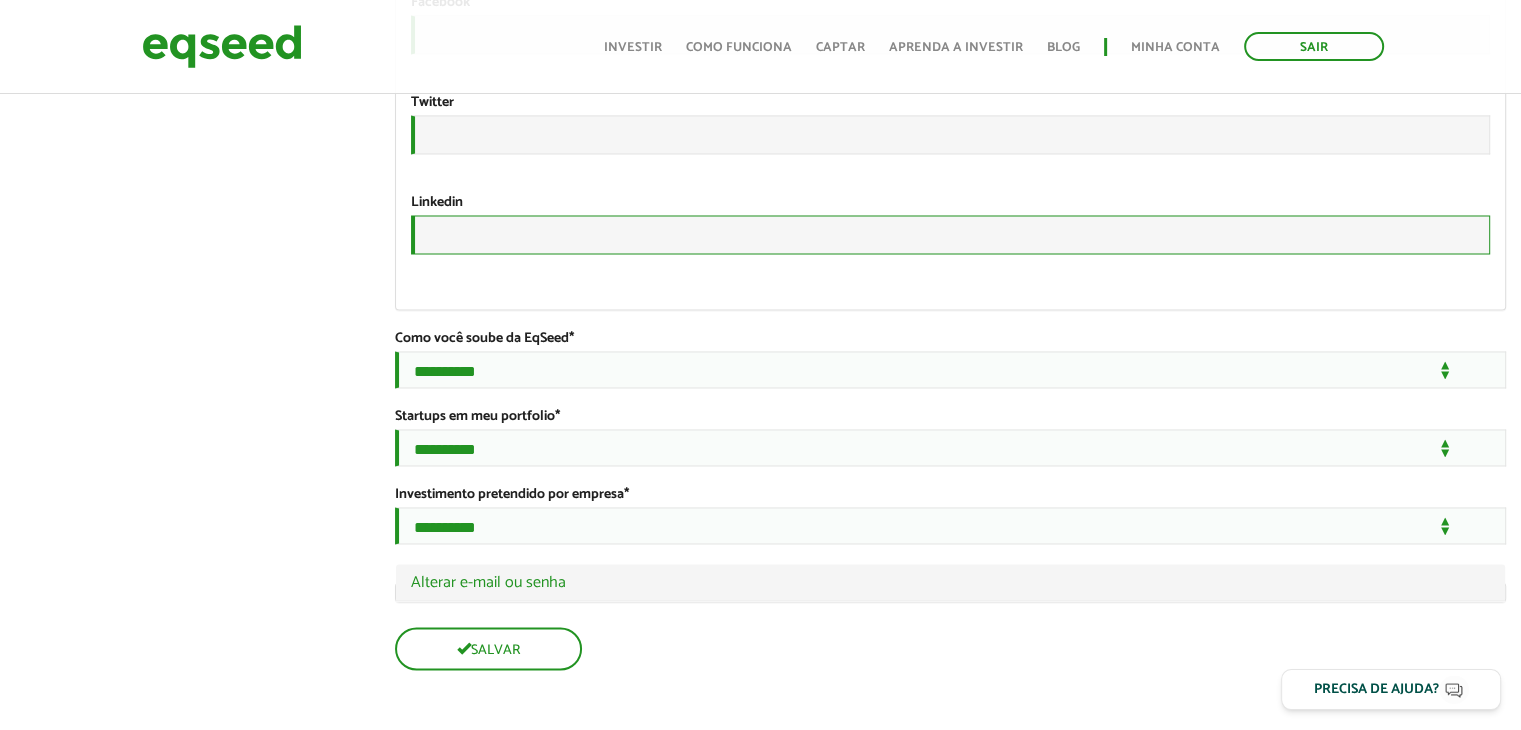 scroll, scrollTop: 3364, scrollLeft: 0, axis: vertical 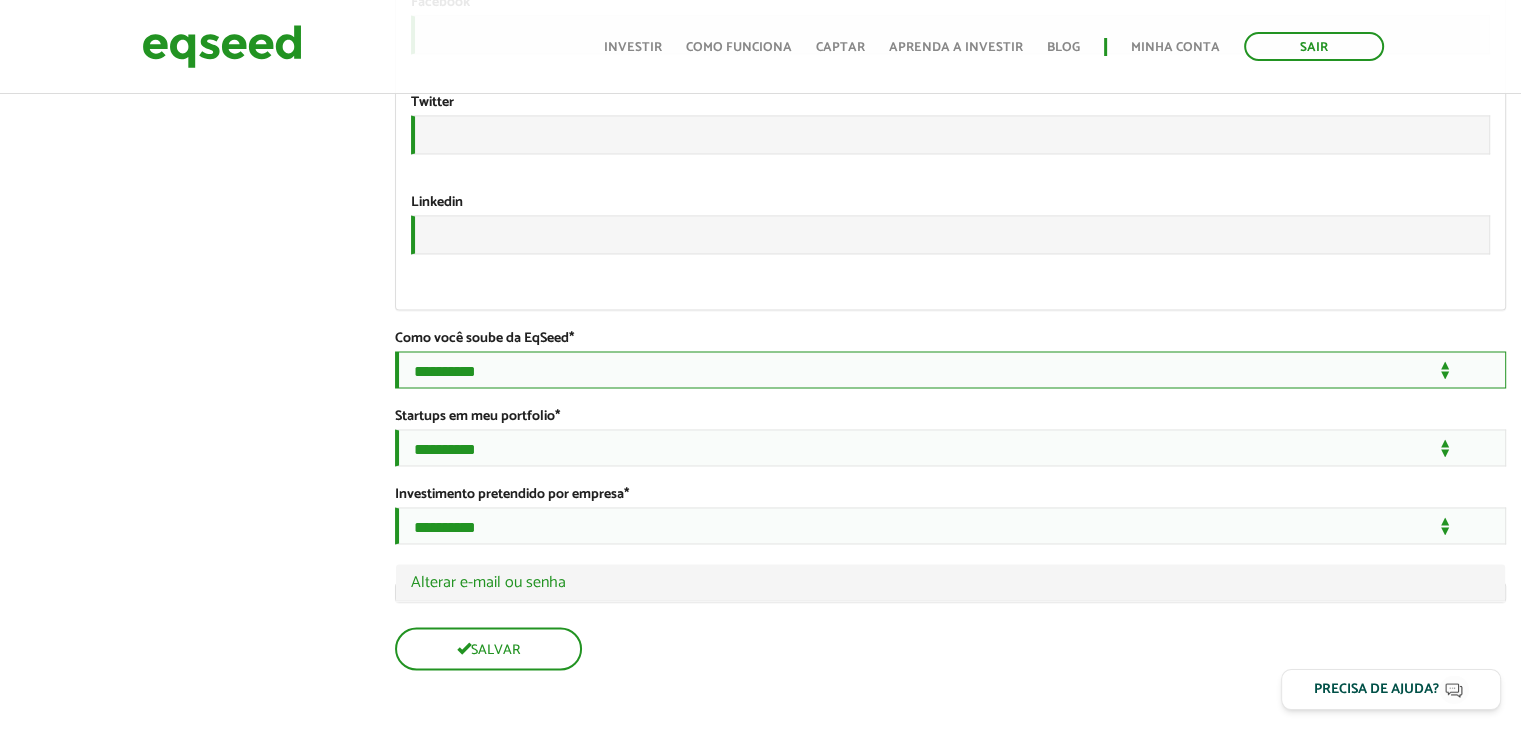click on "**********" at bounding box center [950, 369] 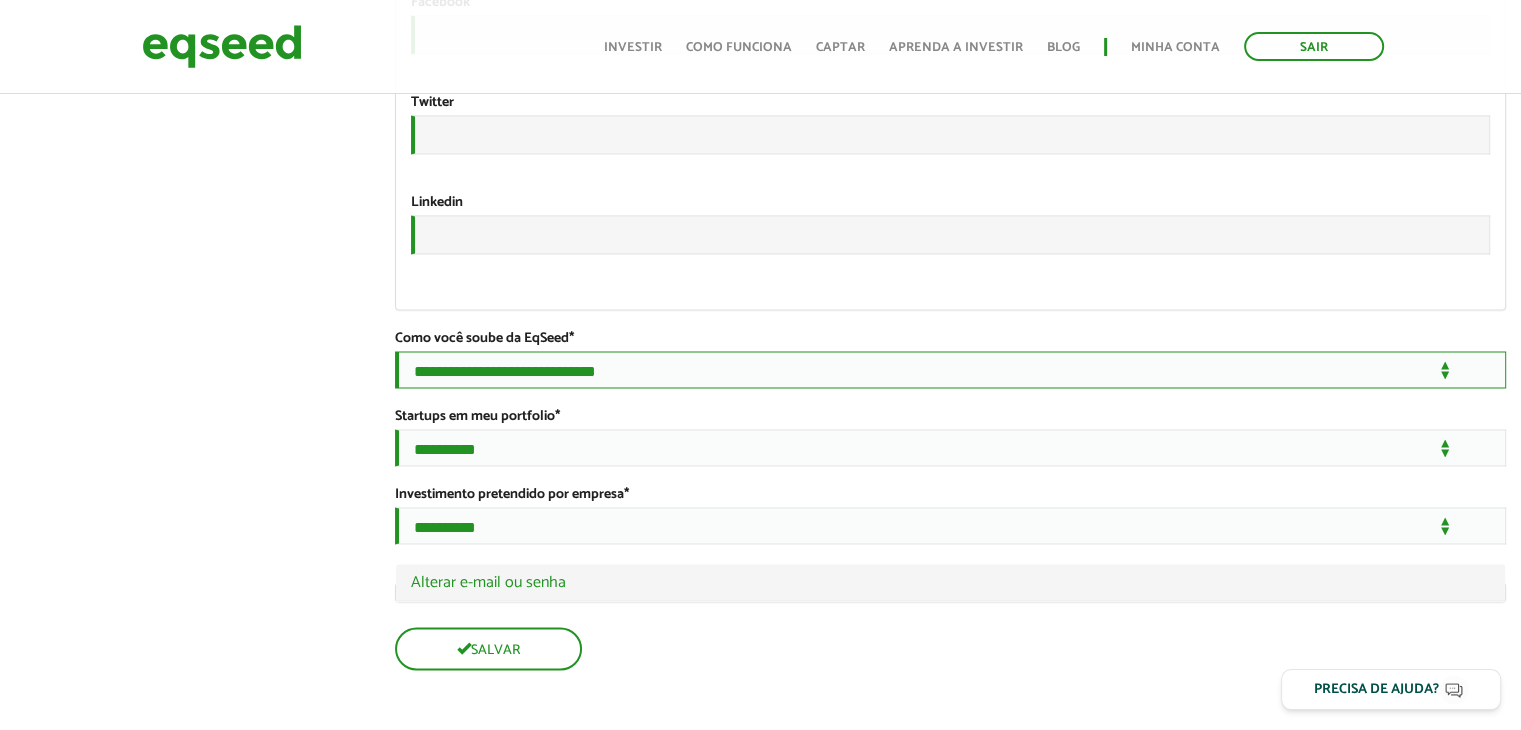 click on "**********" at bounding box center (950, 369) 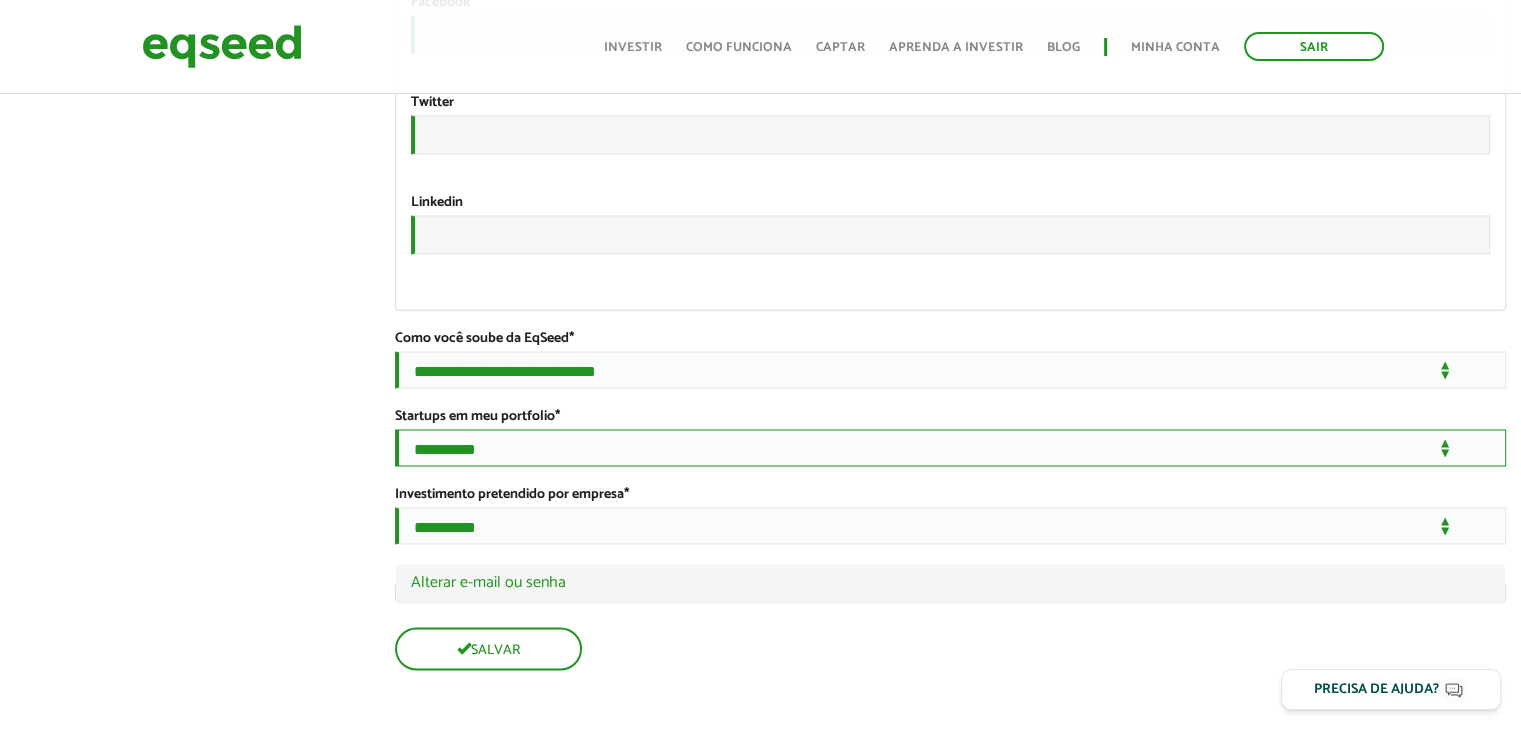 click on "**********" at bounding box center (950, 447) 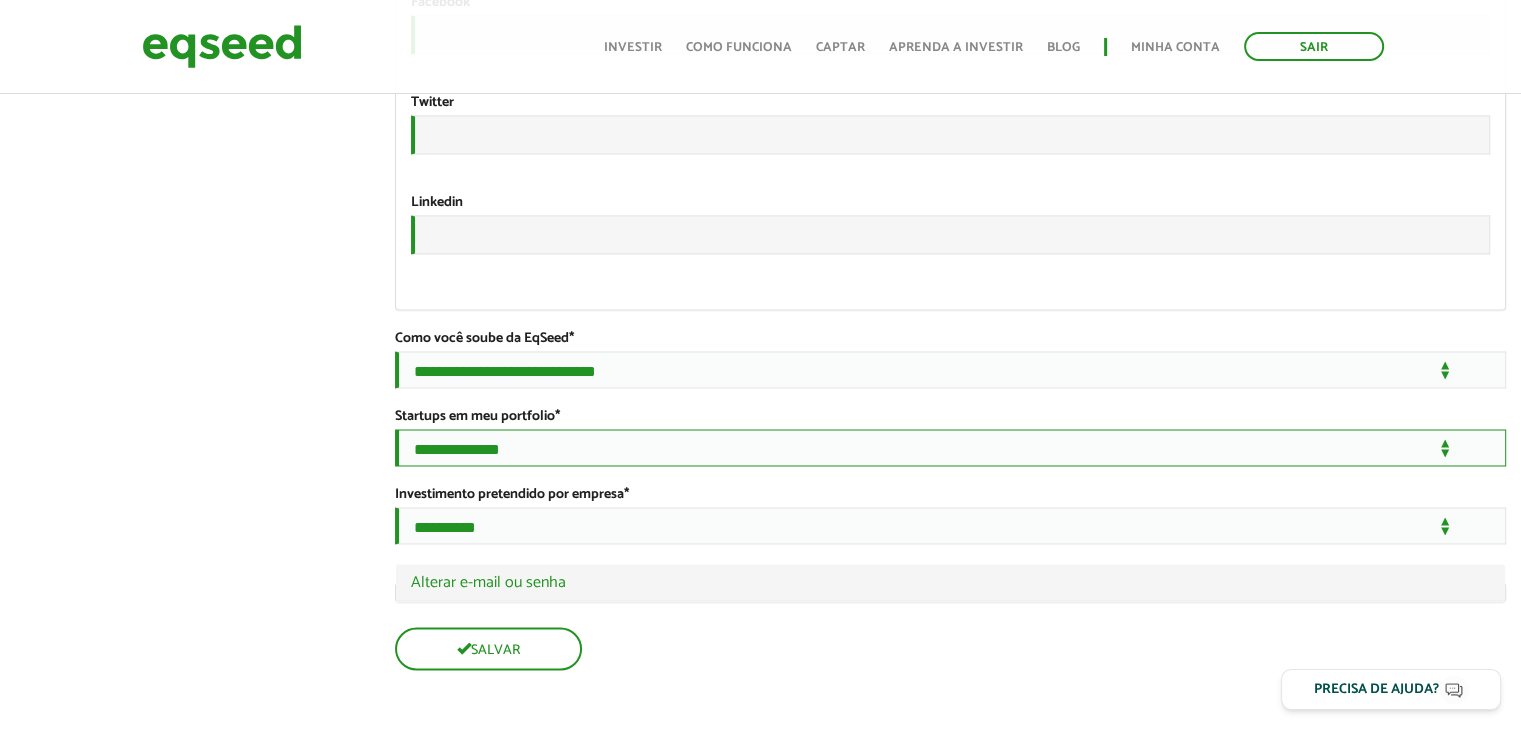 click on "**********" at bounding box center (950, 447) 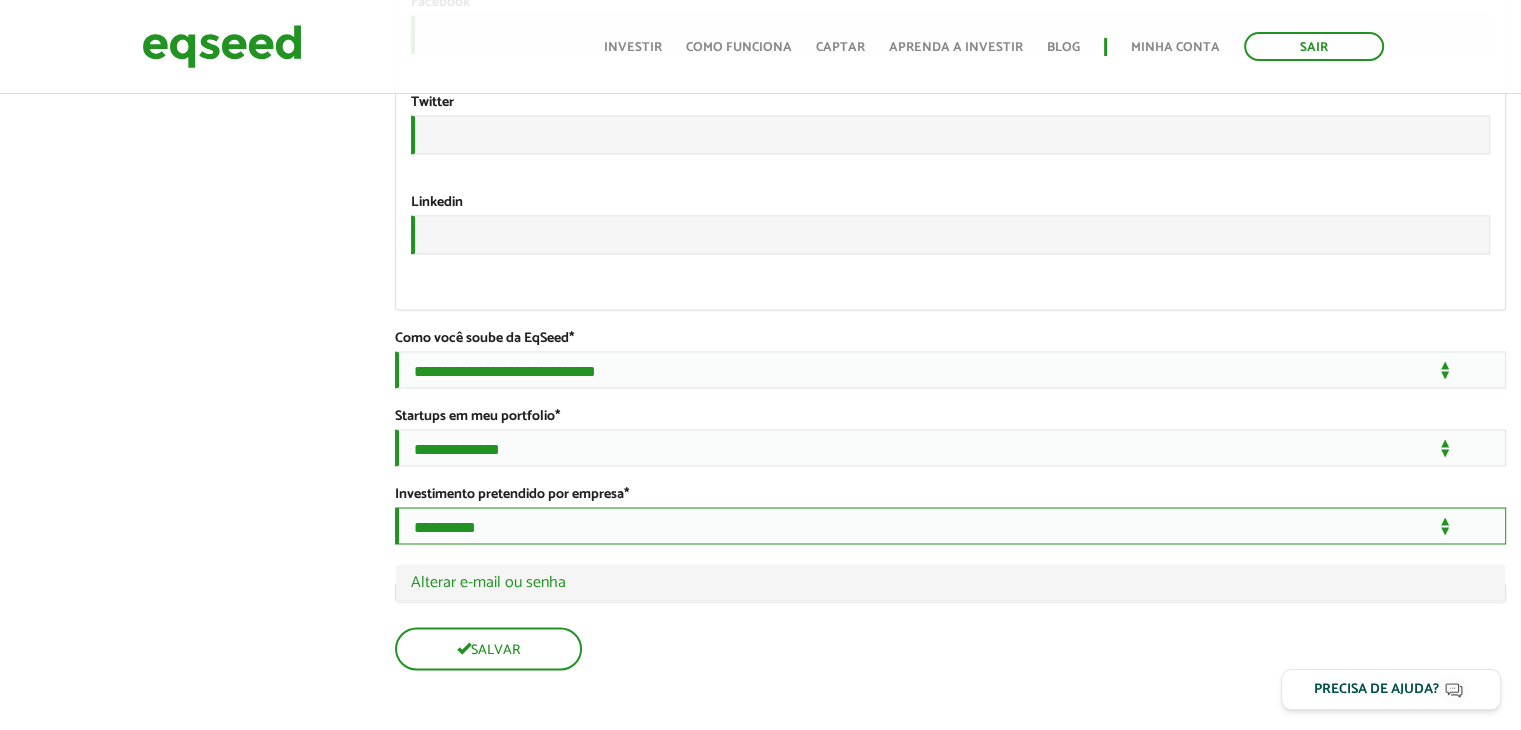 click on "**********" at bounding box center (950, 525) 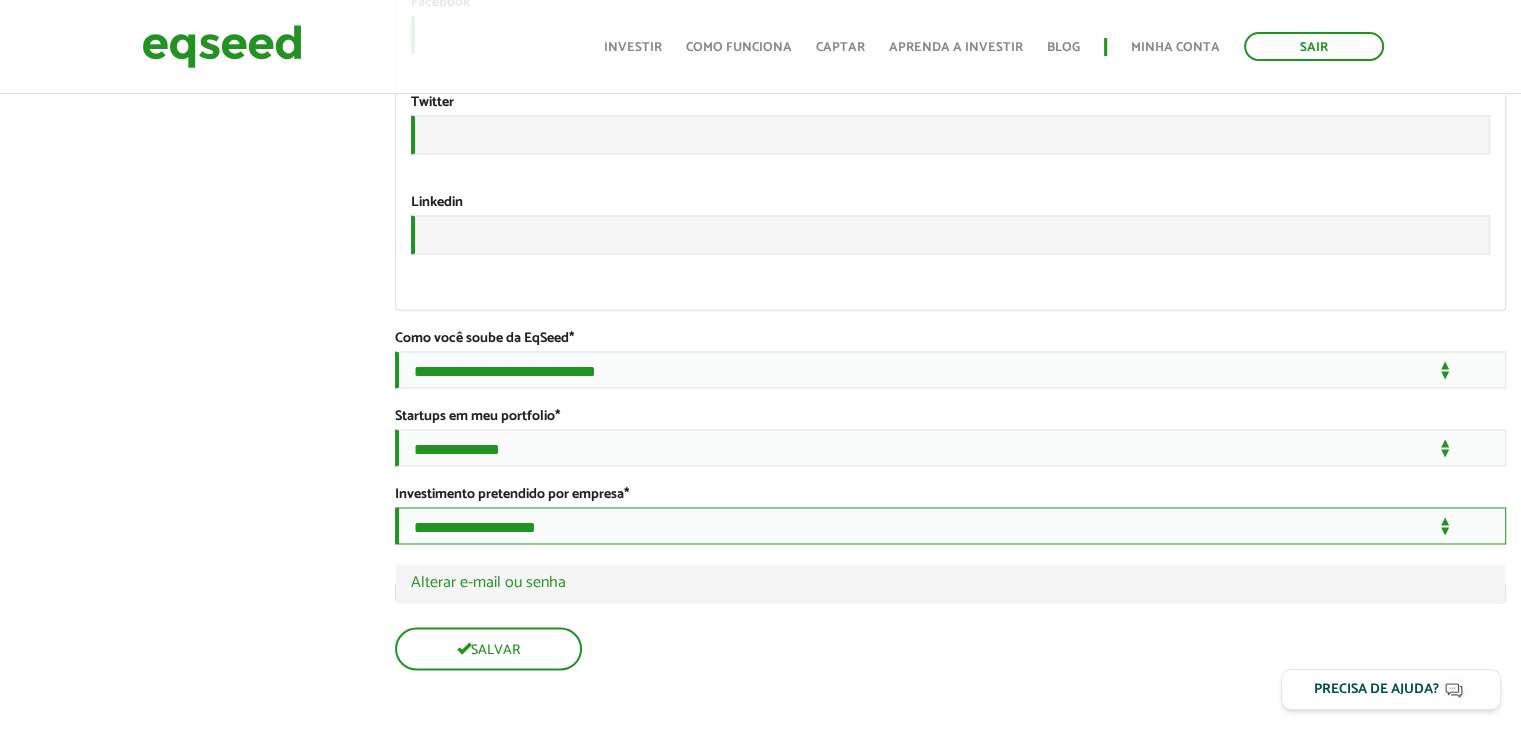 click on "**********" at bounding box center (950, 525) 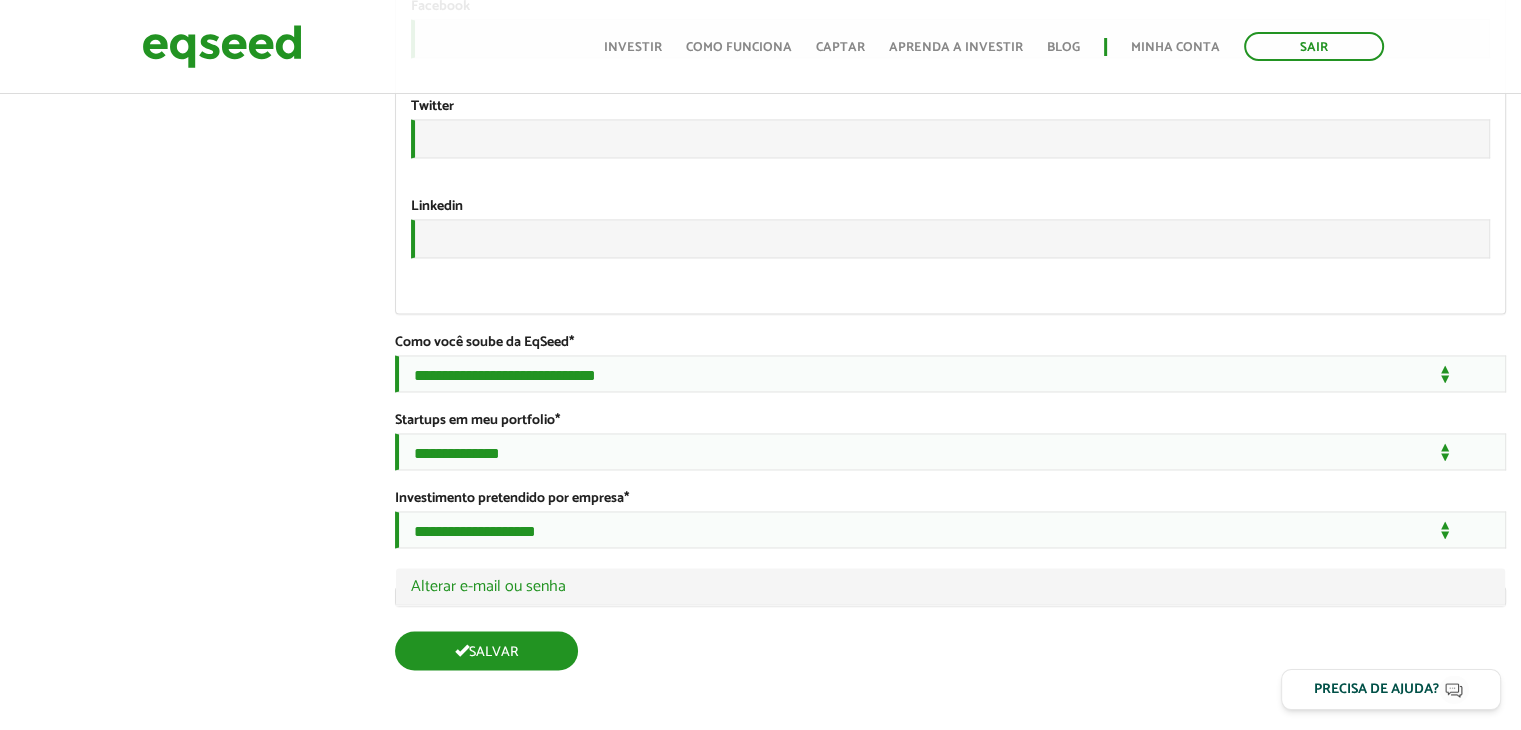 scroll, scrollTop: 3441, scrollLeft: 0, axis: vertical 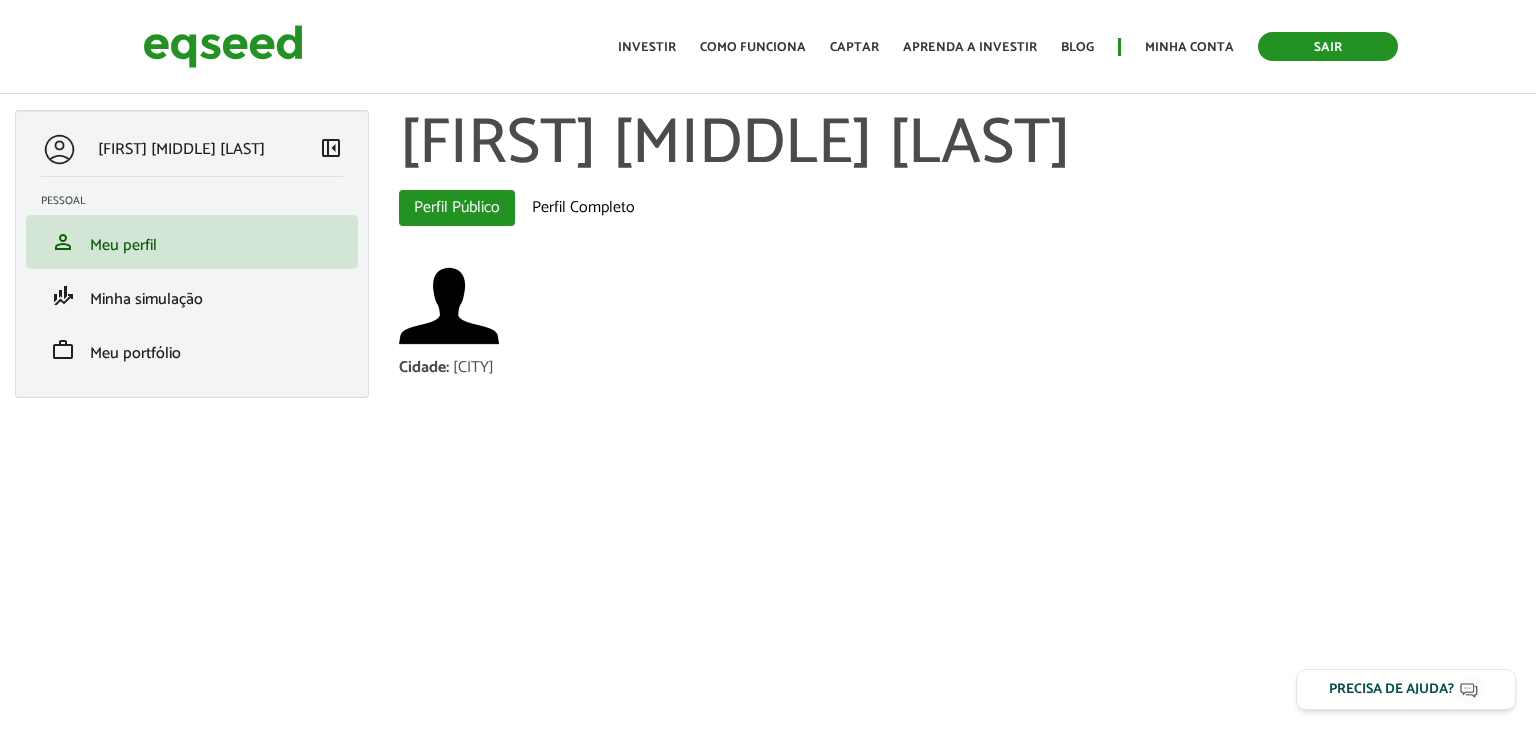 click on "Sair" at bounding box center (1328, 46) 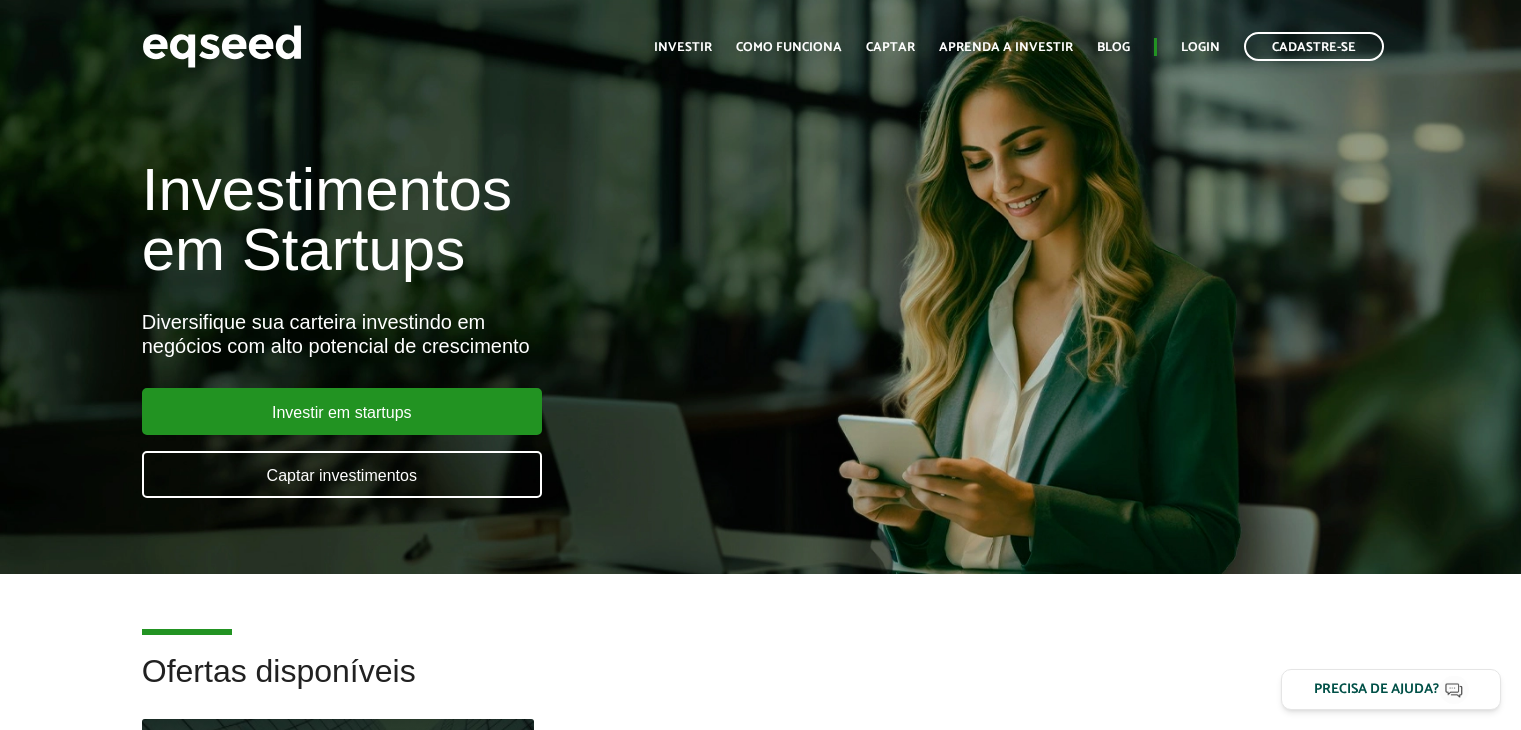 scroll, scrollTop: 0, scrollLeft: 0, axis: both 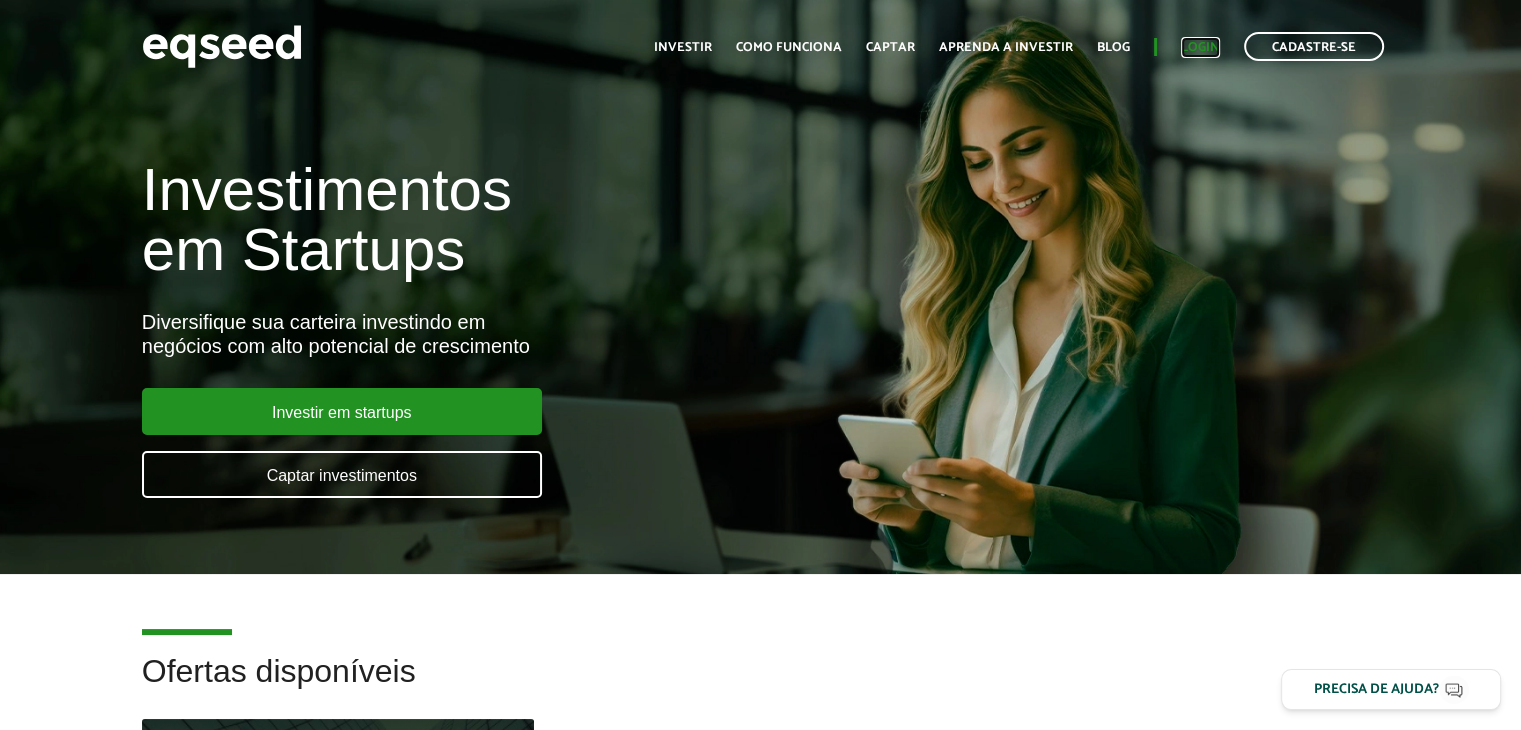 click on "Login" at bounding box center [1200, 47] 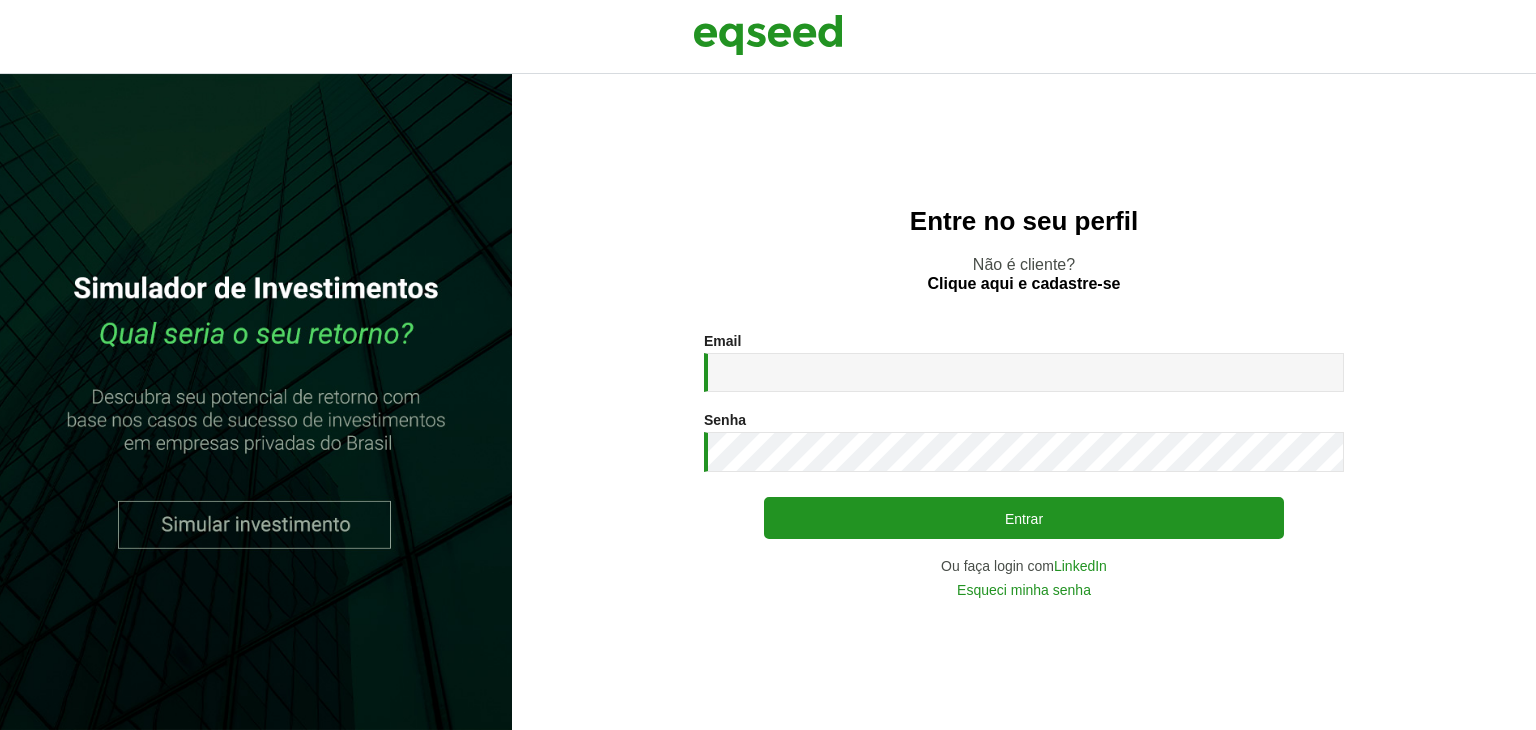 scroll, scrollTop: 0, scrollLeft: 0, axis: both 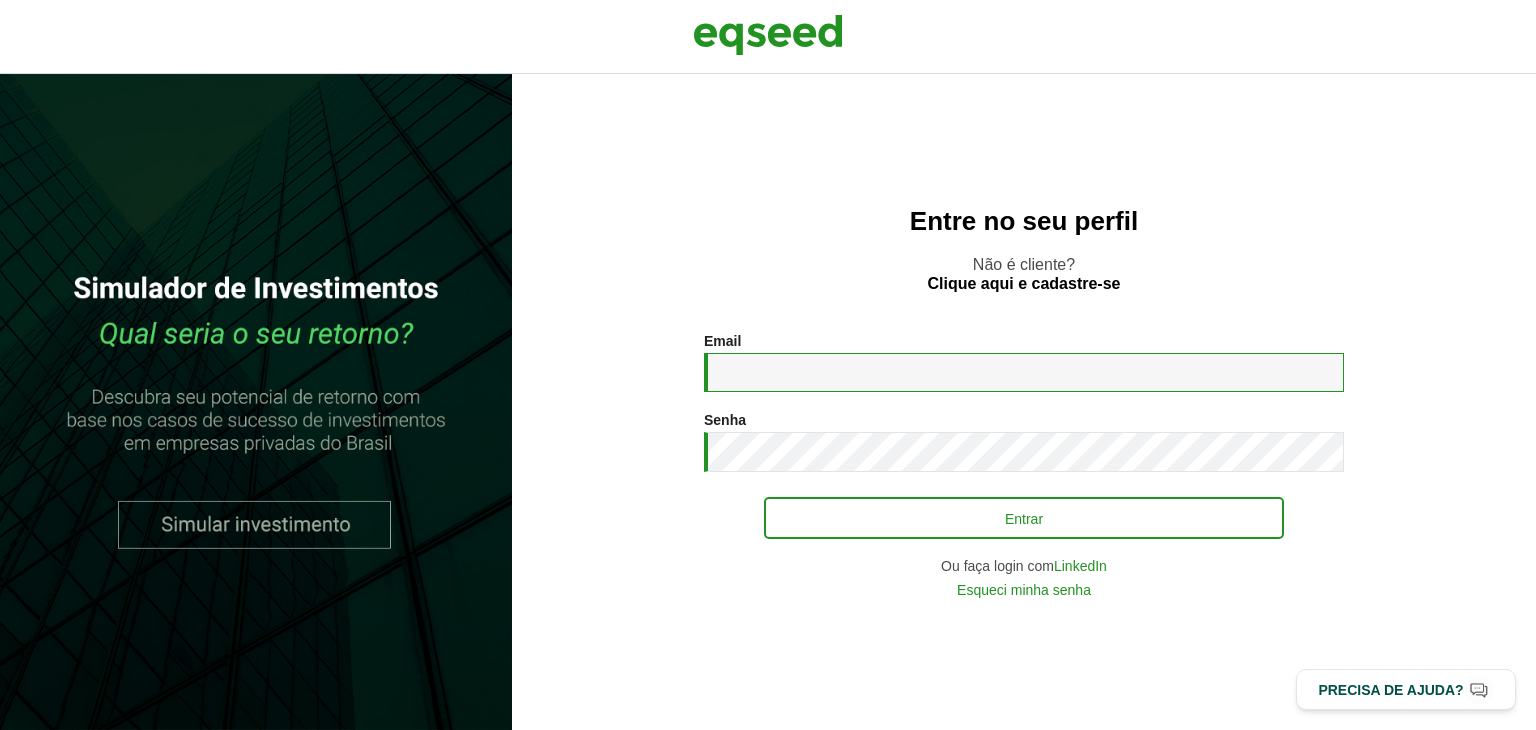 type on "**********" 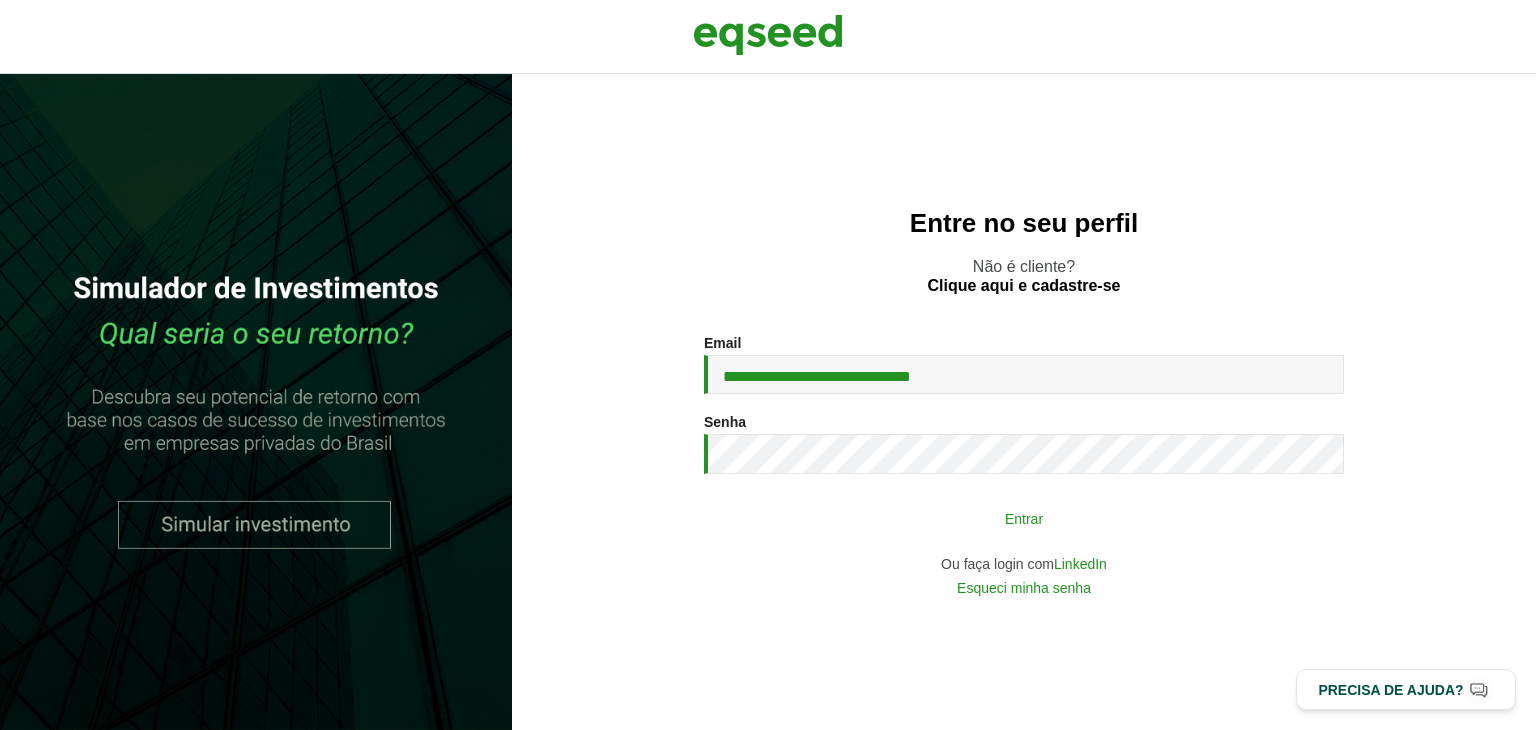 click on "Entrar" at bounding box center [1024, 518] 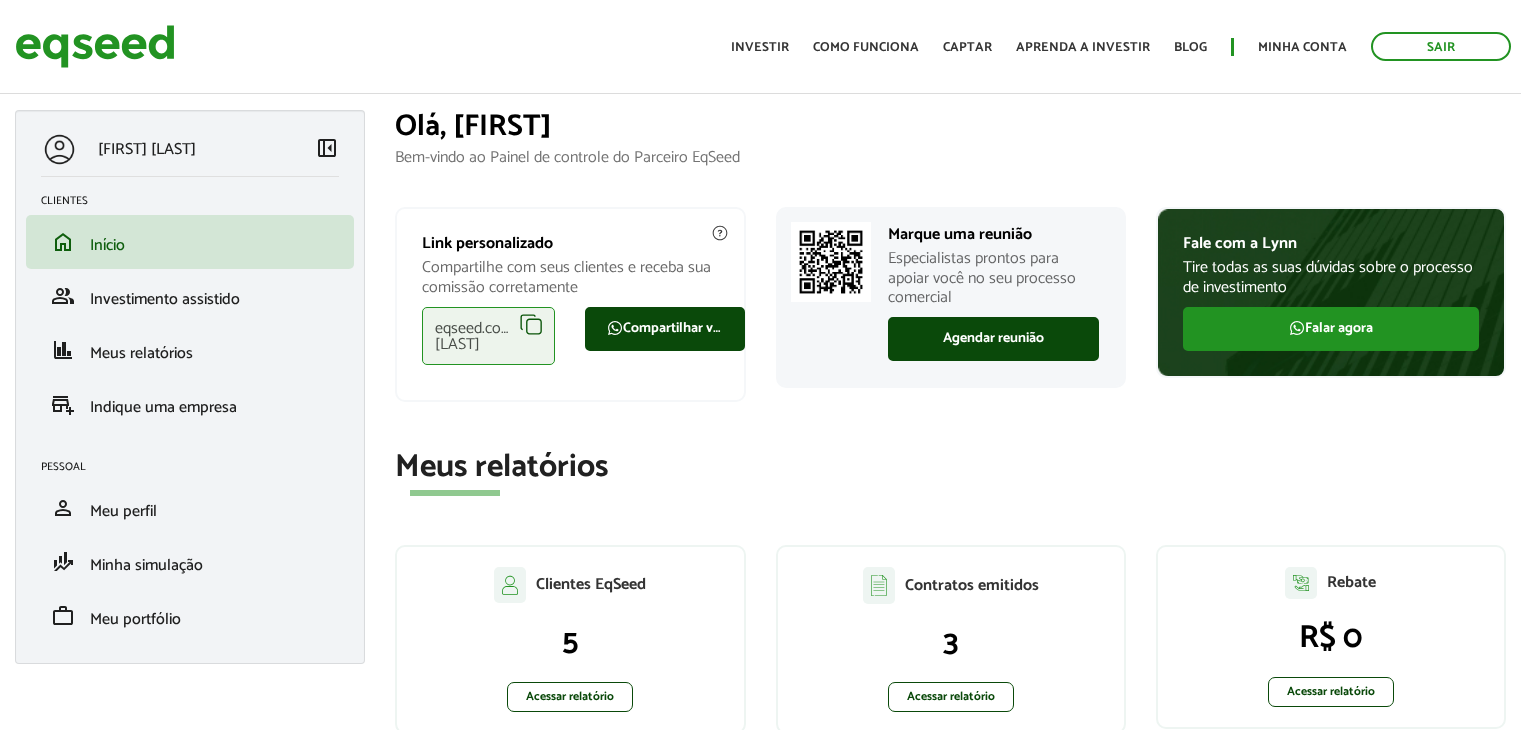 scroll, scrollTop: 0, scrollLeft: 0, axis: both 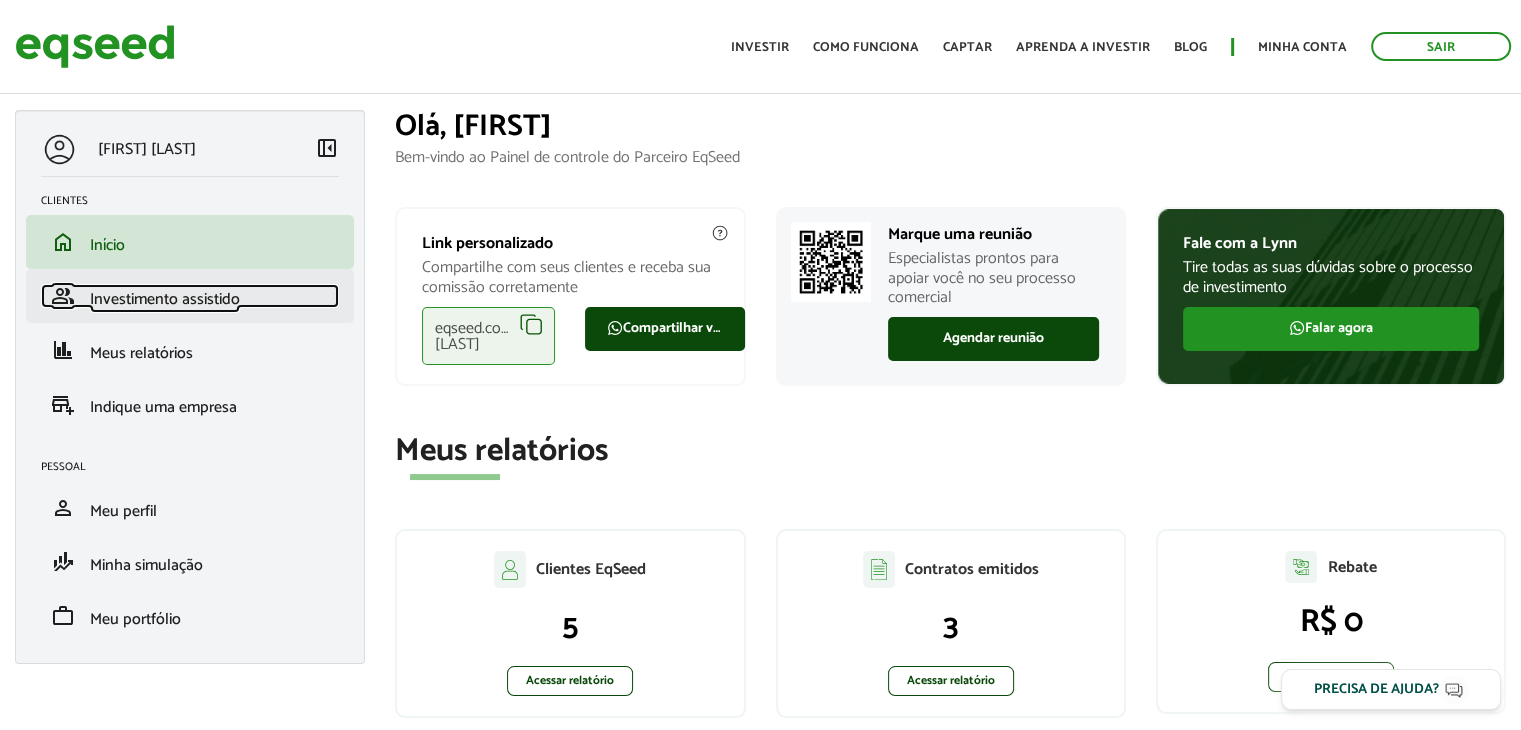 click on "Investimento assistido" at bounding box center [165, 299] 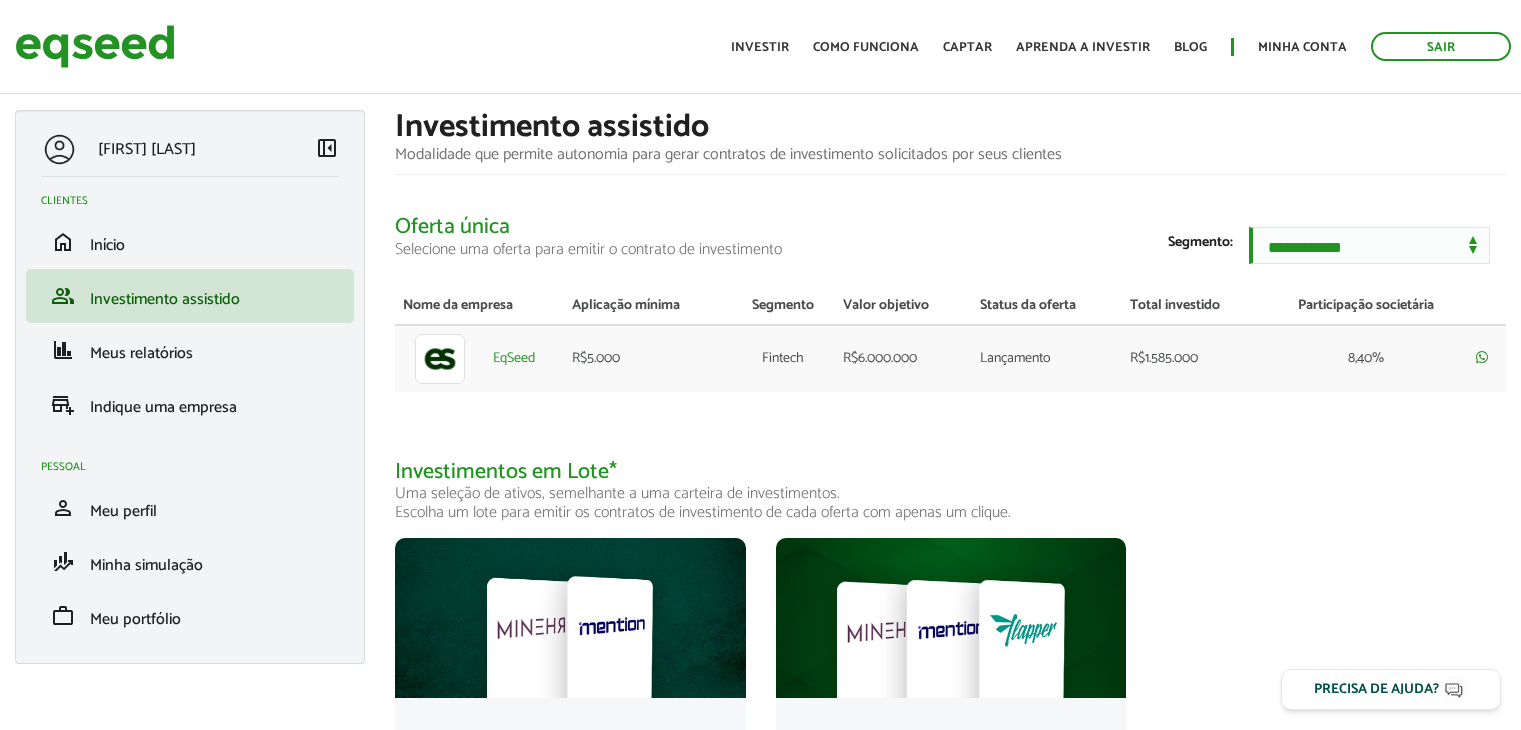 scroll, scrollTop: 0, scrollLeft: 0, axis: both 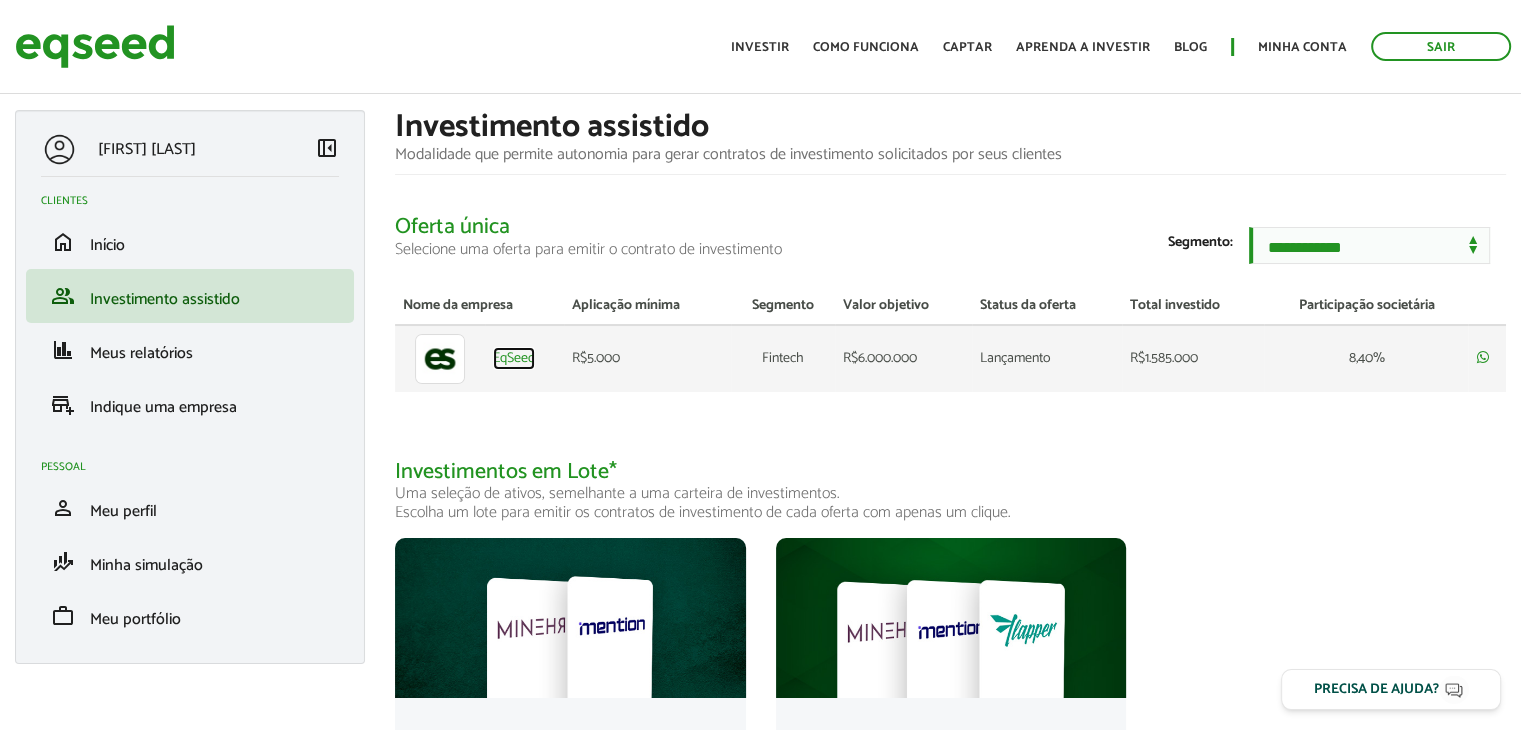 click on "EqSeed" at bounding box center (514, 359) 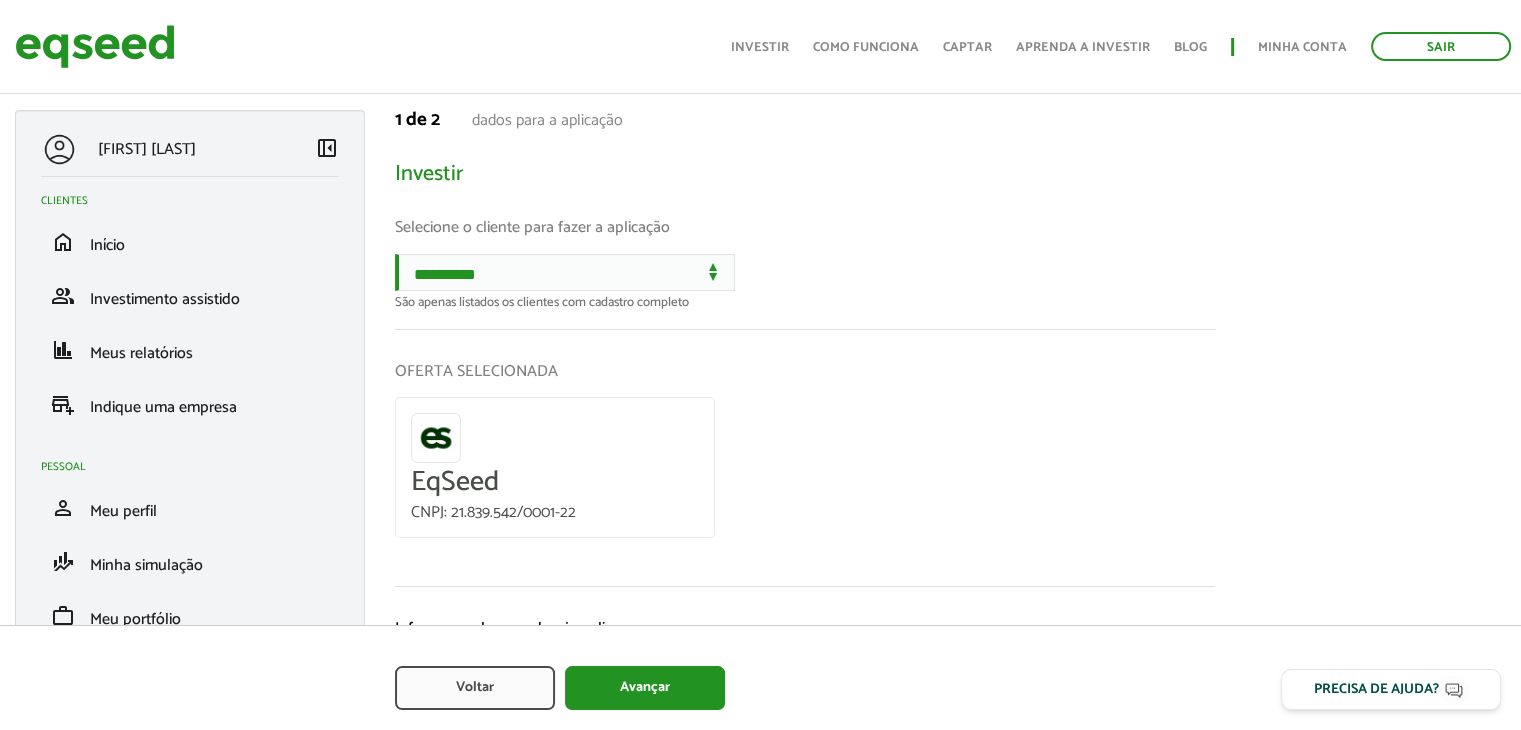 scroll, scrollTop: 46, scrollLeft: 0, axis: vertical 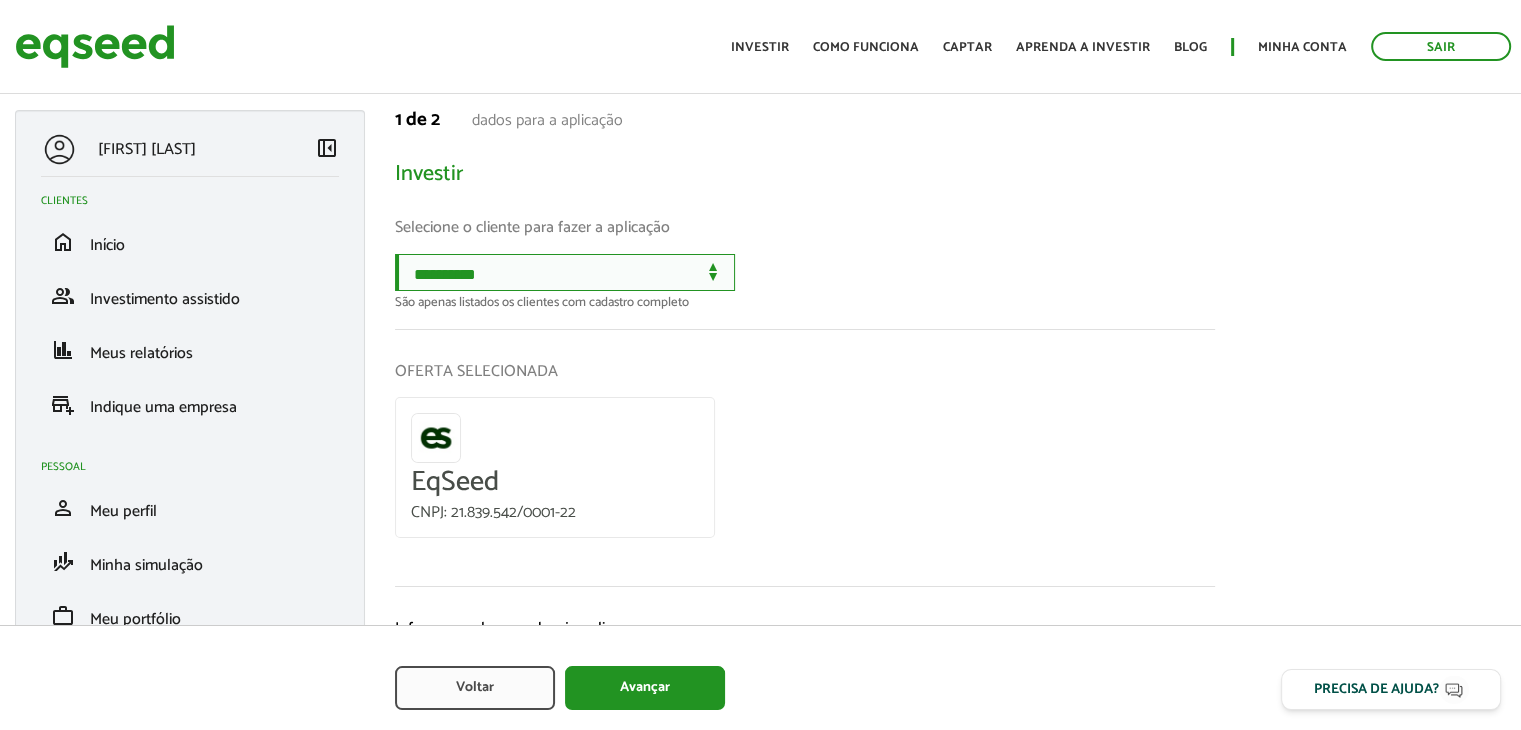 click on "**********" at bounding box center [565, 272] 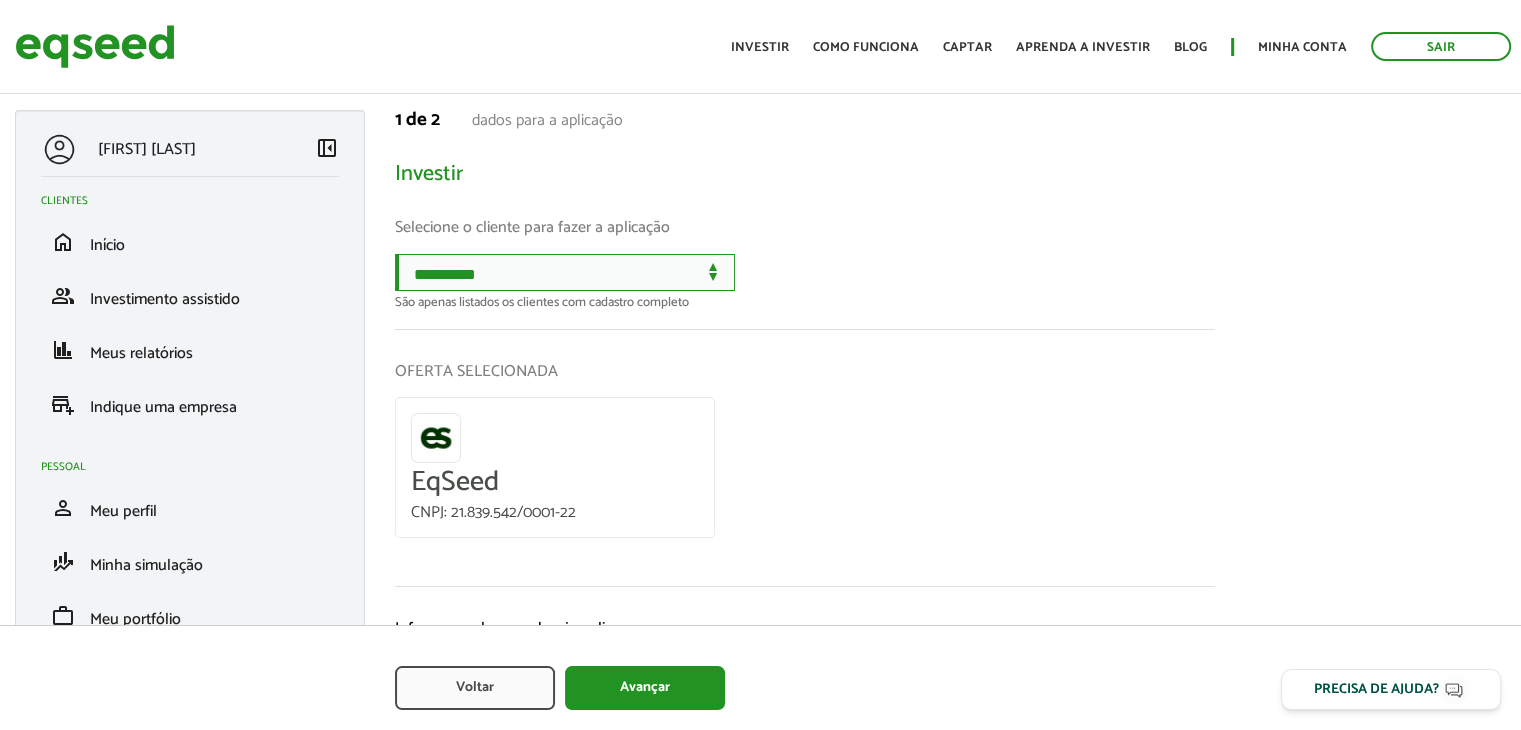 select on "******" 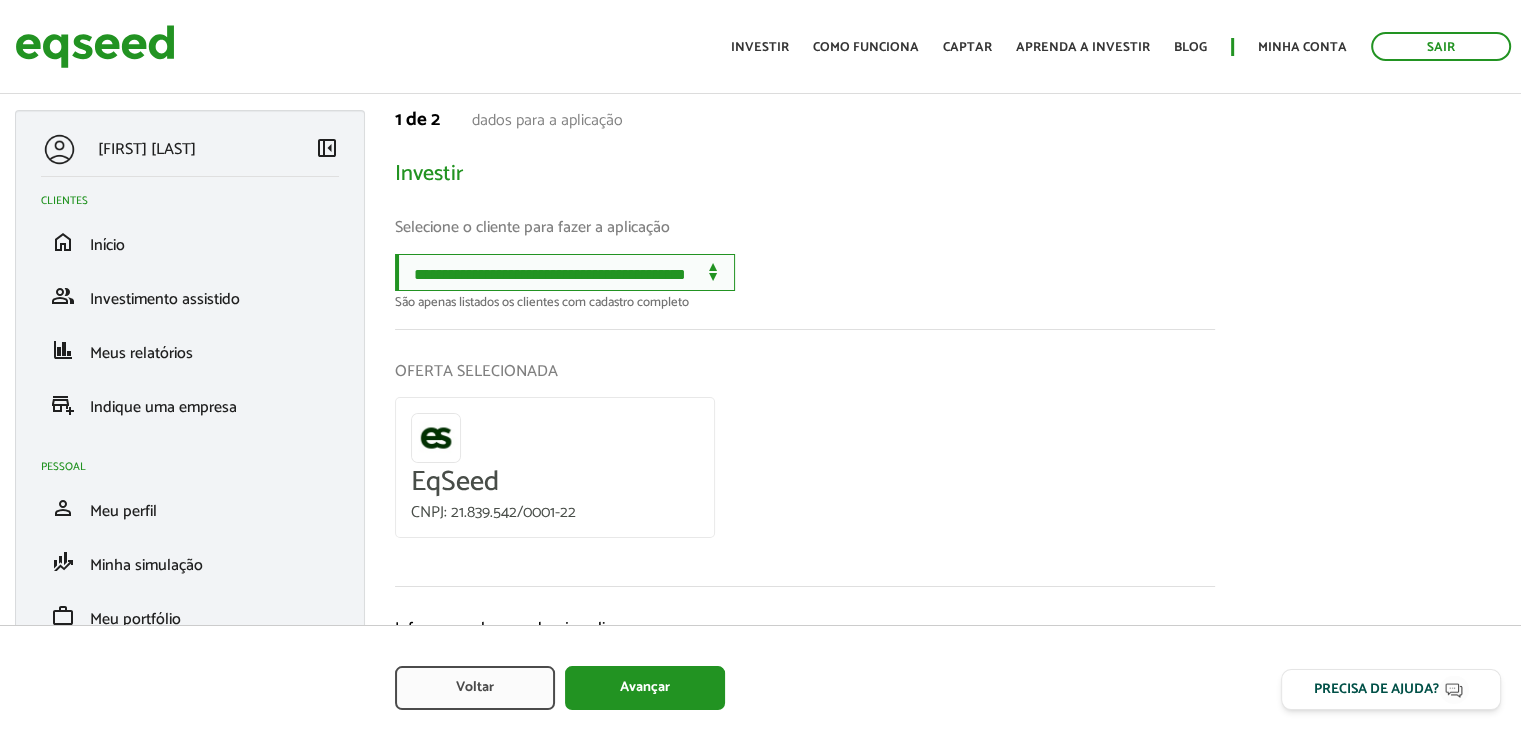 click on "**********" at bounding box center (565, 272) 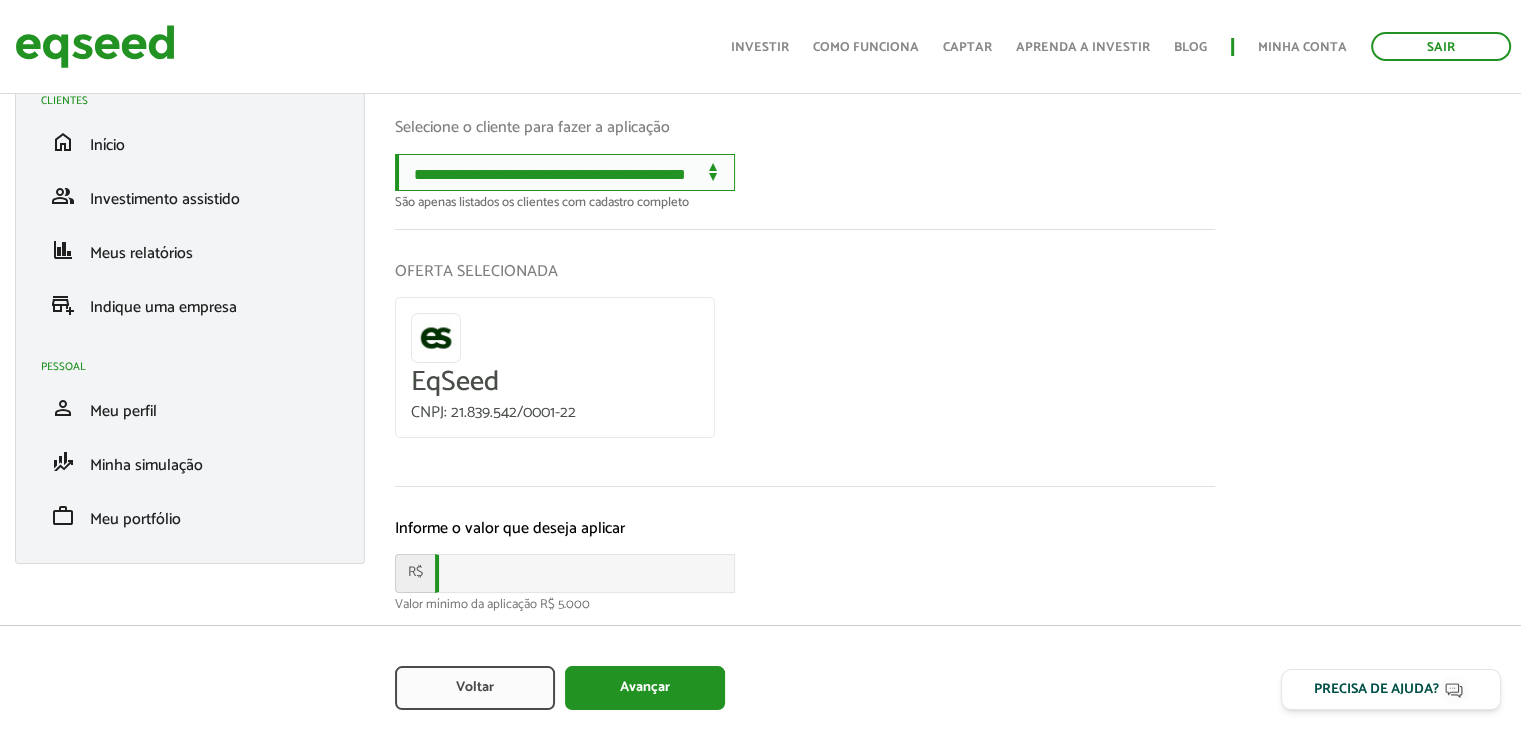 scroll, scrollTop: 150, scrollLeft: 0, axis: vertical 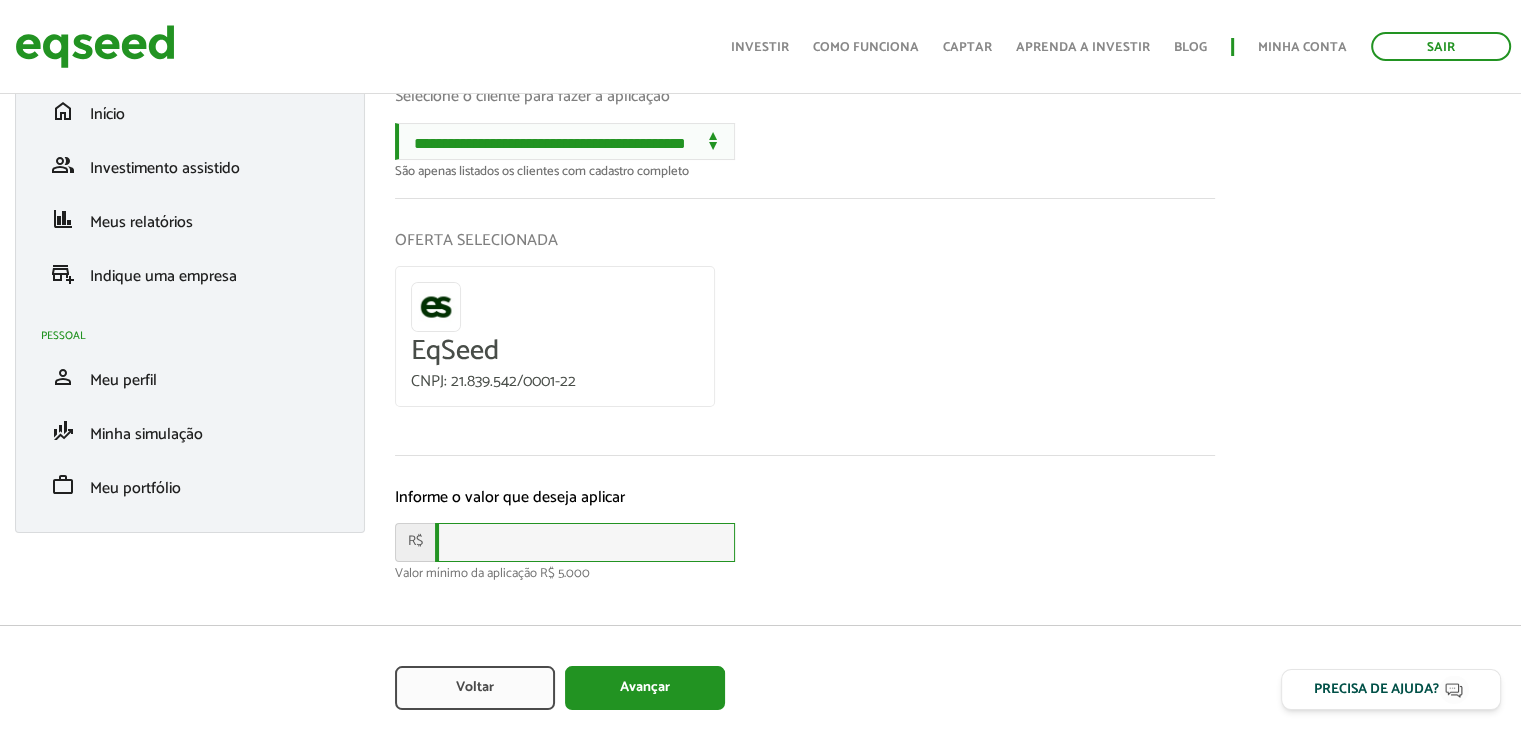 click at bounding box center (585, 542) 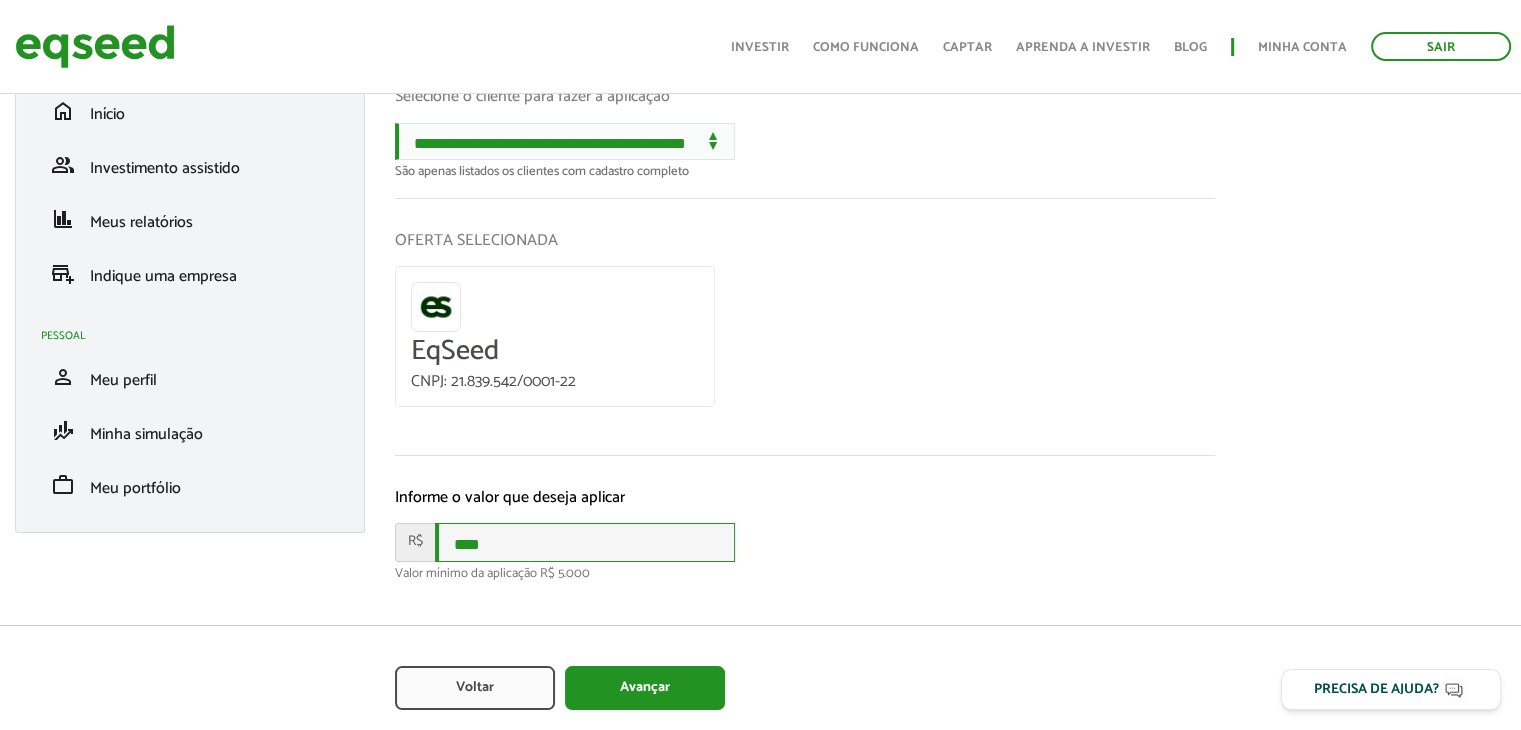 type on "****" 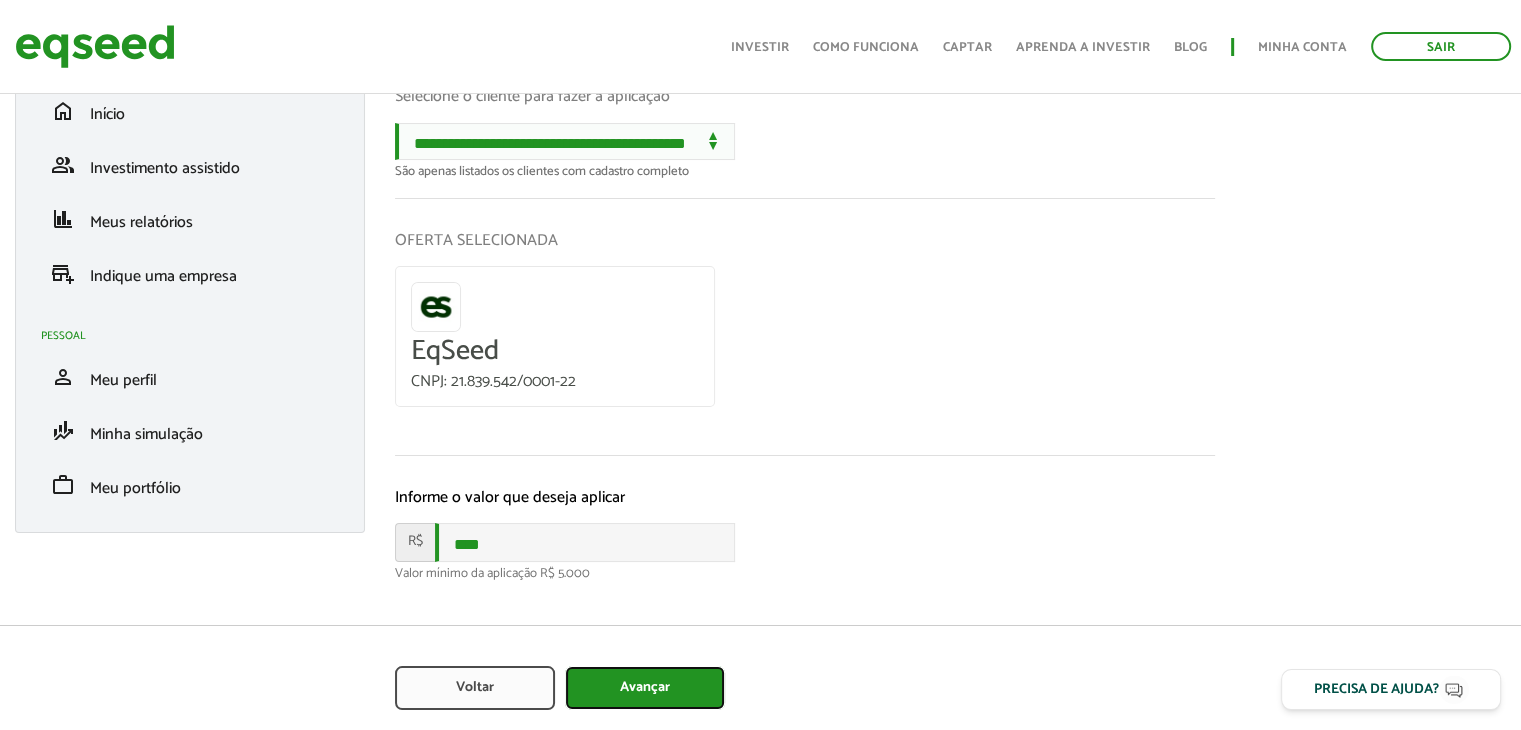 type on "Avançar" 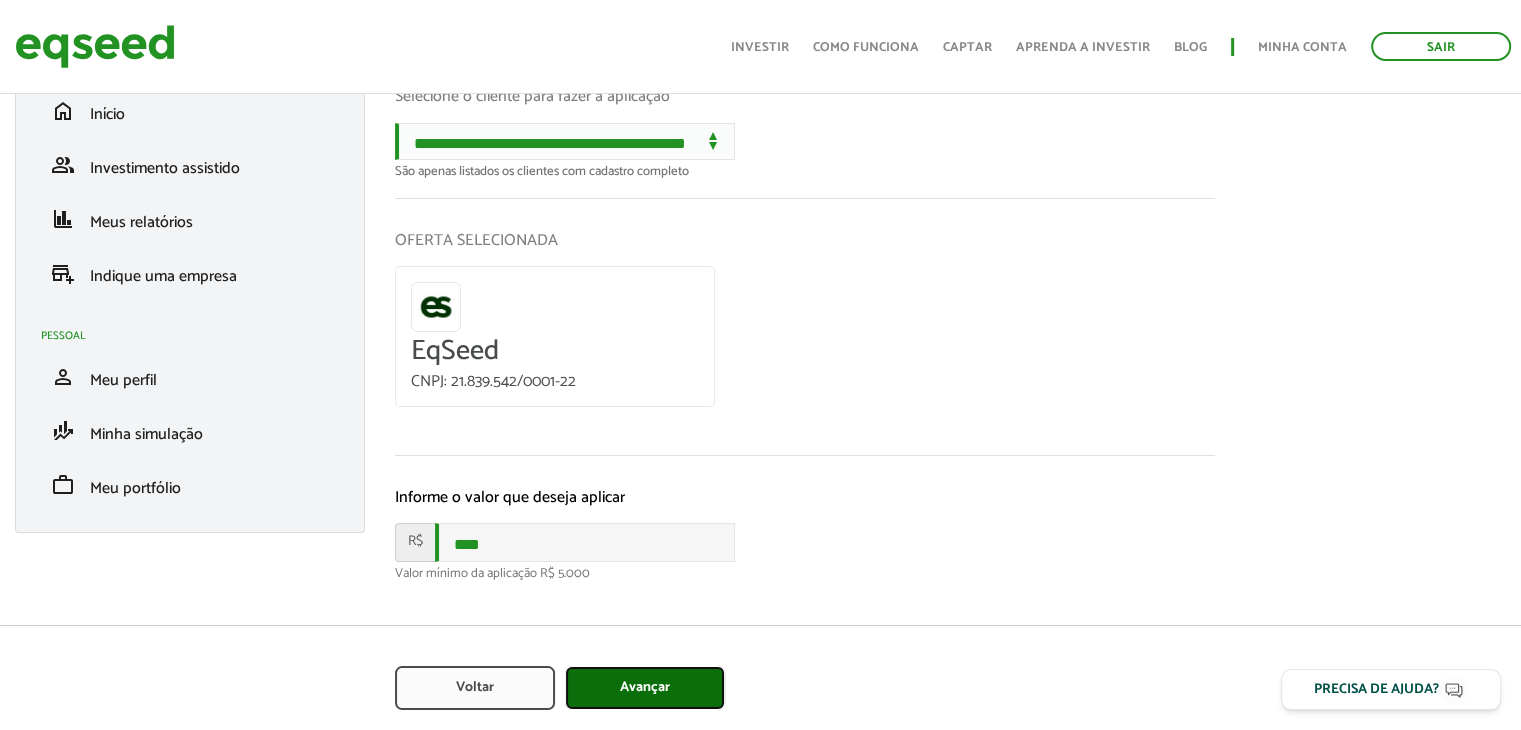 click on "Avançar" at bounding box center (645, 688) 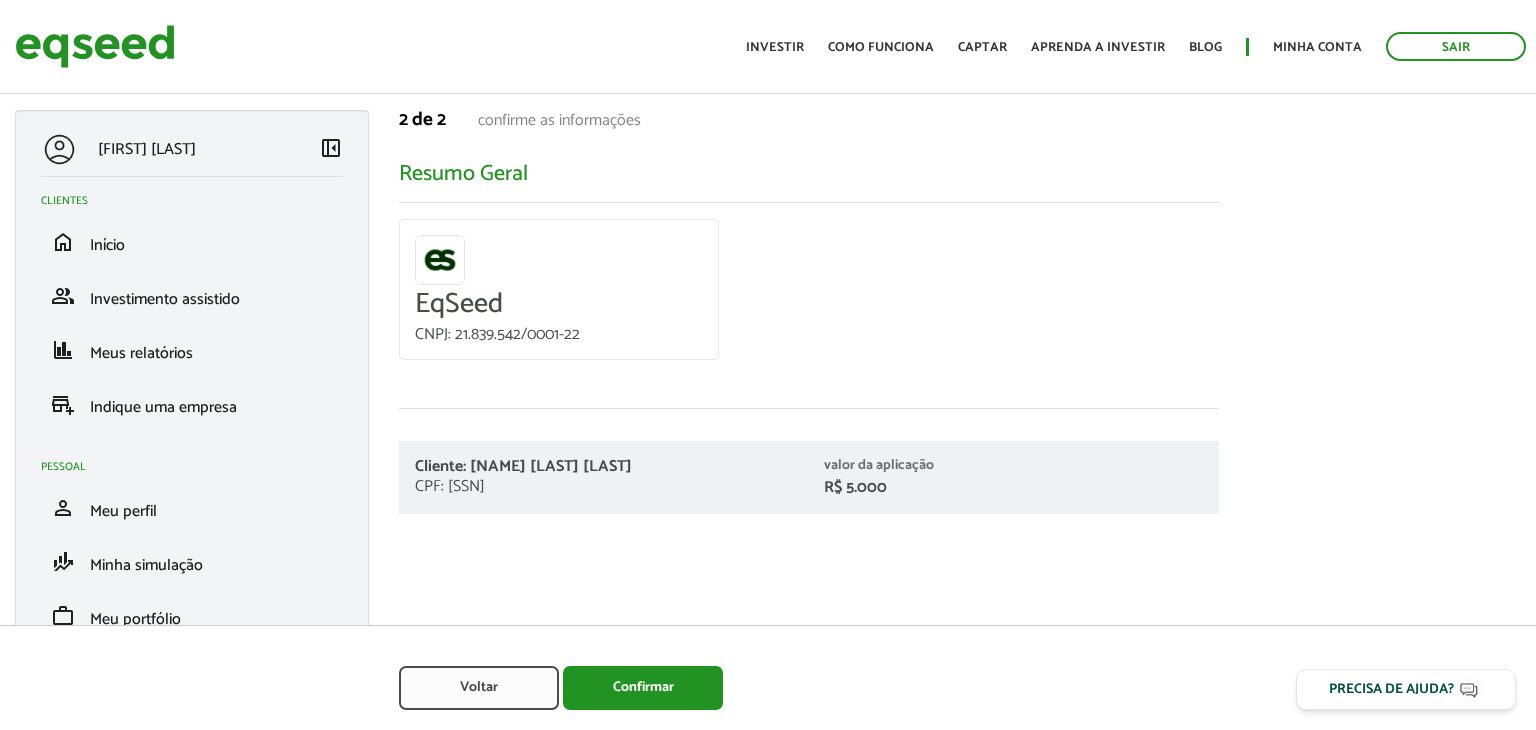 scroll, scrollTop: 0, scrollLeft: 0, axis: both 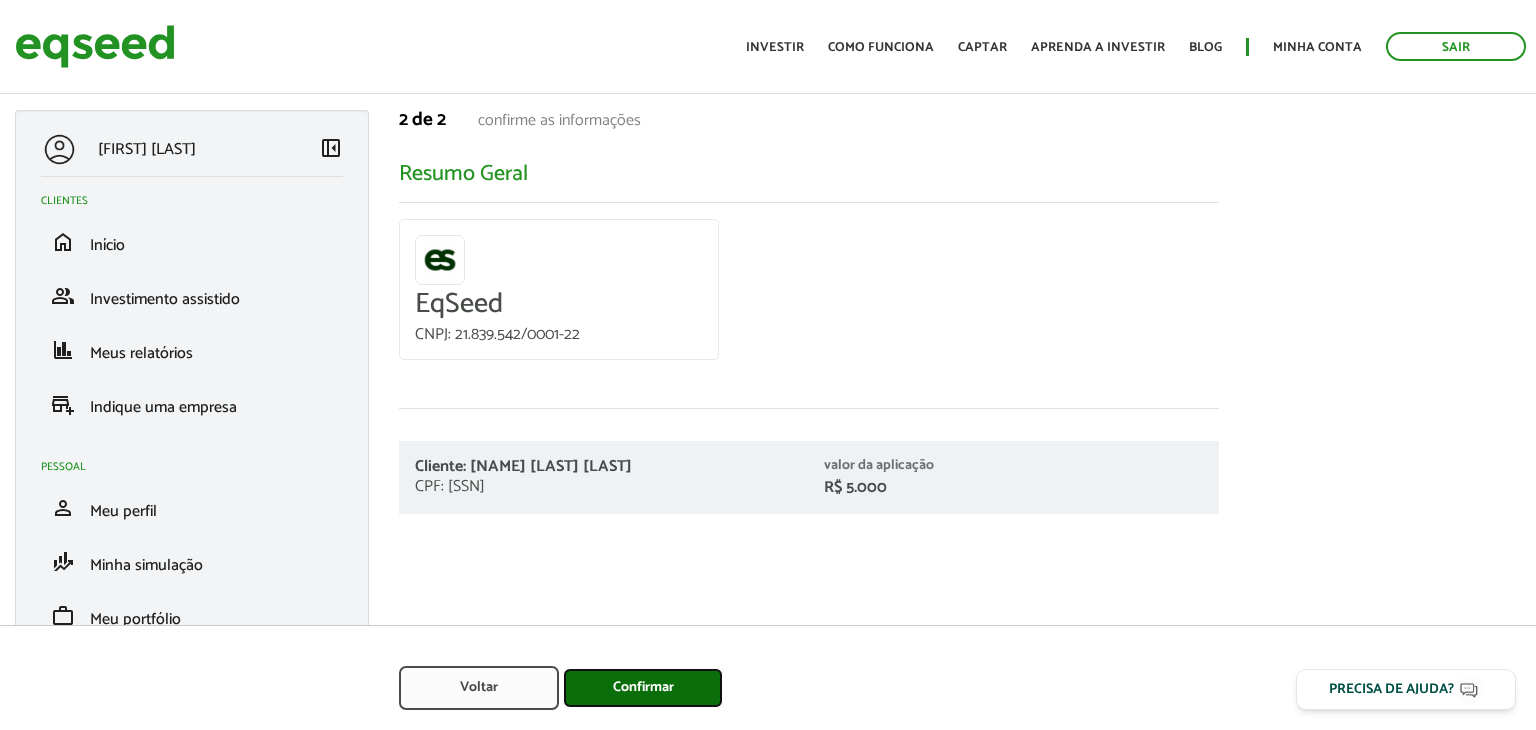 click on "Confirmar" at bounding box center [643, 688] 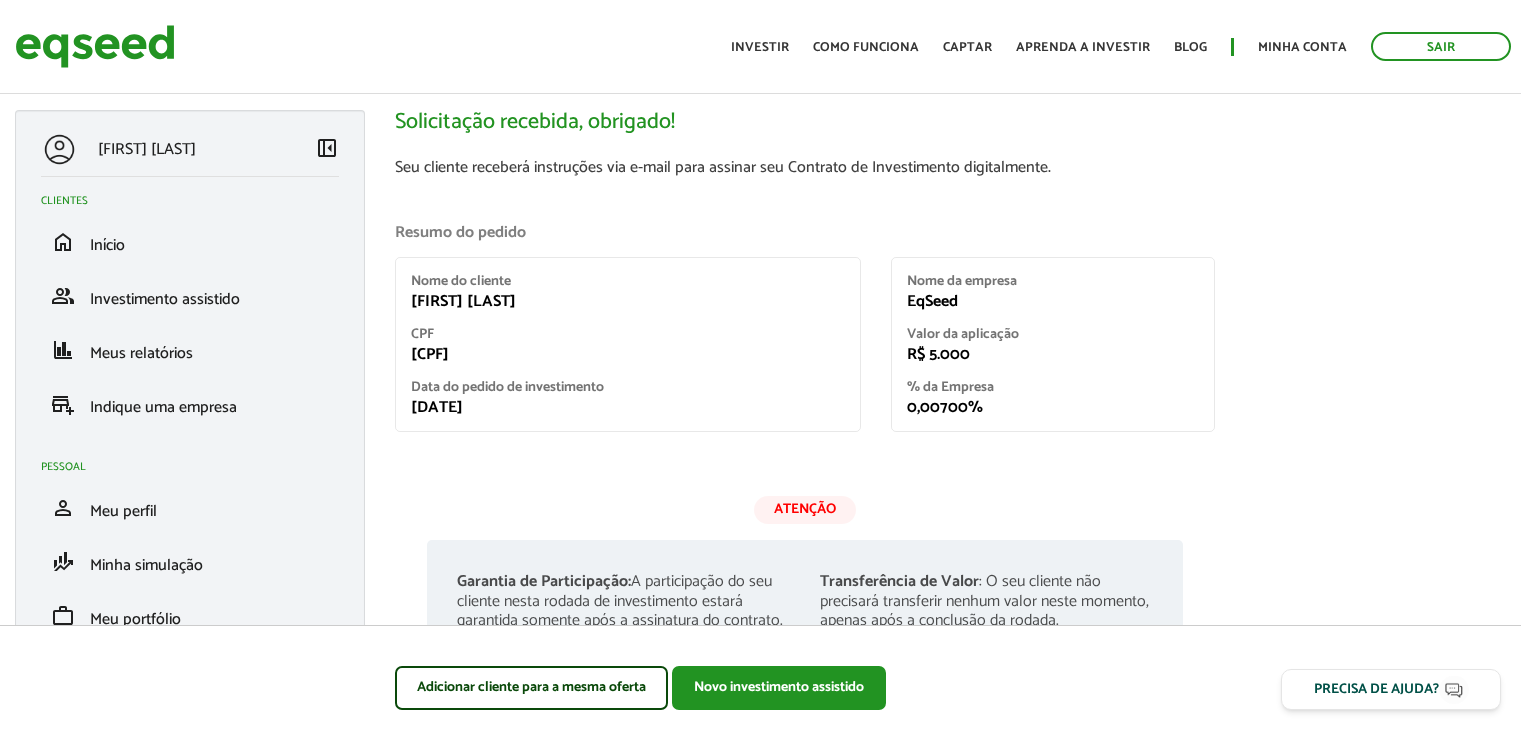 scroll, scrollTop: 0, scrollLeft: 0, axis: both 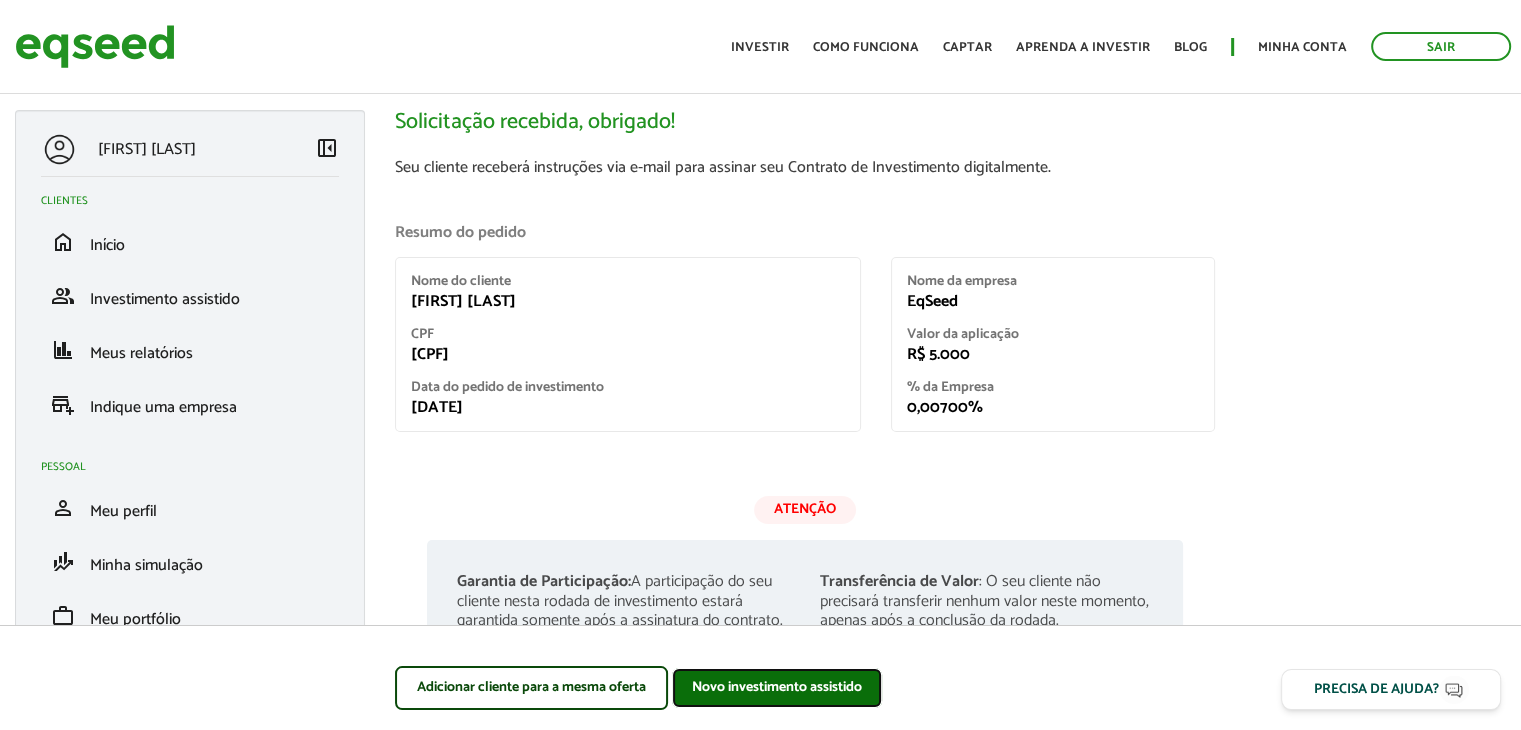 click on "Novo investimento assistido" at bounding box center (777, 688) 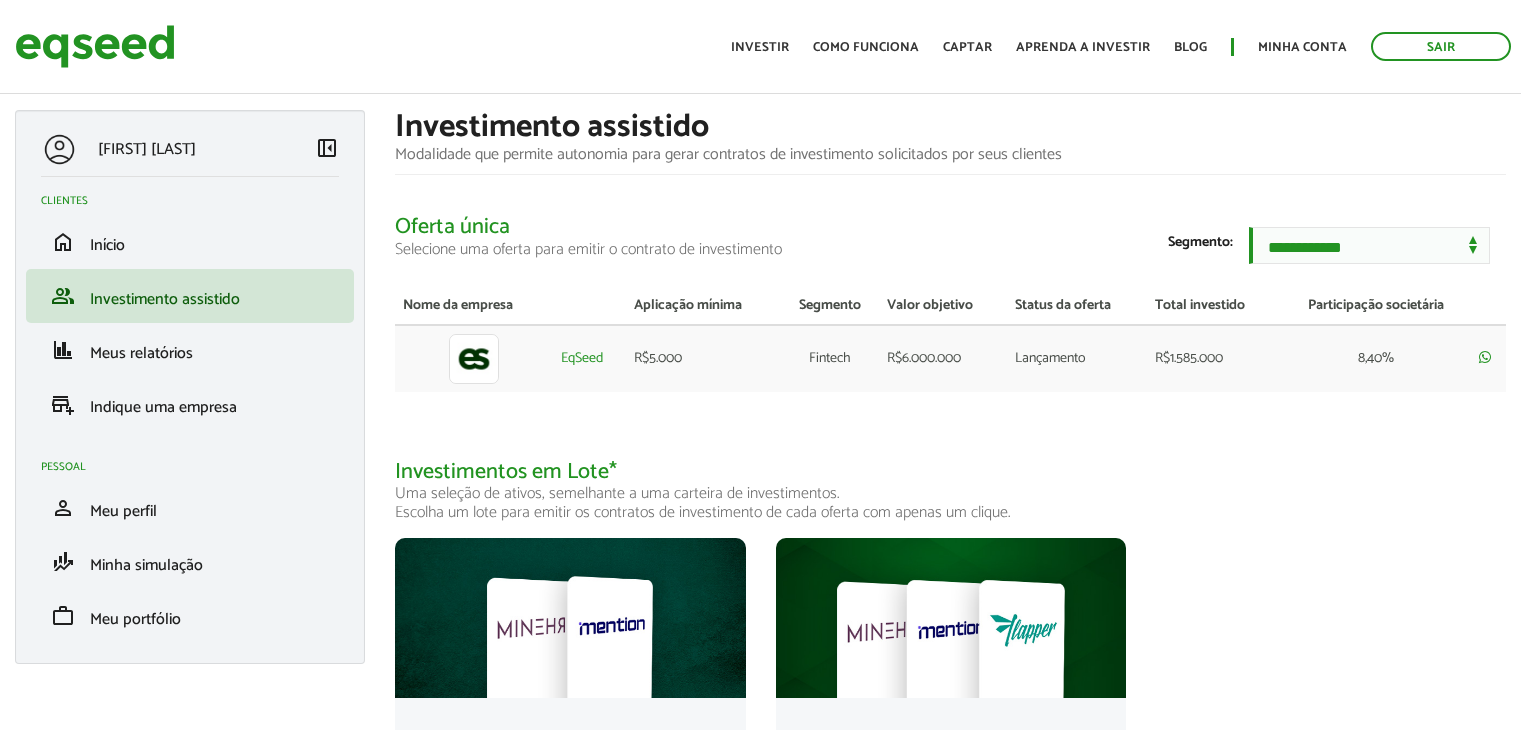 scroll, scrollTop: 0, scrollLeft: 0, axis: both 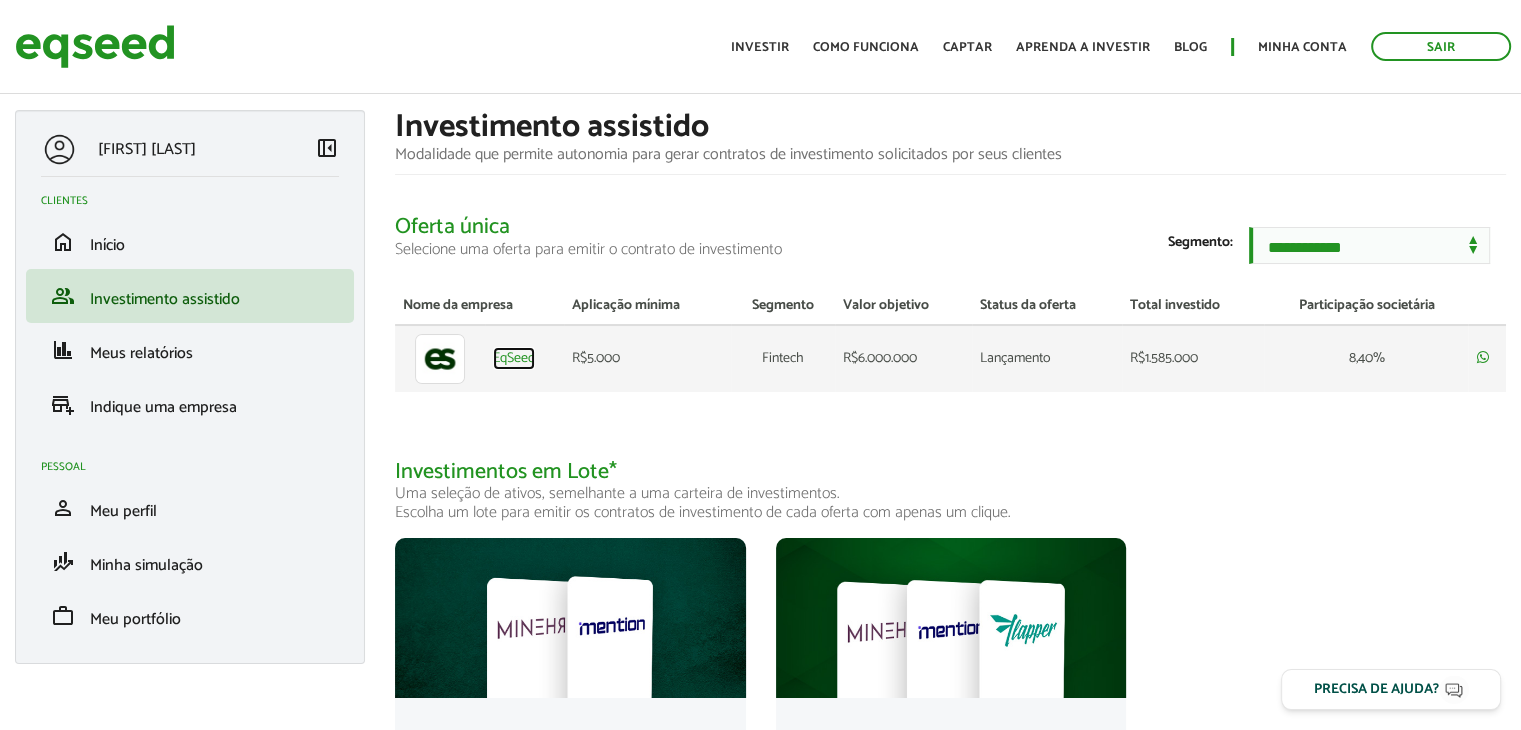 click on "EqSeed" at bounding box center (514, 359) 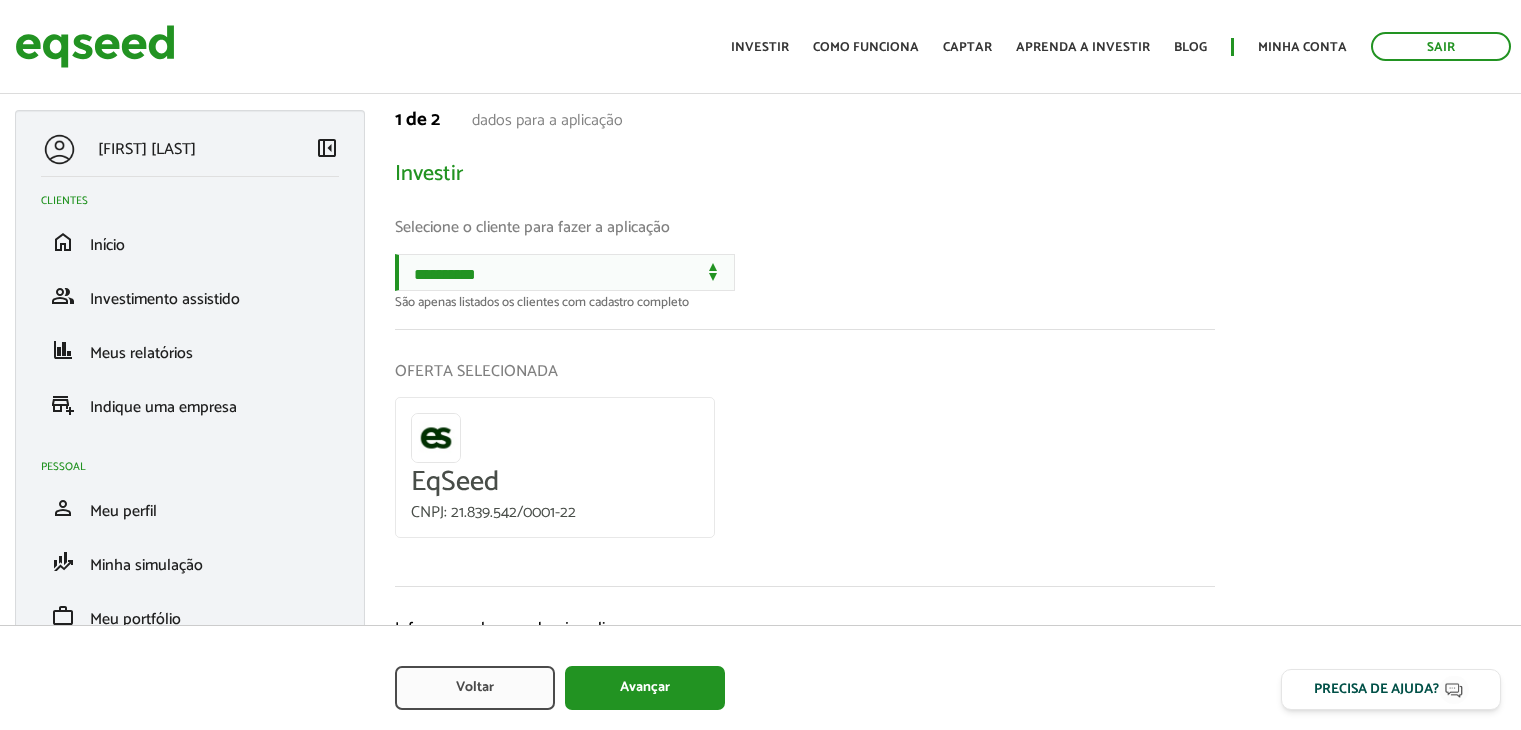 scroll, scrollTop: 0, scrollLeft: 0, axis: both 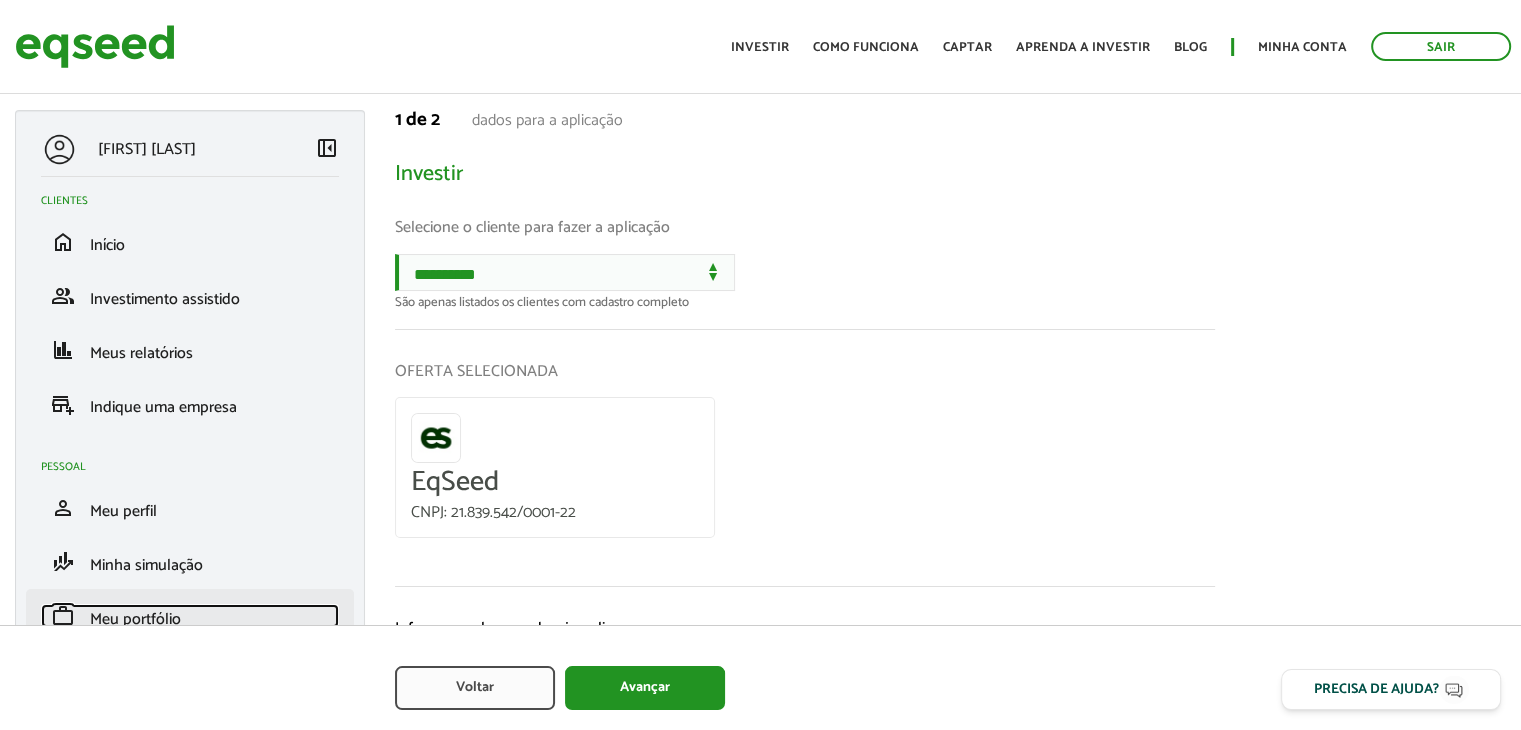 click on "work Meu portfólio" at bounding box center (190, 616) 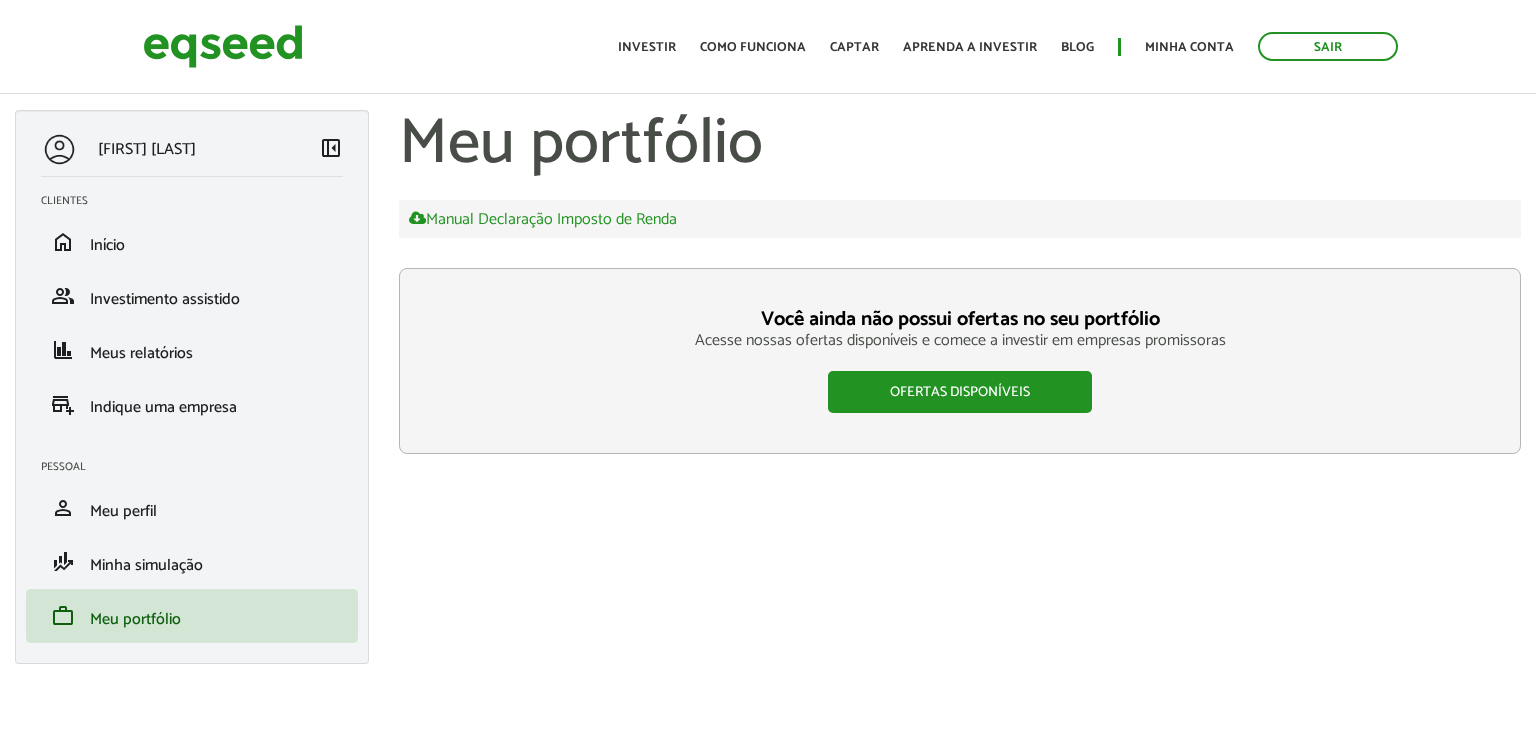 scroll, scrollTop: 0, scrollLeft: 0, axis: both 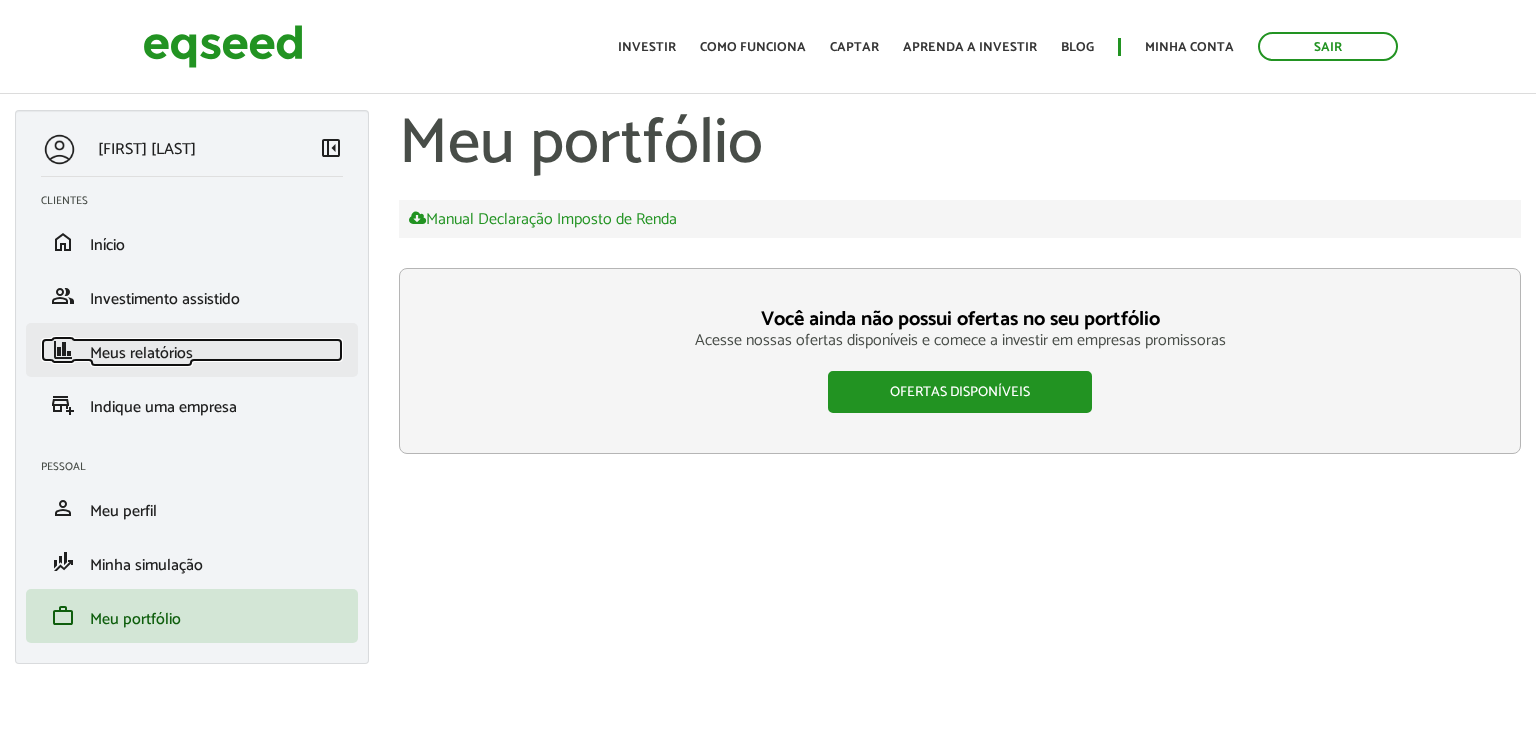 click on "Meus relatórios" at bounding box center [141, 353] 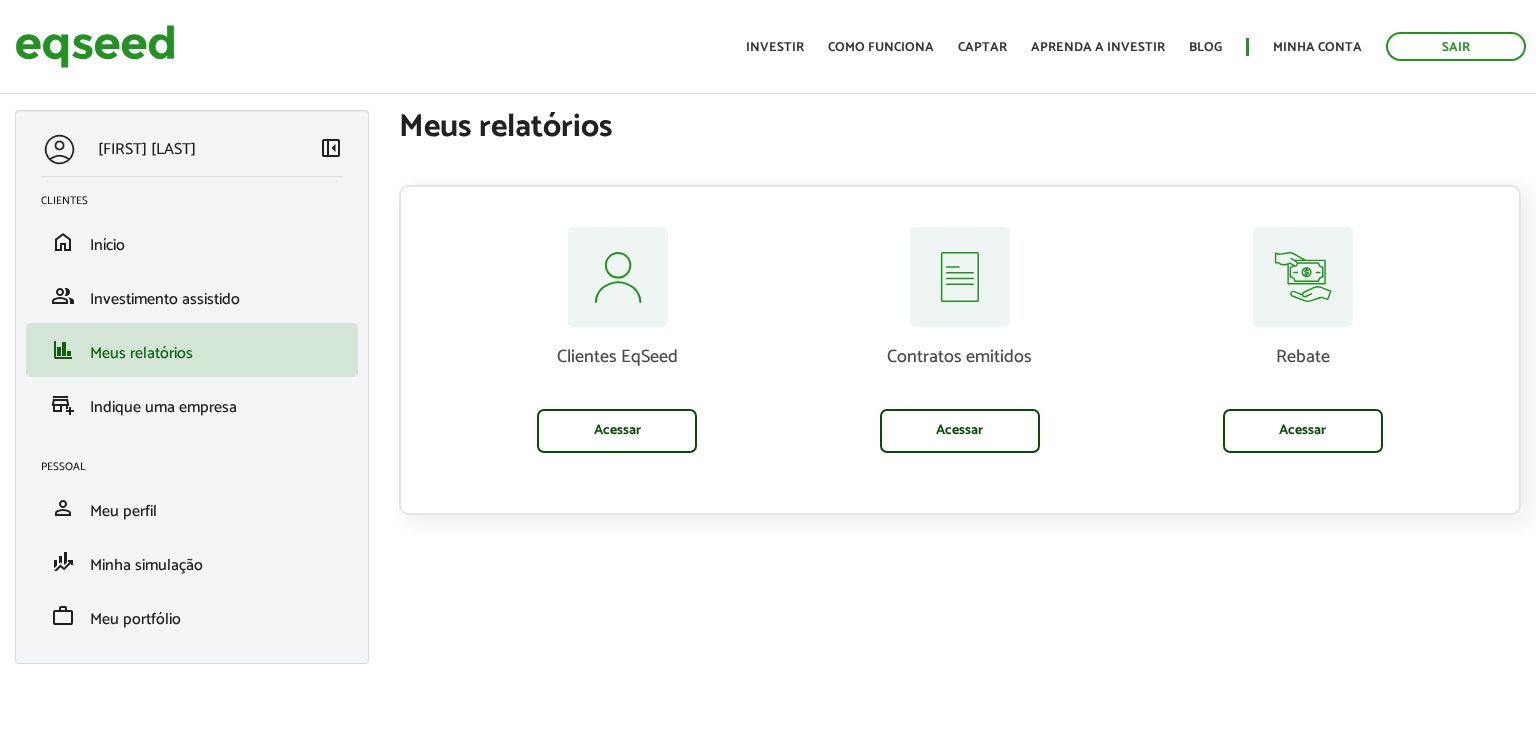 scroll, scrollTop: 0, scrollLeft: 0, axis: both 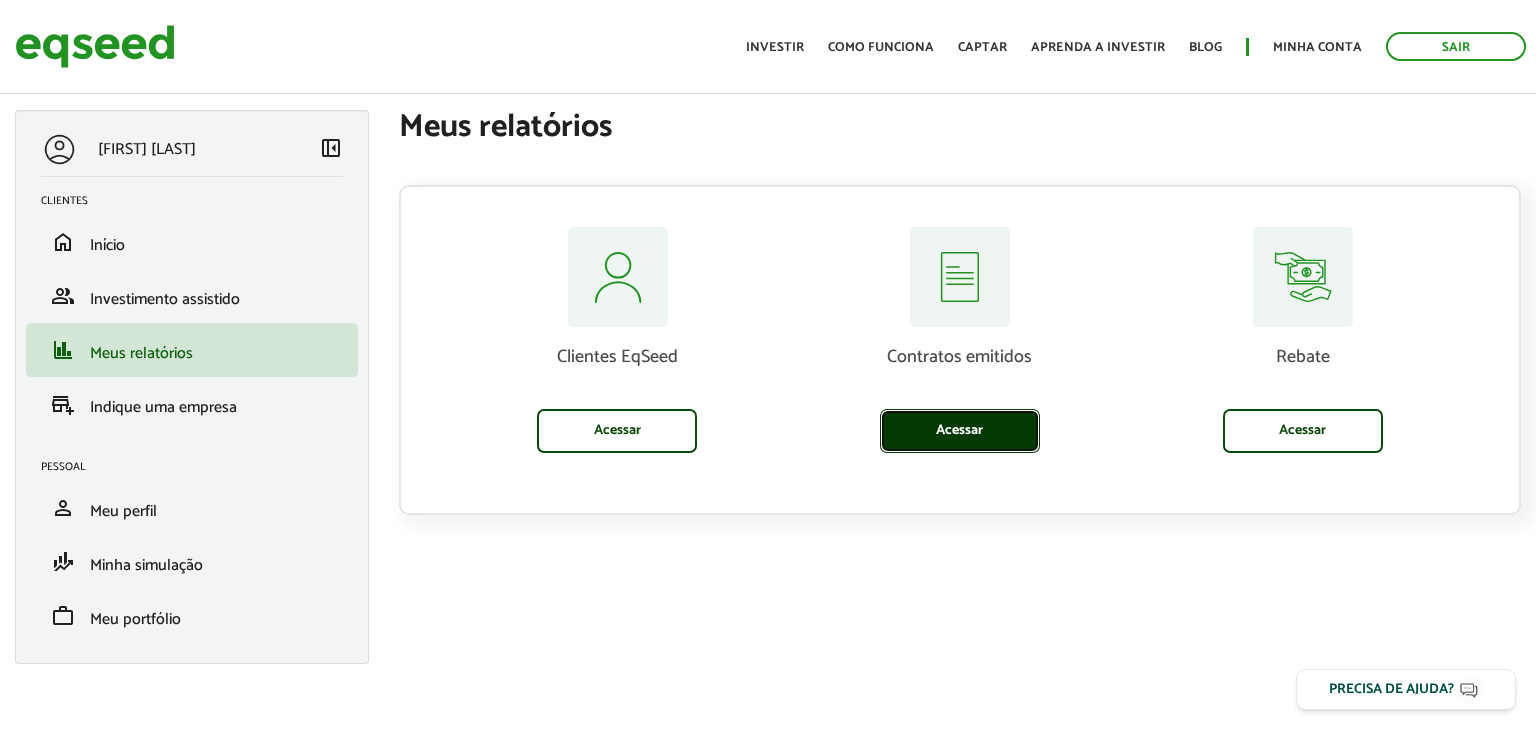 click on "Acessar" at bounding box center [960, 431] 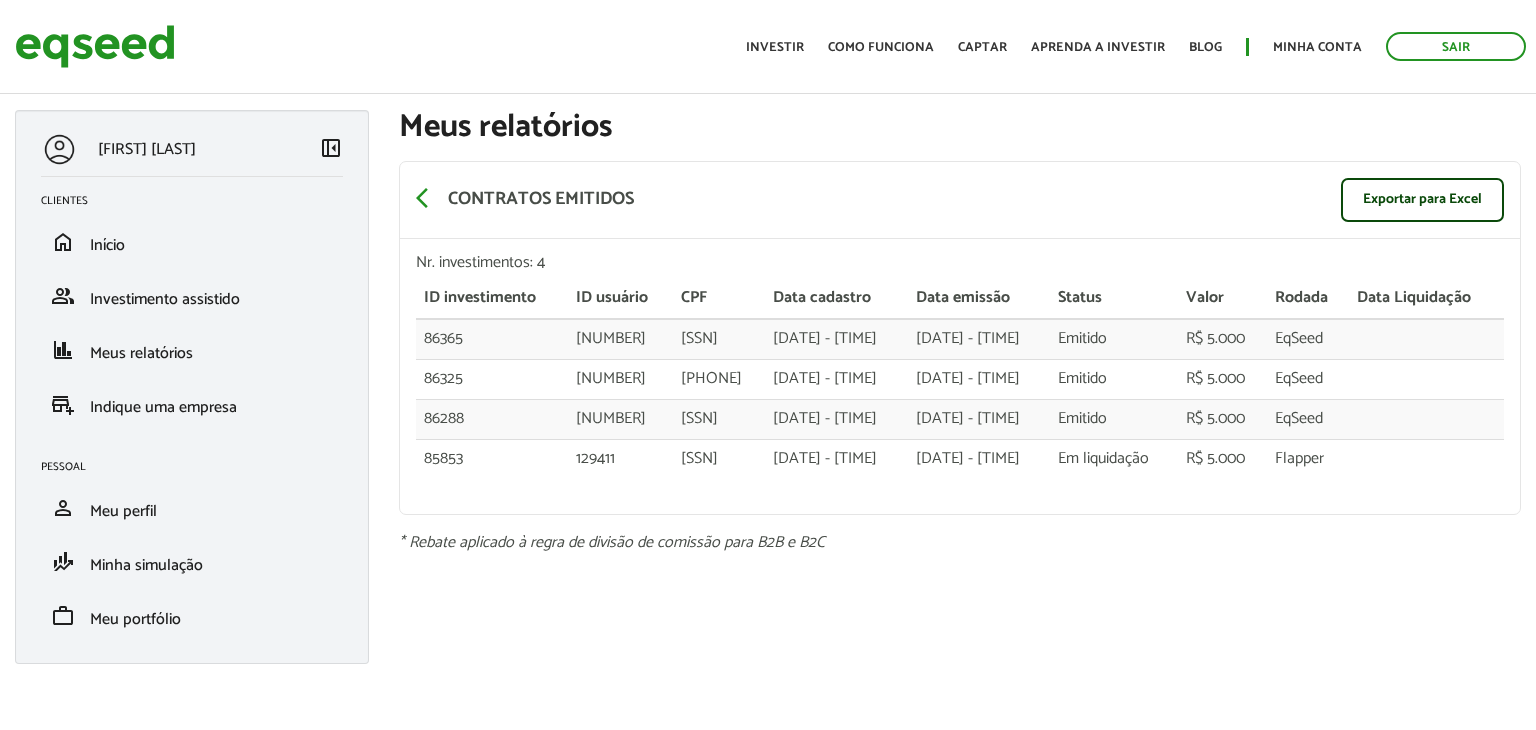 scroll, scrollTop: 0, scrollLeft: 0, axis: both 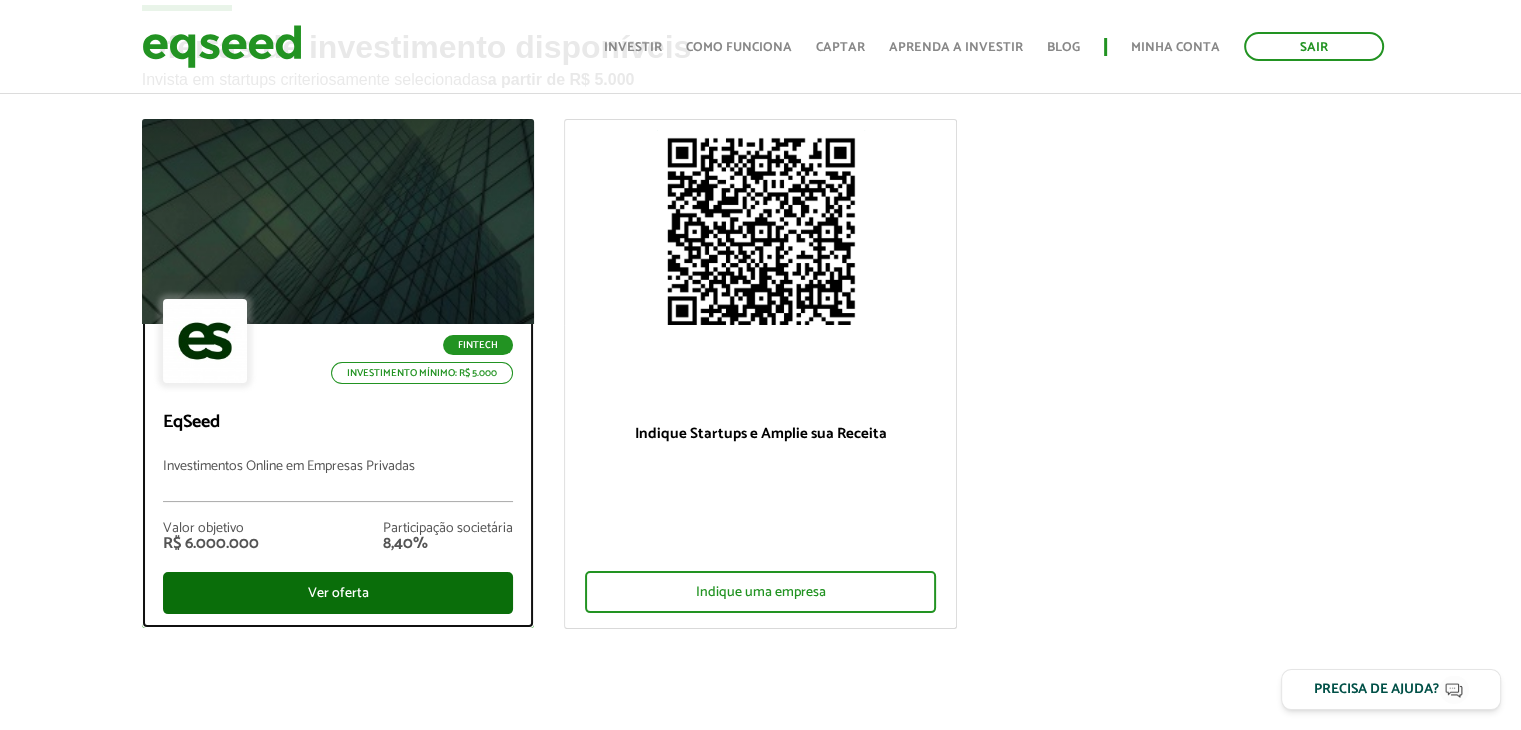 click on "Ver oferta" at bounding box center [338, 593] 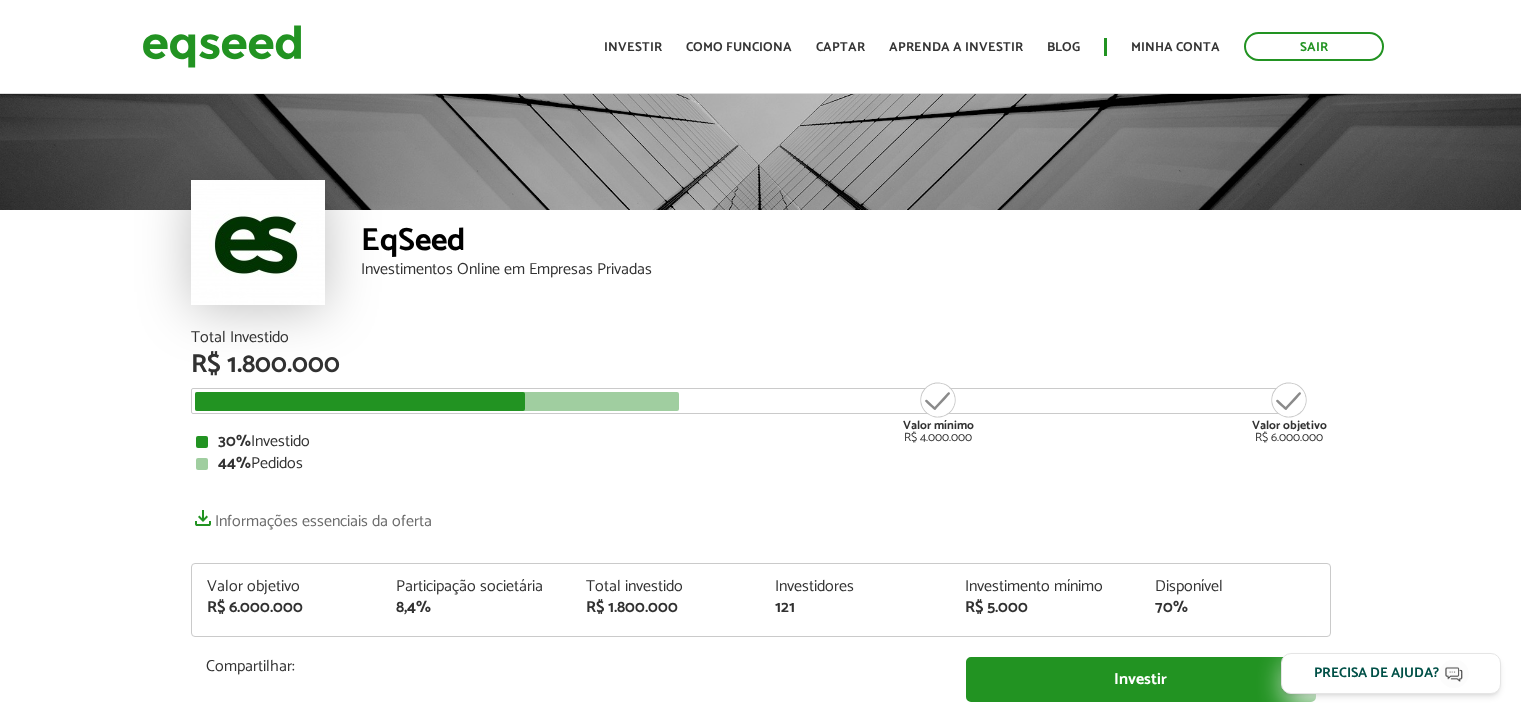 scroll, scrollTop: 0, scrollLeft: 0, axis: both 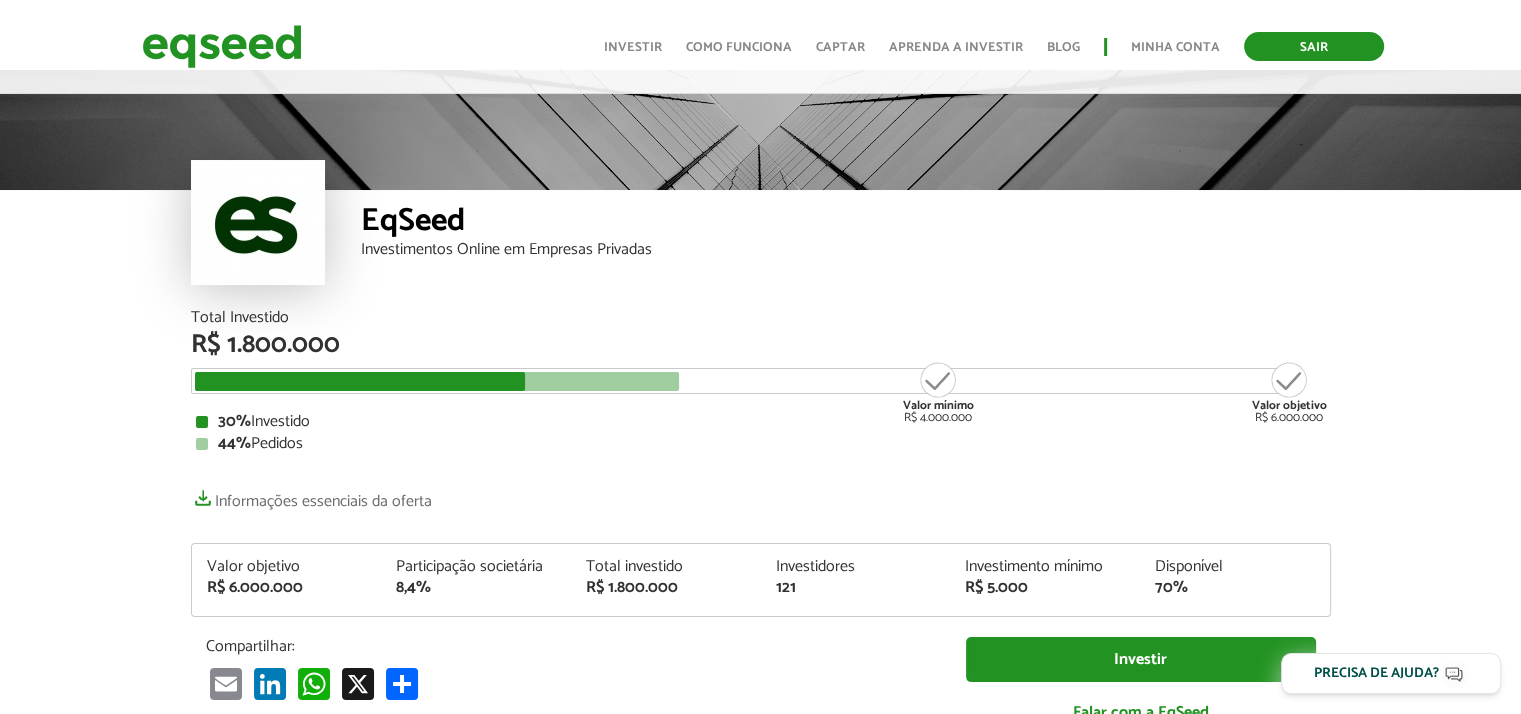 click on "Sair" at bounding box center [1314, 46] 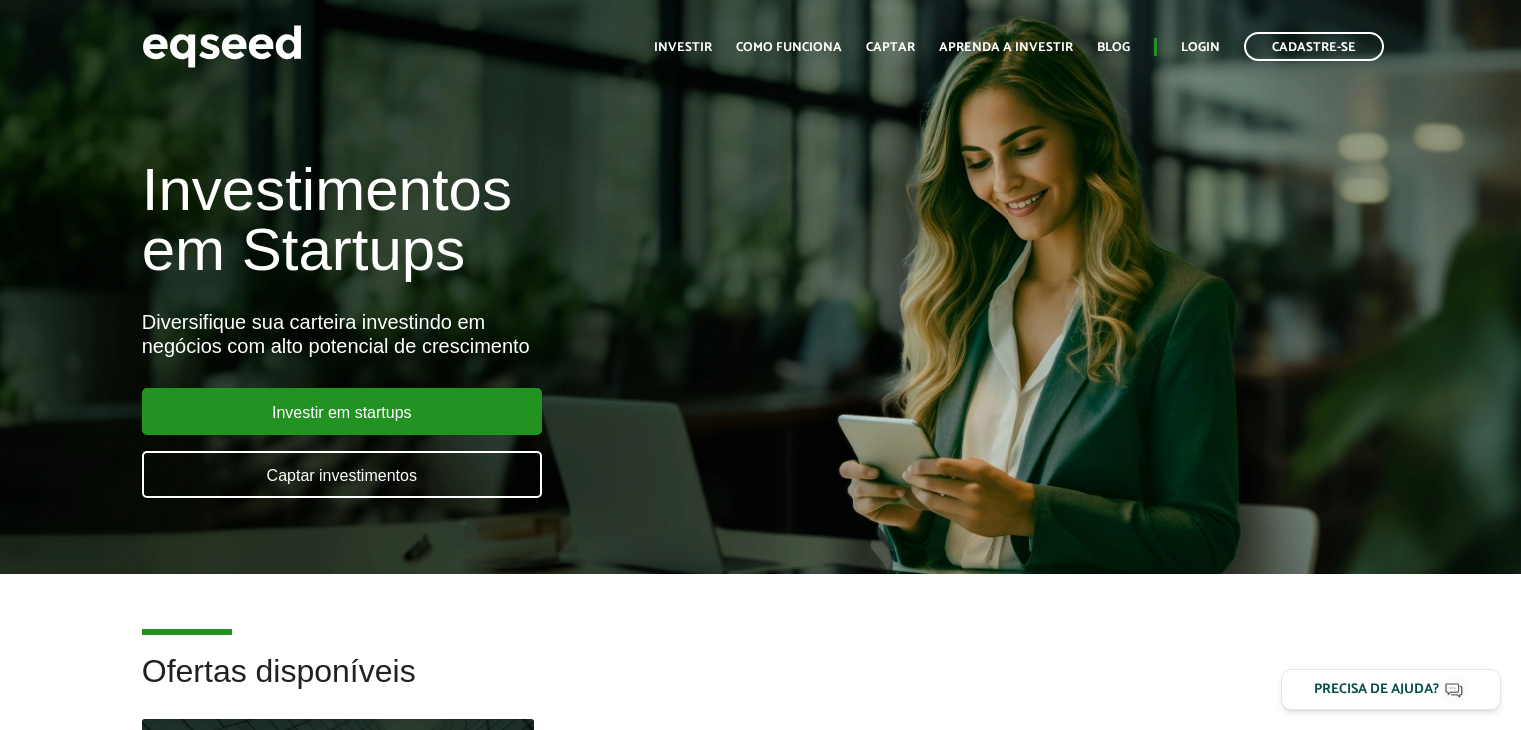 scroll, scrollTop: 0, scrollLeft: 0, axis: both 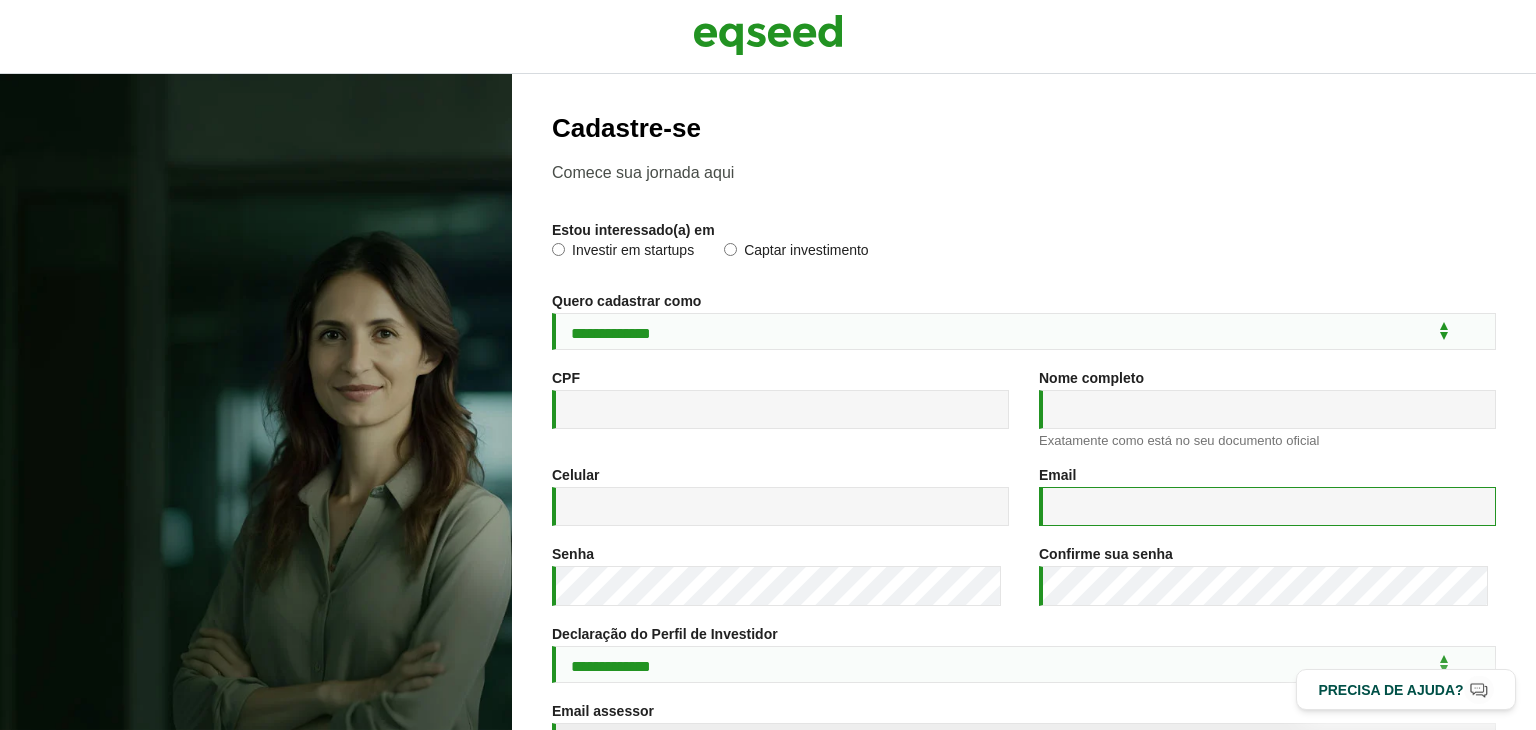 type on "**********" 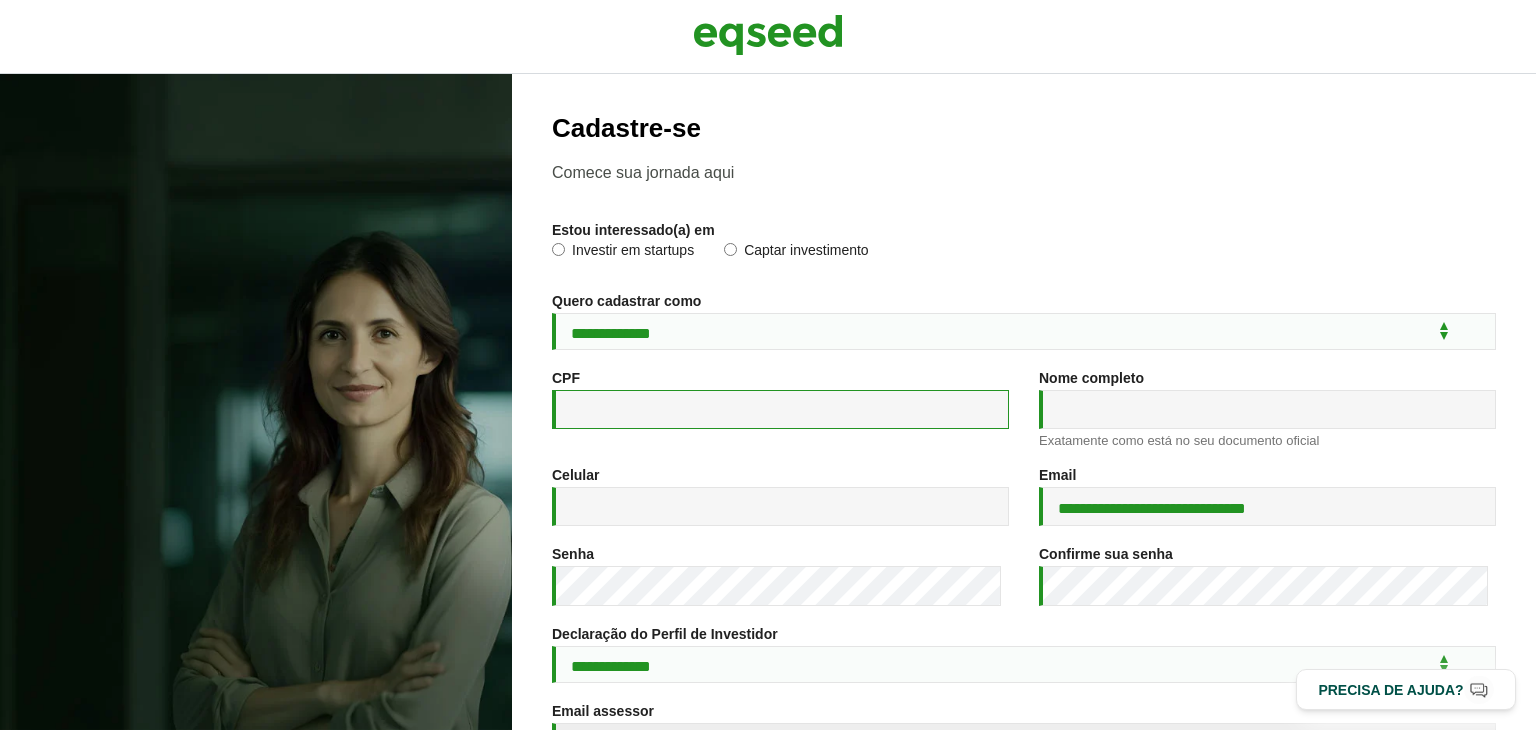 click on "CPF  *" at bounding box center [780, 409] 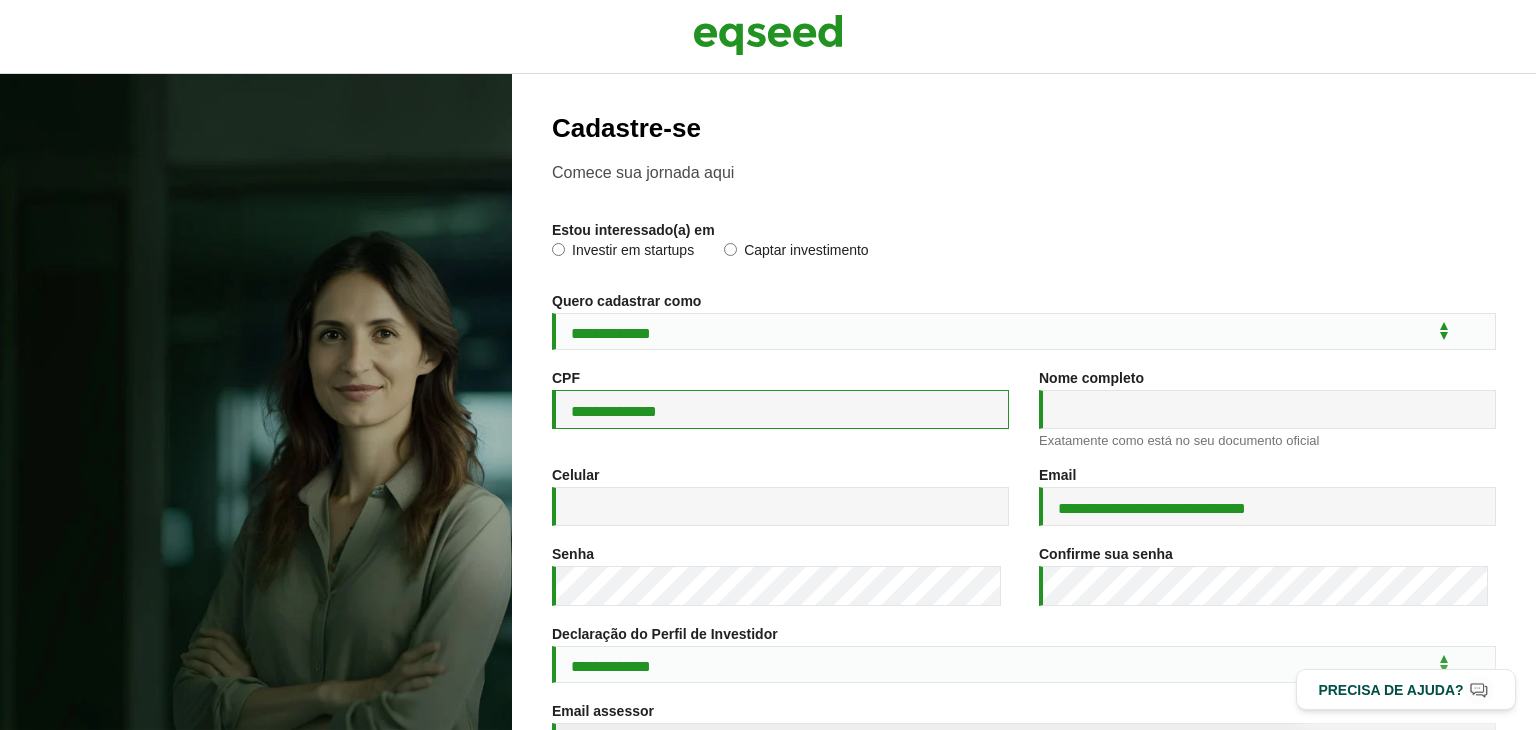 type on "**********" 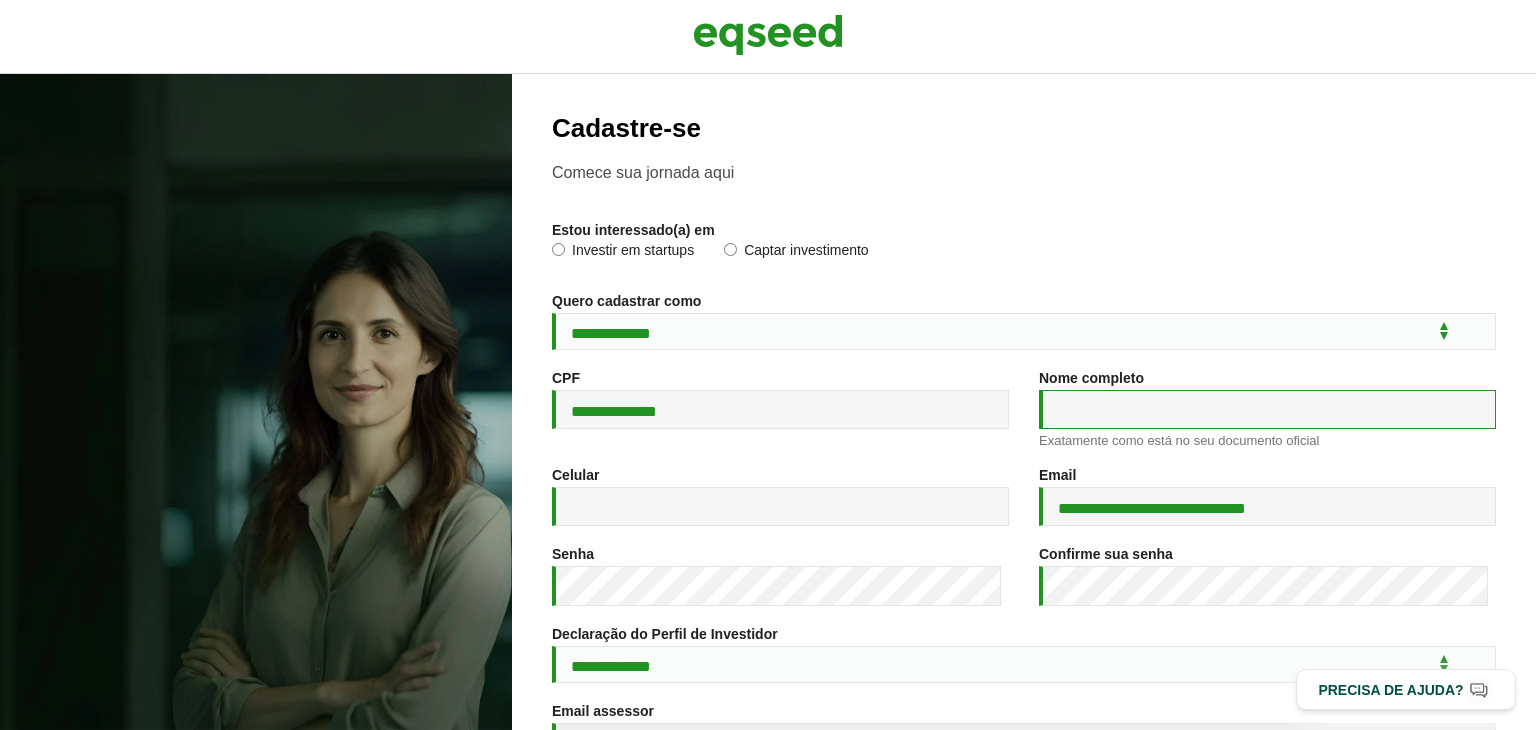 click on "Nome completo  *" at bounding box center [1267, 409] 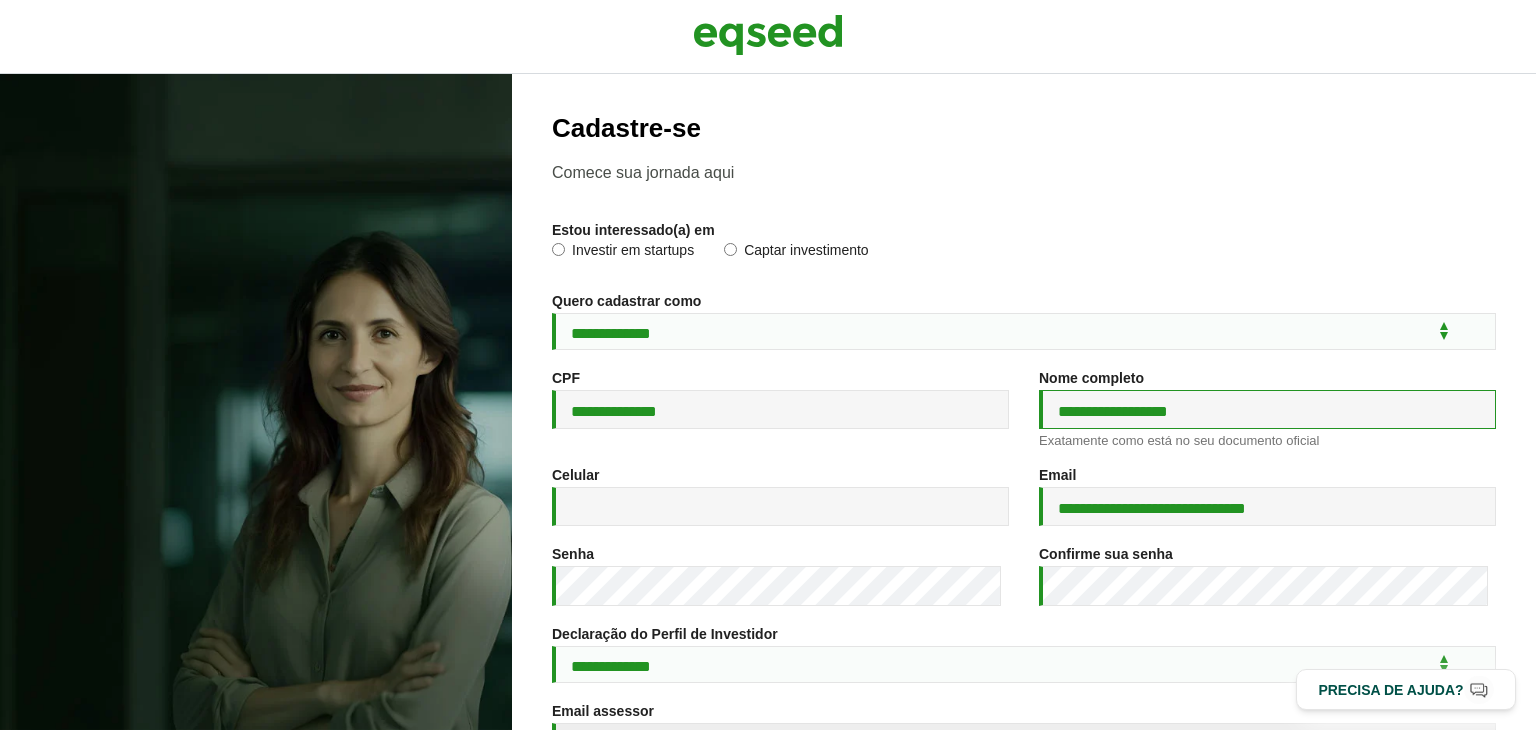 type on "**********" 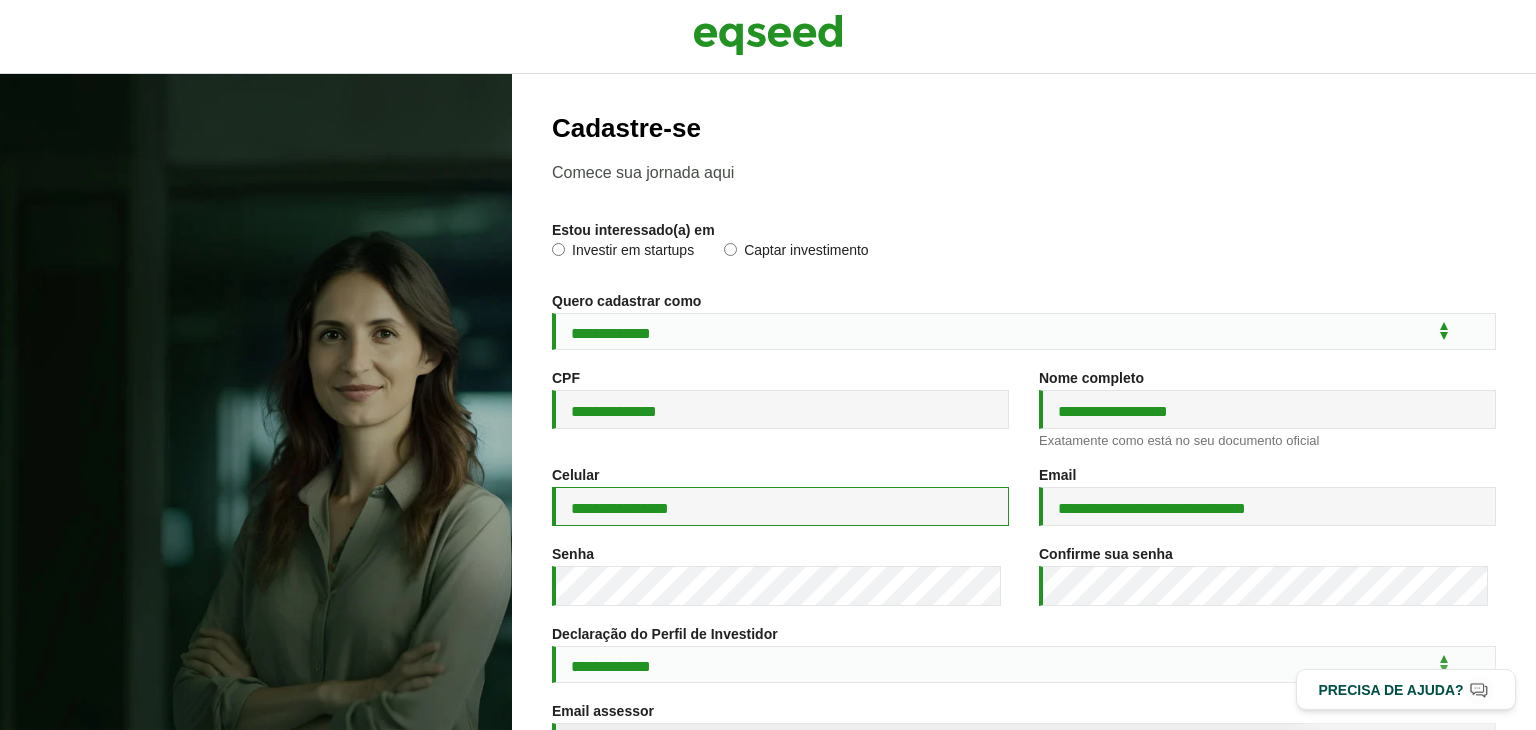 type on "**********" 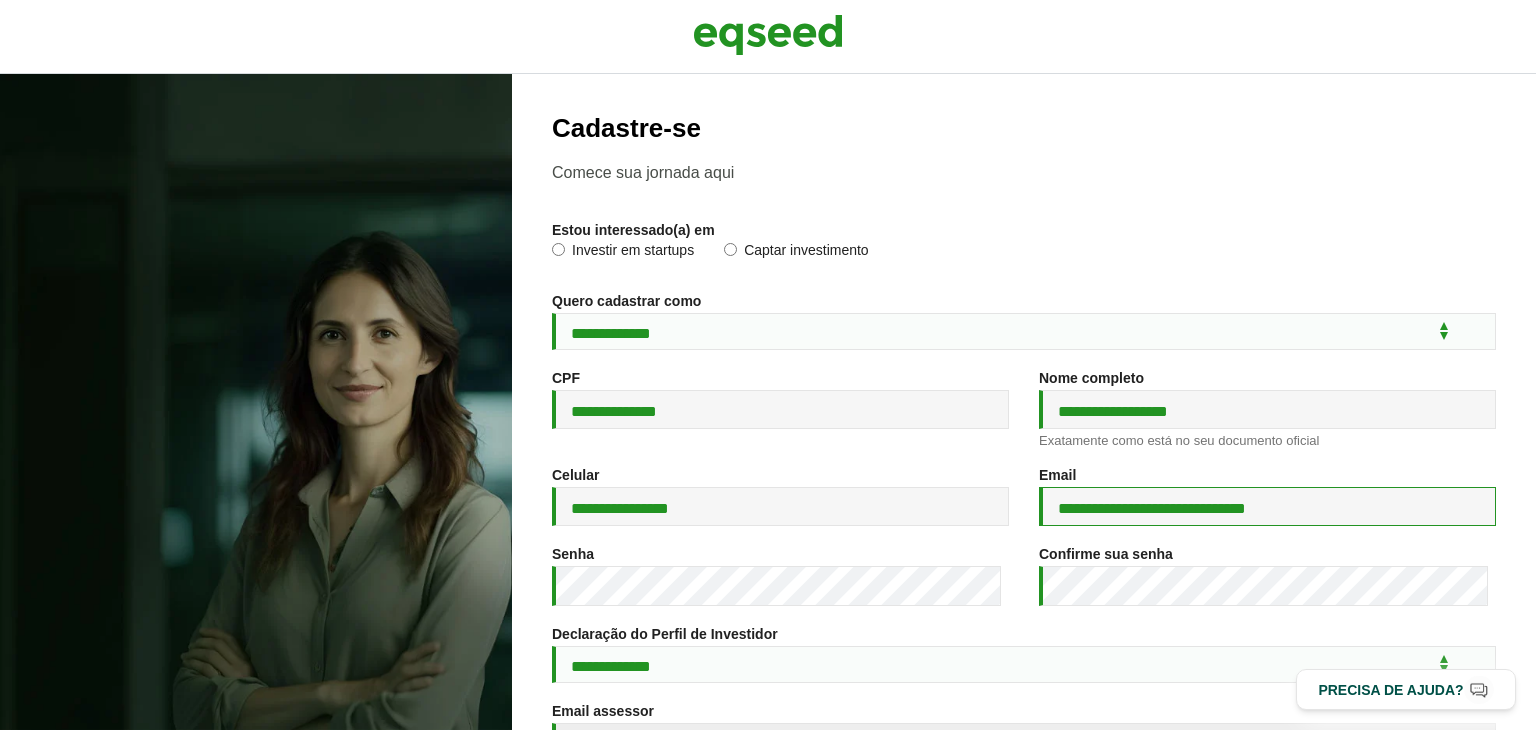 paste 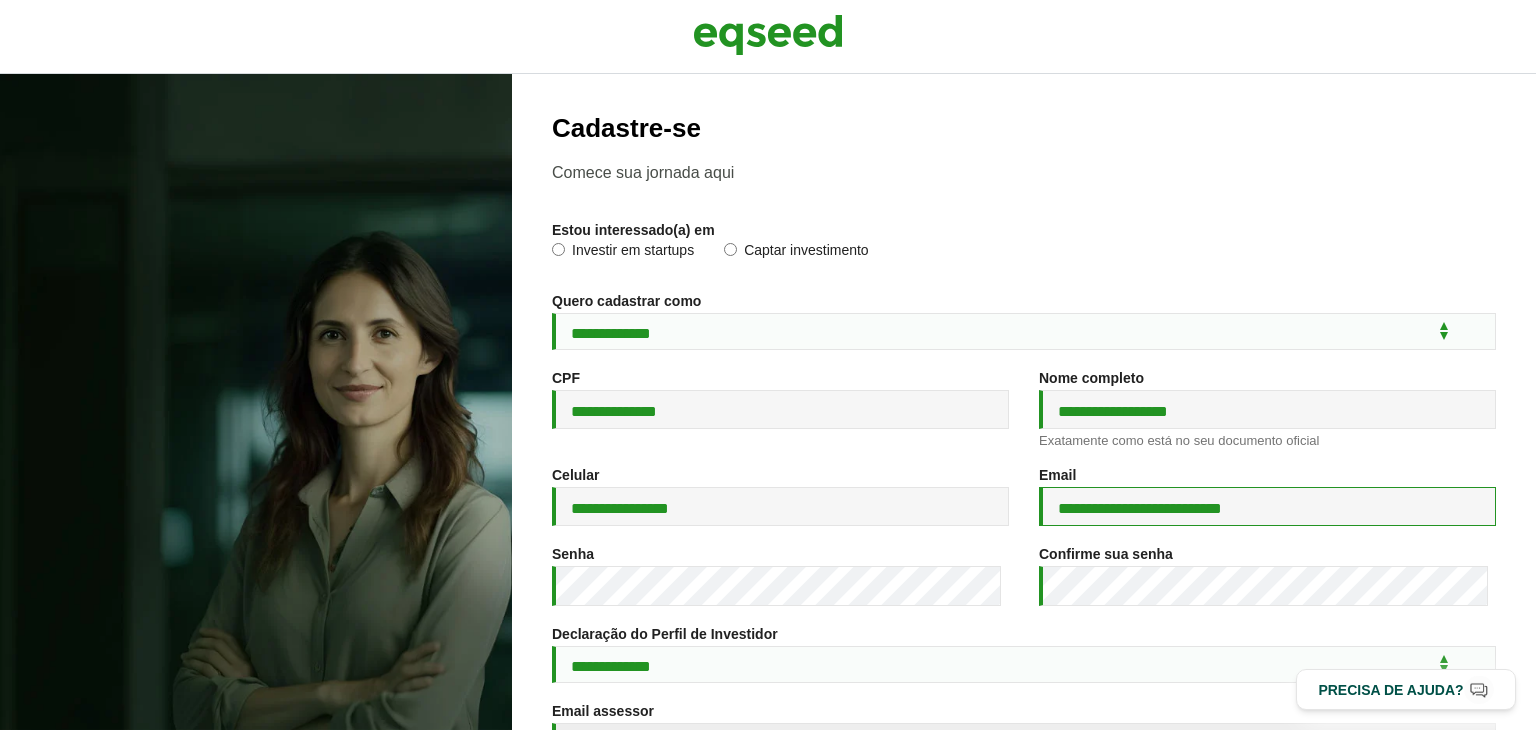 type on "**********" 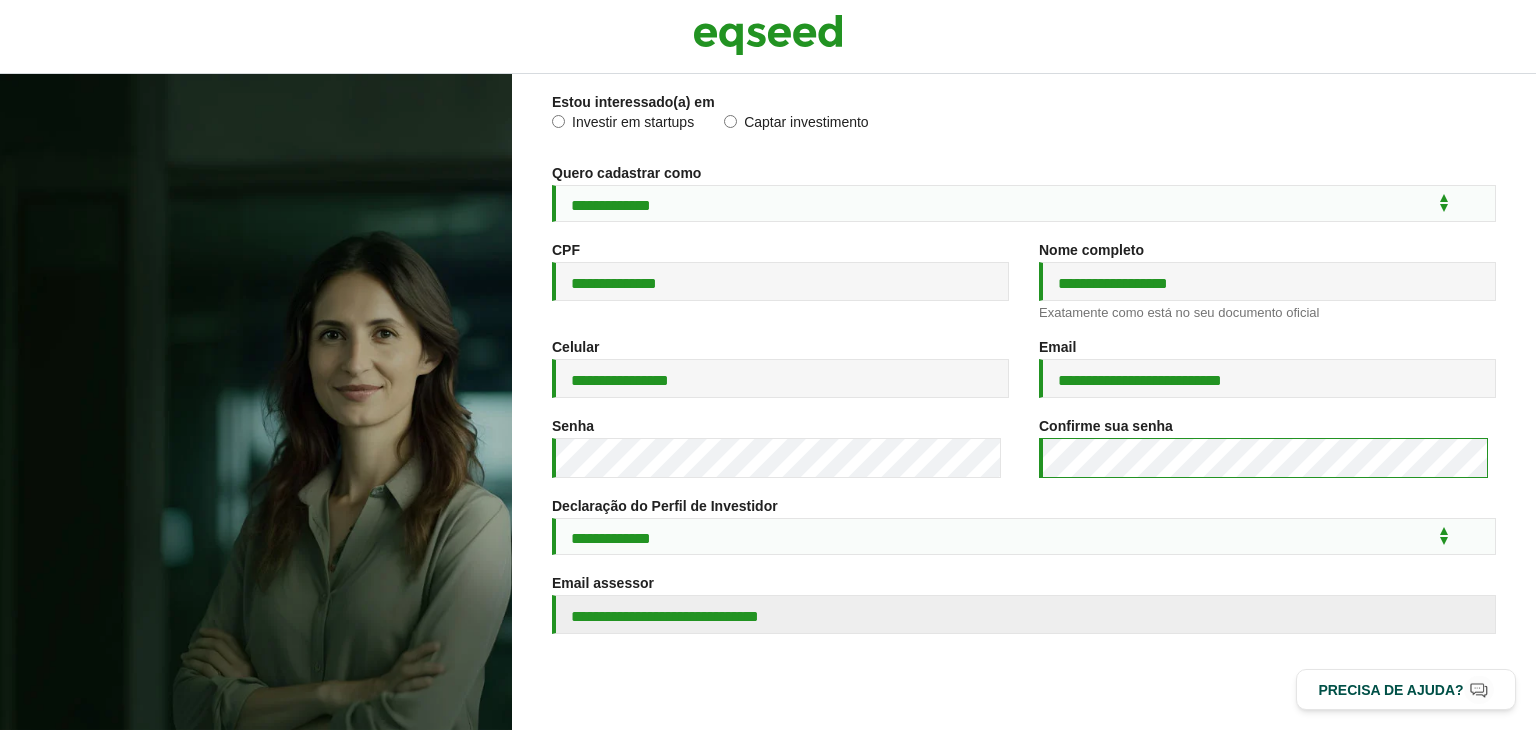 scroll, scrollTop: 135, scrollLeft: 0, axis: vertical 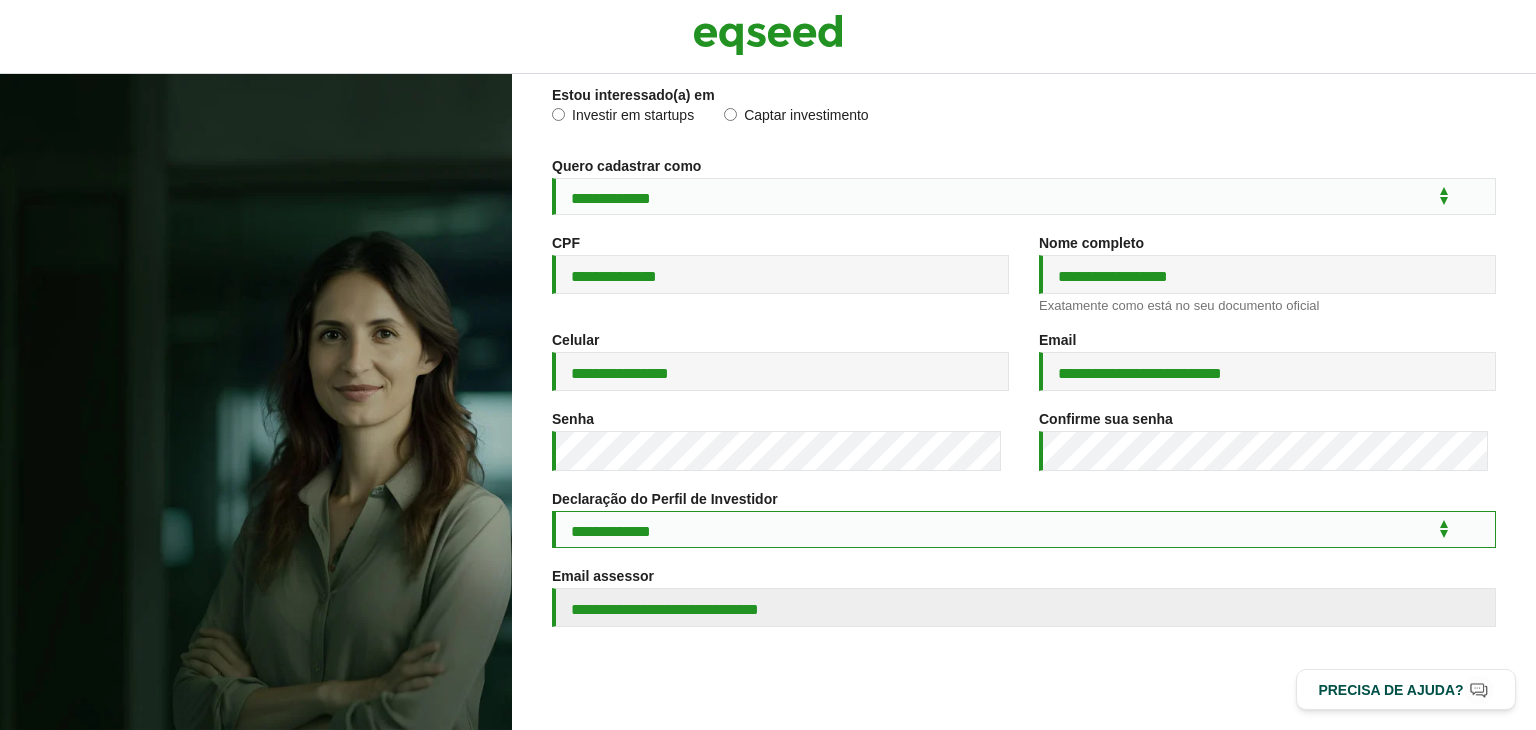 click on "**********" at bounding box center (1024, 529) 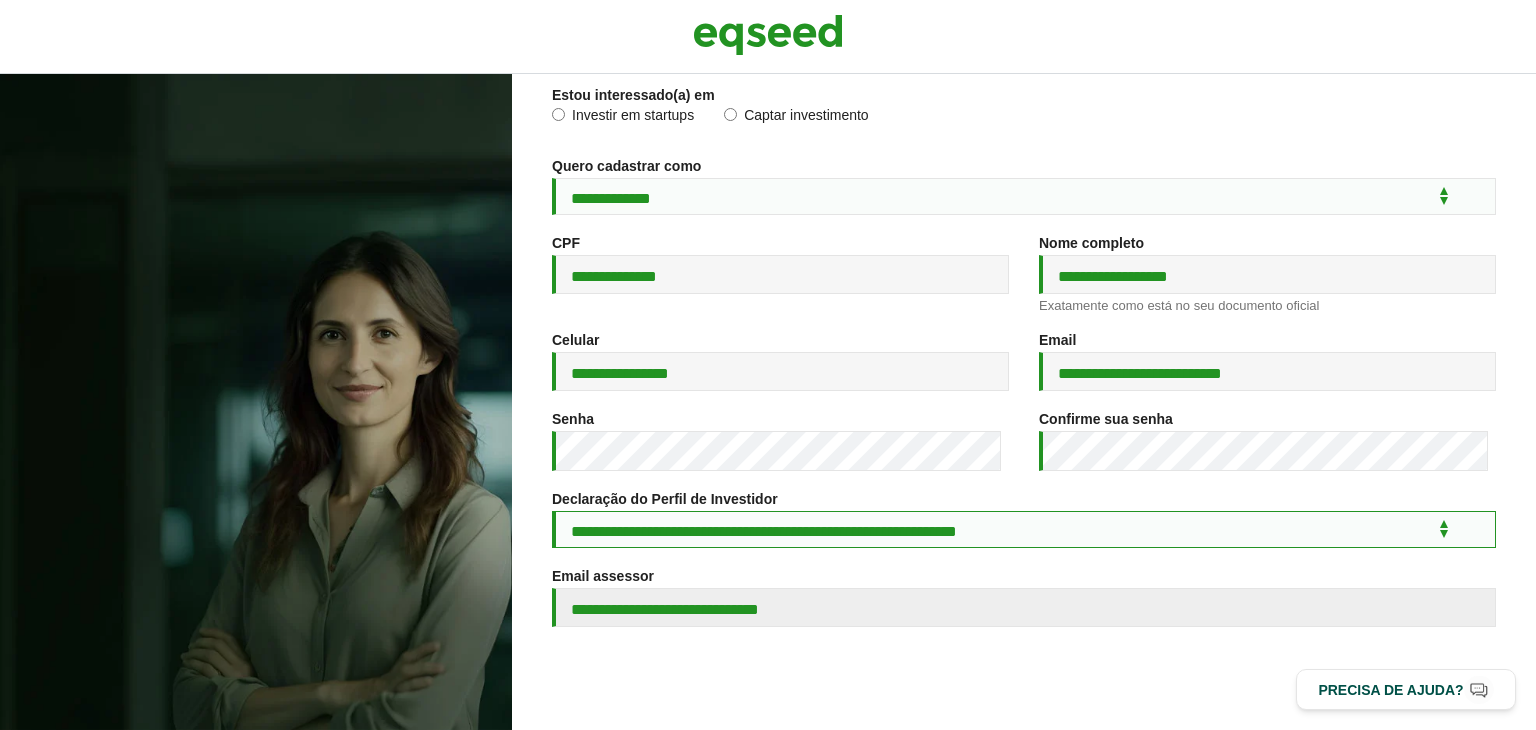 click on "**********" at bounding box center [1024, 529] 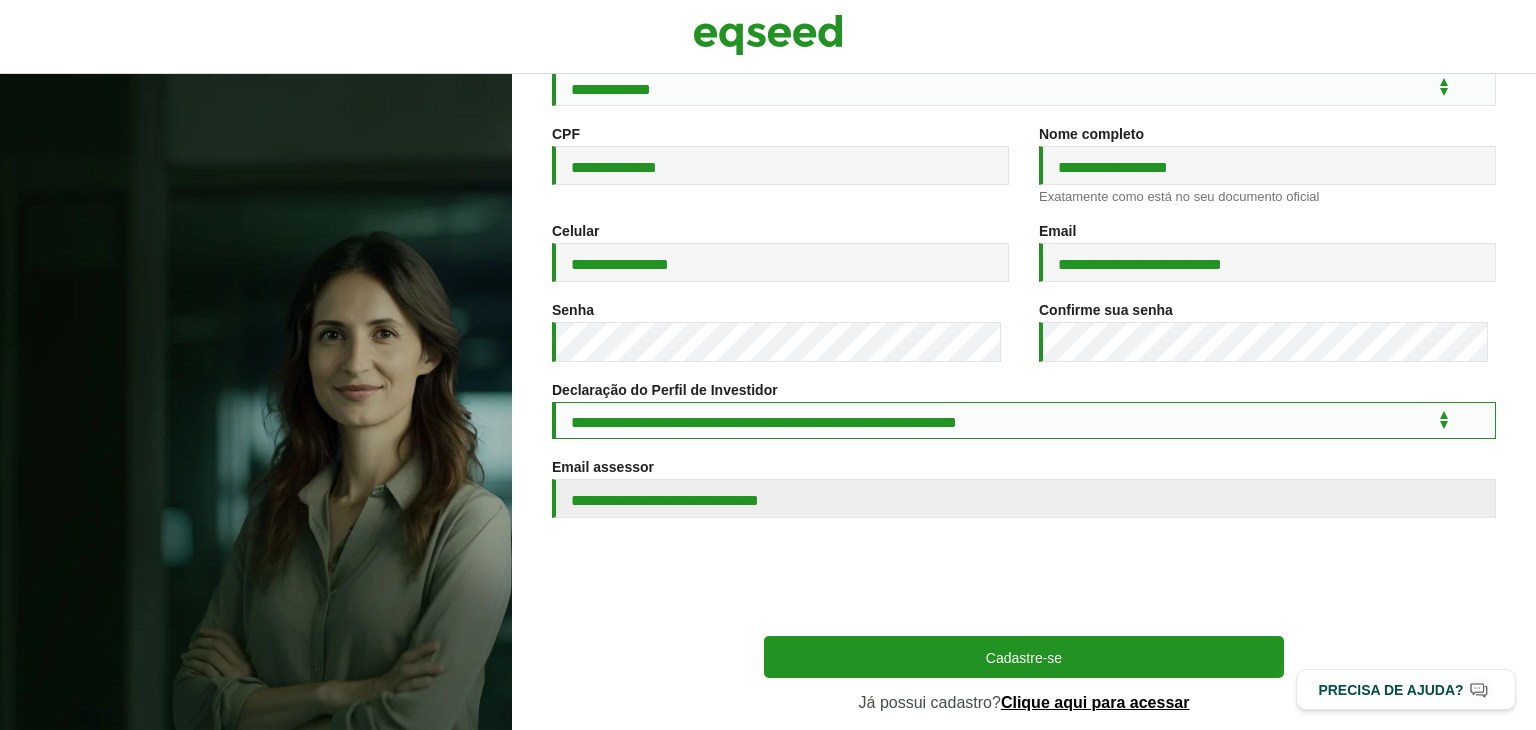 scroll, scrollTop: 250, scrollLeft: 0, axis: vertical 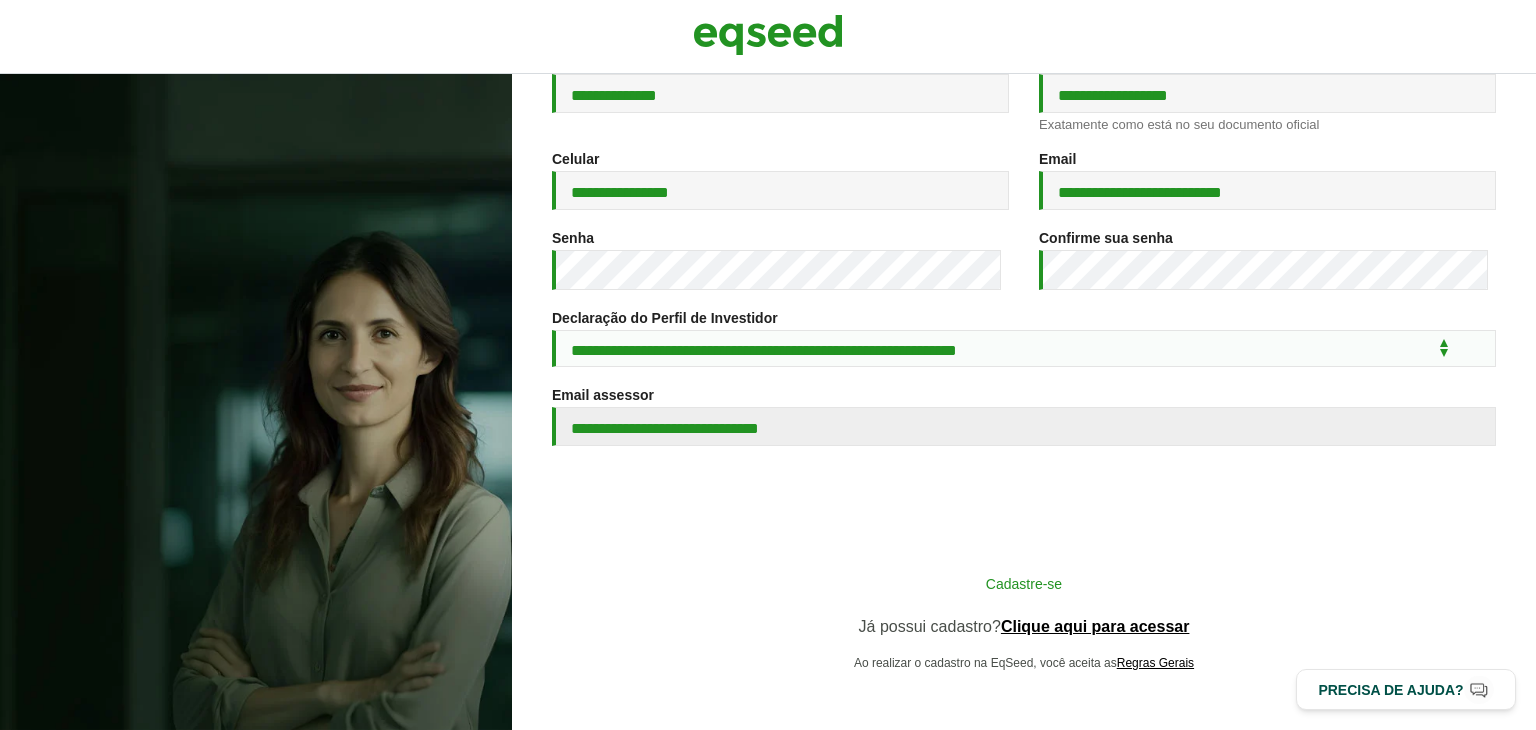 click on "Cadastre-se" at bounding box center [1024, 583] 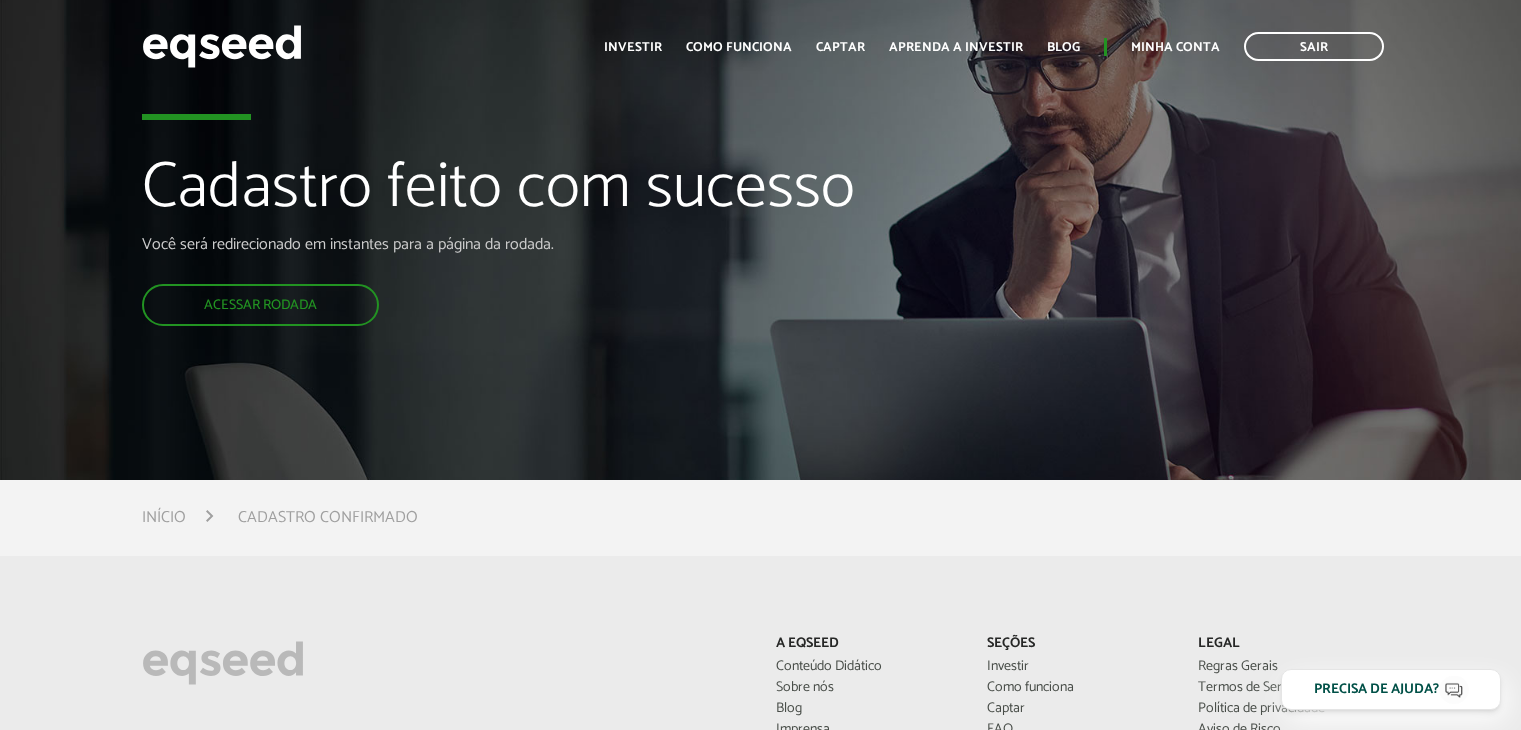 scroll, scrollTop: 0, scrollLeft: 0, axis: both 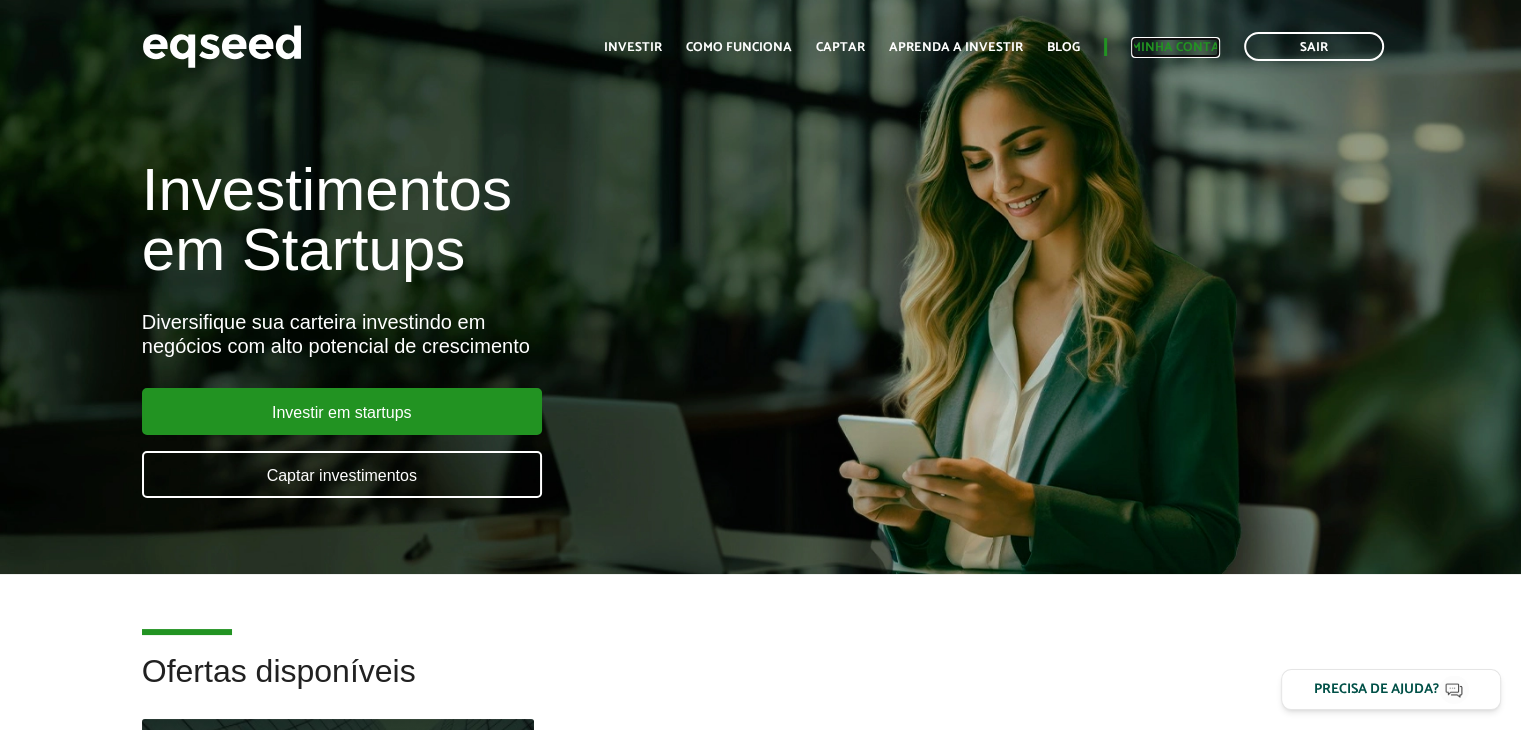 click on "Minha conta" at bounding box center (1175, 47) 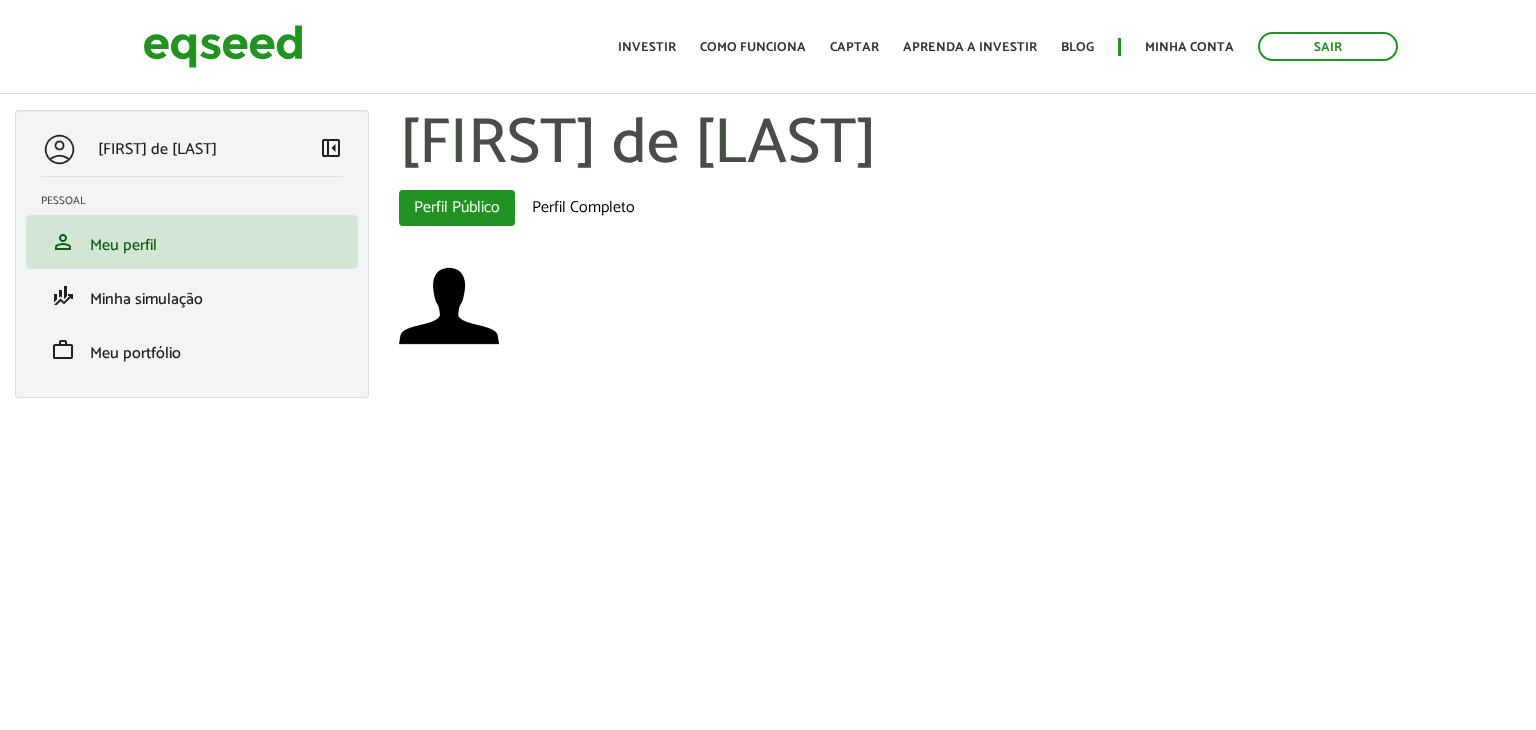 scroll, scrollTop: 0, scrollLeft: 0, axis: both 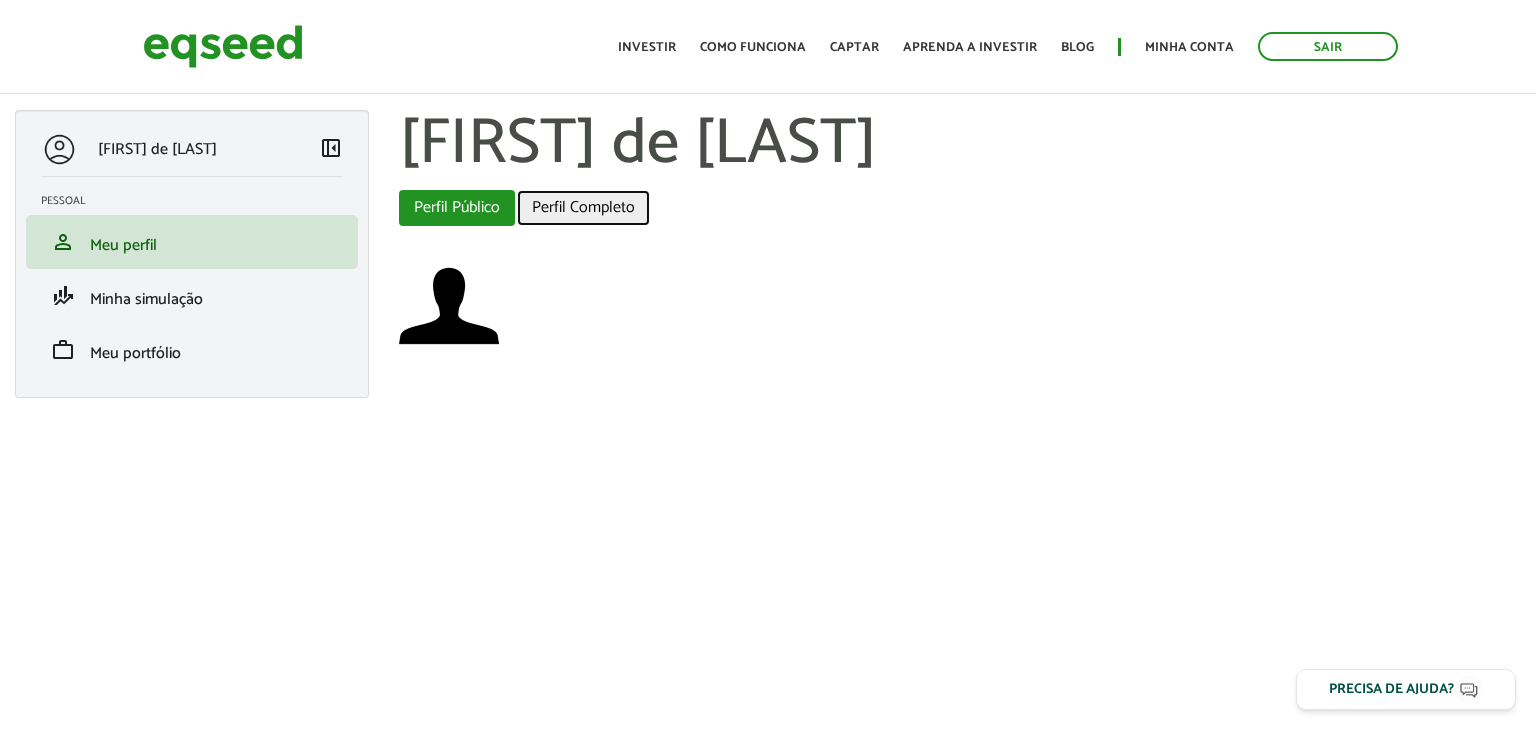 click on "Perfil Completo" at bounding box center (583, 208) 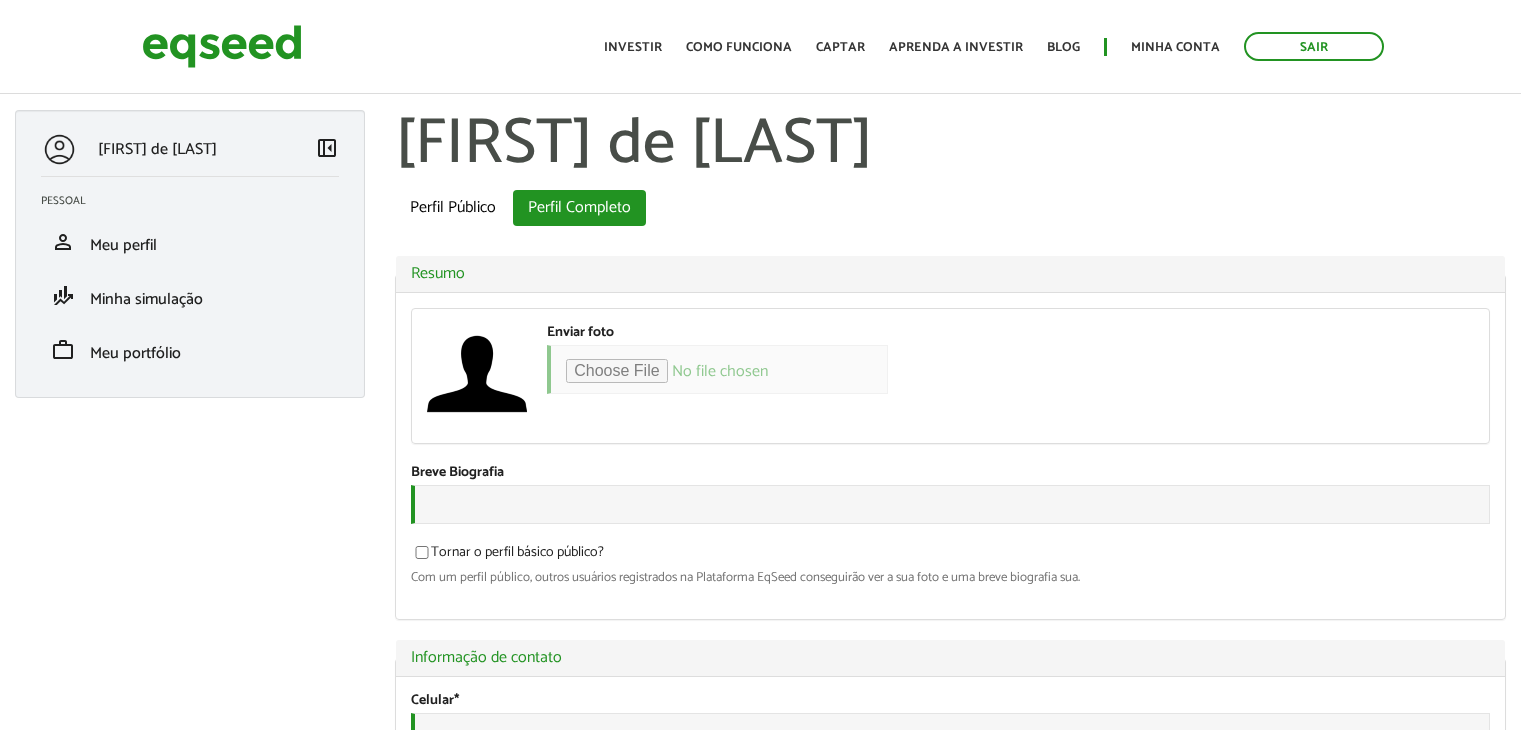 scroll, scrollTop: 0, scrollLeft: 0, axis: both 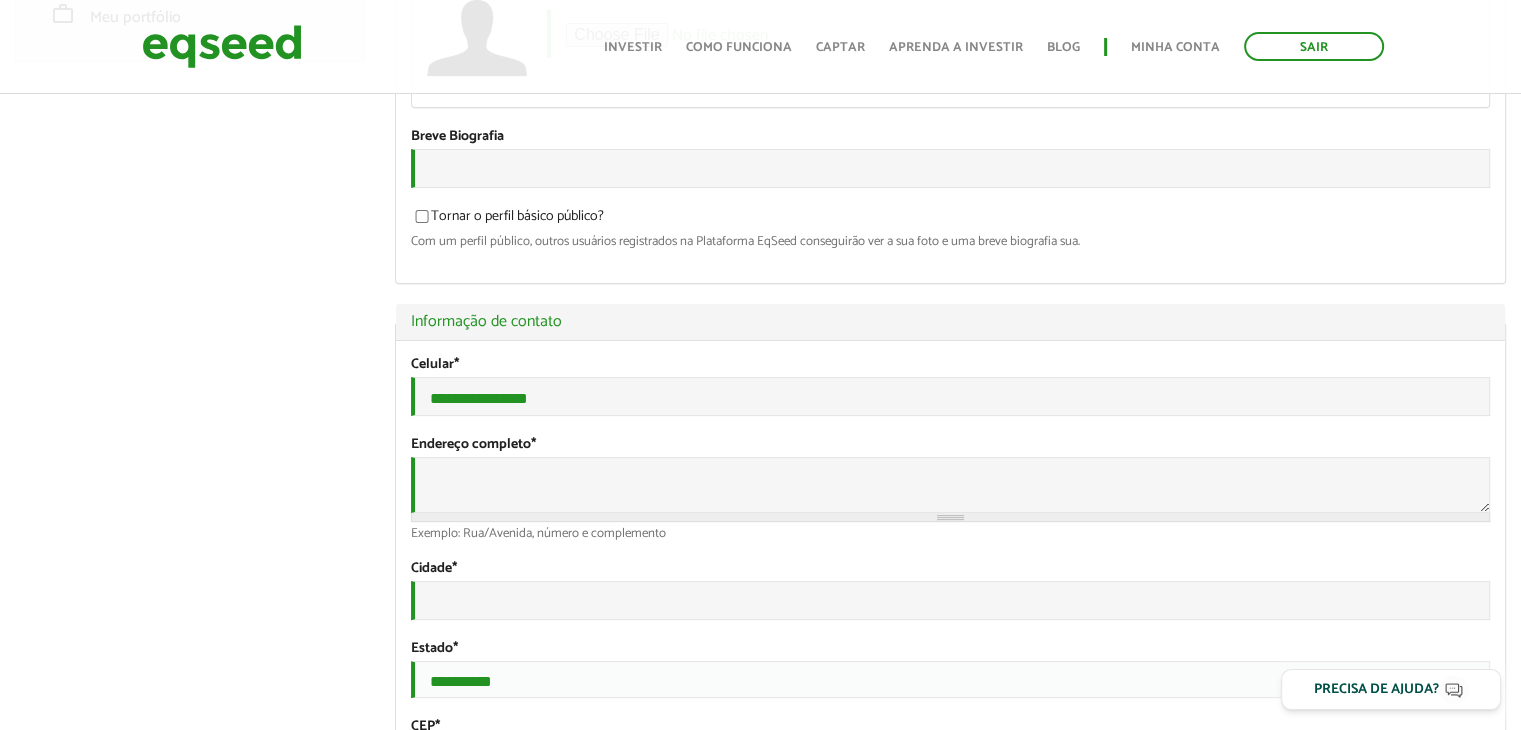 type on "**********" 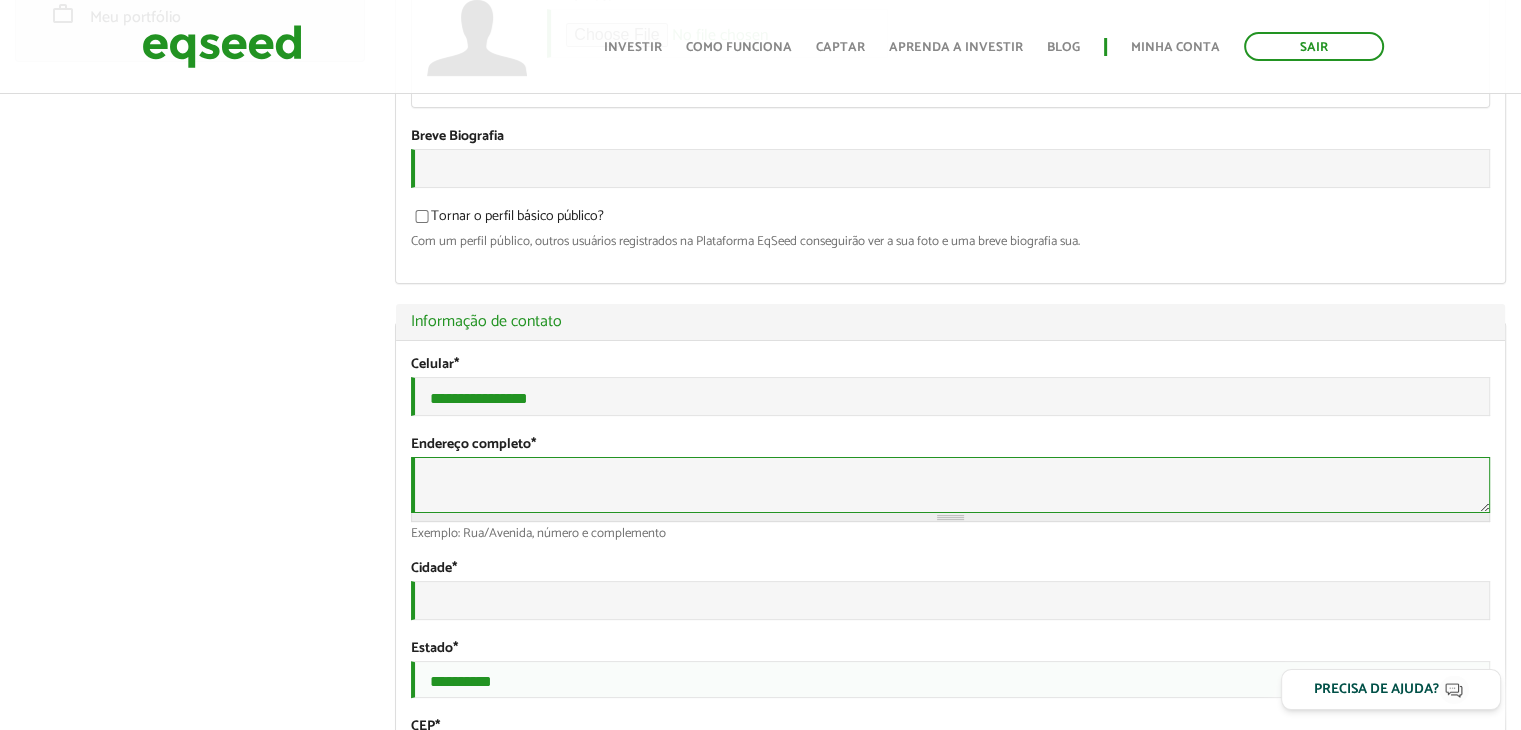 click on "Endereço completo  *" at bounding box center [950, 485] 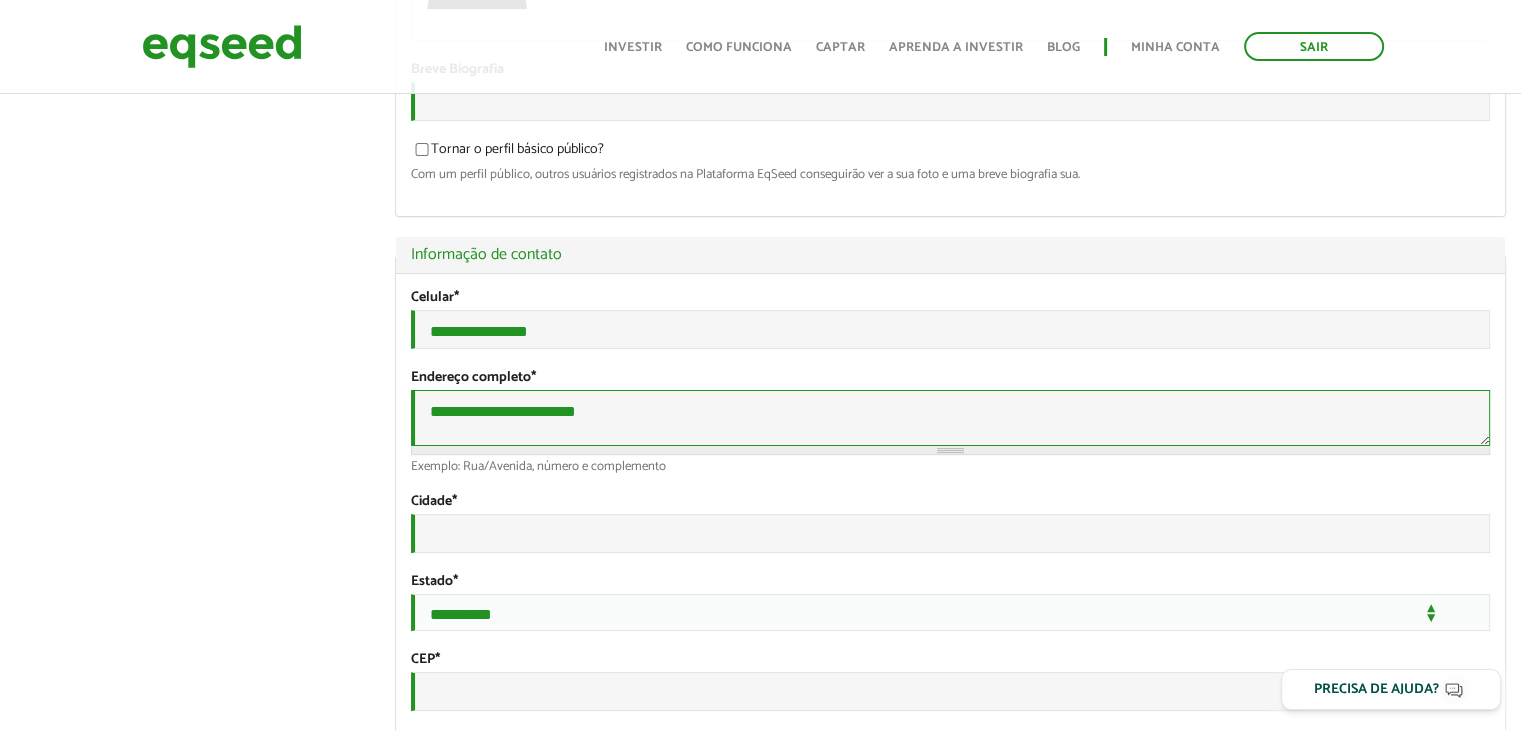 scroll, scrollTop: 406, scrollLeft: 0, axis: vertical 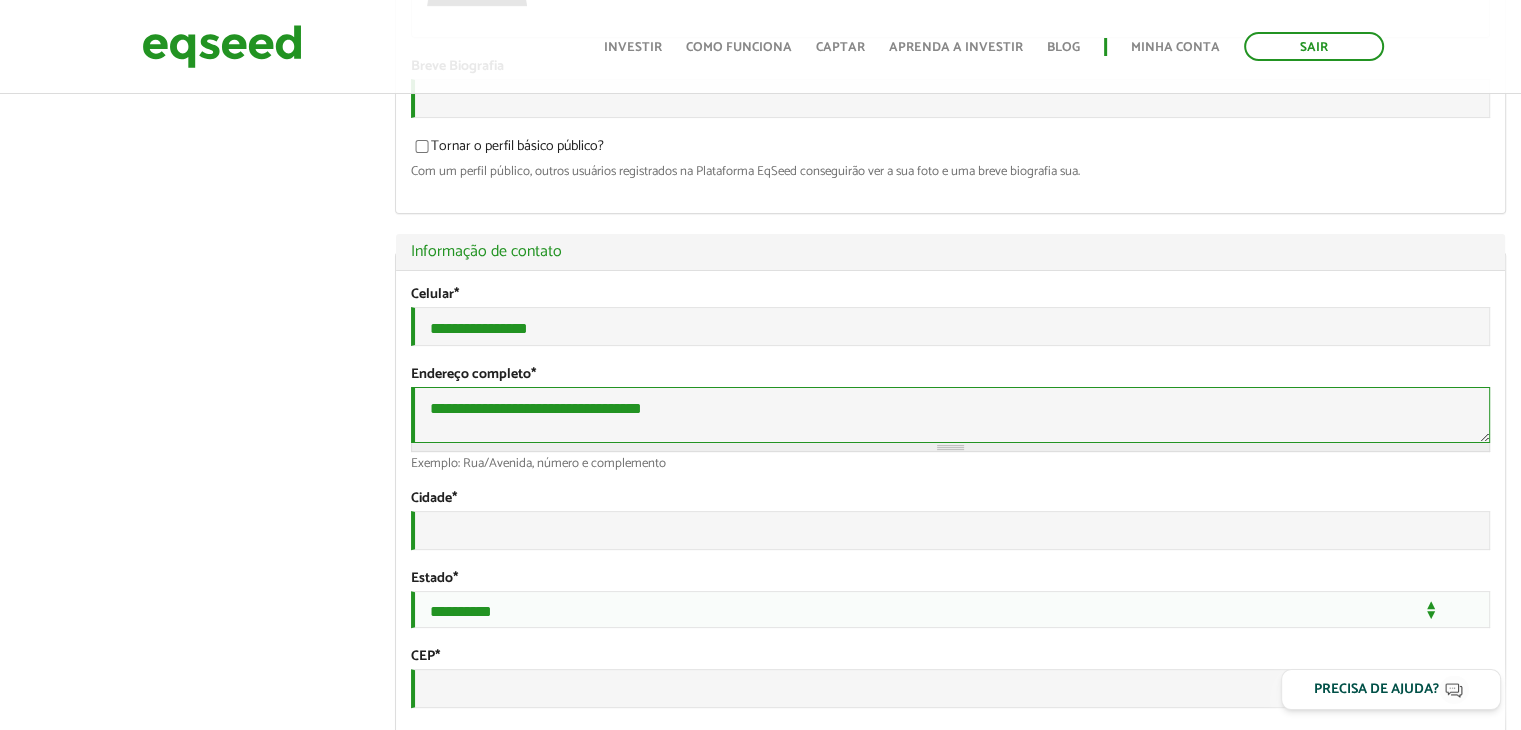 type on "**********" 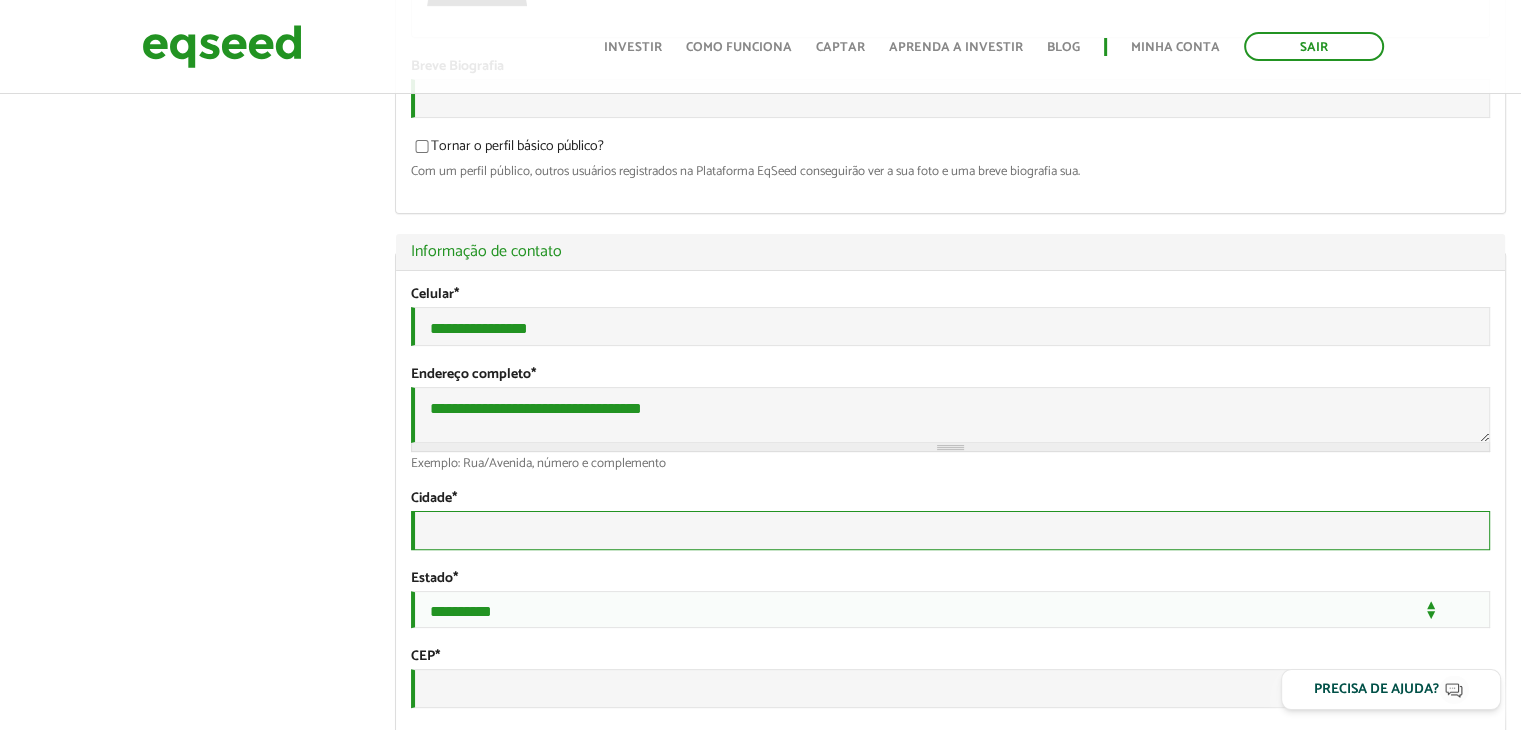 click on "Cidade  *" at bounding box center (950, 530) 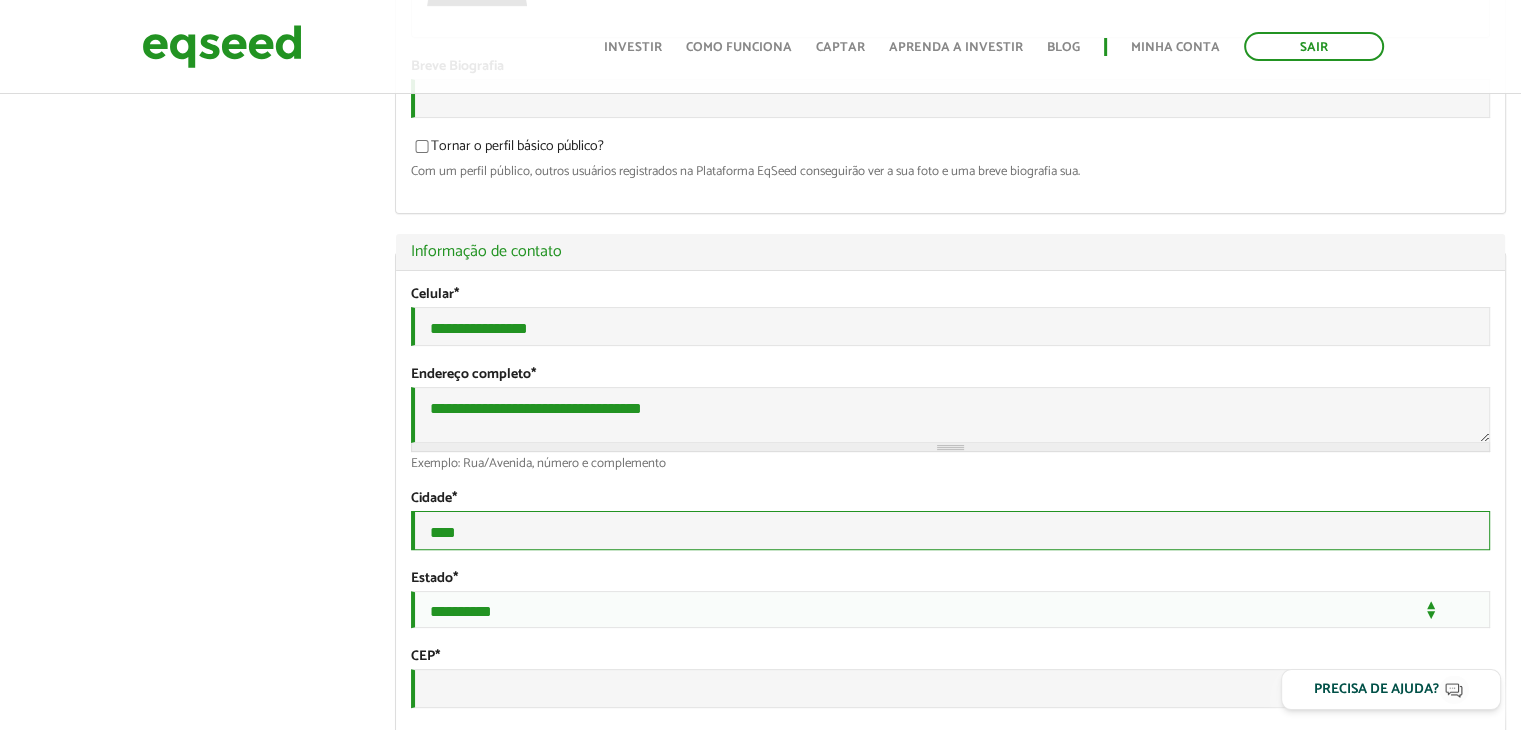 type on "*******" 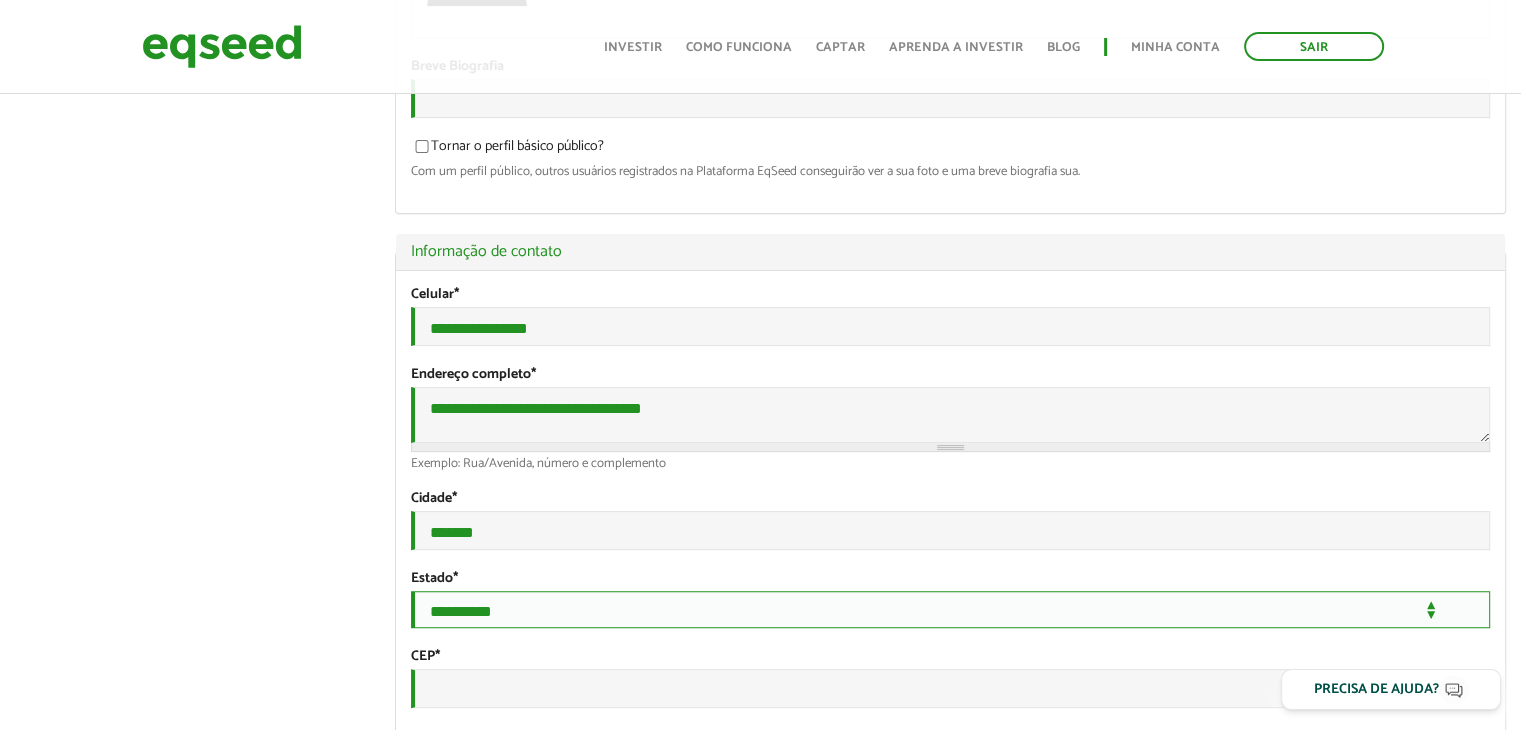 click on "**********" at bounding box center [950, 609] 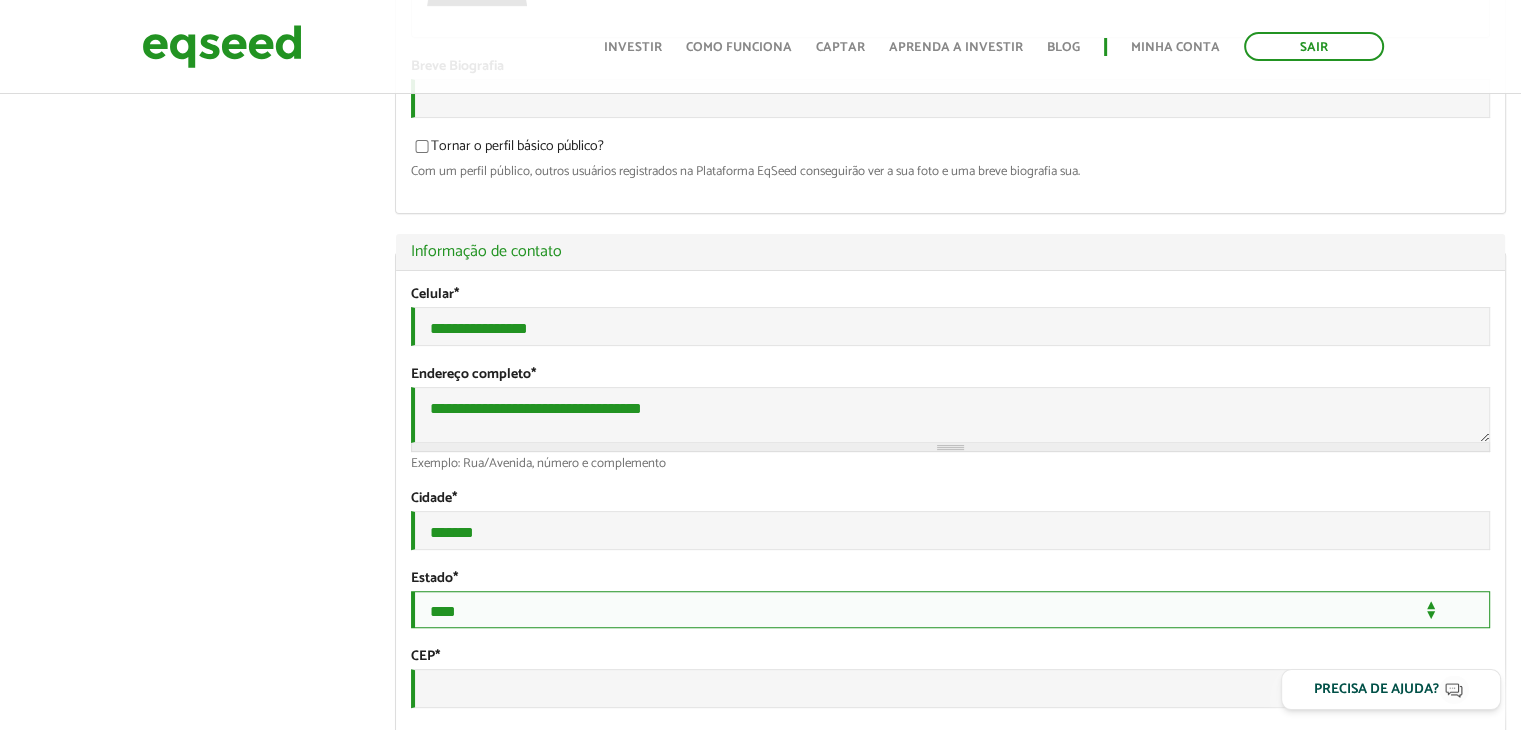 click on "**********" at bounding box center [950, 609] 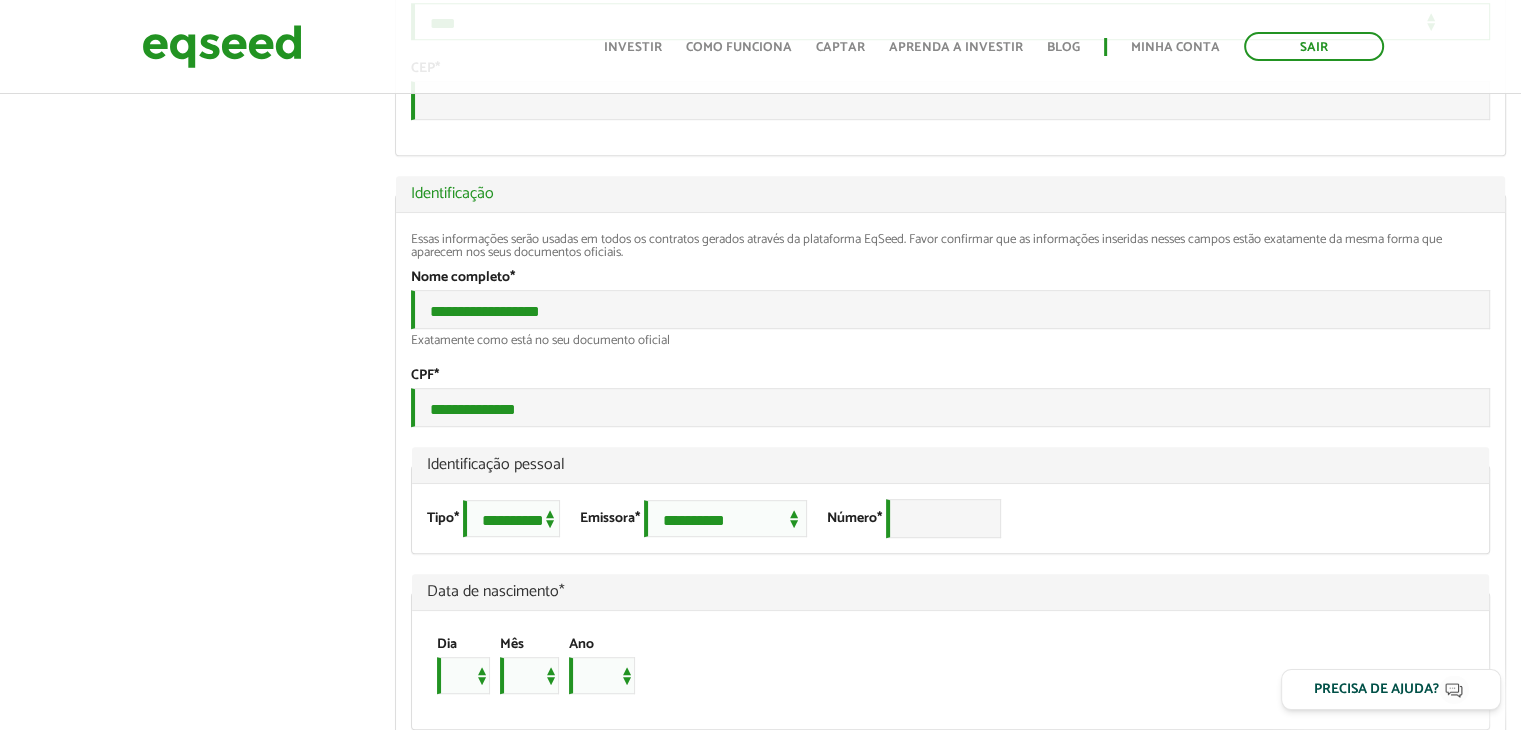 scroll, scrollTop: 1003, scrollLeft: 0, axis: vertical 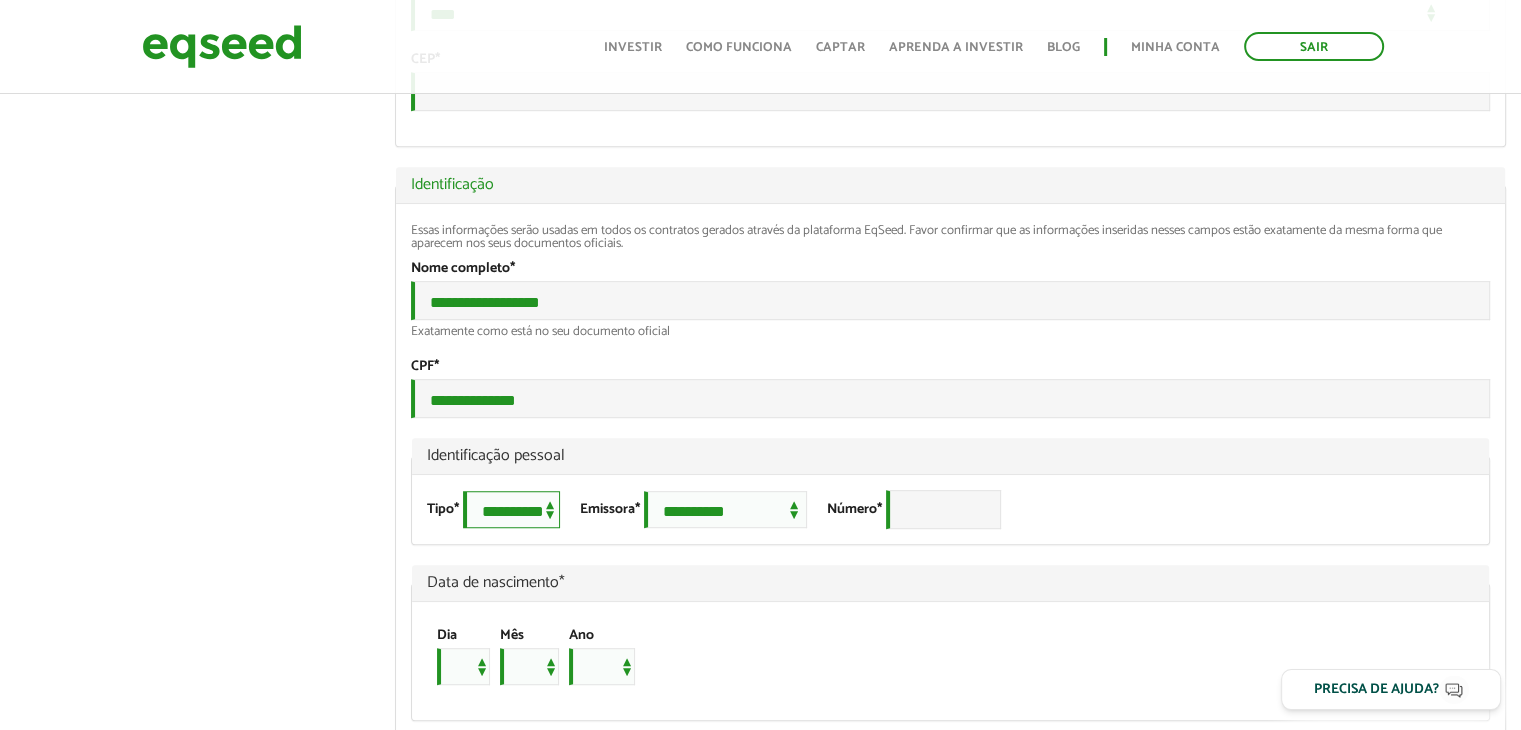 click on "**********" at bounding box center [511, 509] 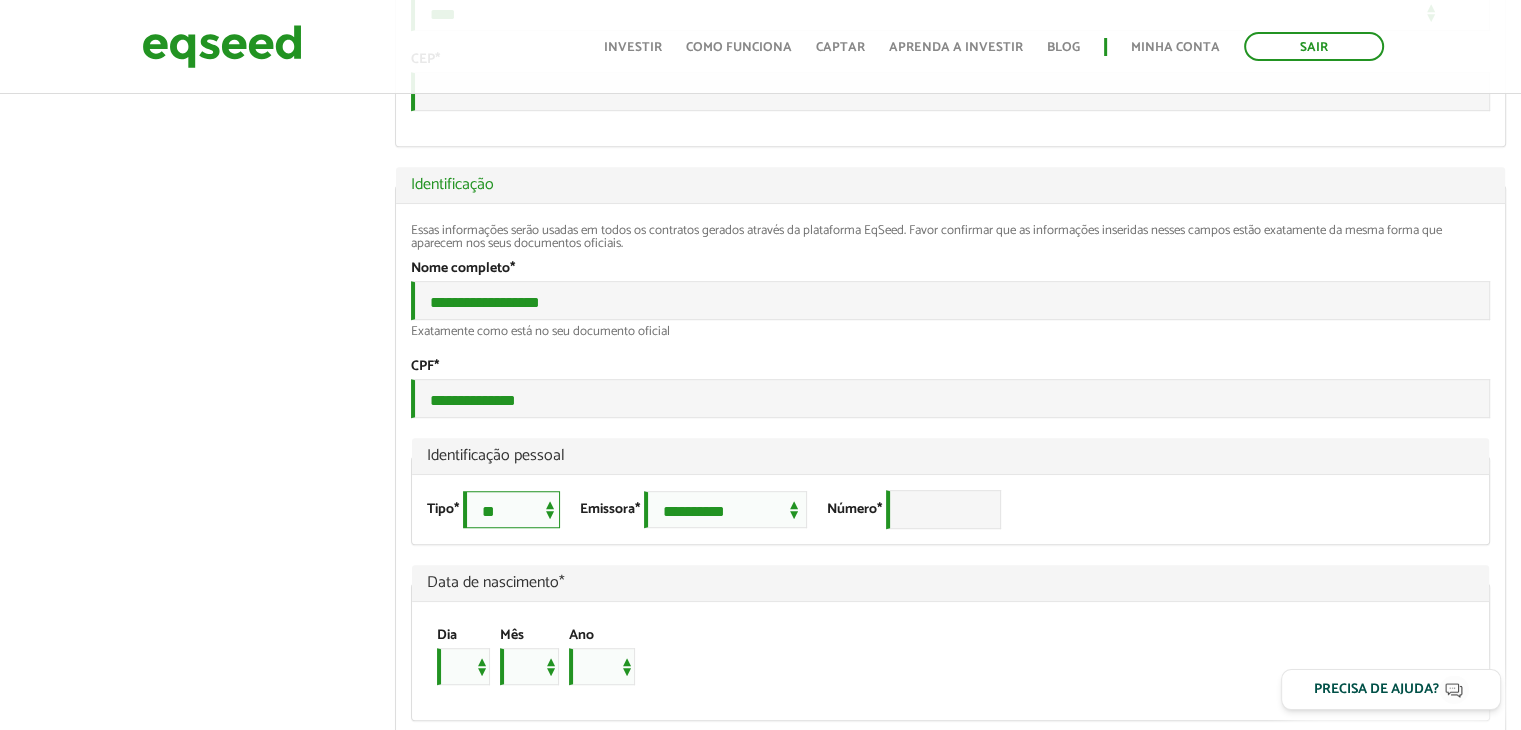 click on "**********" at bounding box center (511, 509) 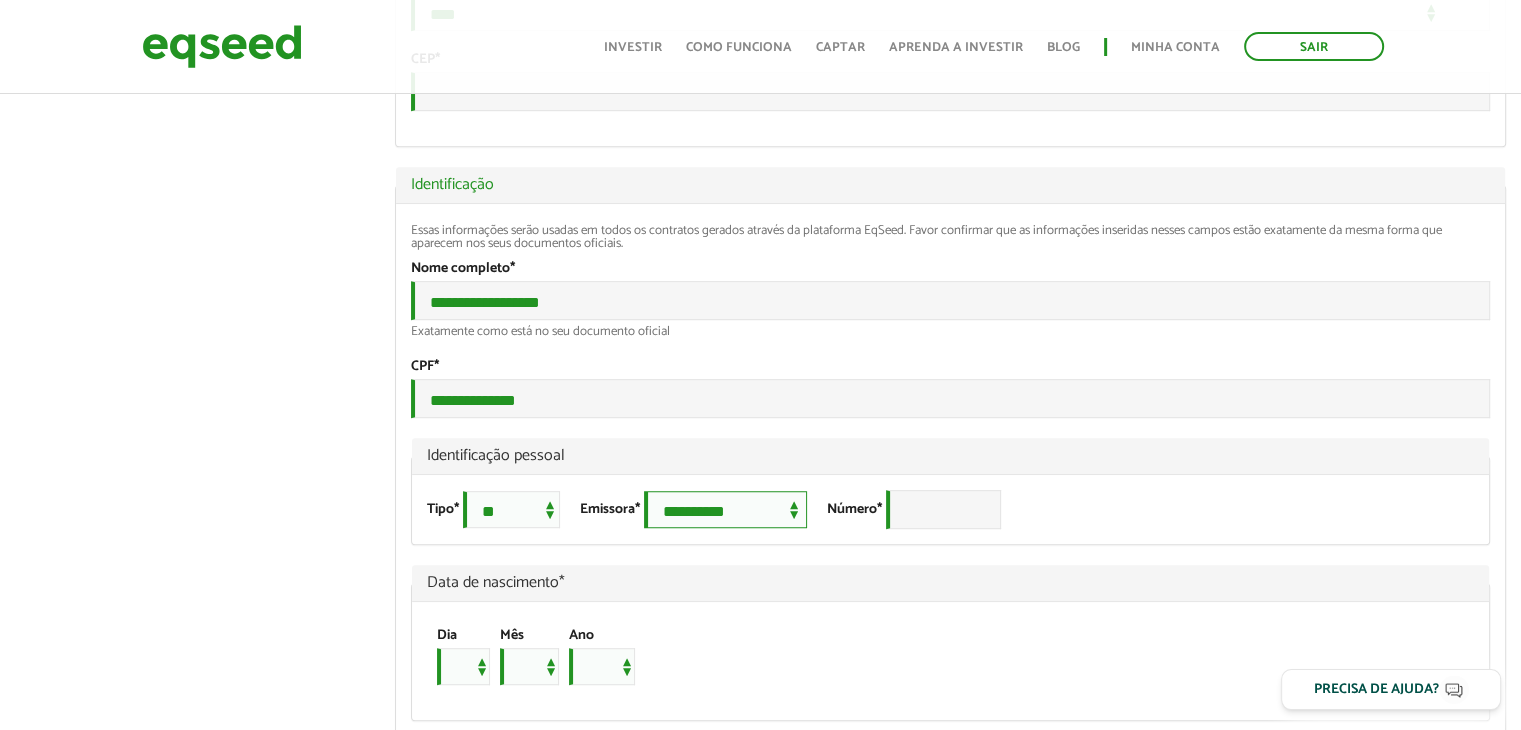 click on "**********" at bounding box center [725, 509] 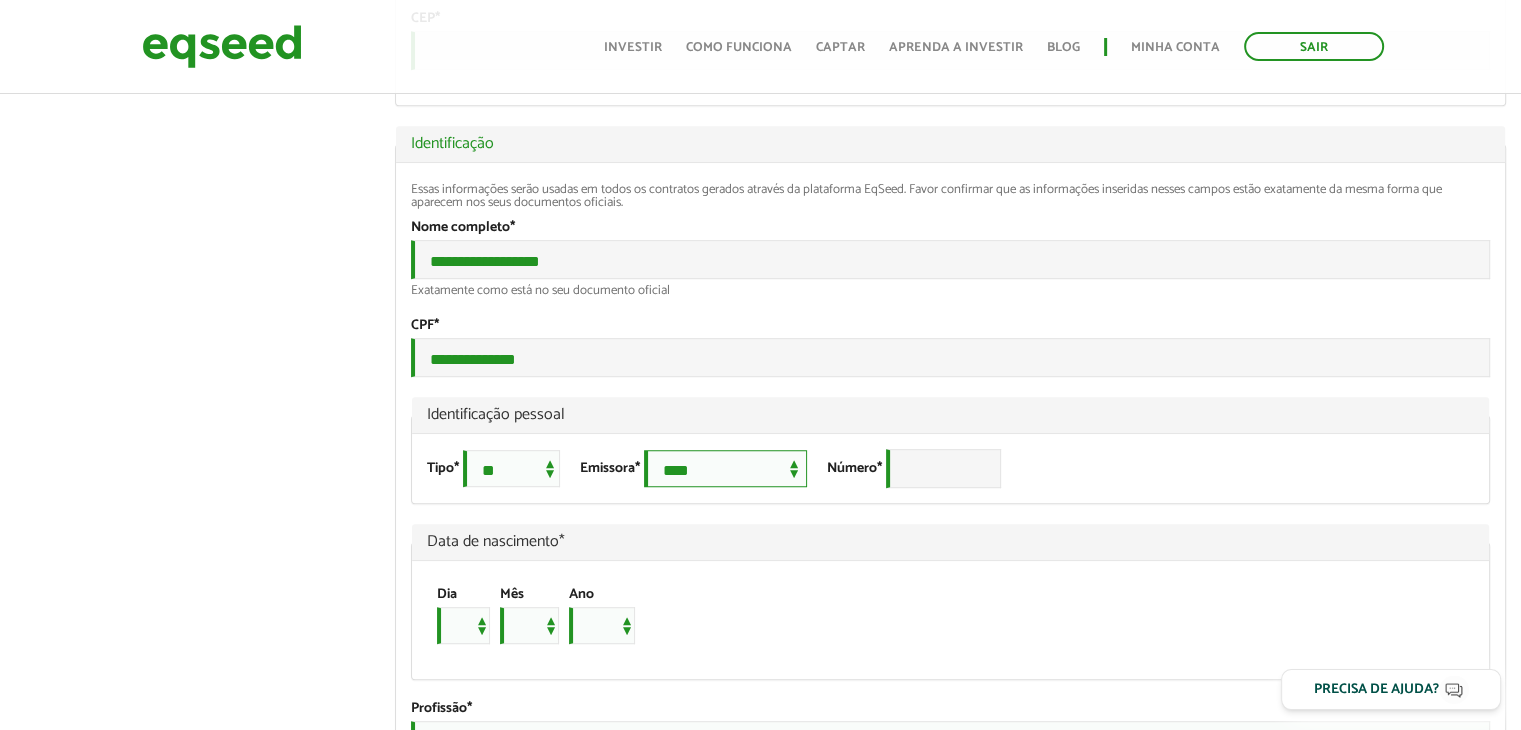 scroll, scrollTop: 1043, scrollLeft: 0, axis: vertical 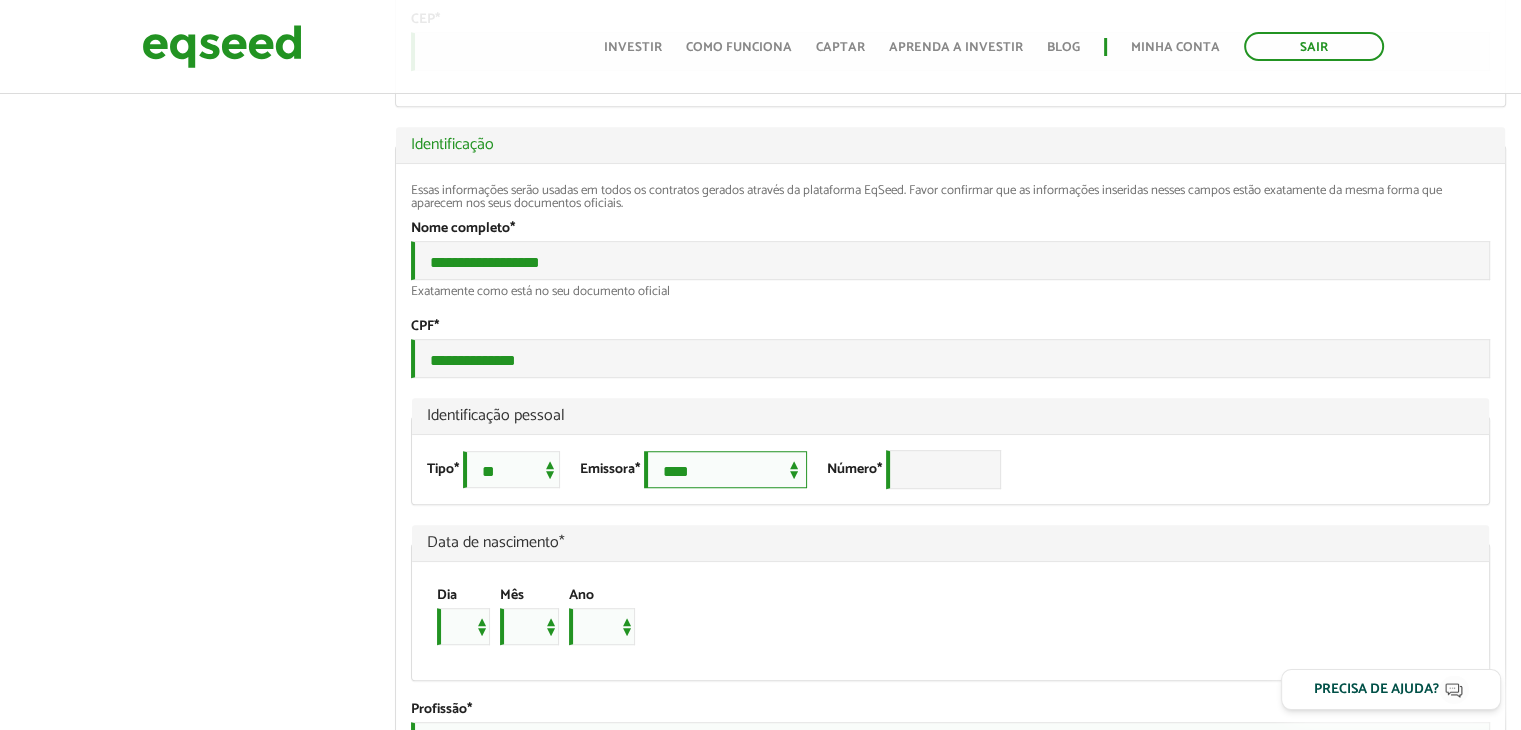 click on "**********" at bounding box center [725, 469] 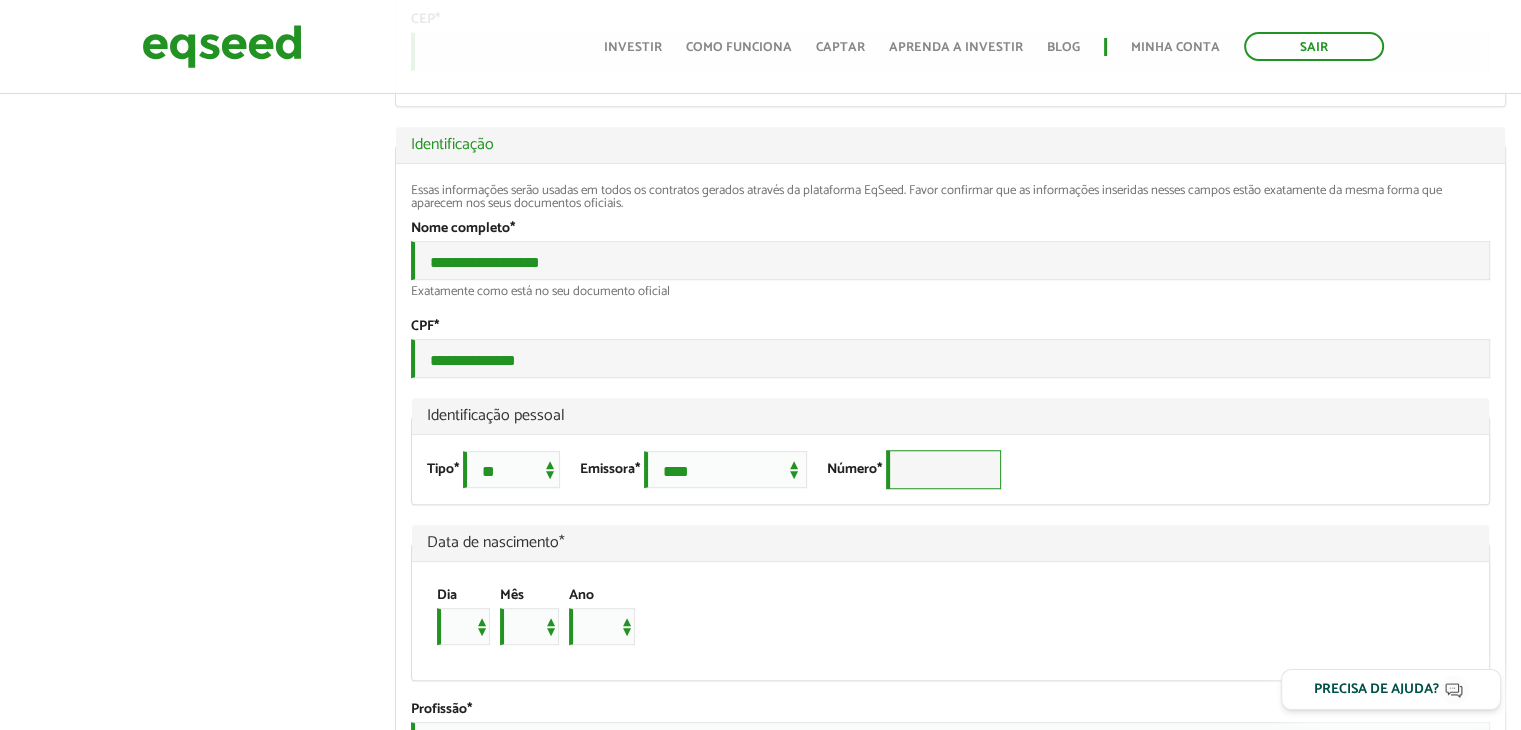 click on "Número  *" at bounding box center [943, 469] 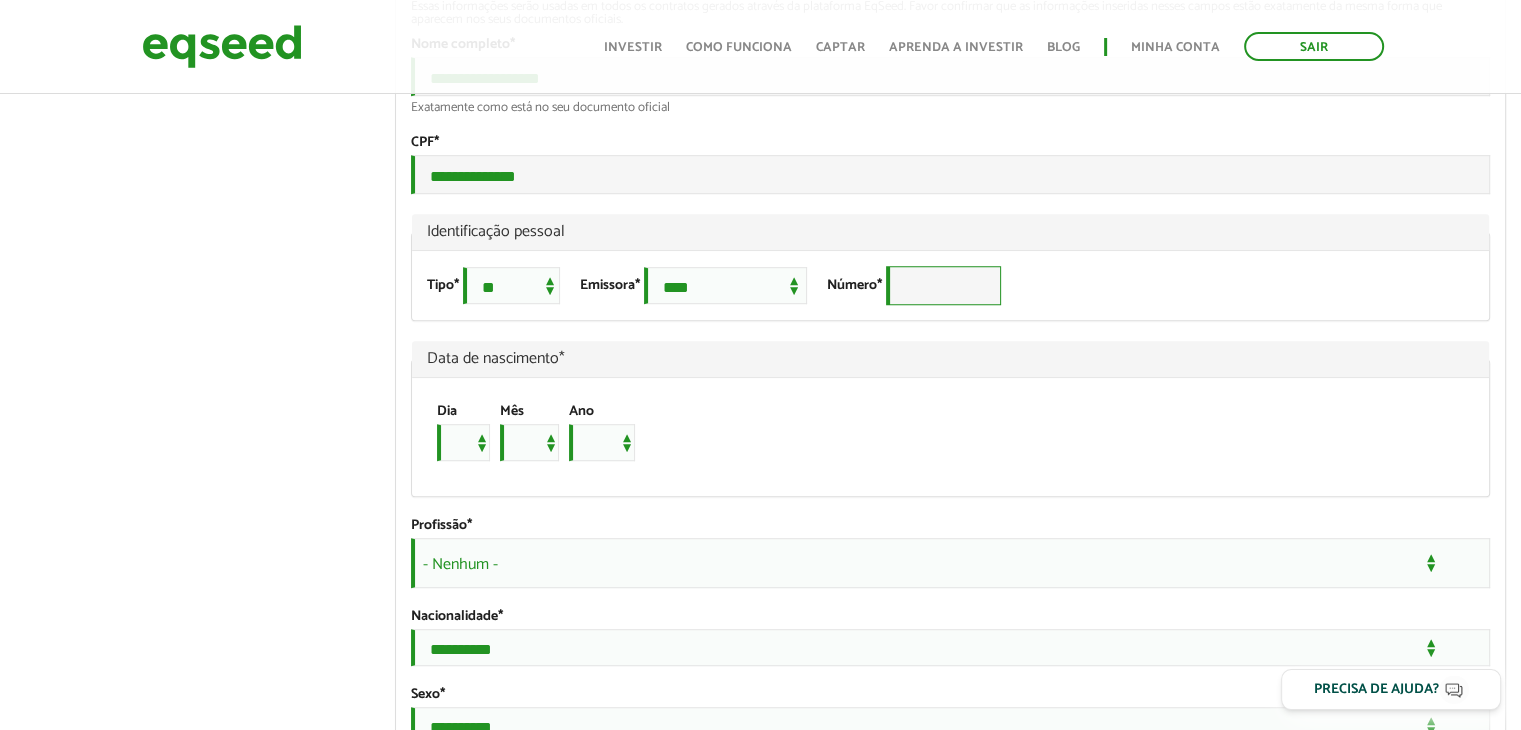 scroll, scrollTop: 1228, scrollLeft: 0, axis: vertical 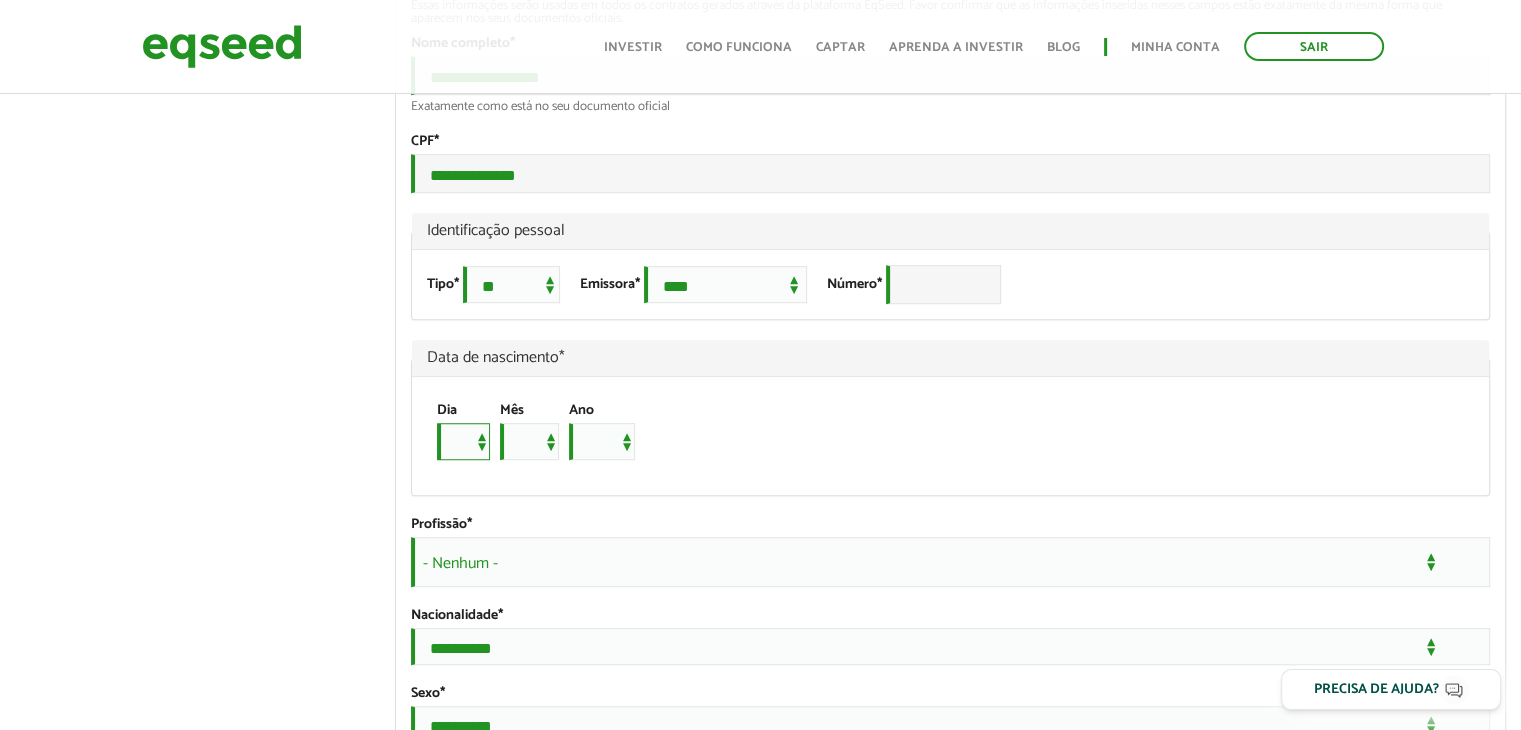 click on "* * * * * * * * * ** ** ** ** ** ** ** ** ** ** ** ** ** ** ** ** ** ** ** ** ** **" at bounding box center [463, 441] 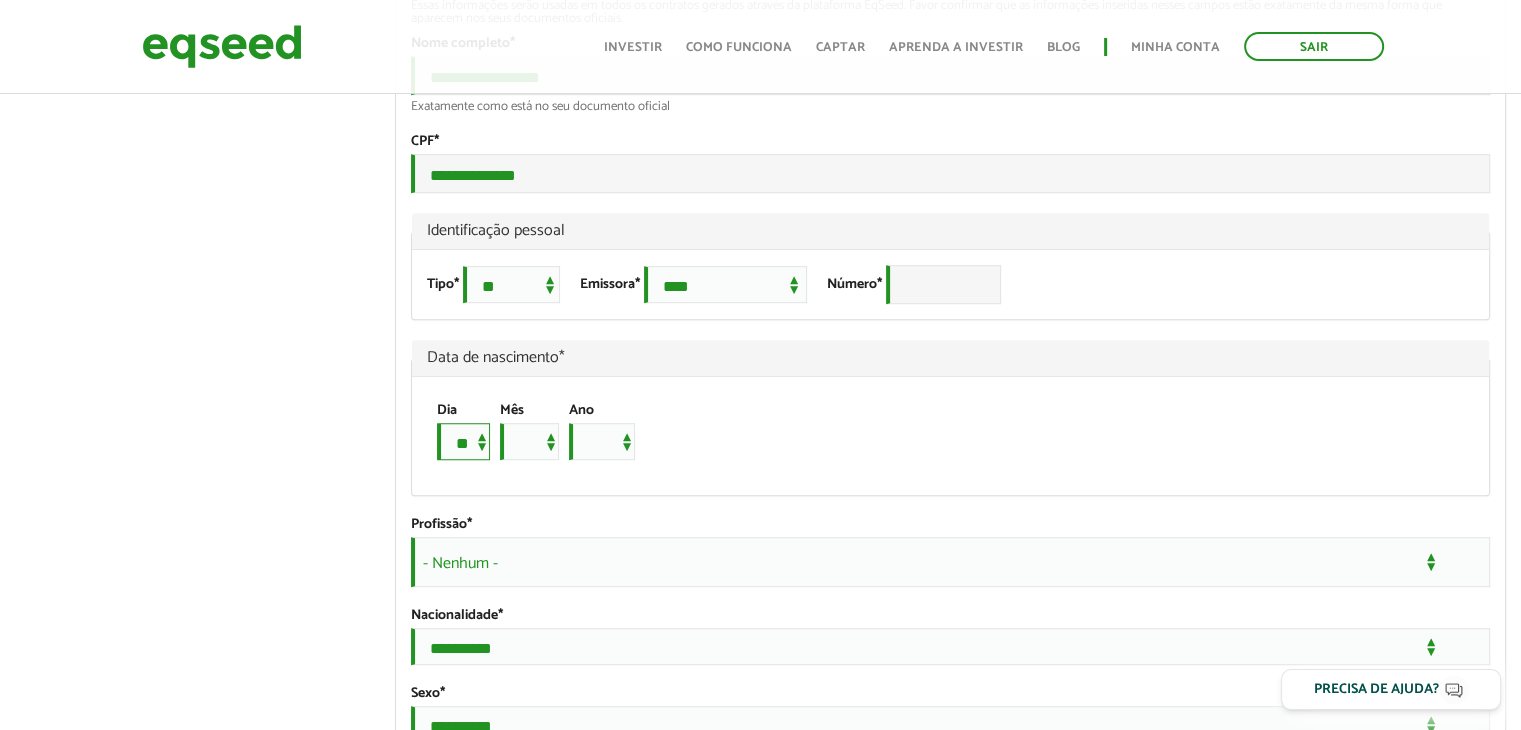 click on "* * * * * * * * * ** ** ** ** ** ** ** ** ** ** ** ** ** ** ** ** ** ** ** ** ** **" at bounding box center [463, 441] 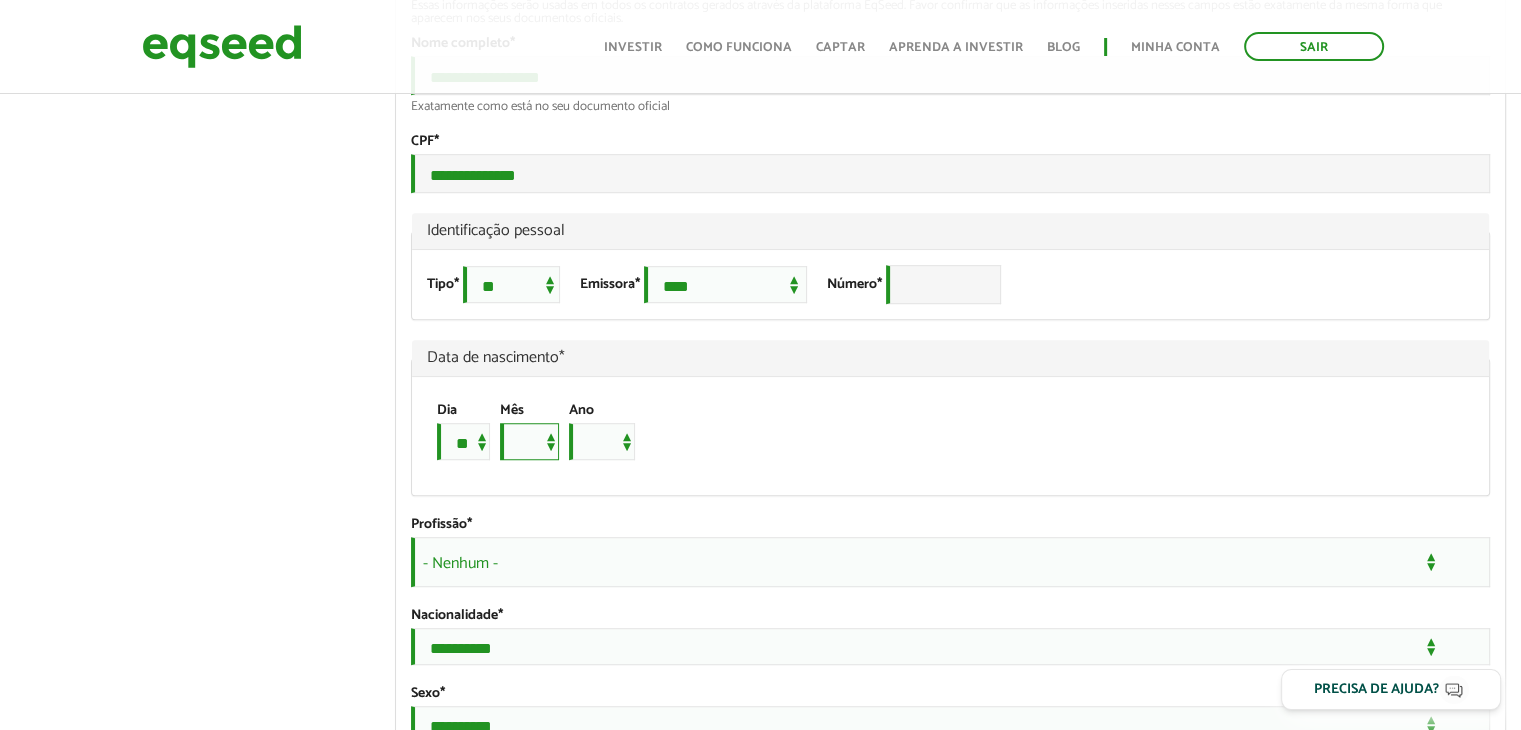 click on "*** *** *** *** *** *** *** *** *** *** *** ***" at bounding box center [529, 441] 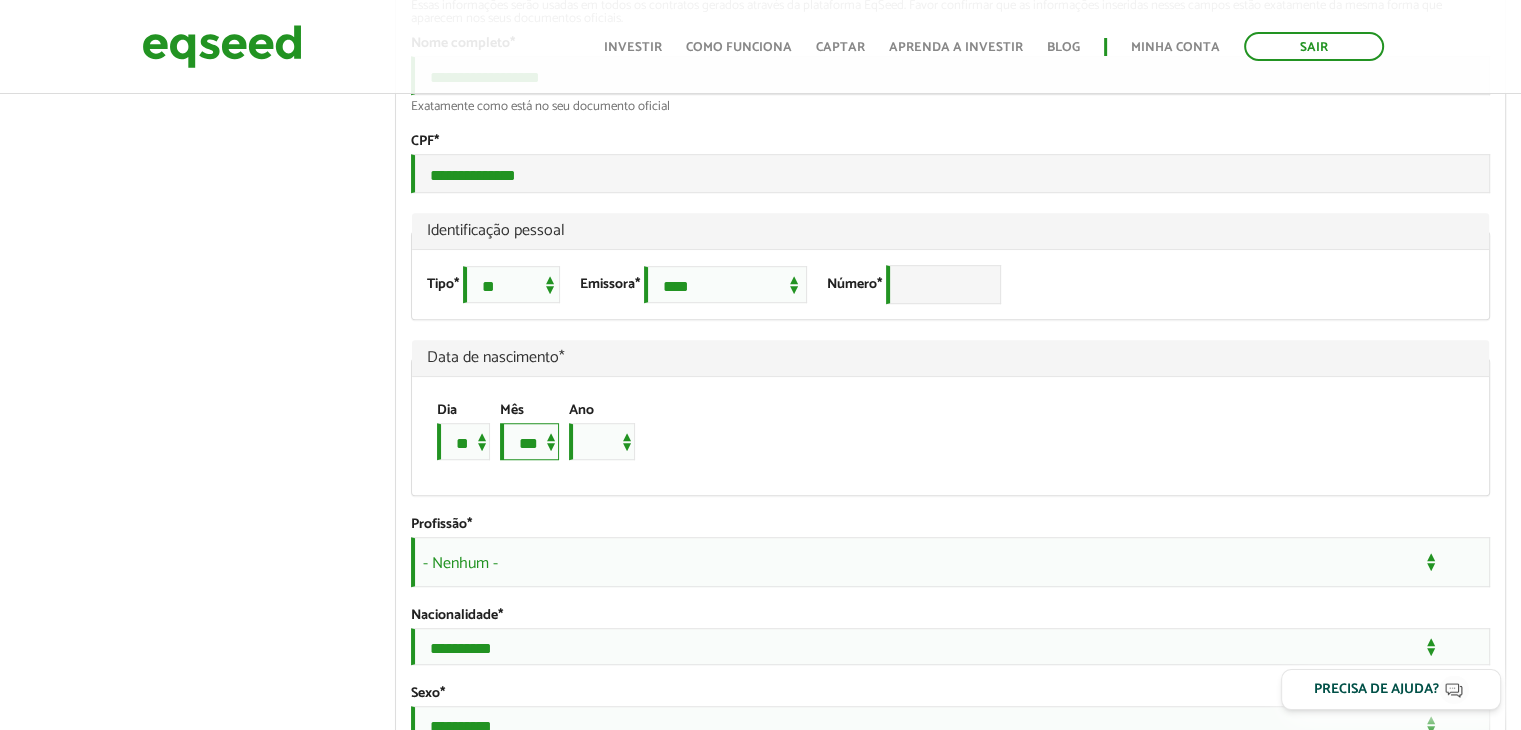 click on "*** *** *** *** *** *** *** *** *** *** *** ***" at bounding box center (529, 441) 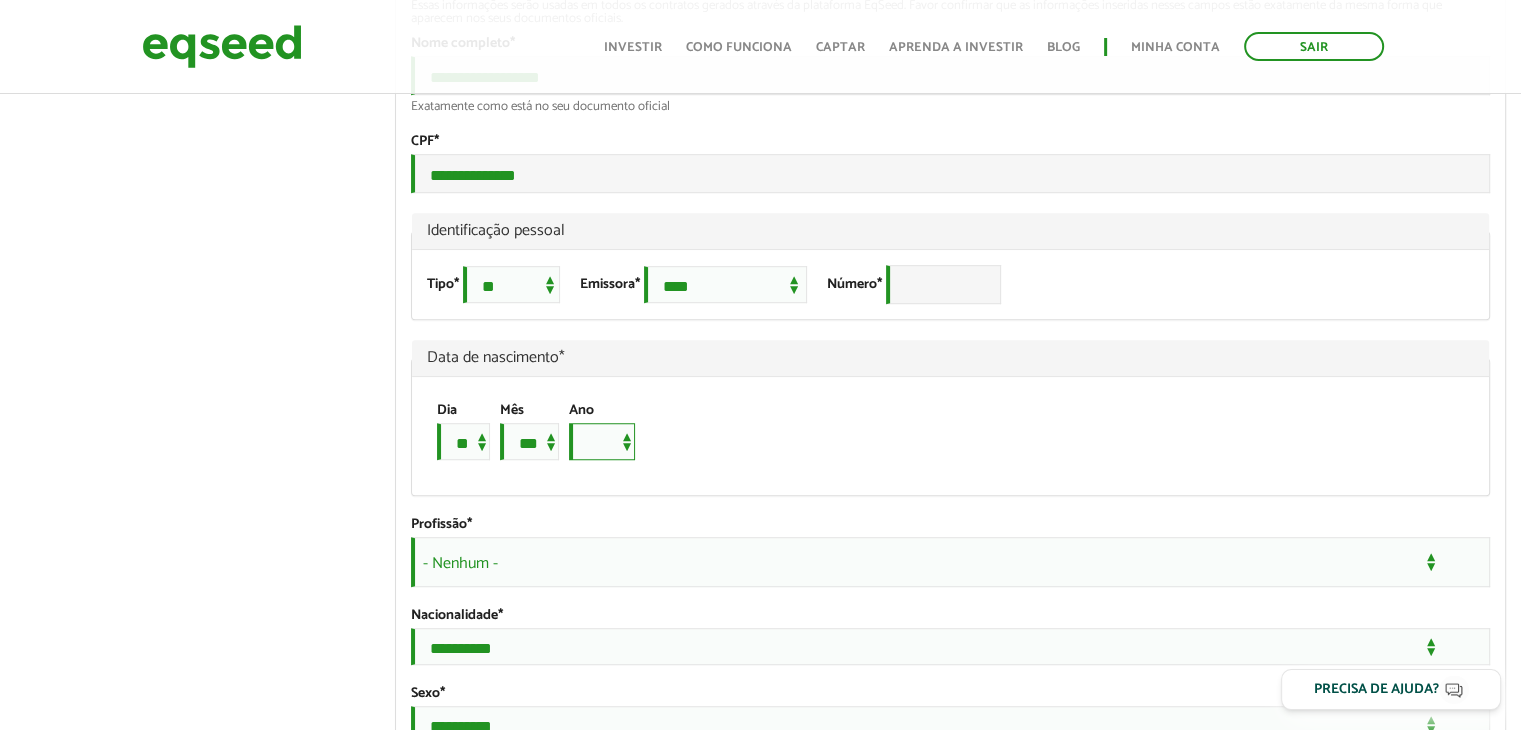click on "**** **** **** **** **** **** **** **** **** **** **** **** **** **** **** **** **** **** **** **** **** **** **** **** **** **** **** **** **** **** **** **** **** **** **** **** **** **** **** **** **** **** **** **** **** **** **** **** **** **** **** **** **** **** **** **** **** **** **** **** **** **** **** **** **** **** **** **** **** **** **** **** **** **** **** **** **** **** **** **** **** **** **** **** **** **** **** **** **** **** **** **** **** **** **** **** **** **** **** **** **** **** **** **** **** **** **** **** **** **** **** **** **** **** **** **** **** **** **** **** **** **** **** **** **** ****" at bounding box center [602, 441] 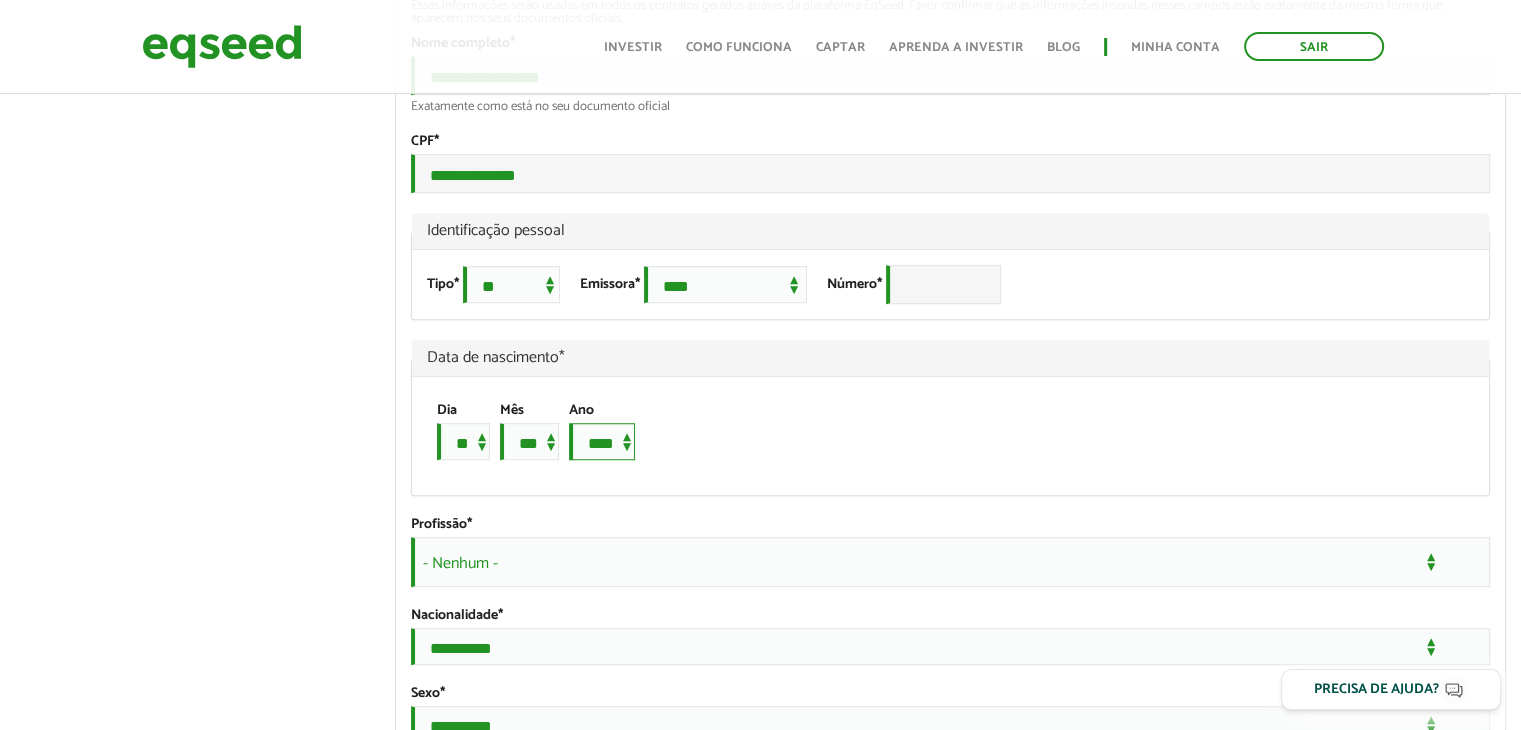 click on "**** **** **** **** **** **** **** **** **** **** **** **** **** **** **** **** **** **** **** **** **** **** **** **** **** **** **** **** **** **** **** **** **** **** **** **** **** **** **** **** **** **** **** **** **** **** **** **** **** **** **** **** **** **** **** **** **** **** **** **** **** **** **** **** **** **** **** **** **** **** **** **** **** **** **** **** **** **** **** **** **** **** **** **** **** **** **** **** **** **** **** **** **** **** **** **** **** **** **** **** **** **** **** **** **** **** **** **** **** **** **** **** **** **** **** **** **** **** **** **** **** **** **** **** **** ****" at bounding box center (602, 441) 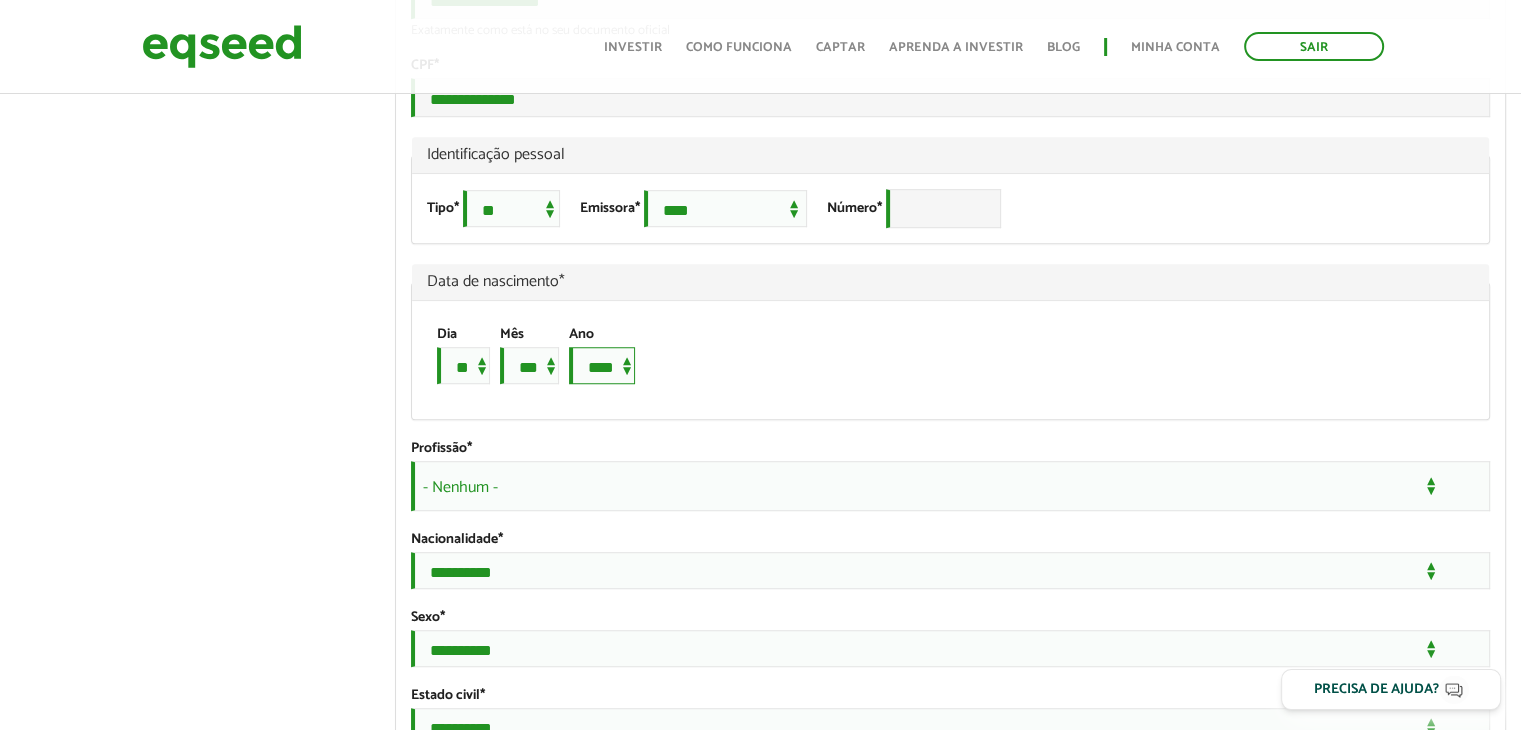 scroll, scrollTop: 1320, scrollLeft: 0, axis: vertical 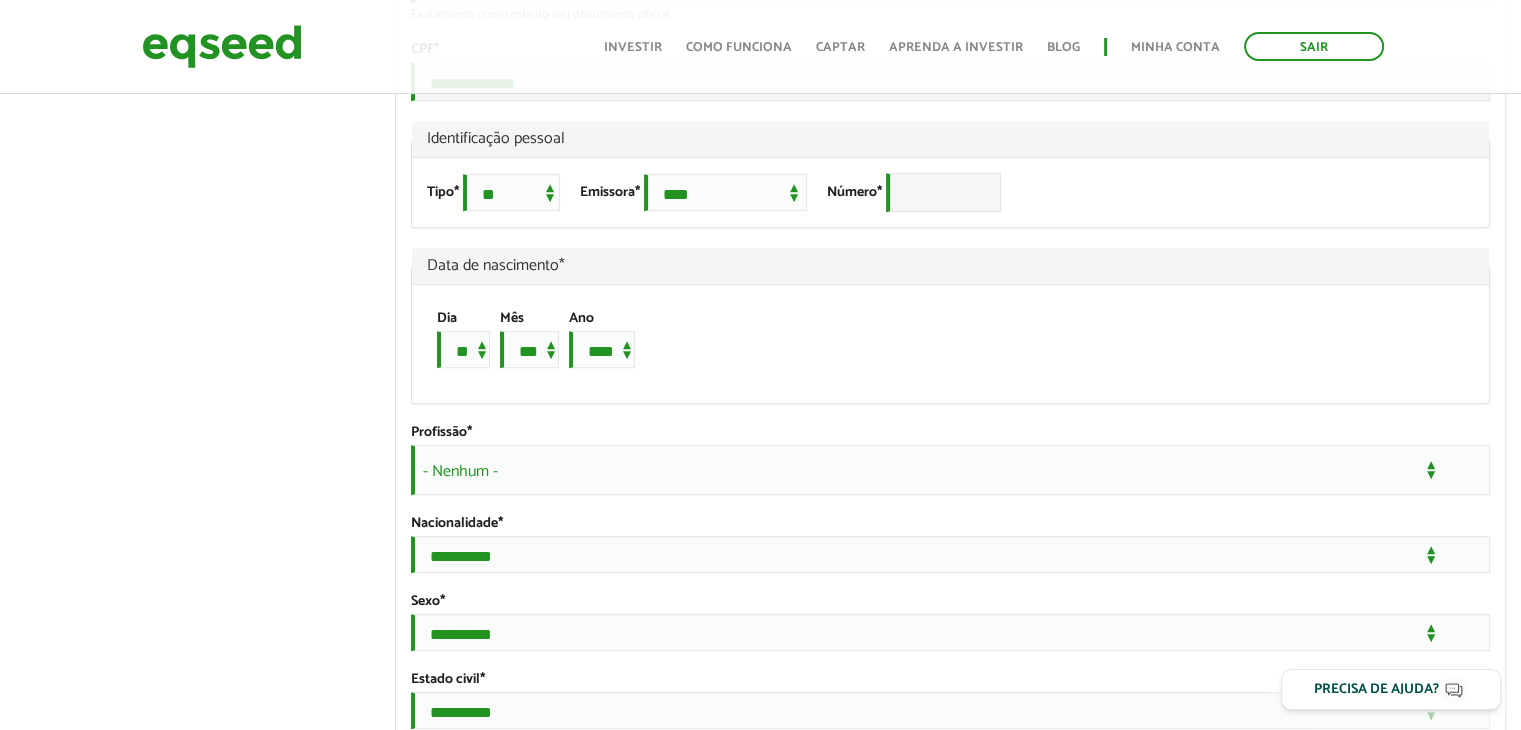 click on "- Nenhum -" at bounding box center (950, 470) 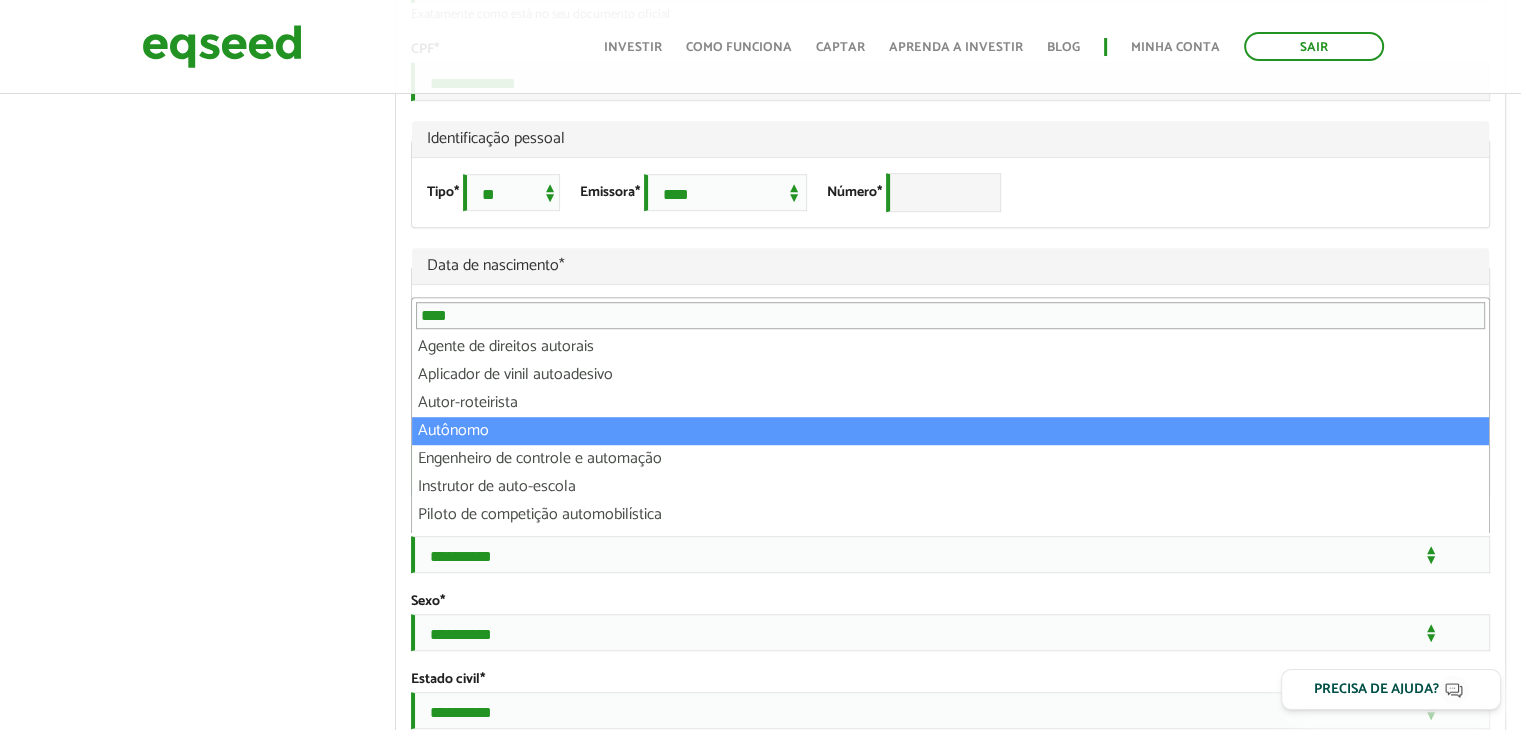 type on "****" 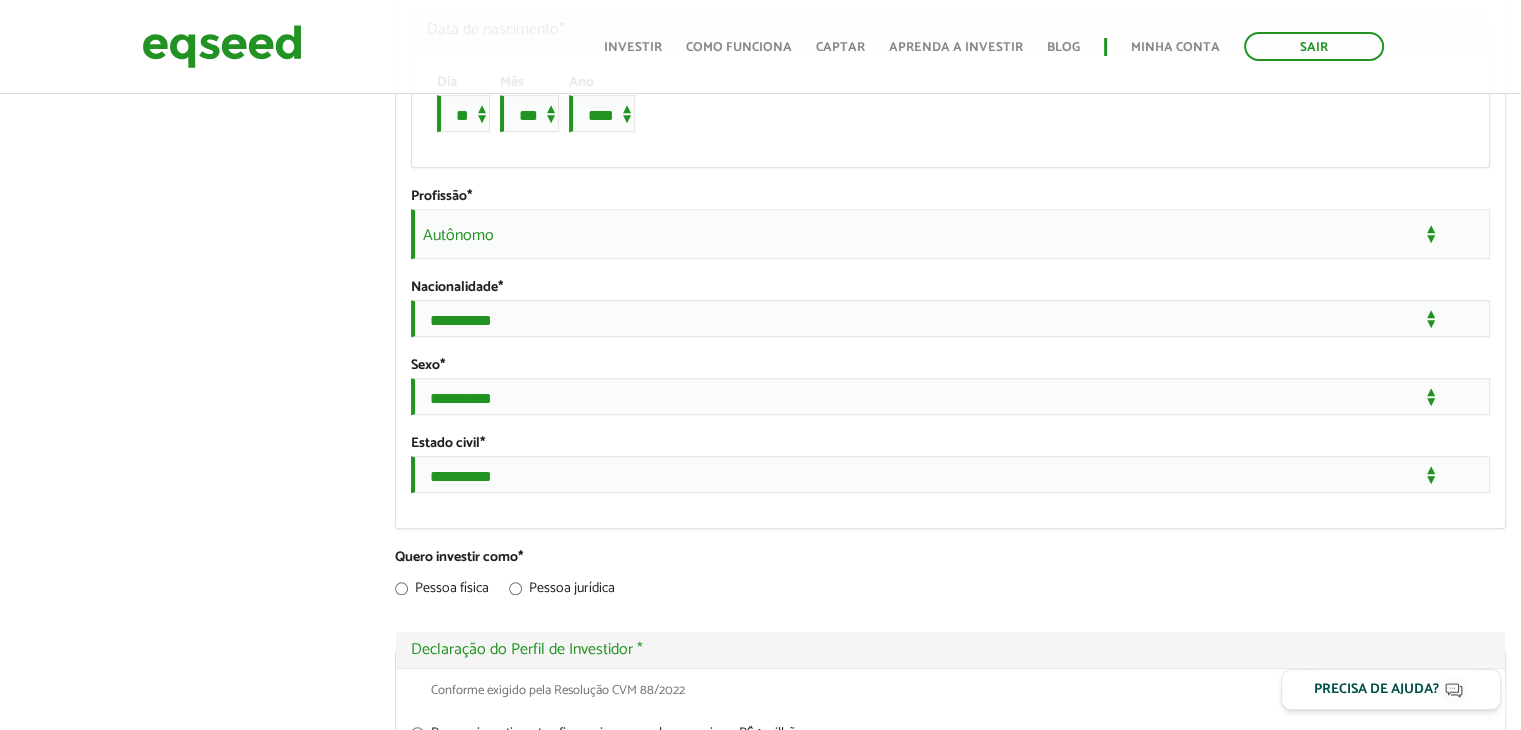 scroll, scrollTop: 1566, scrollLeft: 0, axis: vertical 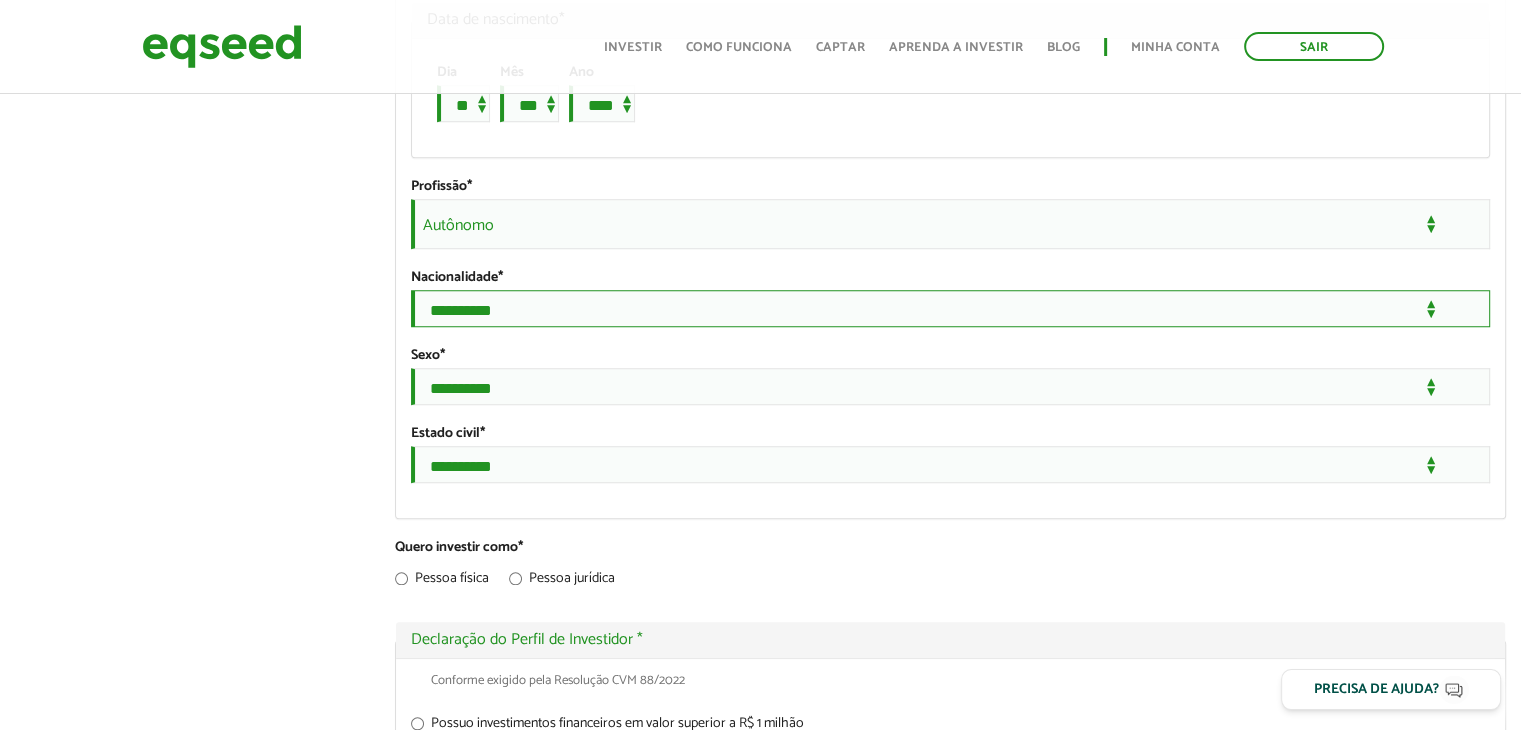 click on "**********" at bounding box center [950, 308] 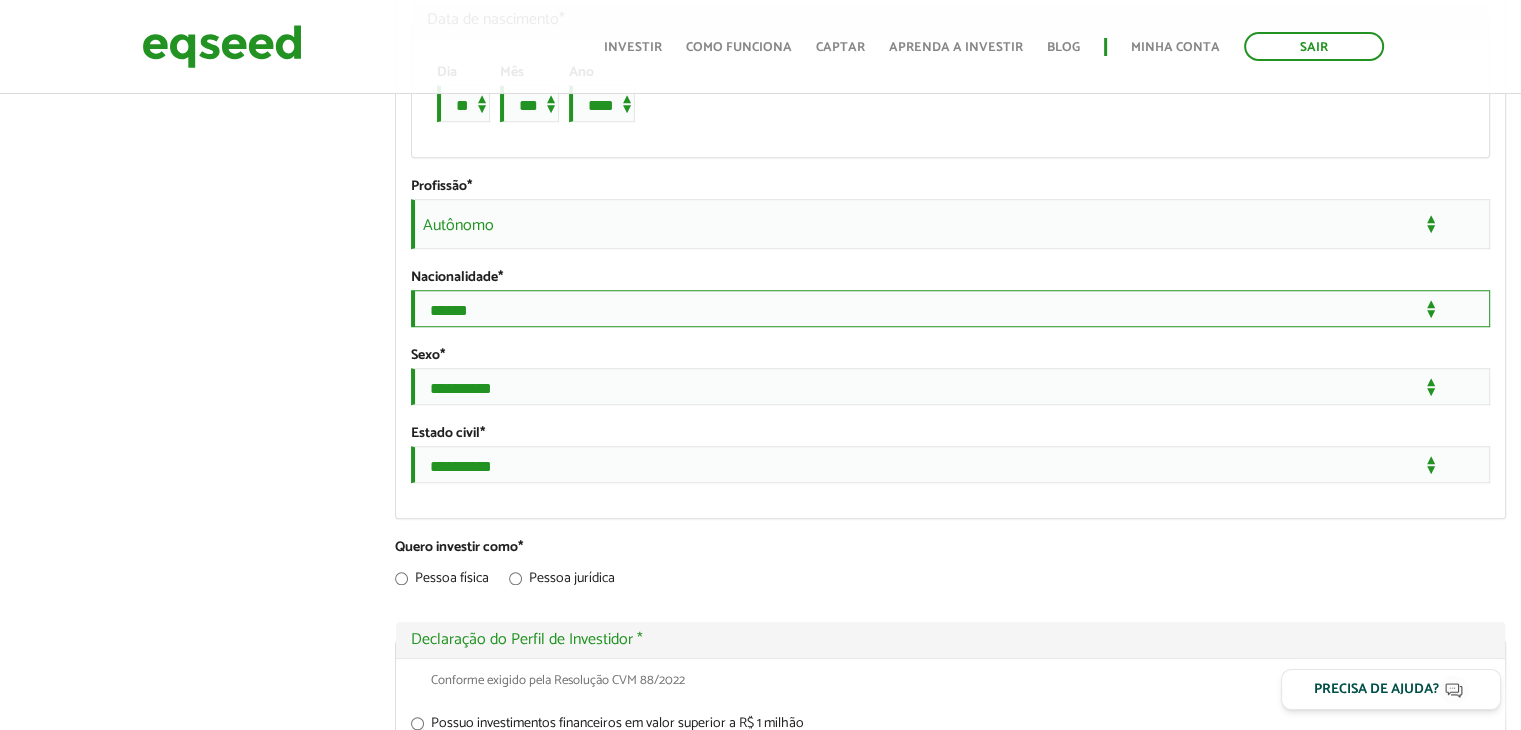 click on "**********" at bounding box center [950, 308] 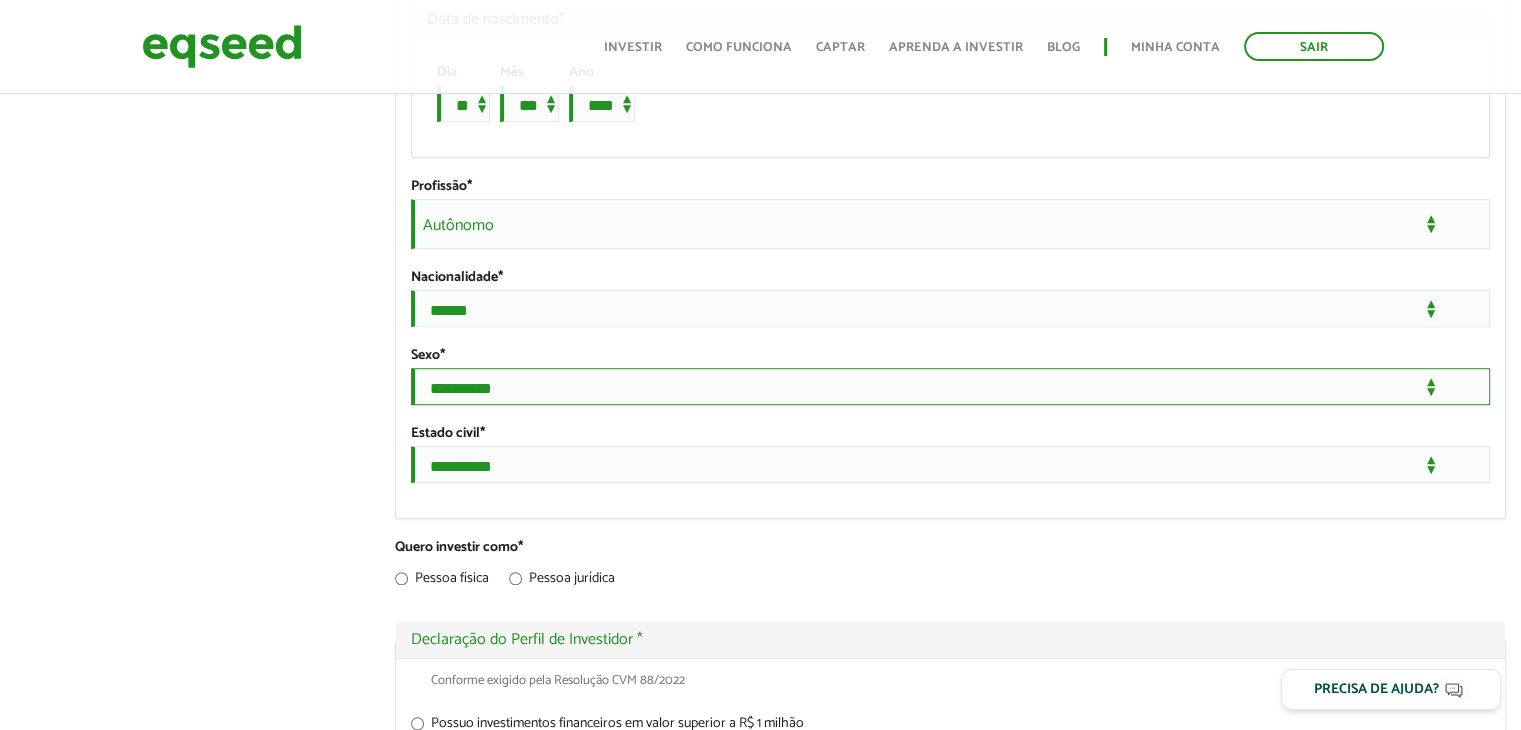click on "**********" at bounding box center (950, 386) 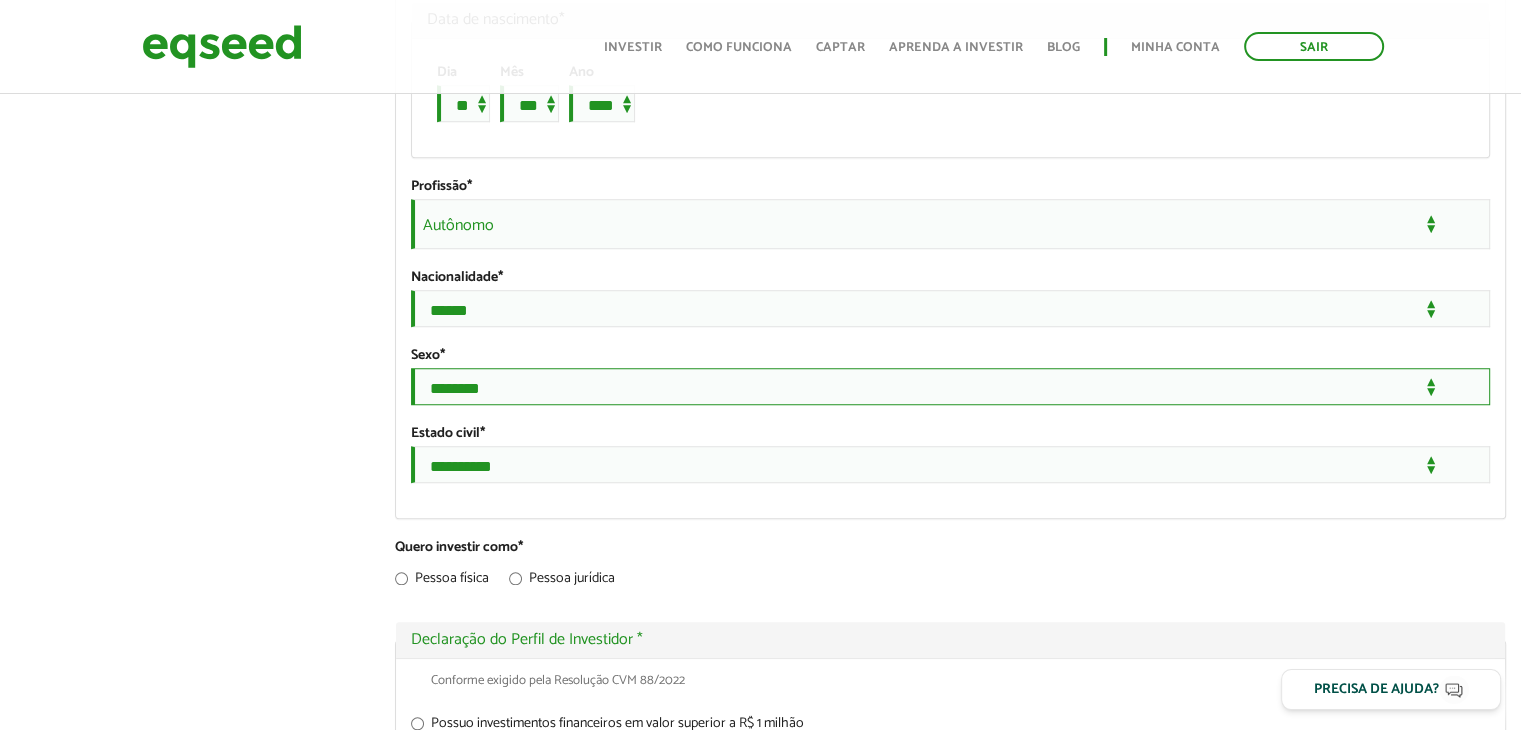 click on "**********" at bounding box center (950, 386) 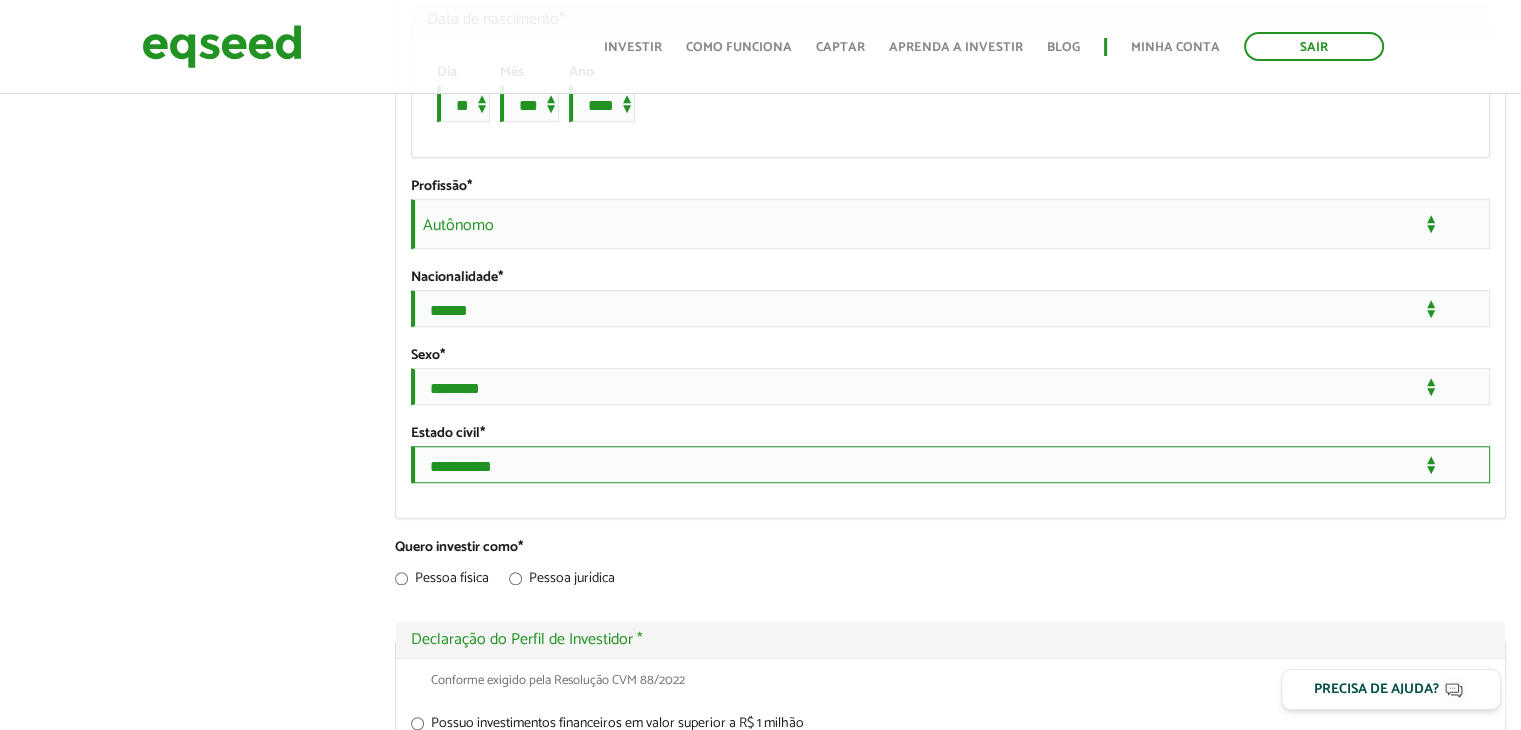 click on "**********" at bounding box center (950, 464) 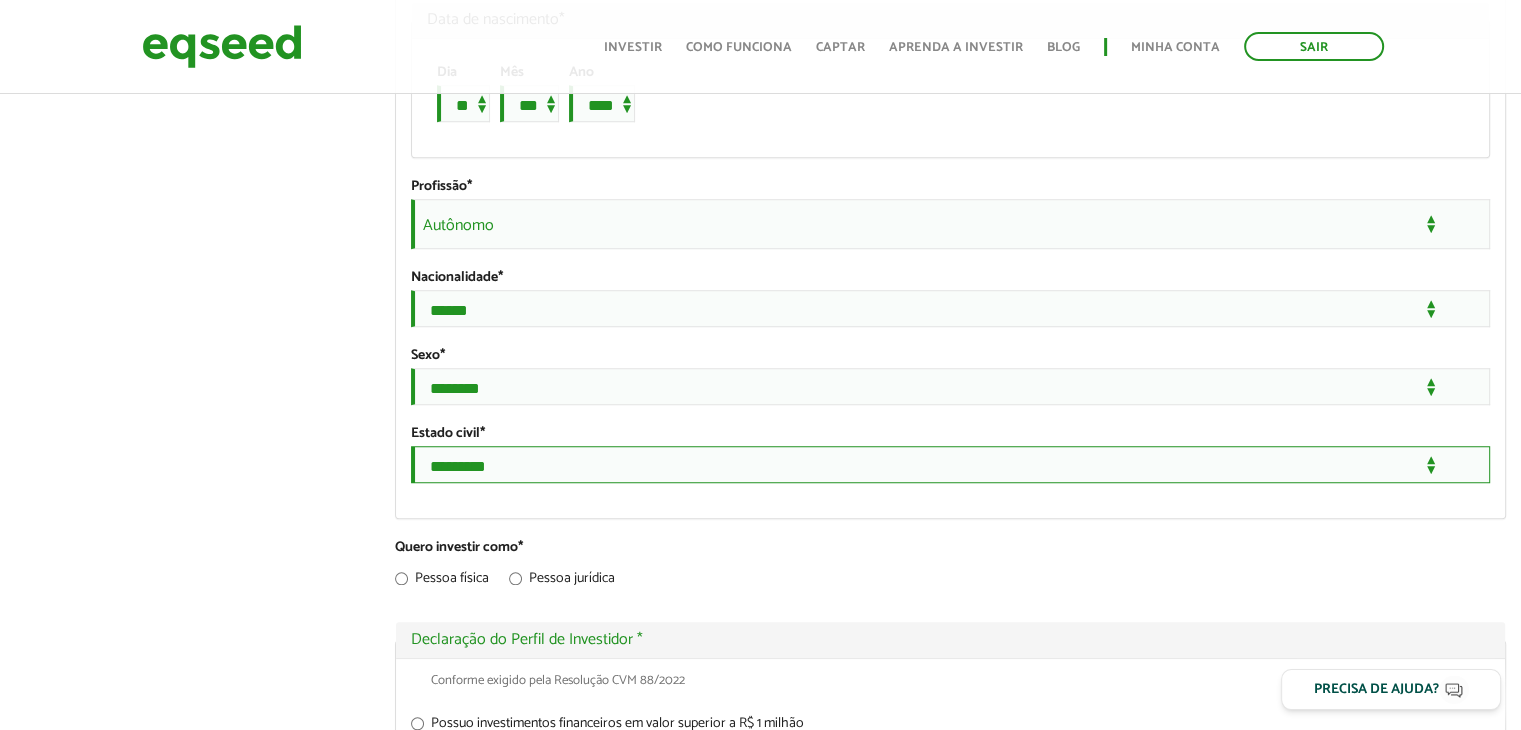 click on "**********" at bounding box center (950, 464) 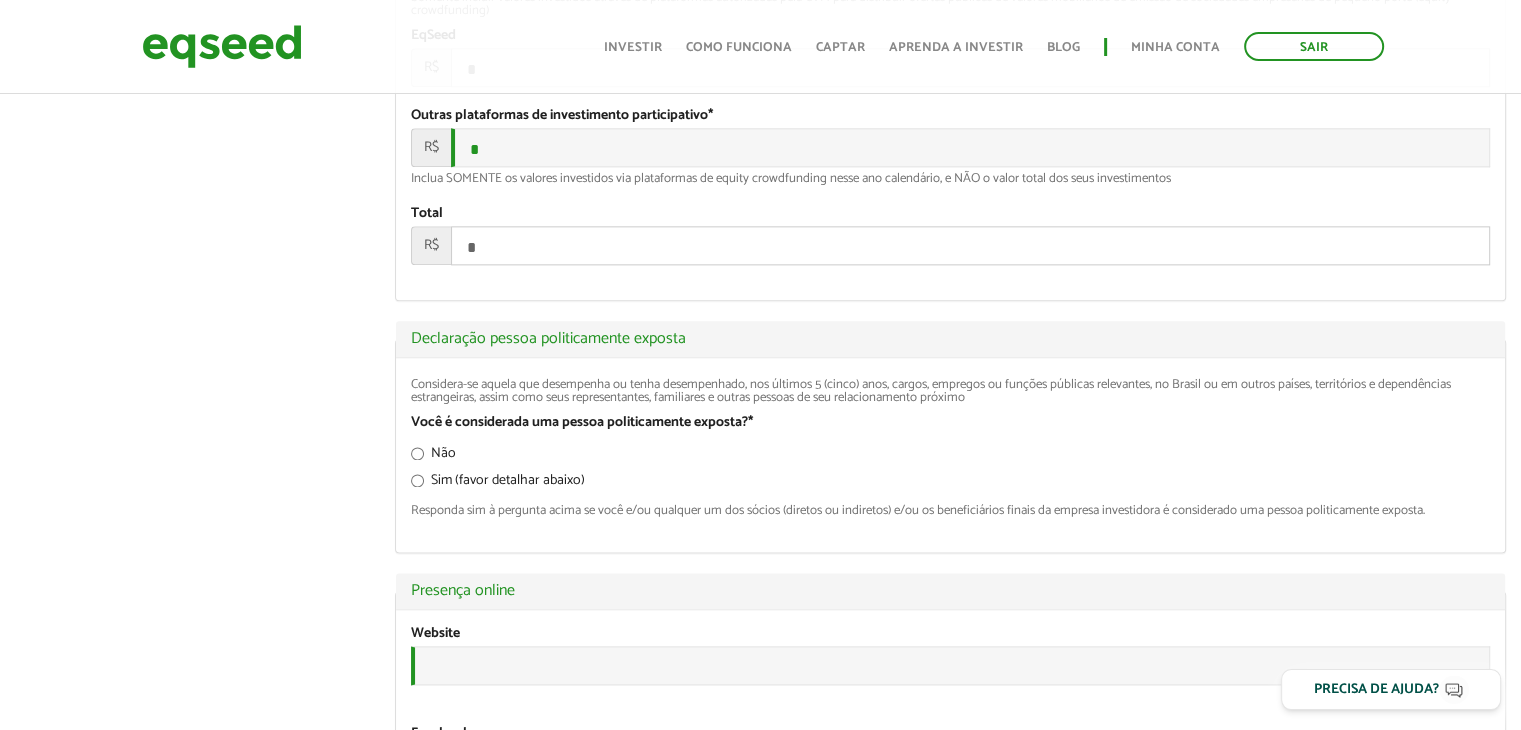 scroll, scrollTop: 2528, scrollLeft: 0, axis: vertical 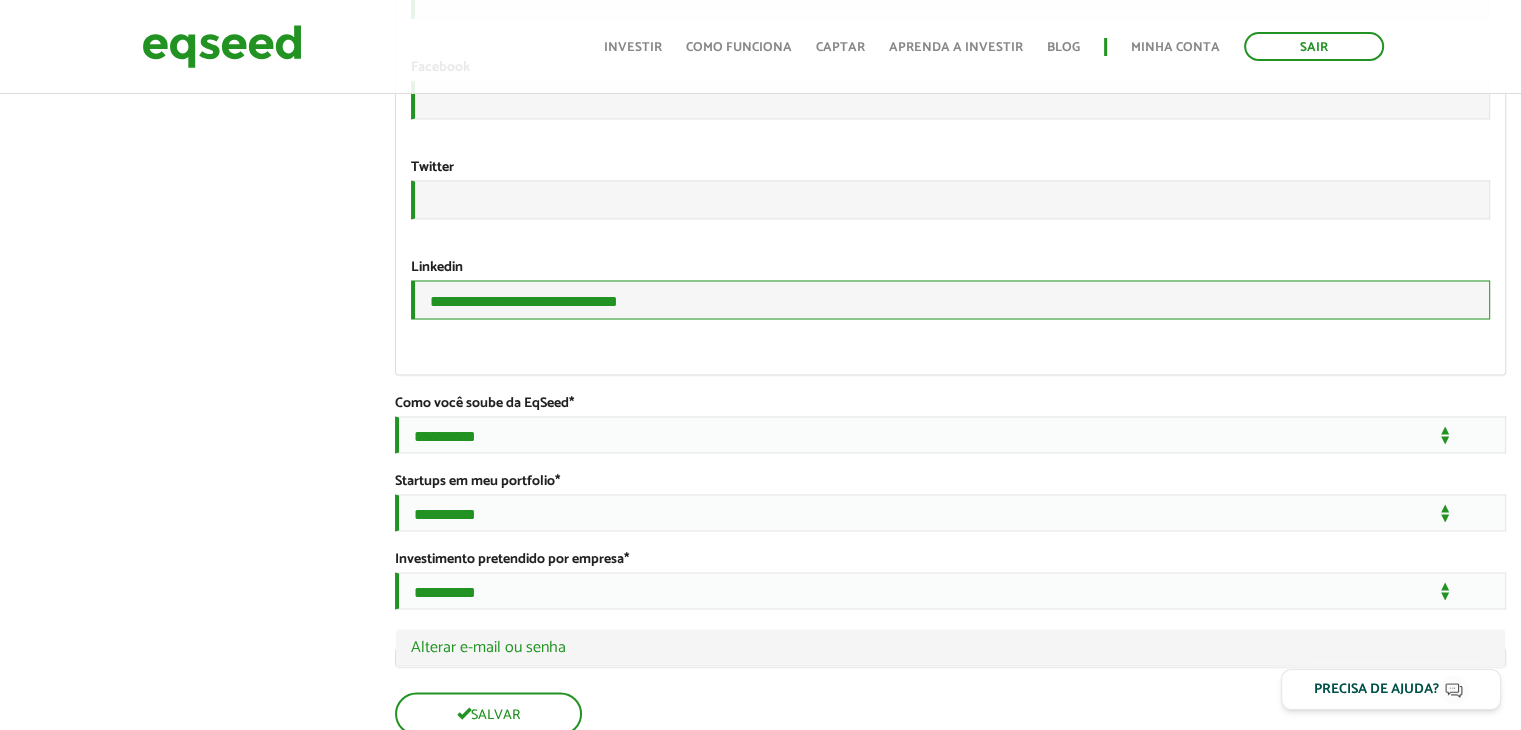 click on "**********" at bounding box center (950, 299) 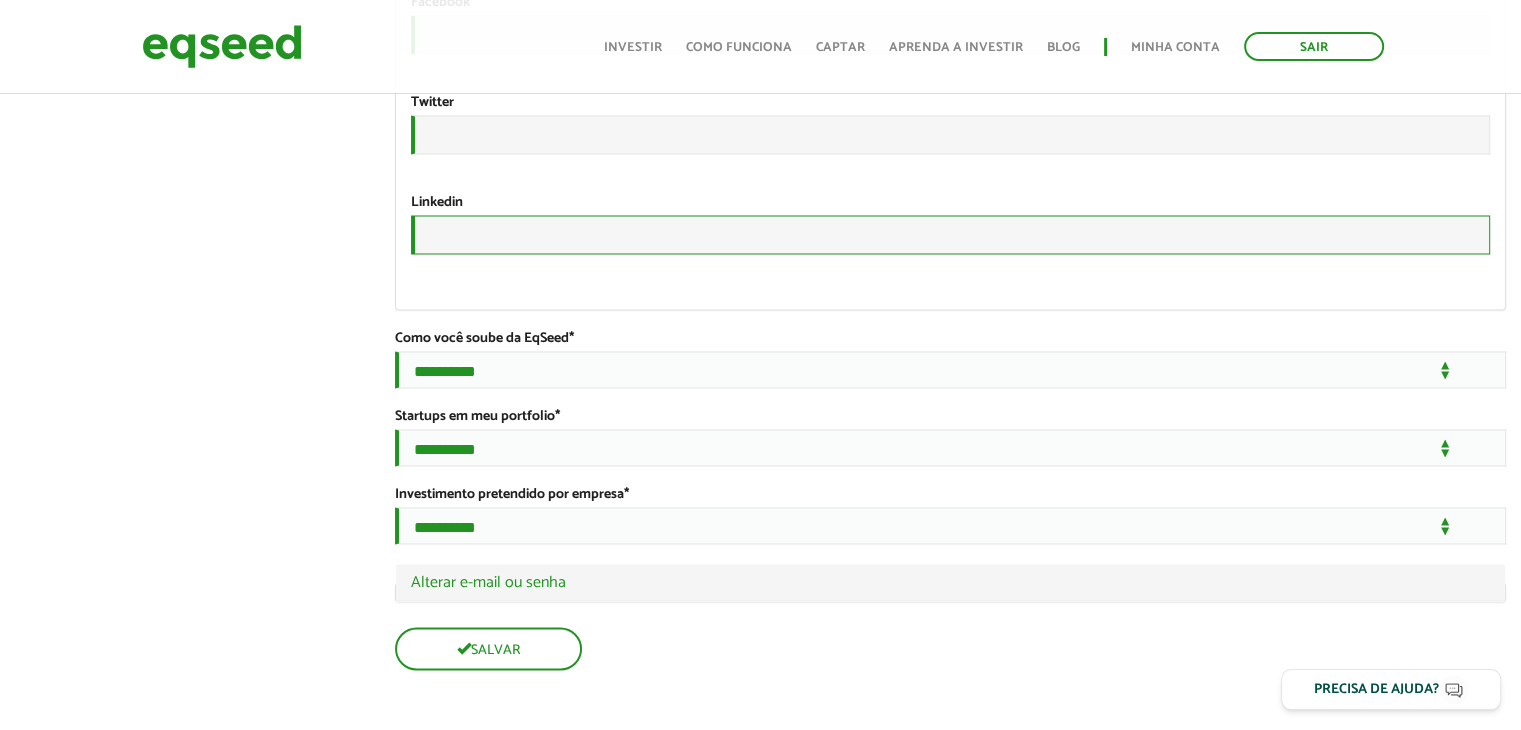 scroll, scrollTop: 3296, scrollLeft: 0, axis: vertical 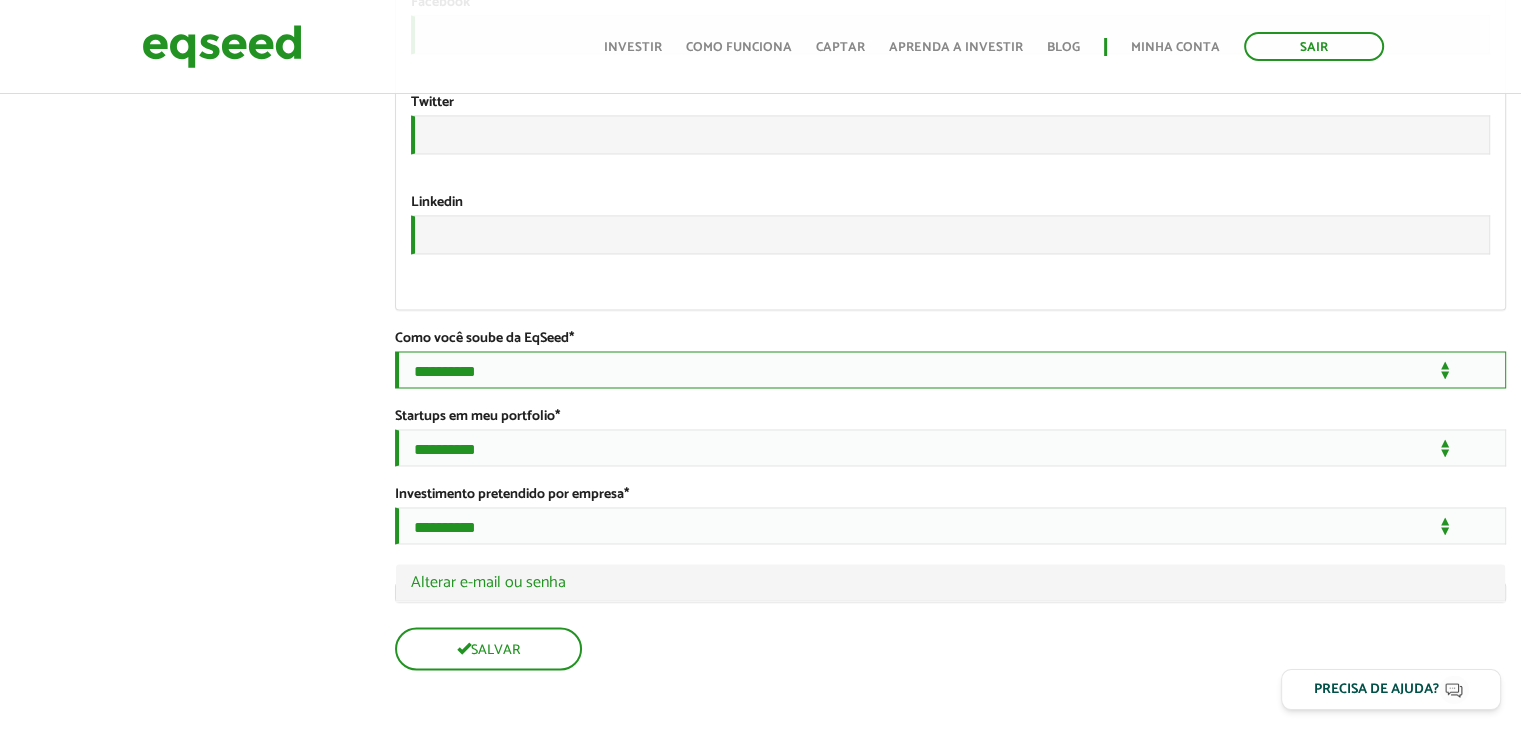 click on "**********" at bounding box center [950, 369] 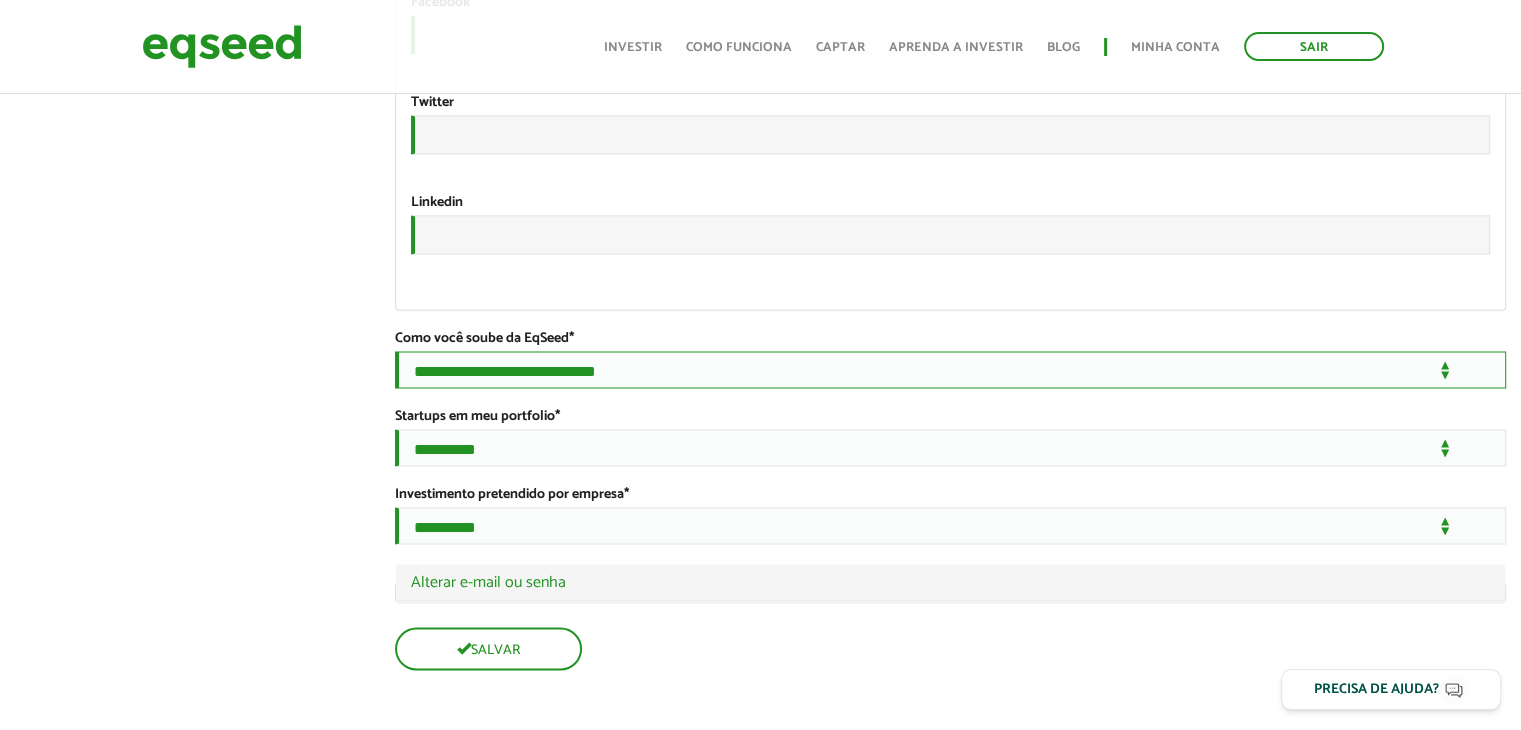 click on "**********" at bounding box center [950, 369] 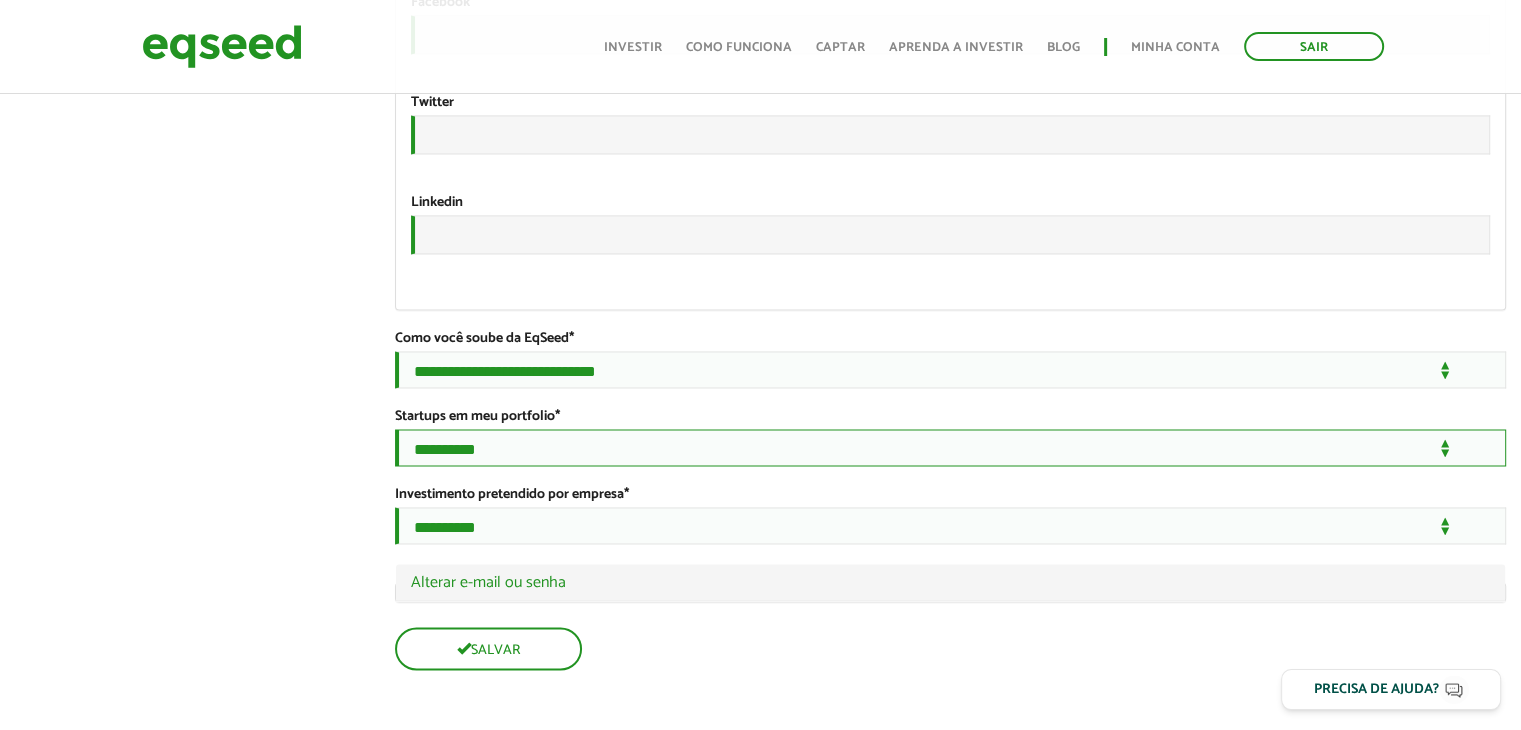 click on "**********" at bounding box center [950, 447] 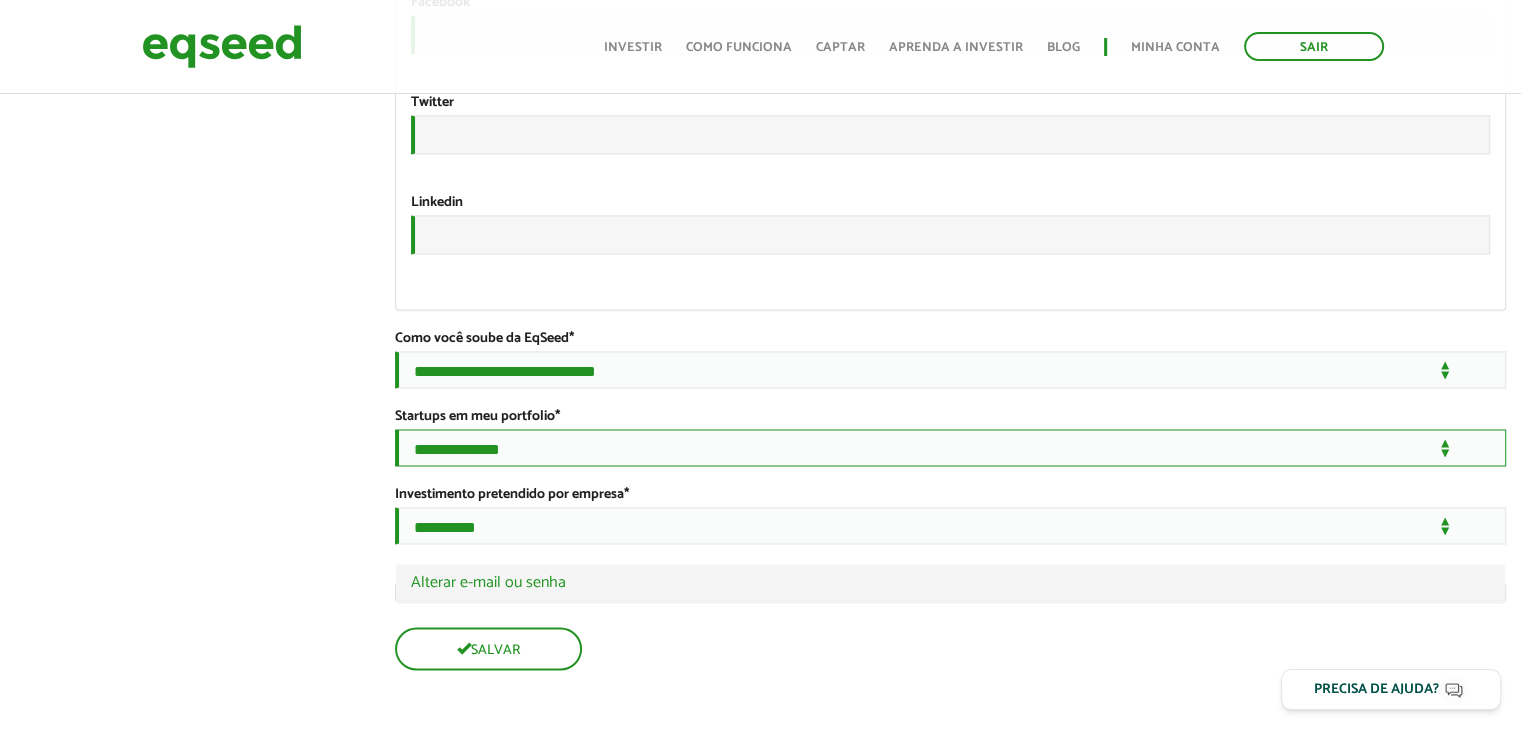 click on "**********" at bounding box center (950, 447) 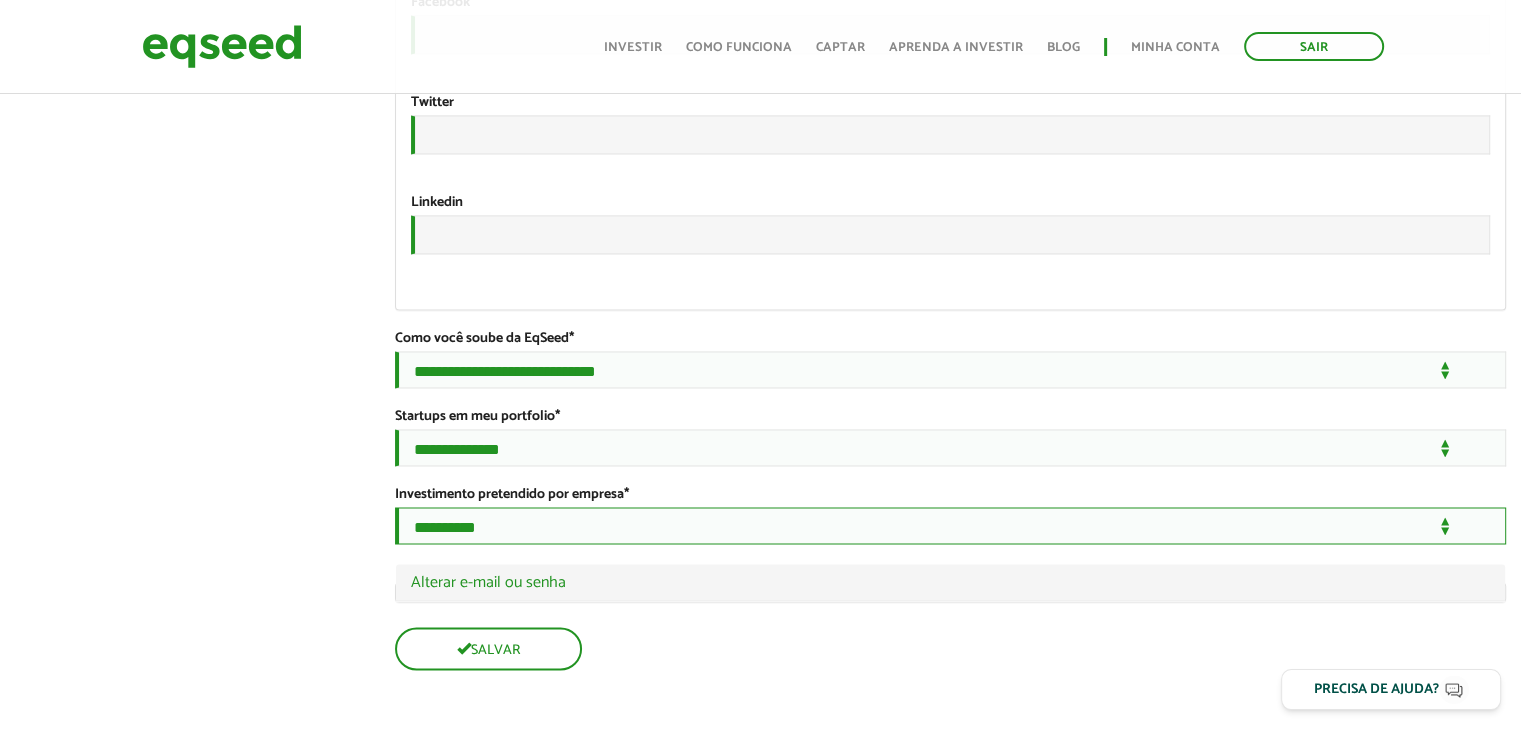 click on "**********" at bounding box center (950, 525) 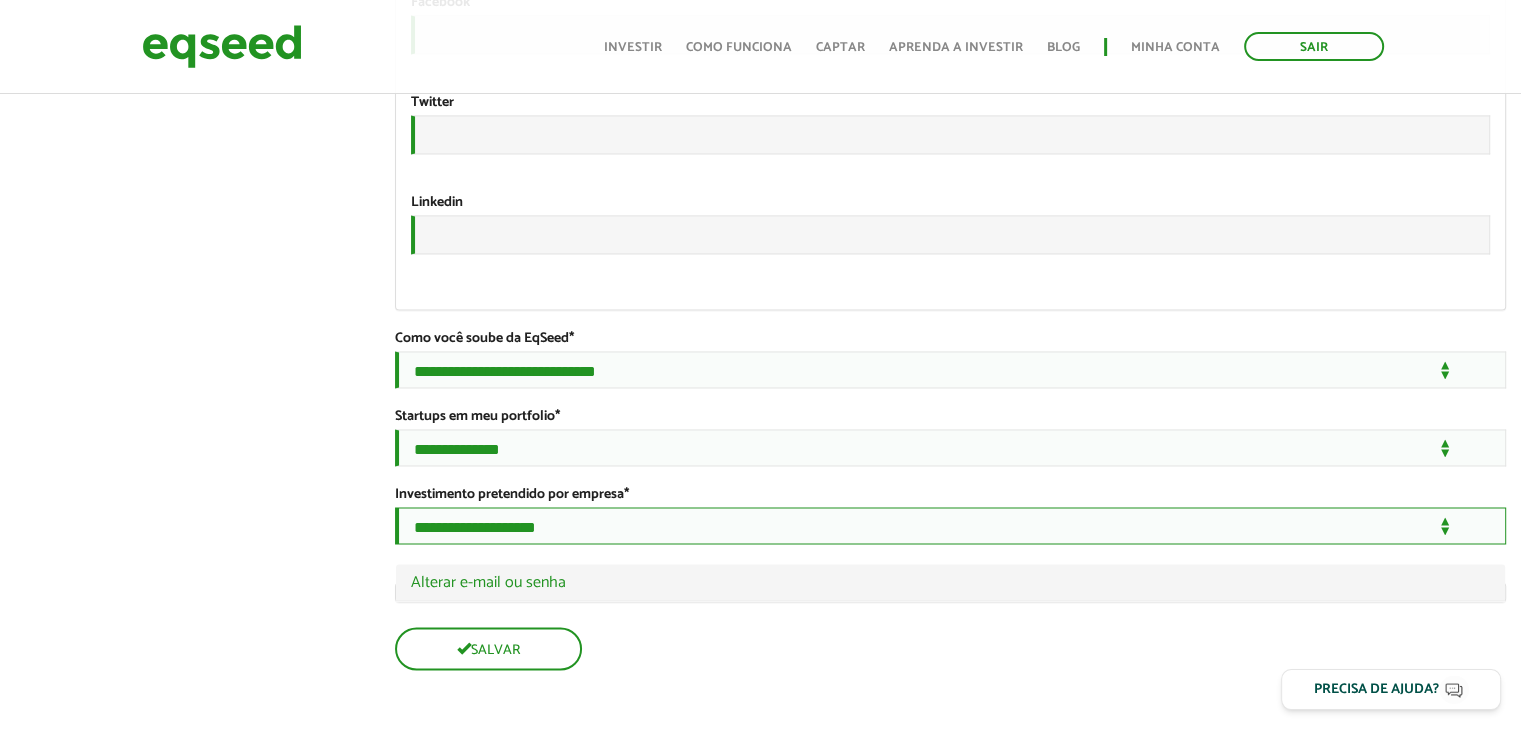click on "**********" at bounding box center [950, 525] 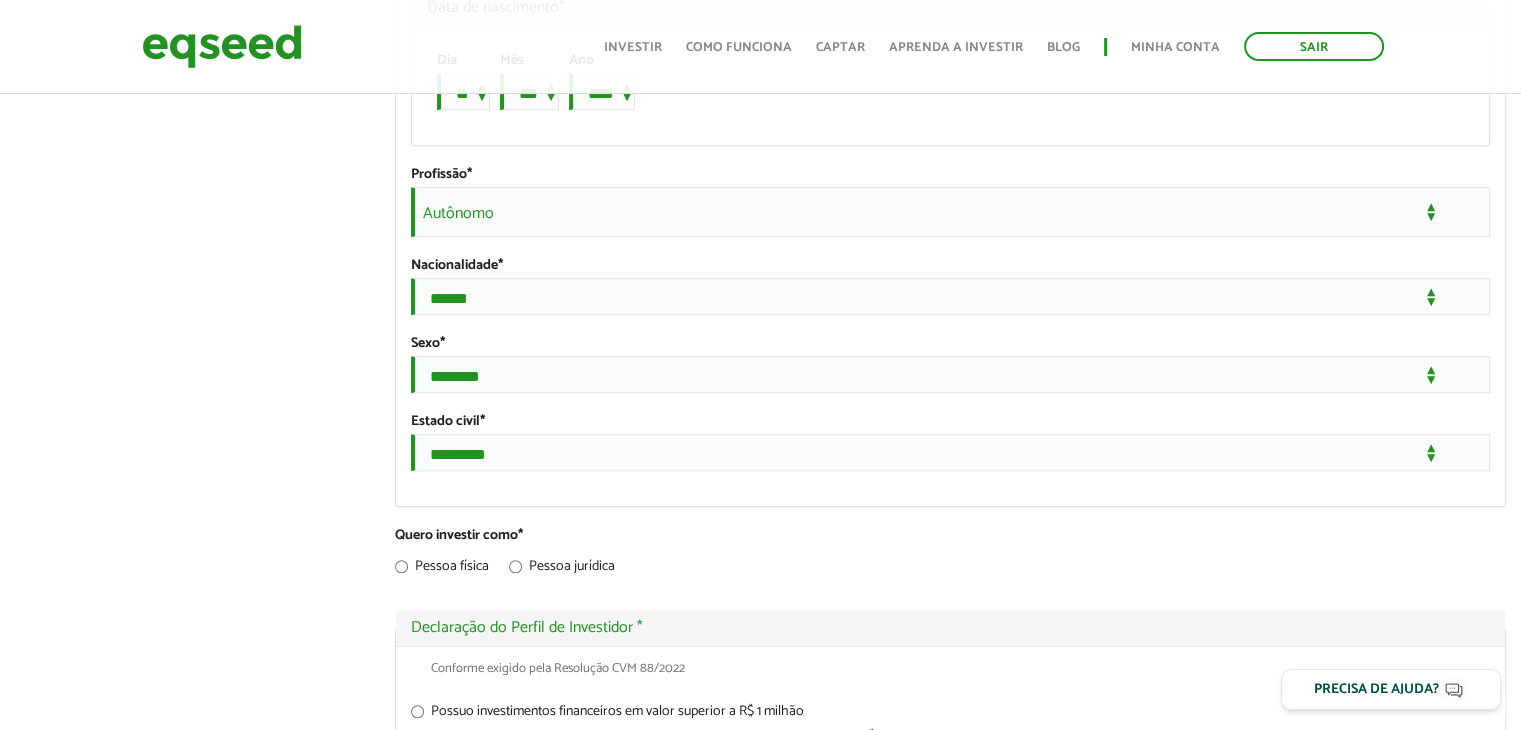 scroll, scrollTop: 1584, scrollLeft: 0, axis: vertical 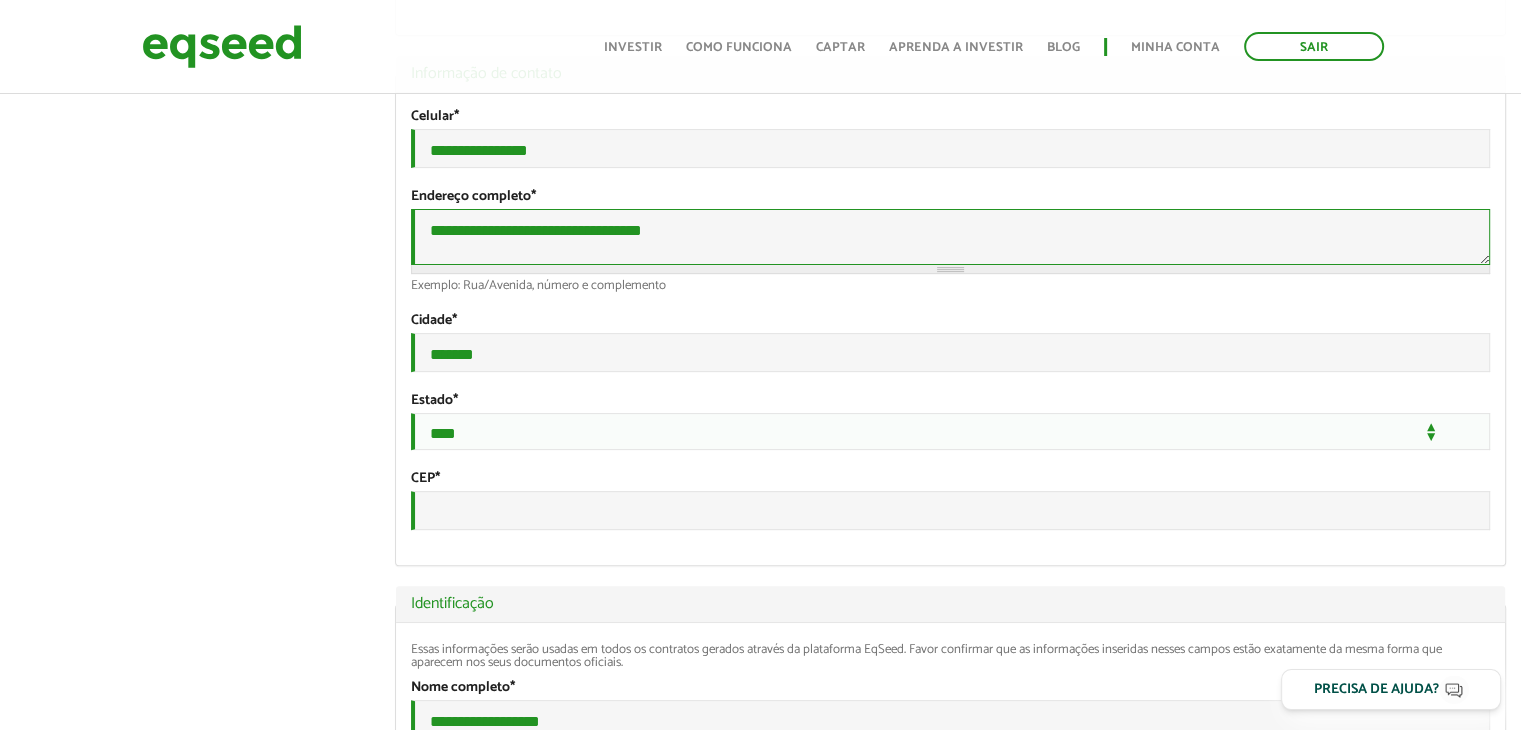 click on "**********" at bounding box center (950, 237) 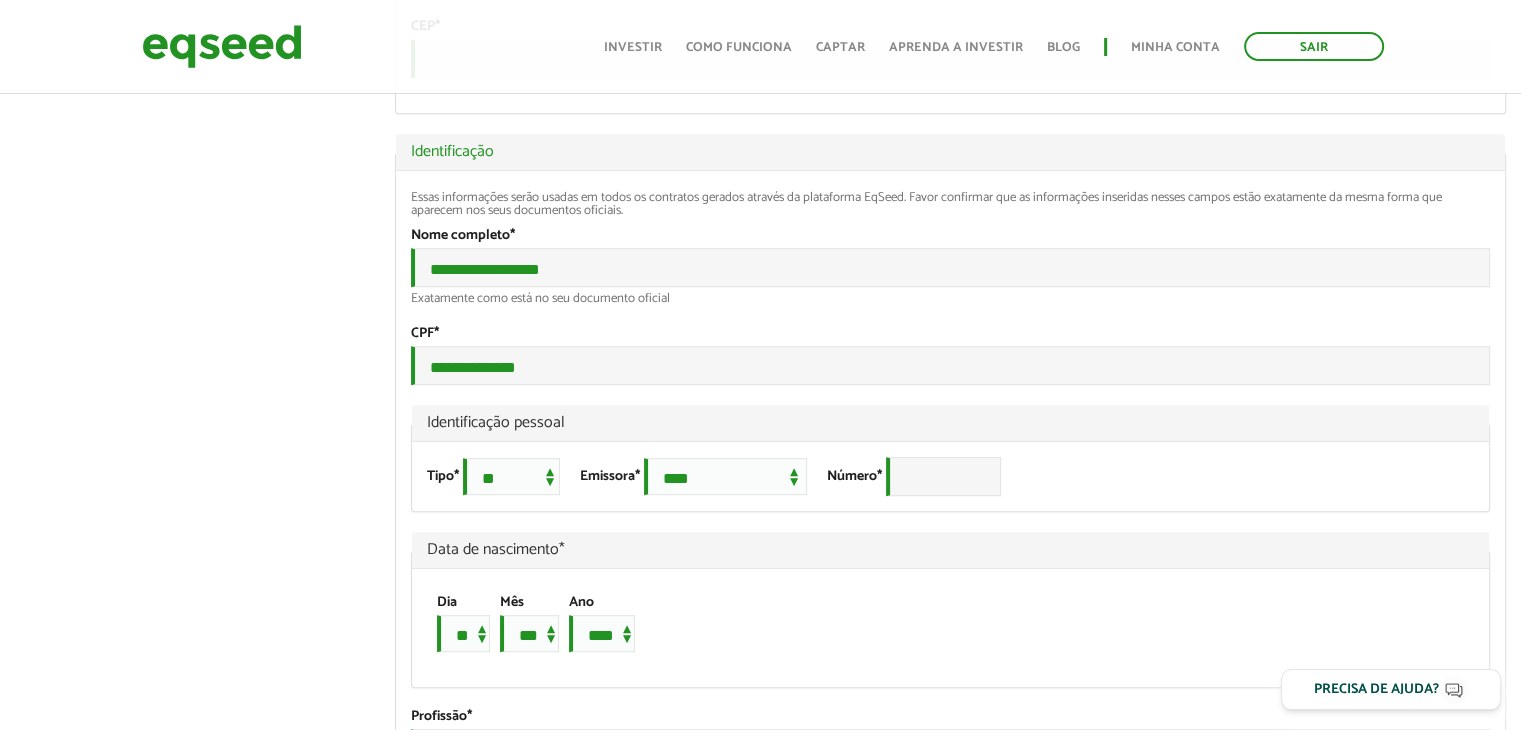 scroll, scrollTop: 1039, scrollLeft: 0, axis: vertical 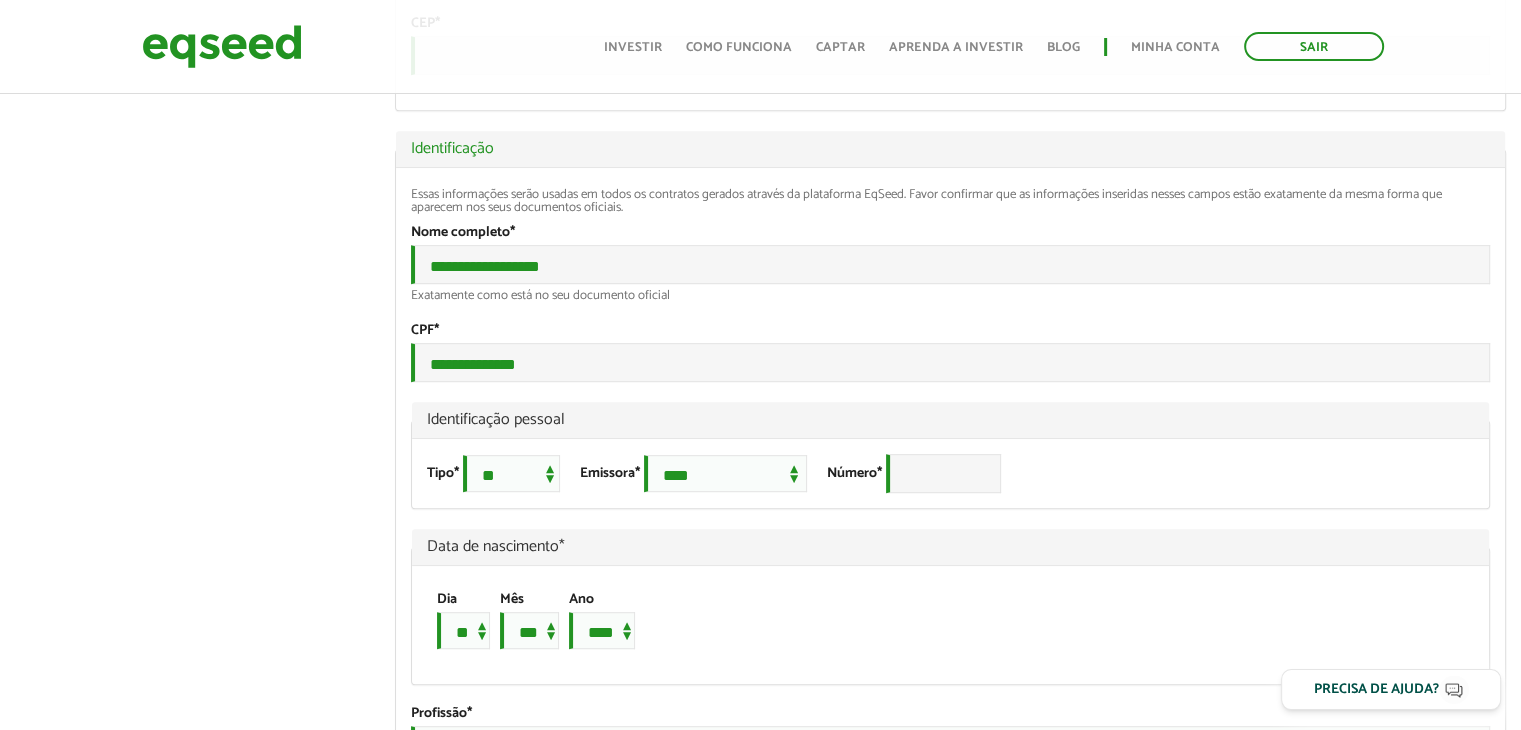type on "**********" 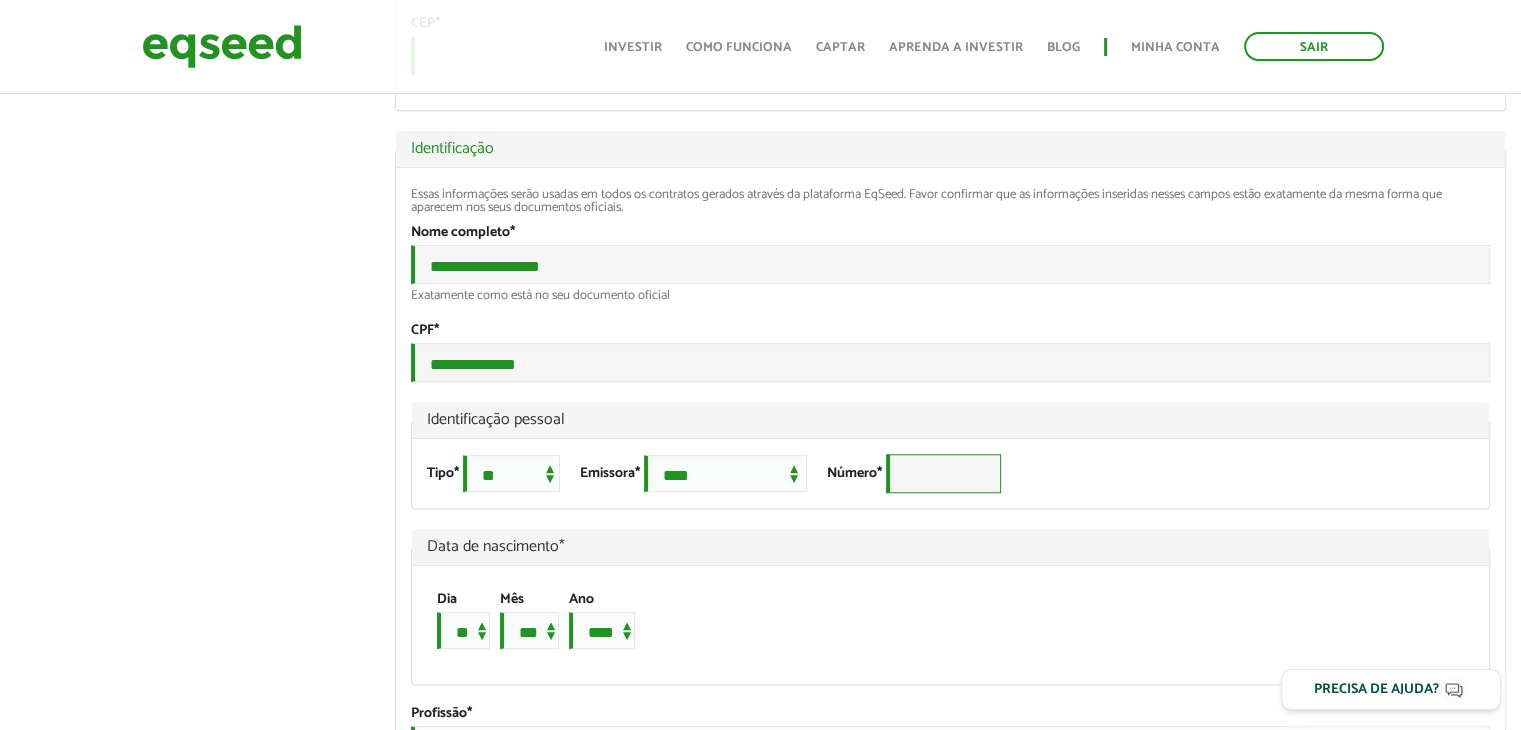 click on "Número  *" at bounding box center [943, 473] 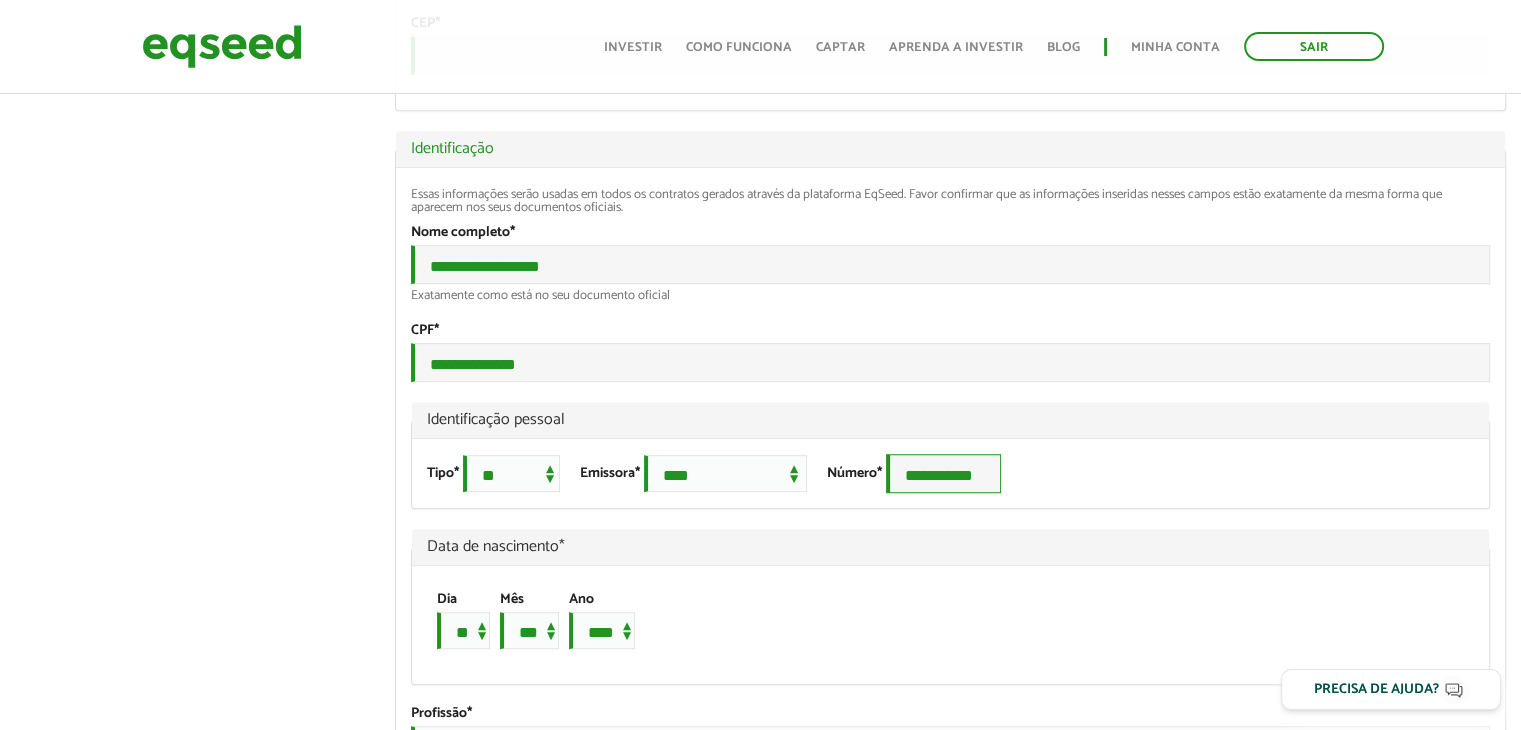 type on "**********" 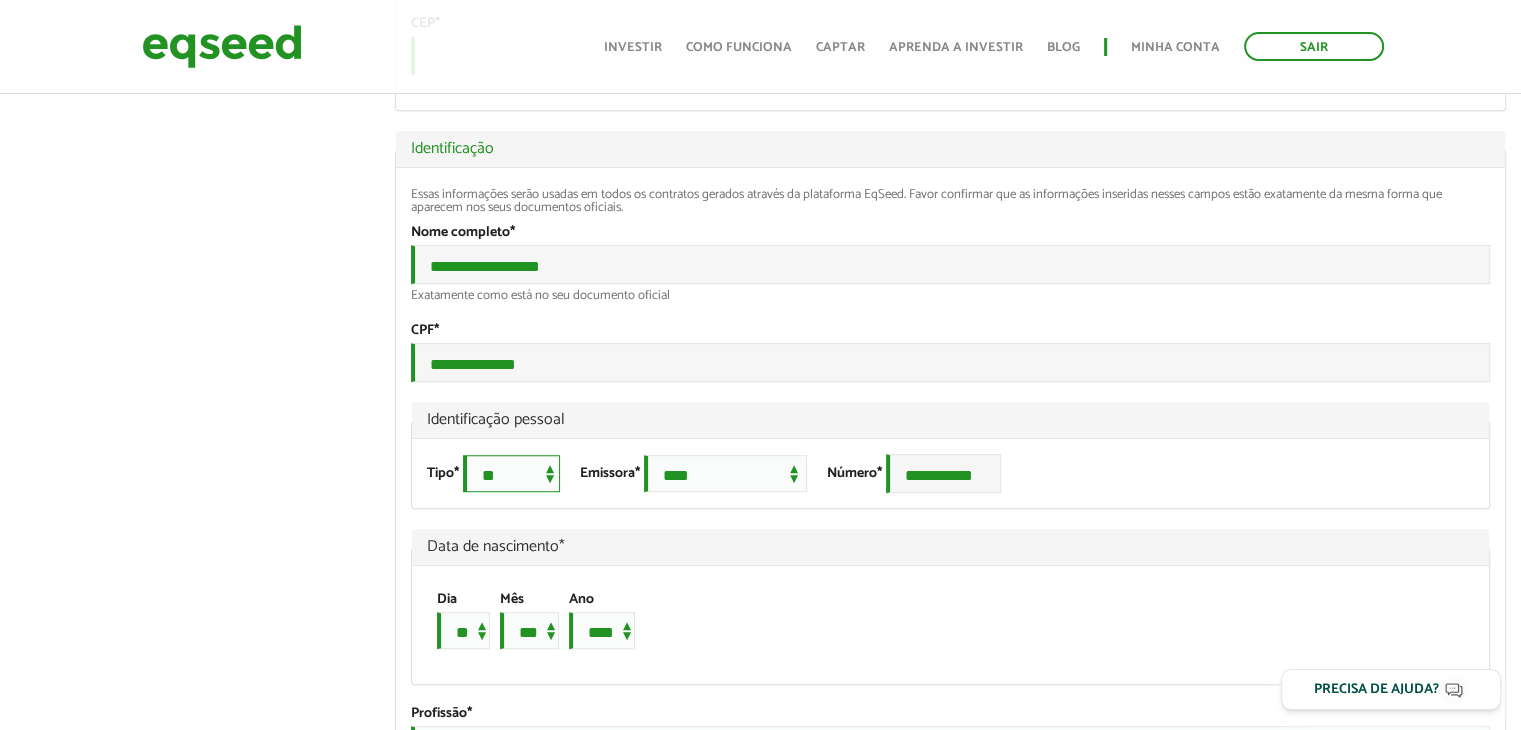click on "**********" at bounding box center [511, 473] 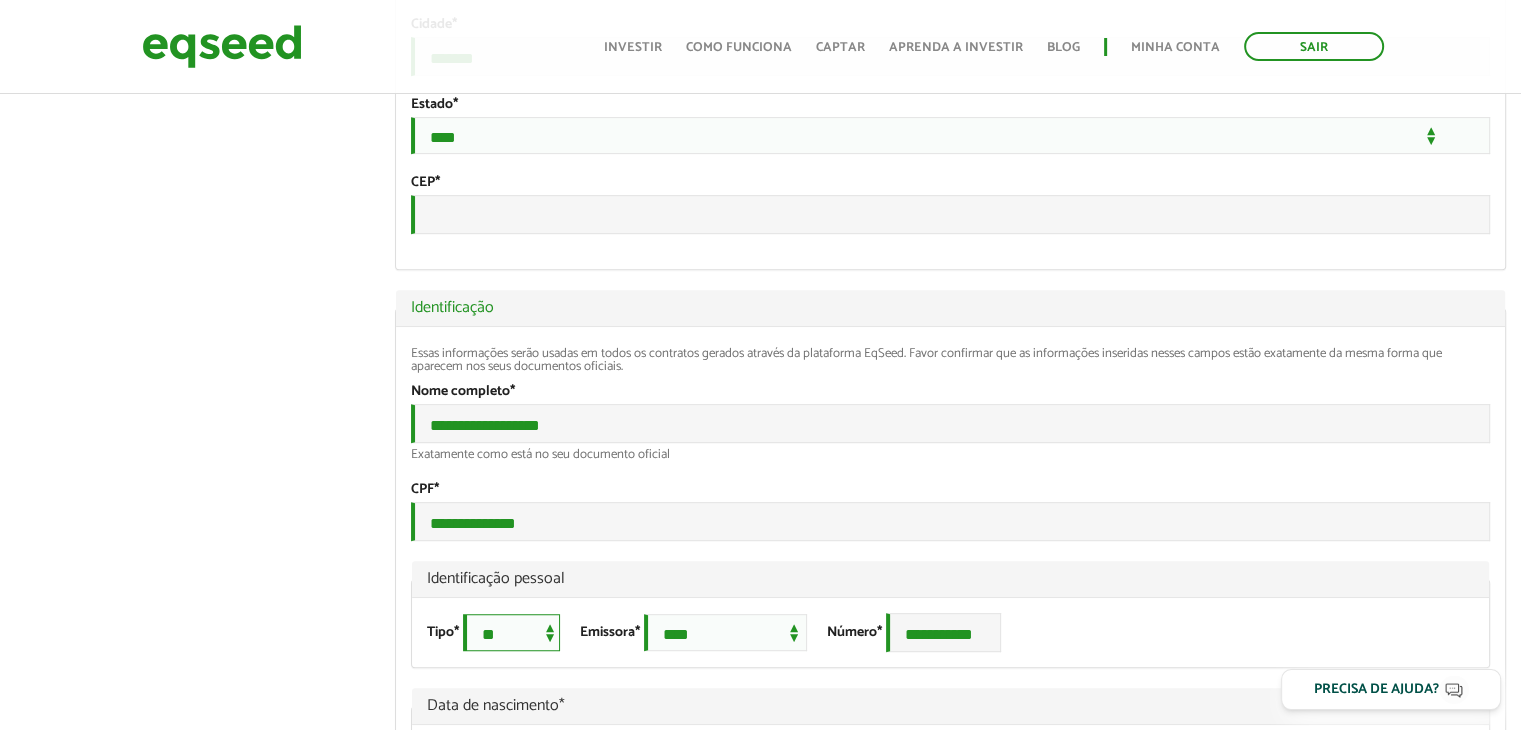 scroll, scrollTop: 872, scrollLeft: 0, axis: vertical 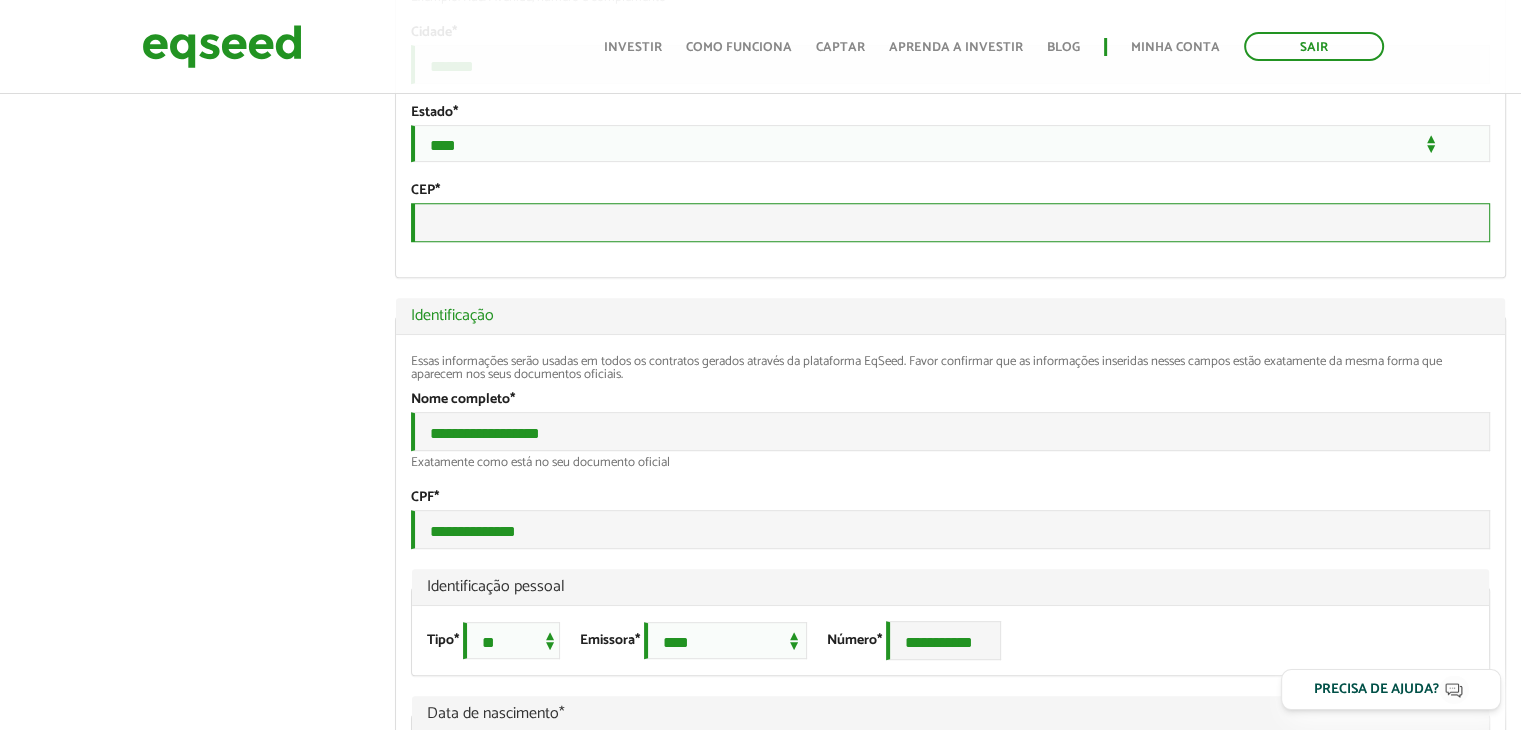click on "CEP  *" at bounding box center [950, 222] 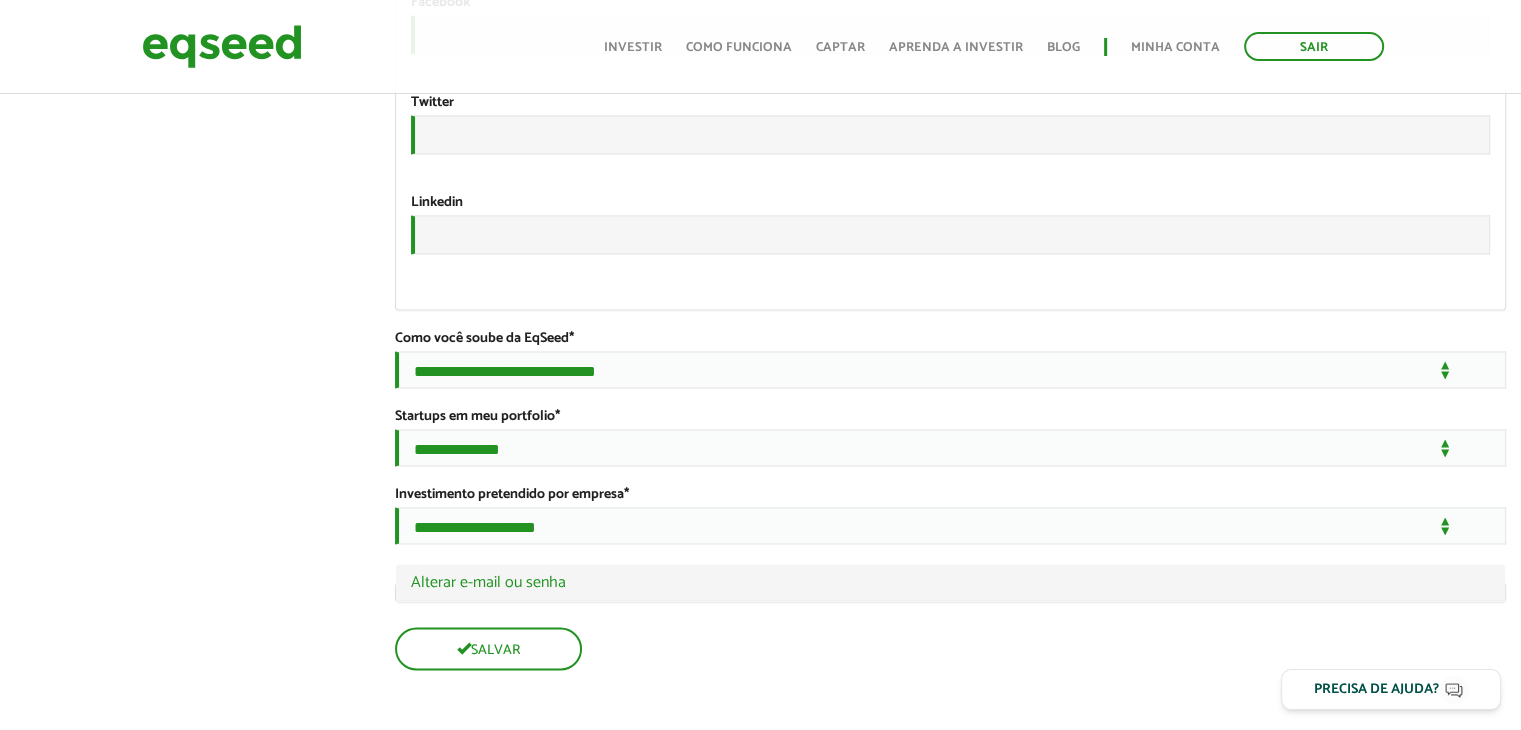 scroll, scrollTop: 3444, scrollLeft: 0, axis: vertical 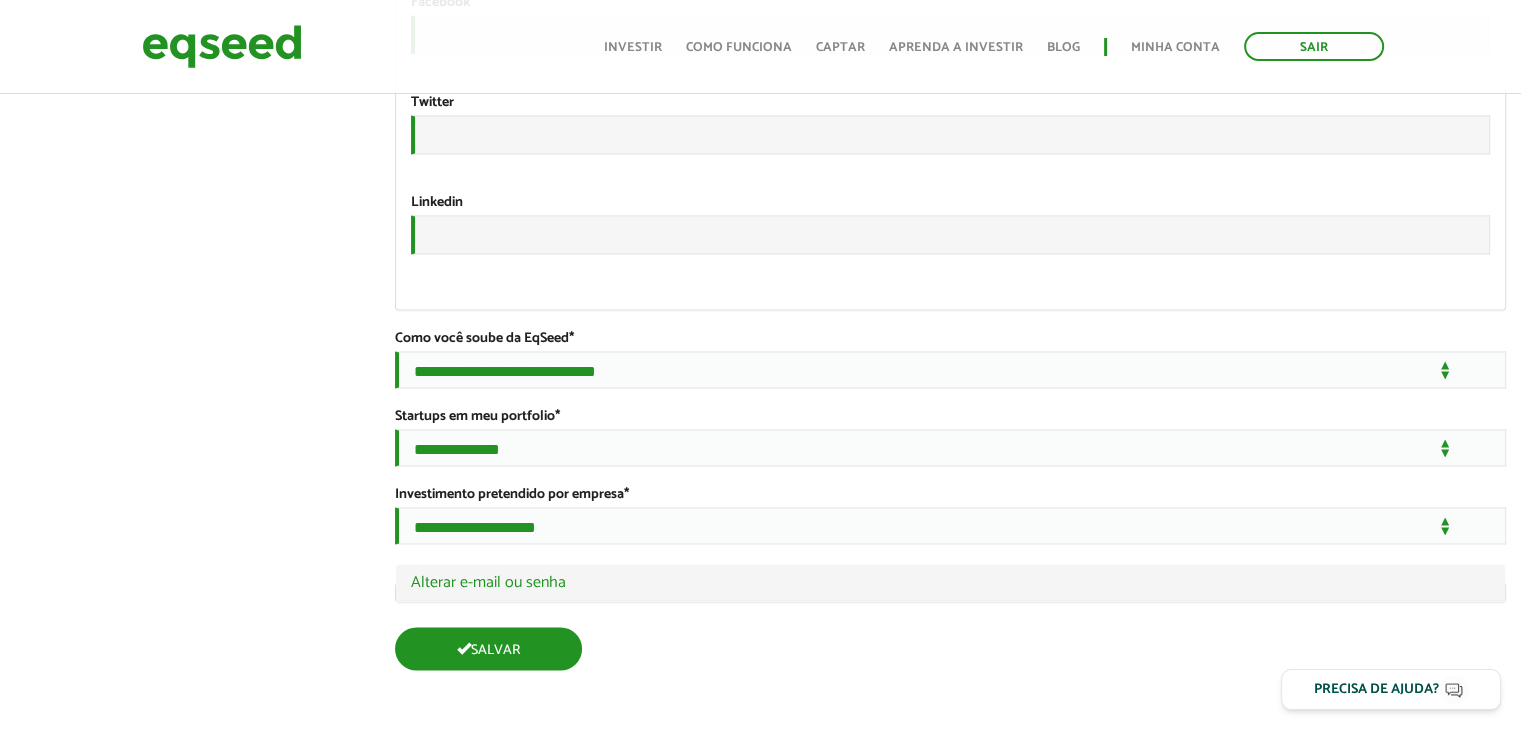 type on "*********" 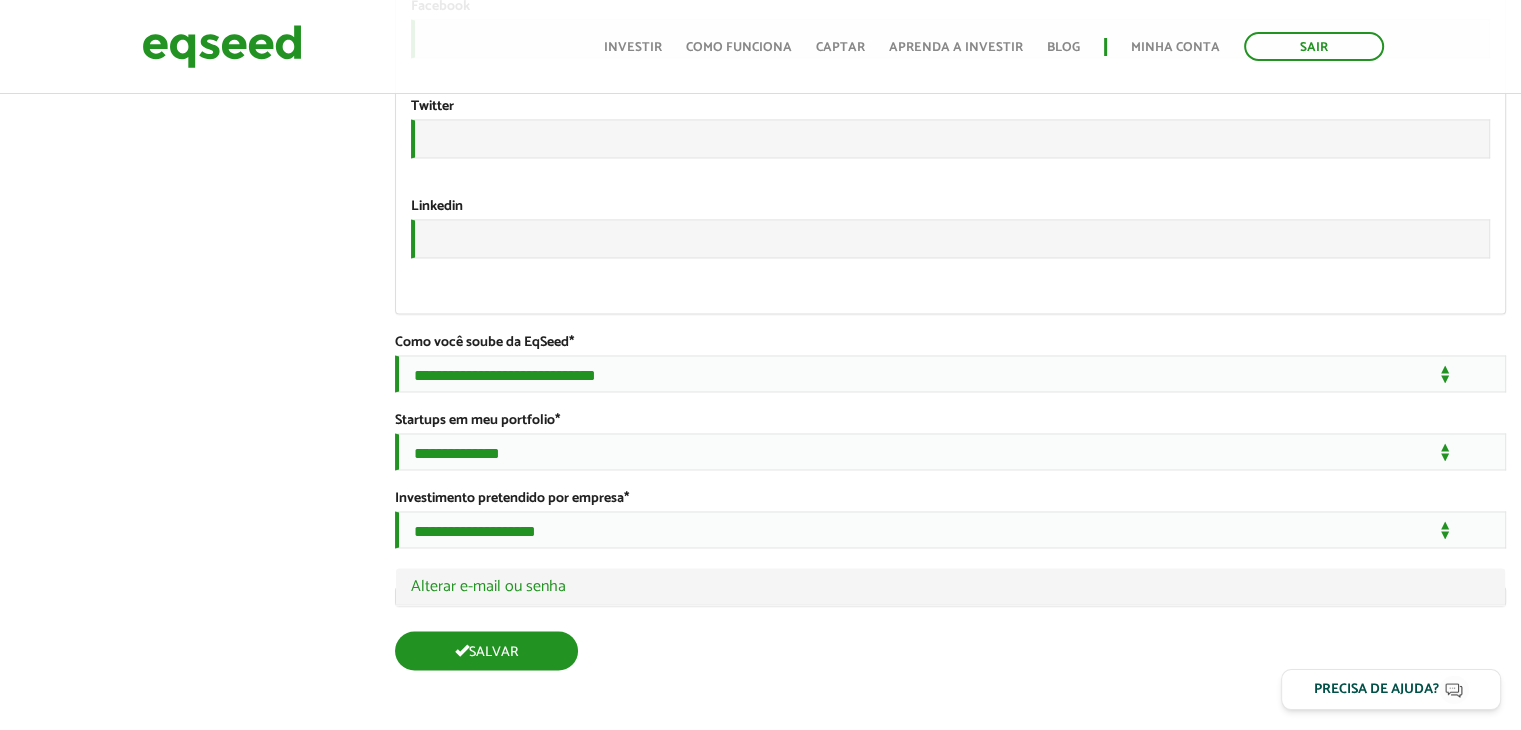 scroll, scrollTop: 3441, scrollLeft: 0, axis: vertical 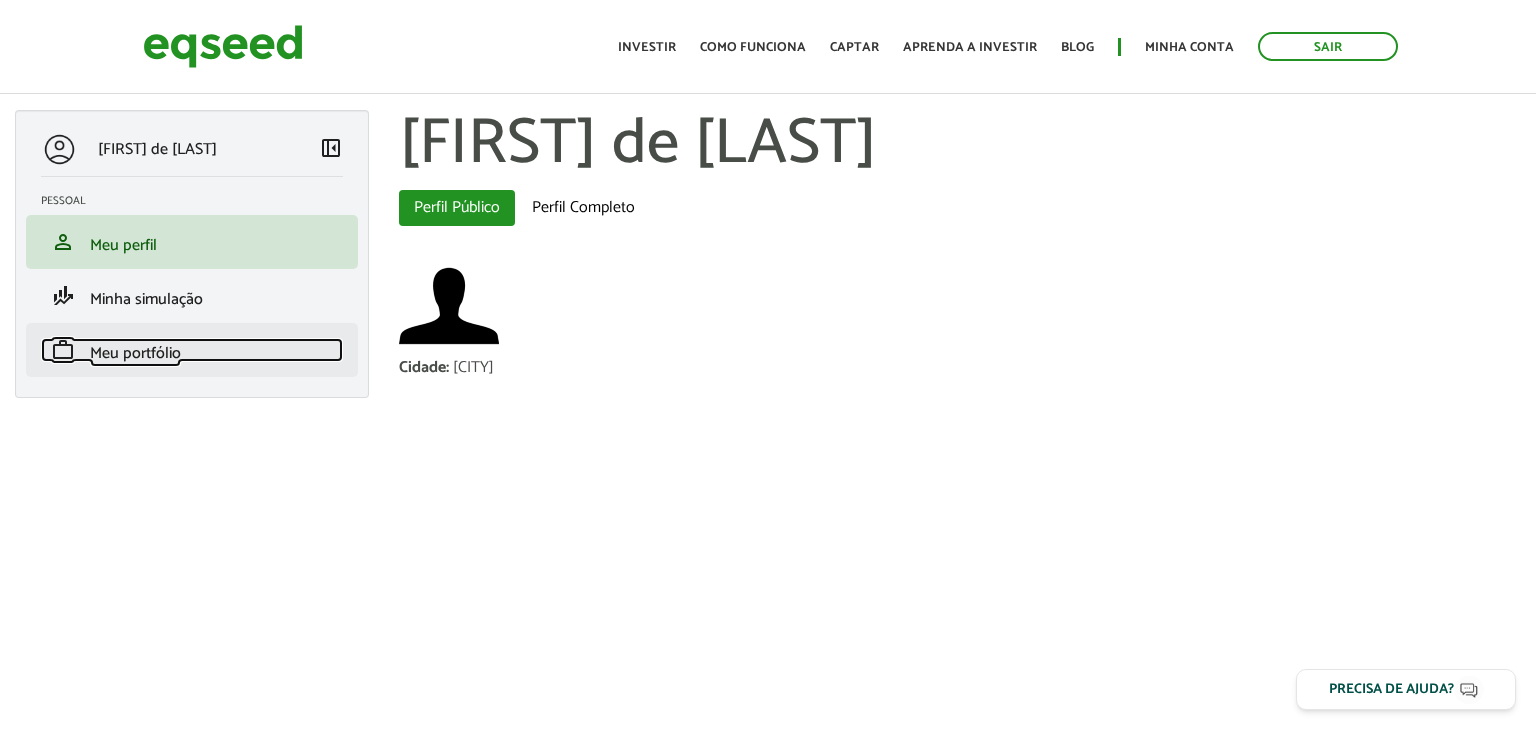 click on "Meu portfólio" at bounding box center [135, 353] 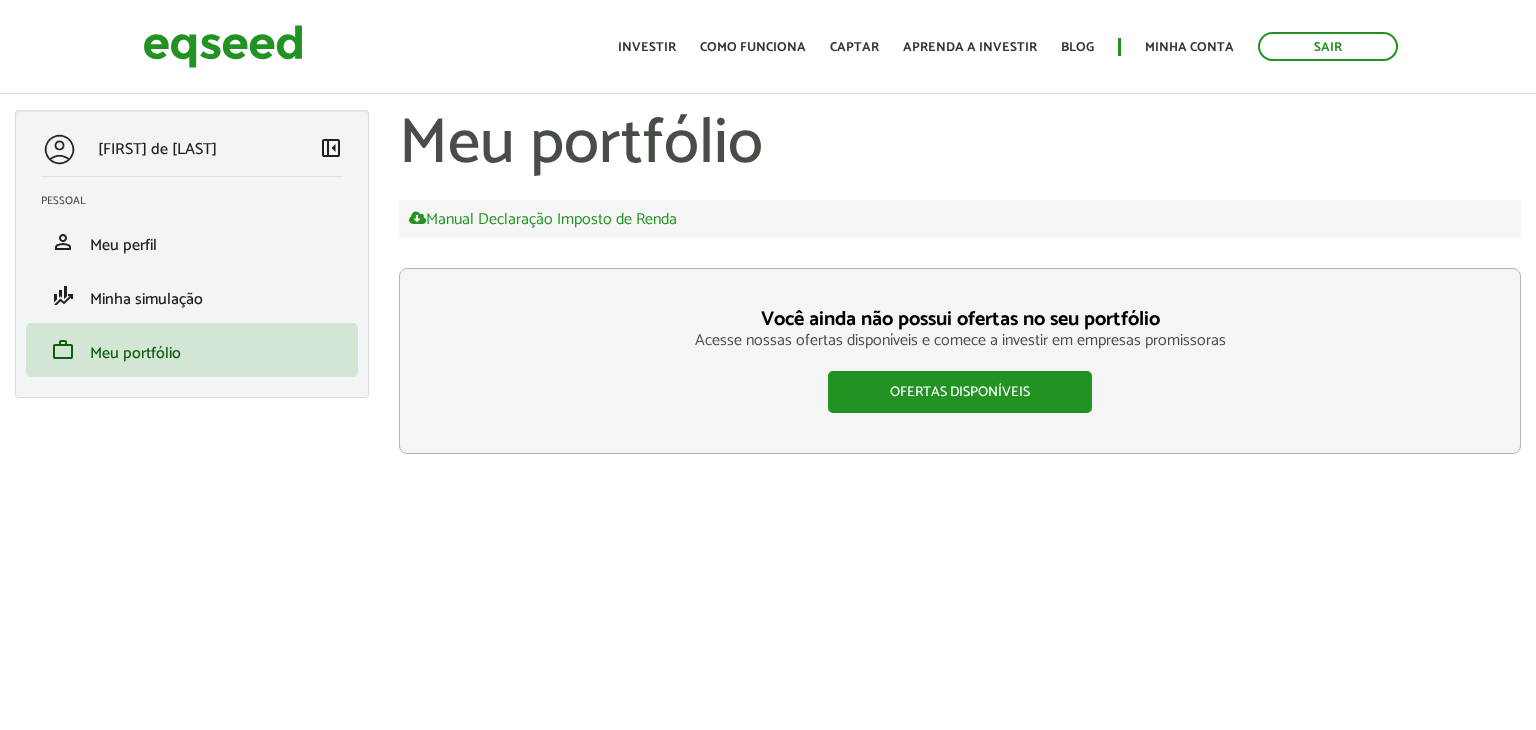 scroll, scrollTop: 0, scrollLeft: 0, axis: both 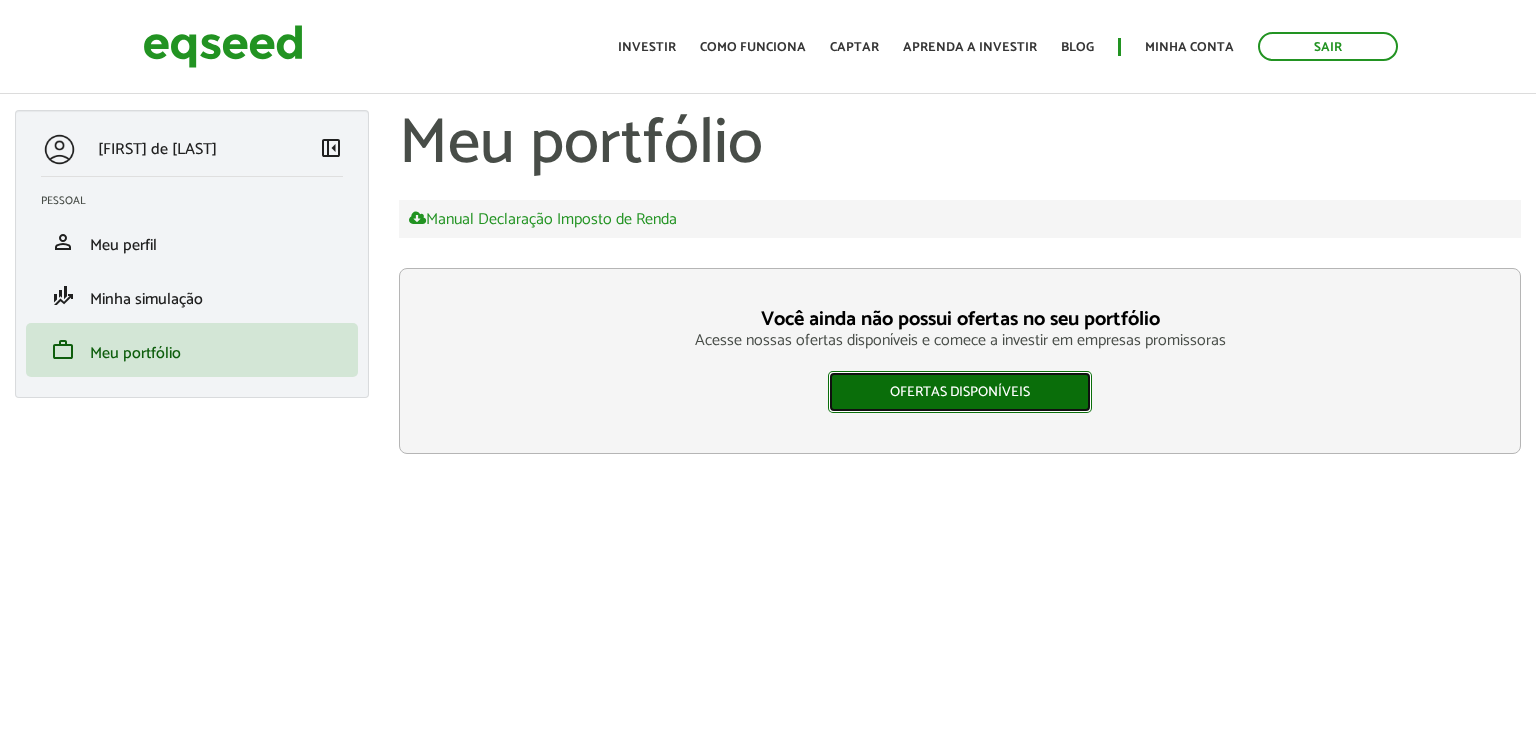 click on "Ofertas disponíveis" at bounding box center [960, 392] 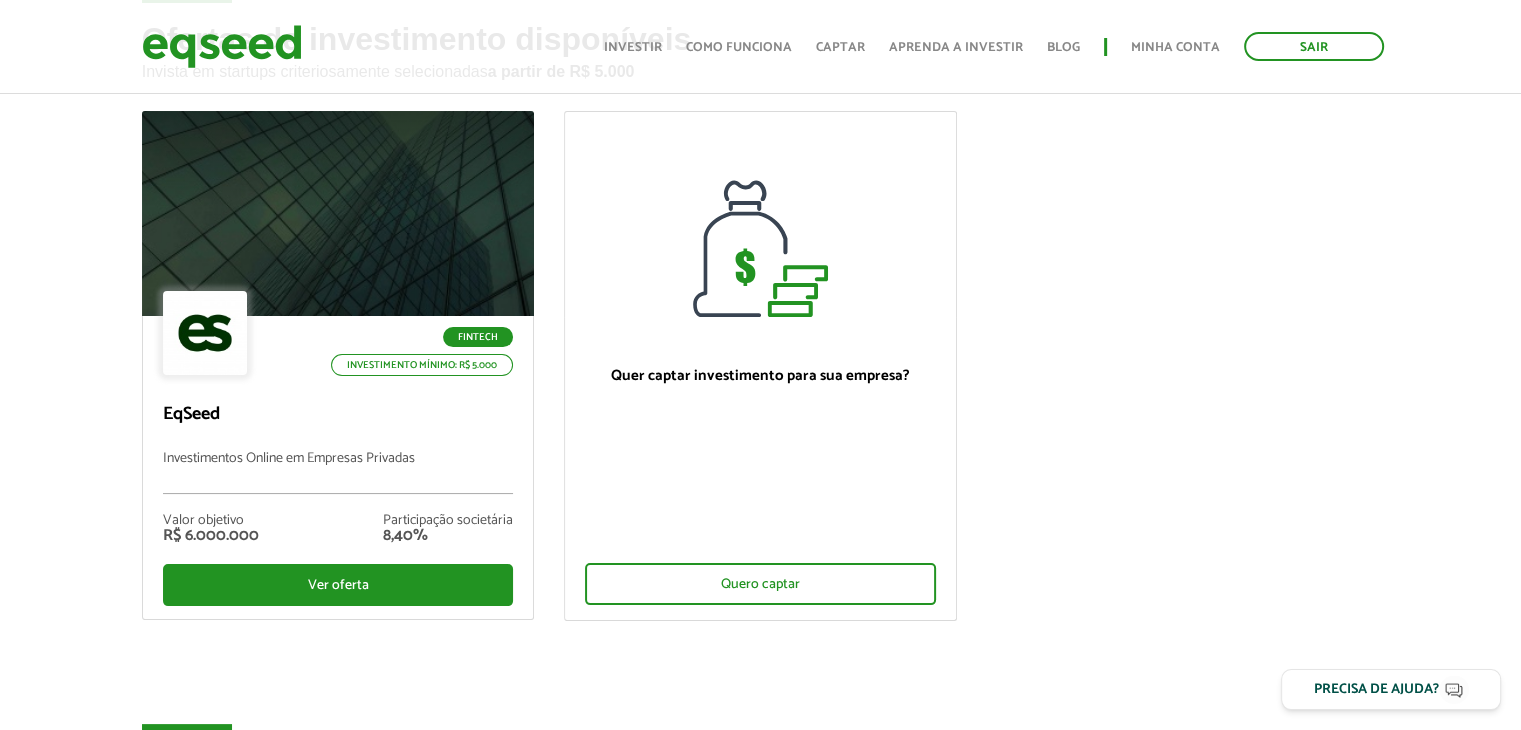scroll, scrollTop: 128, scrollLeft: 0, axis: vertical 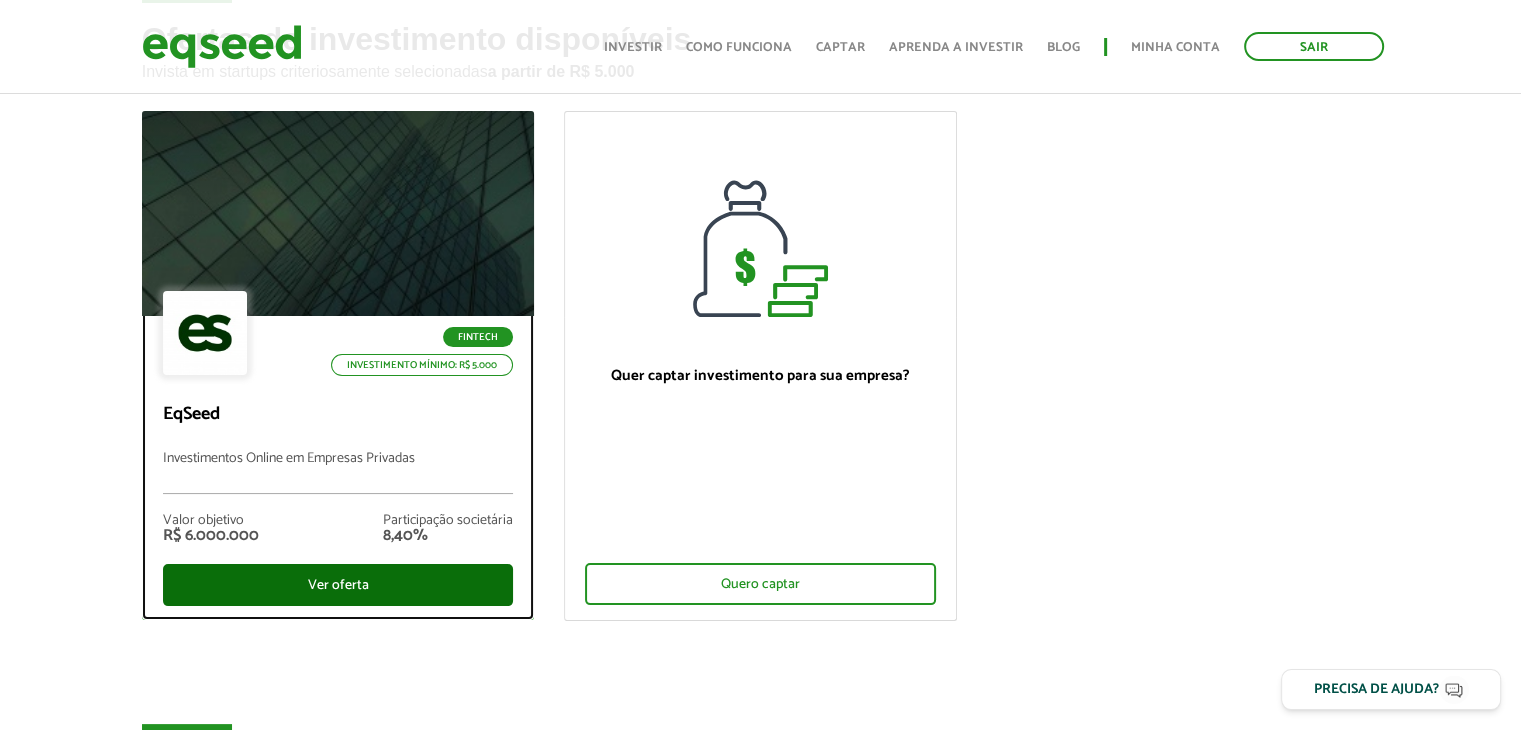 click on "Ver oferta" at bounding box center (338, 585) 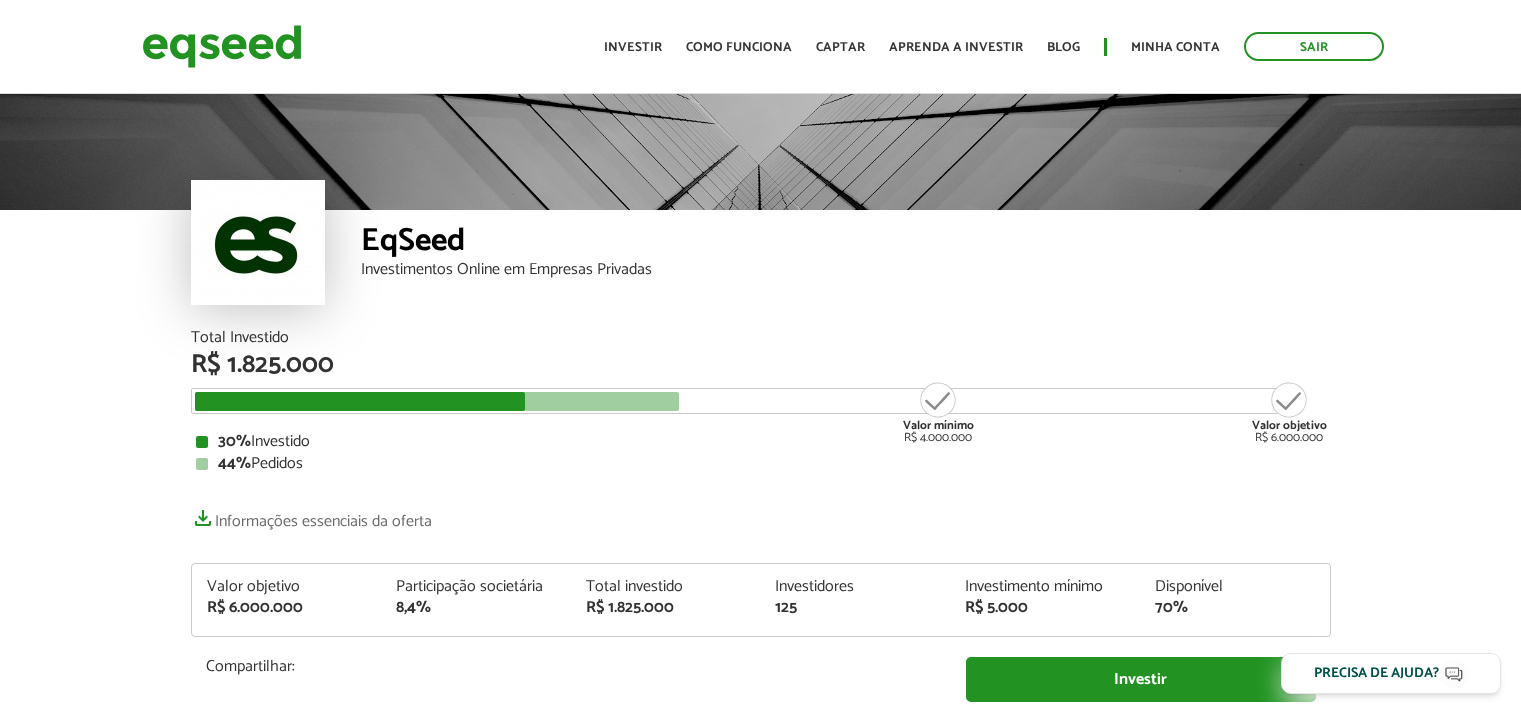 scroll, scrollTop: 0, scrollLeft: 0, axis: both 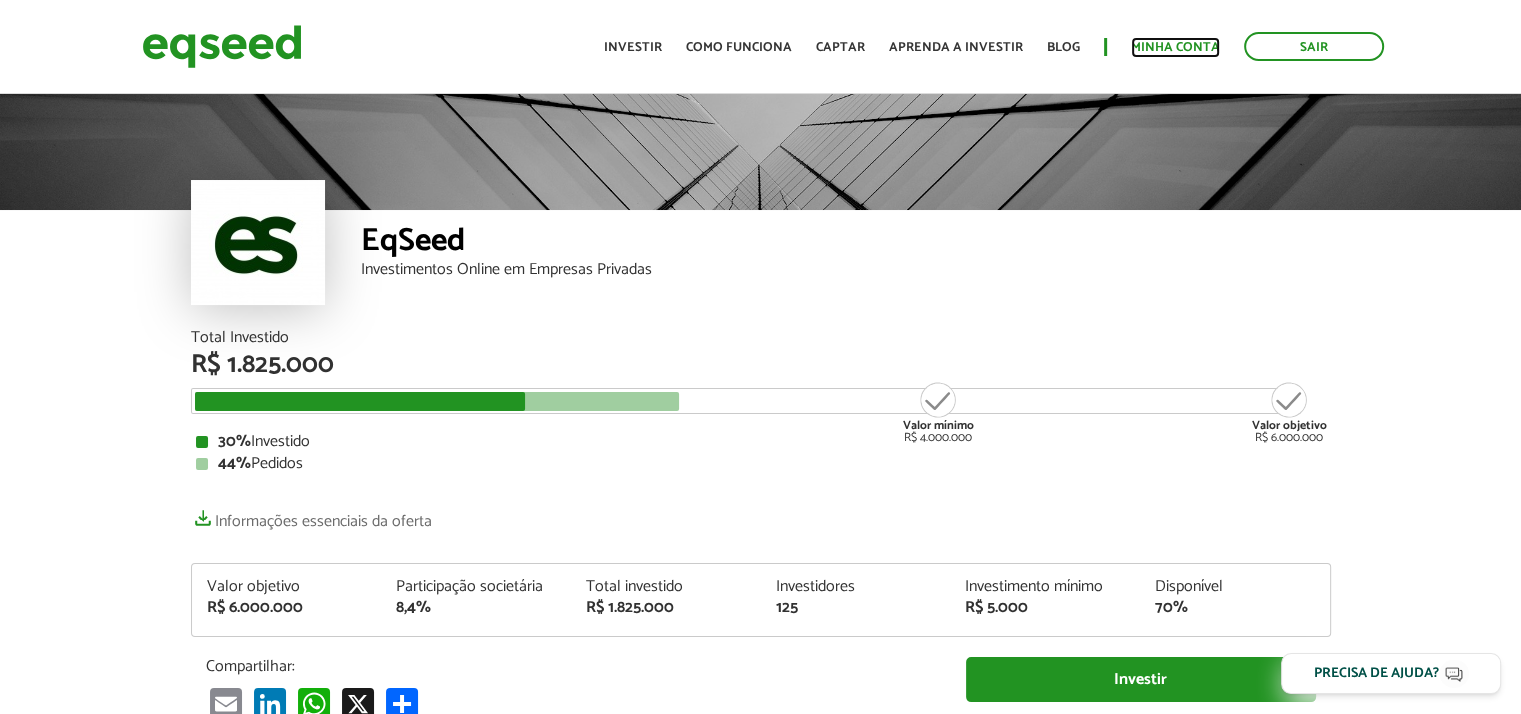 click on "Minha conta" at bounding box center [1175, 47] 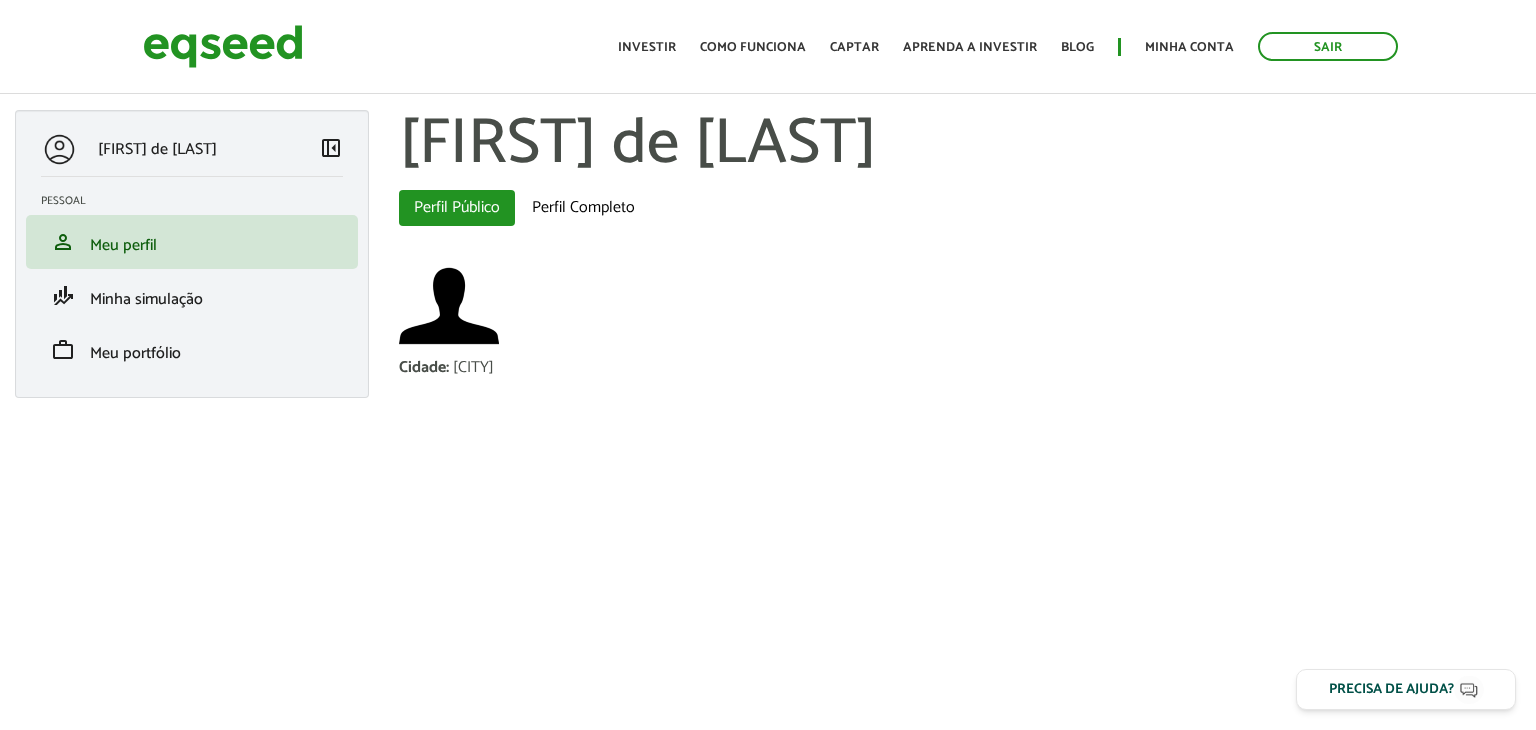 scroll, scrollTop: 0, scrollLeft: 0, axis: both 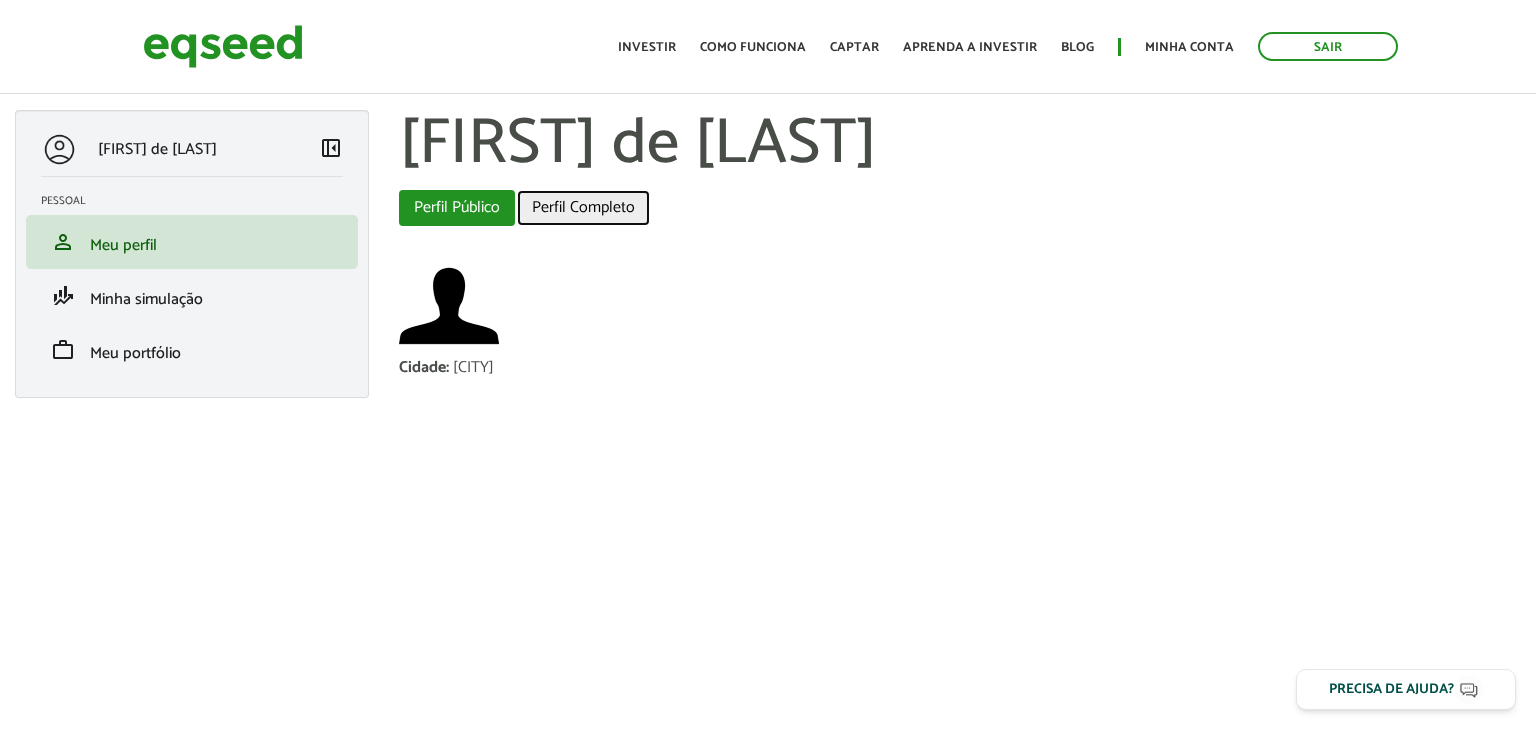click on "Perfil Completo" at bounding box center (583, 208) 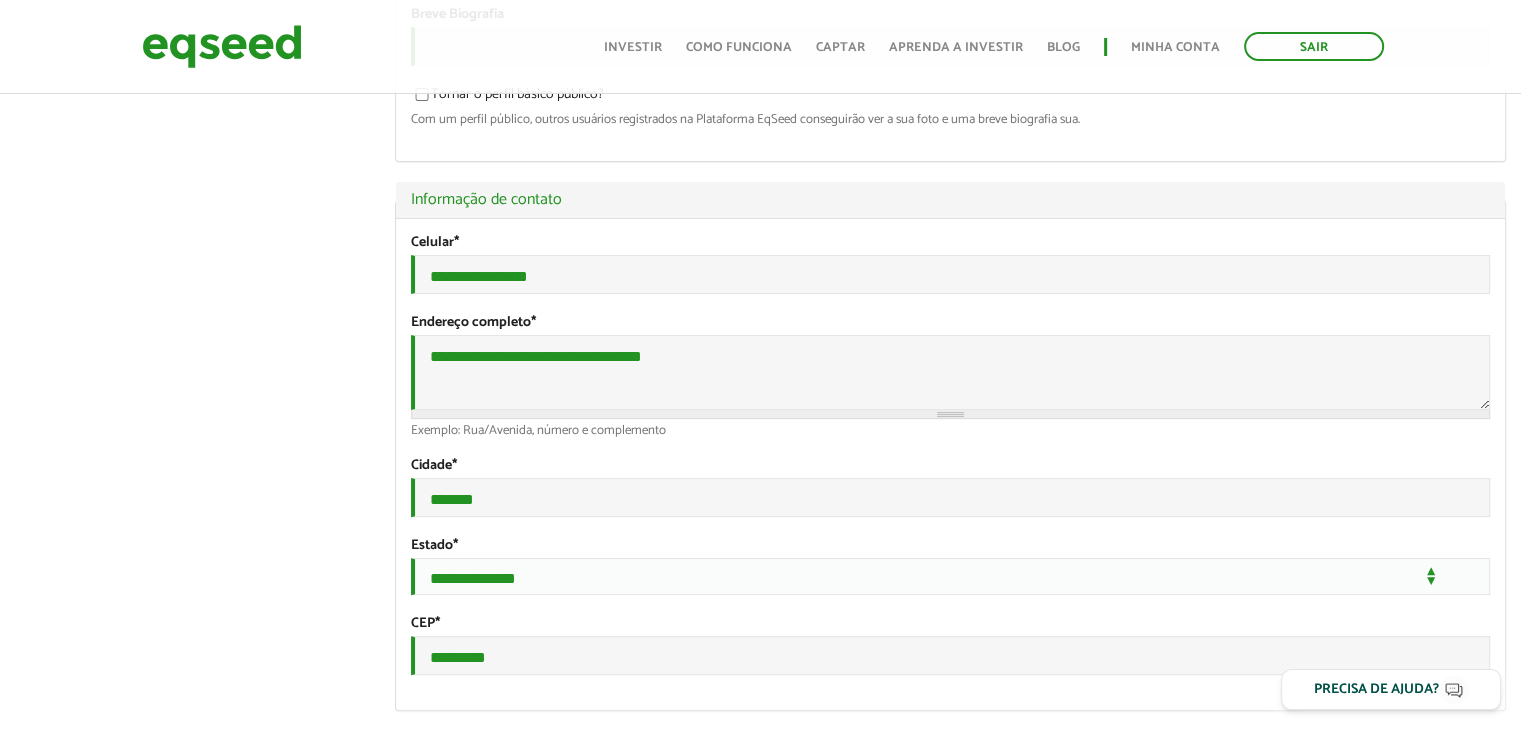 scroll, scrollTop: 568, scrollLeft: 0, axis: vertical 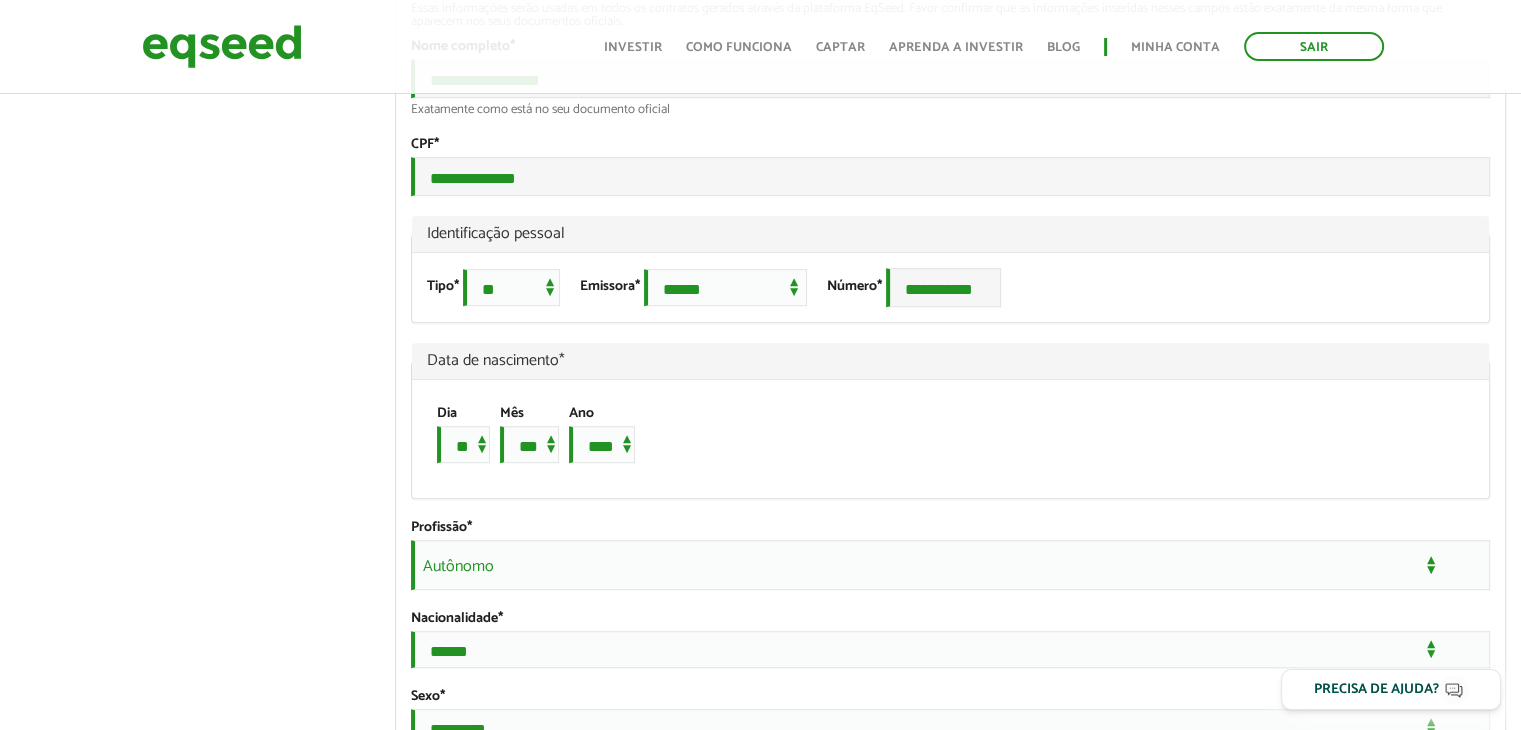 type on "**********" 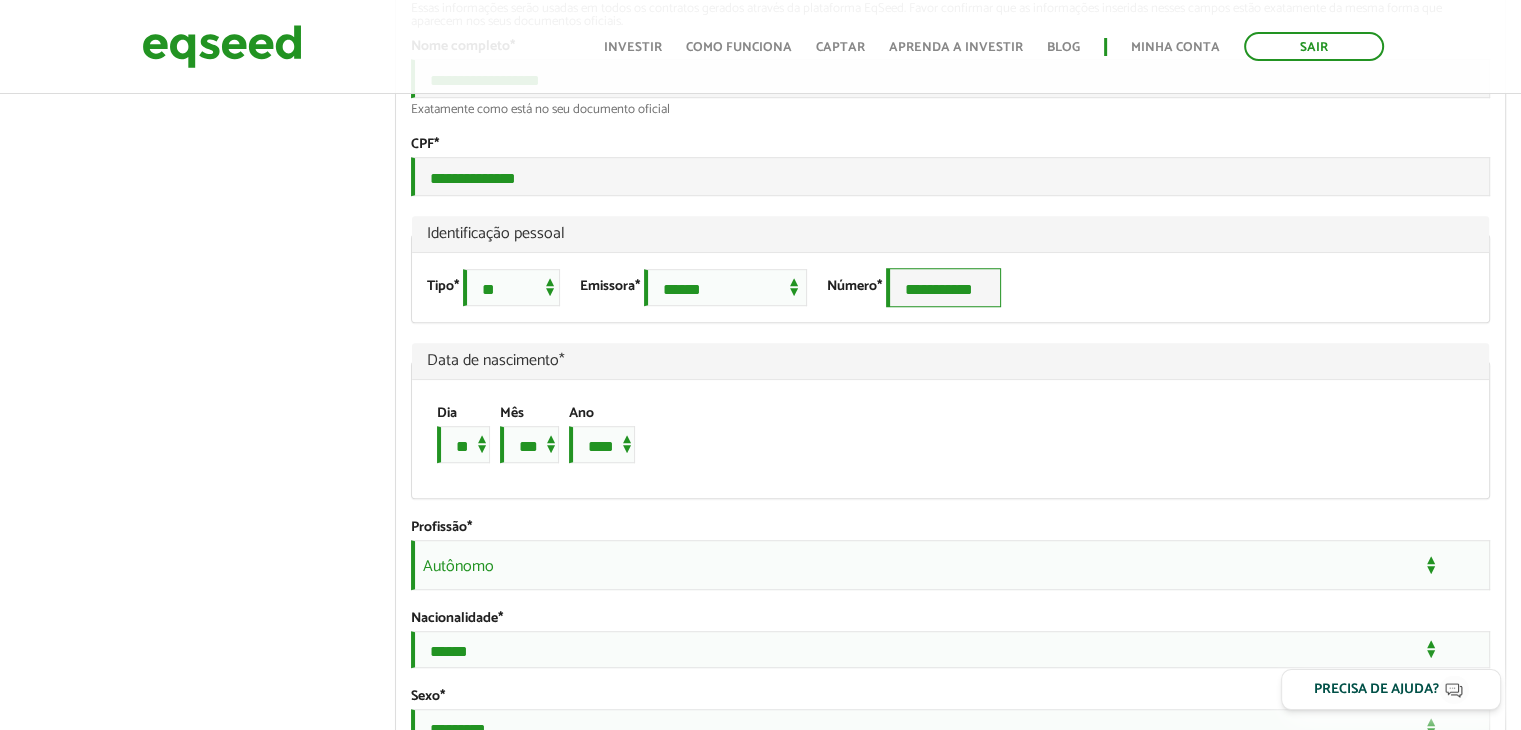 click on "**********" at bounding box center (943, 287) 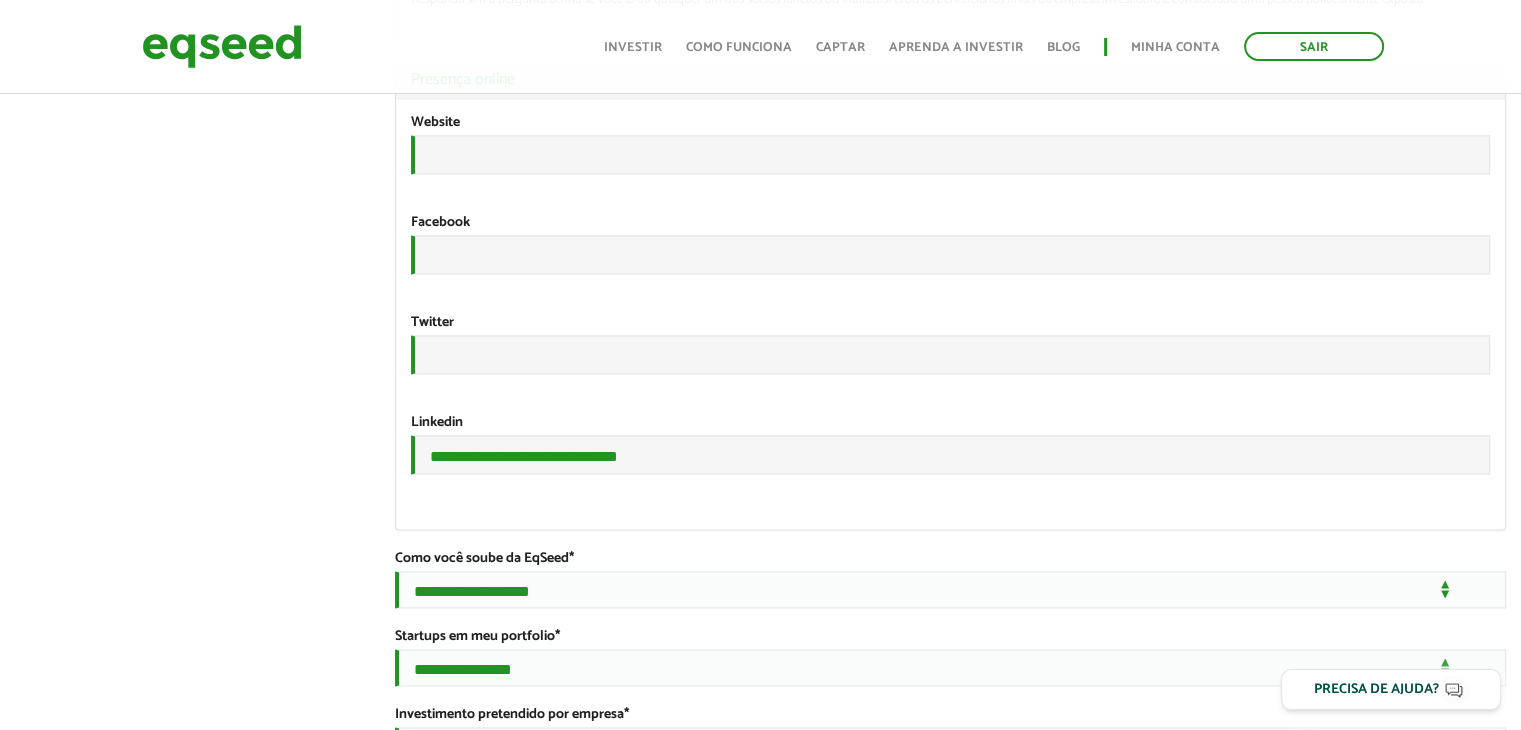 scroll, scrollTop: 3444, scrollLeft: 0, axis: vertical 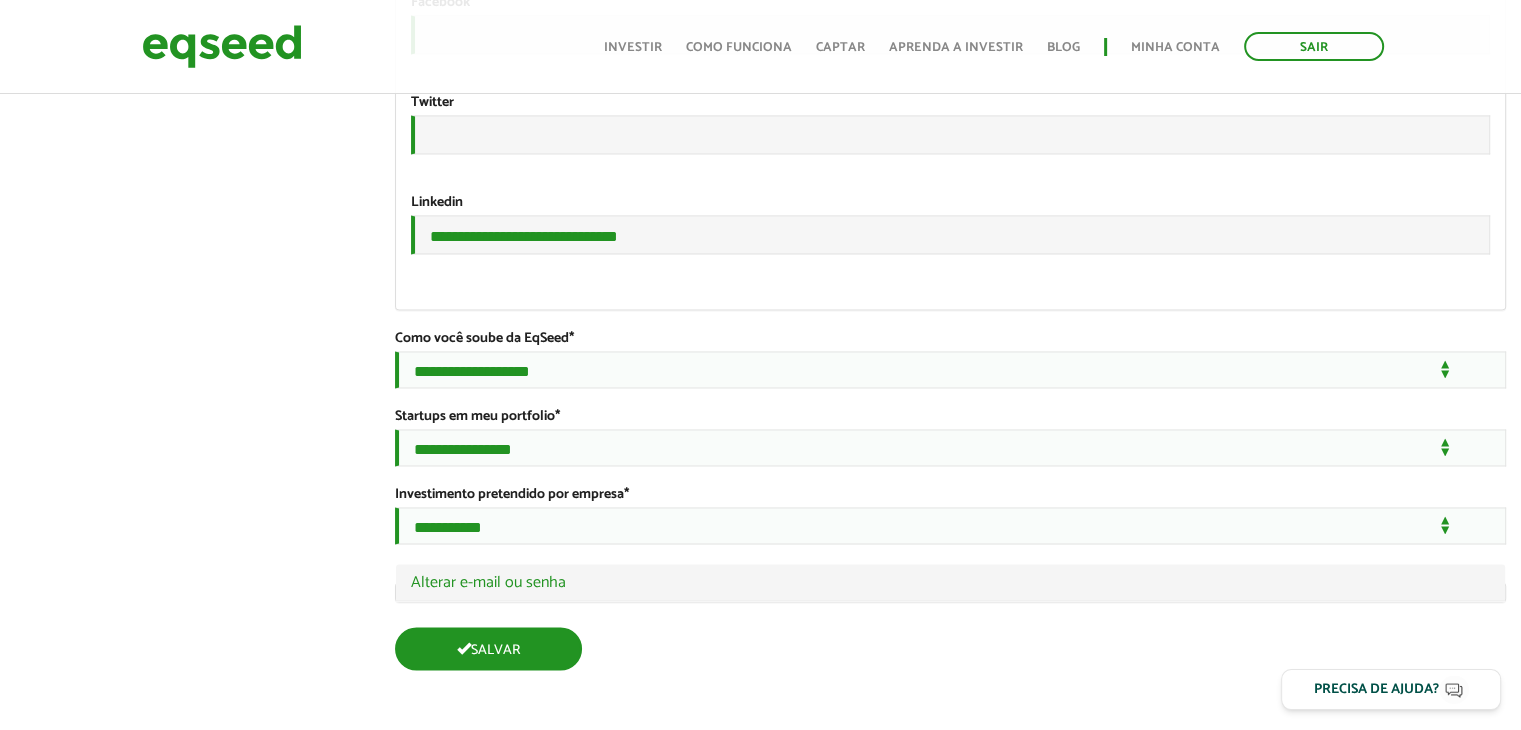 type on "*********" 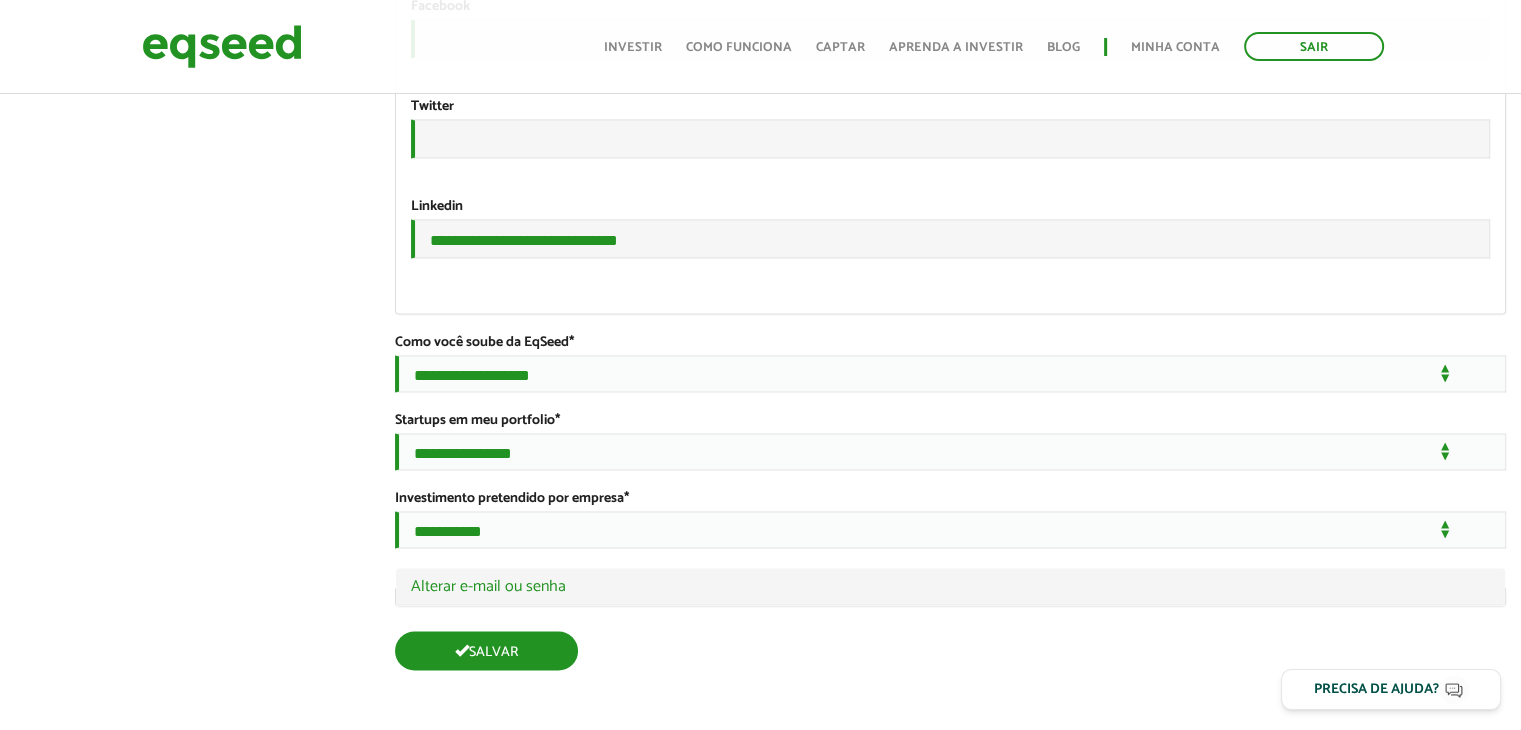 scroll, scrollTop: 3441, scrollLeft: 0, axis: vertical 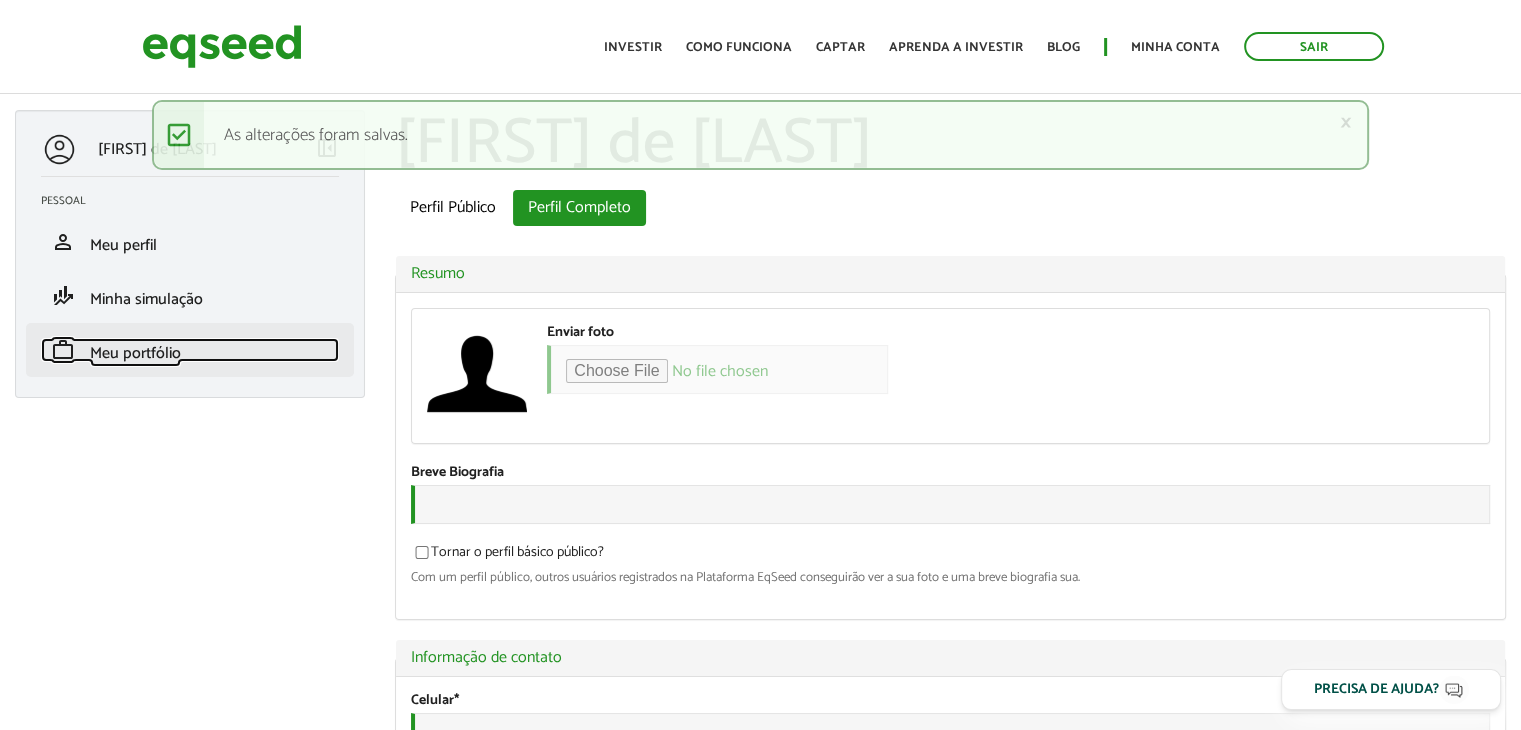 click on "Meu portfólio" at bounding box center [135, 353] 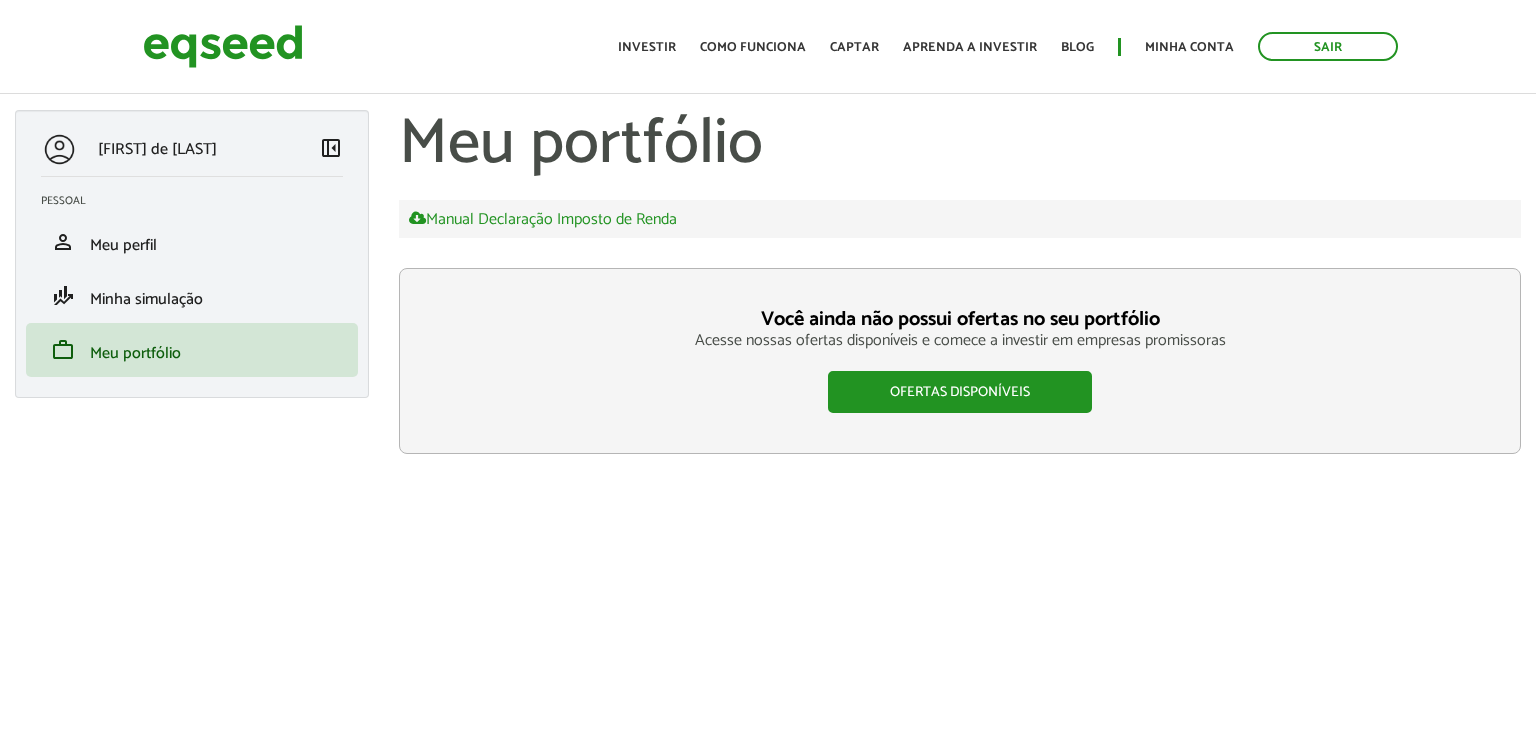 scroll, scrollTop: 0, scrollLeft: 0, axis: both 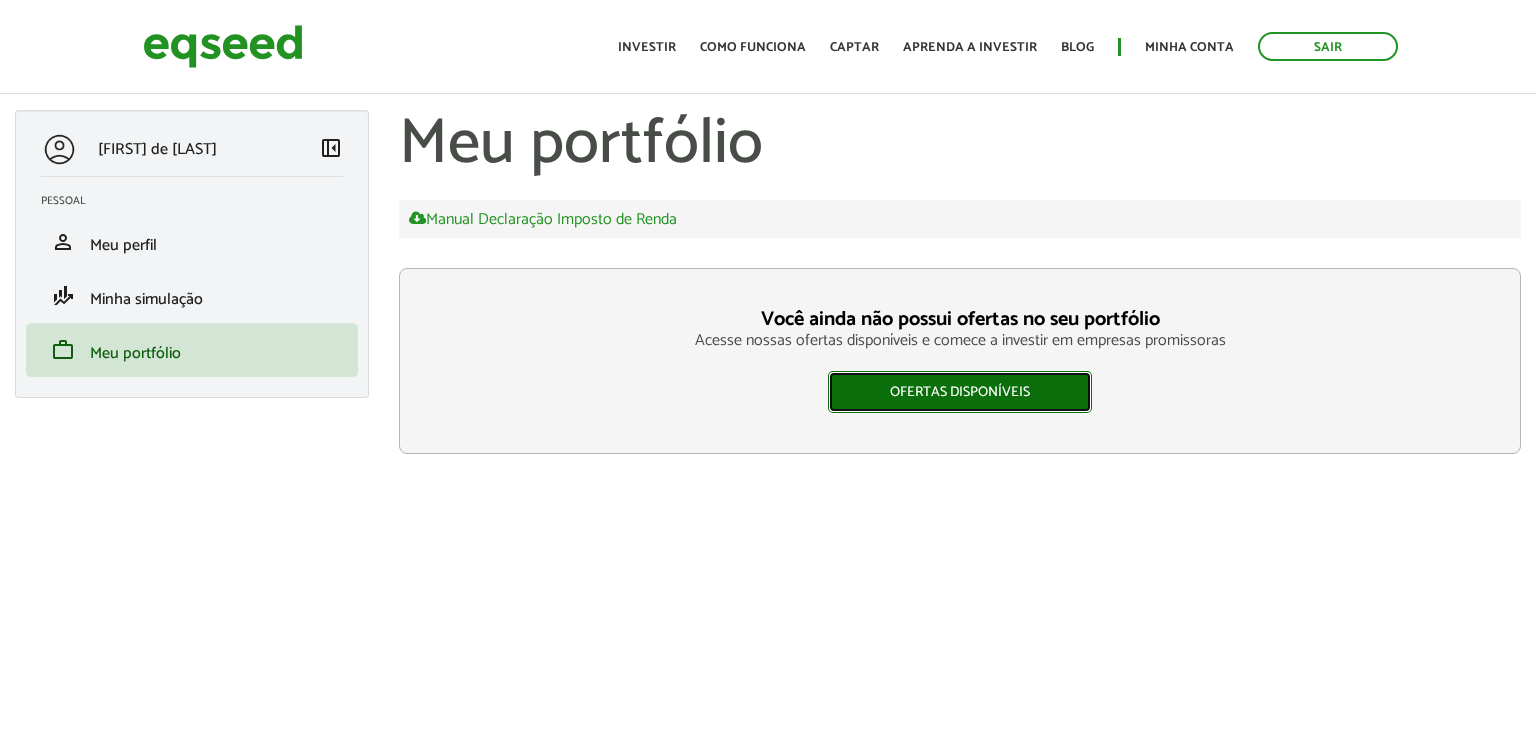 click on "Ofertas disponíveis" at bounding box center [960, 392] 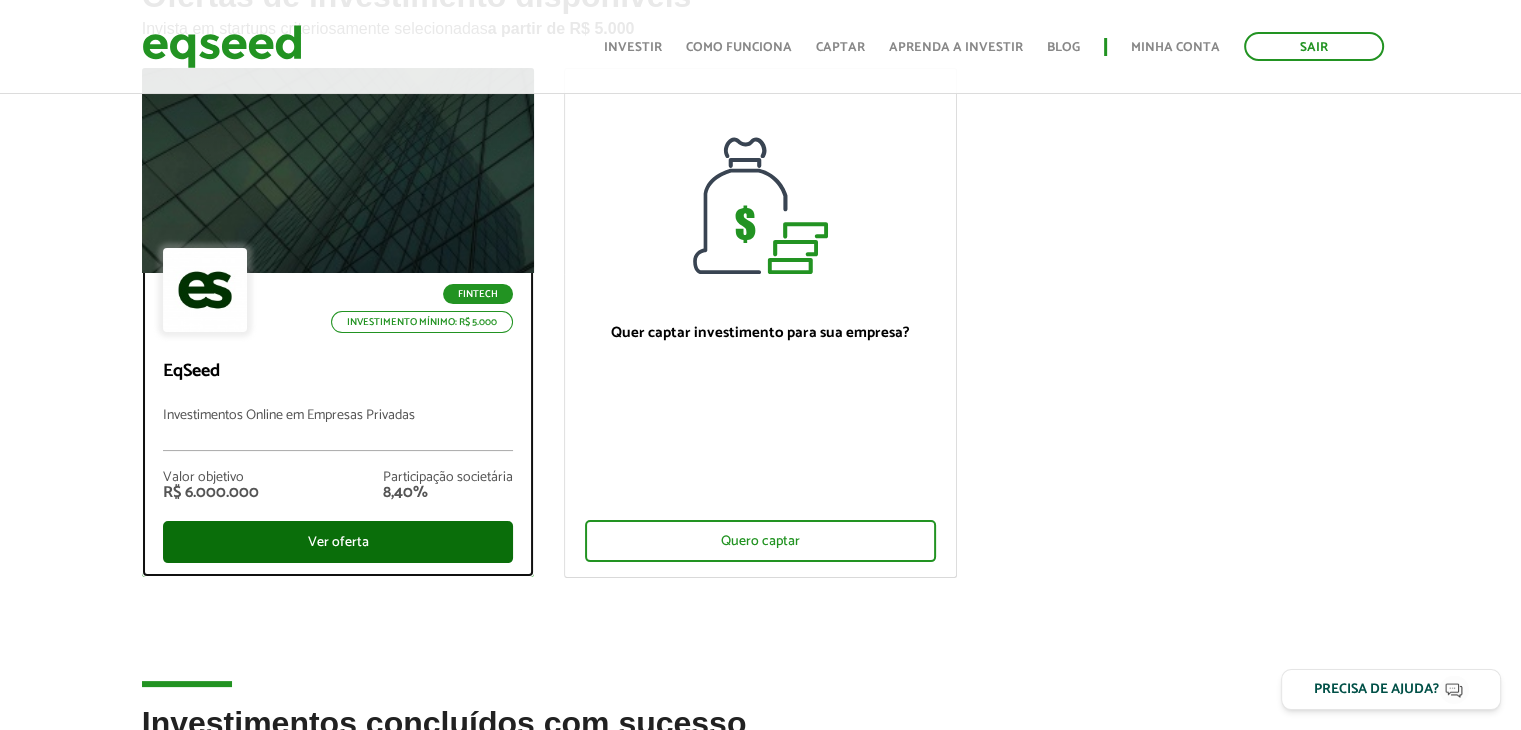 scroll, scrollTop: 171, scrollLeft: 0, axis: vertical 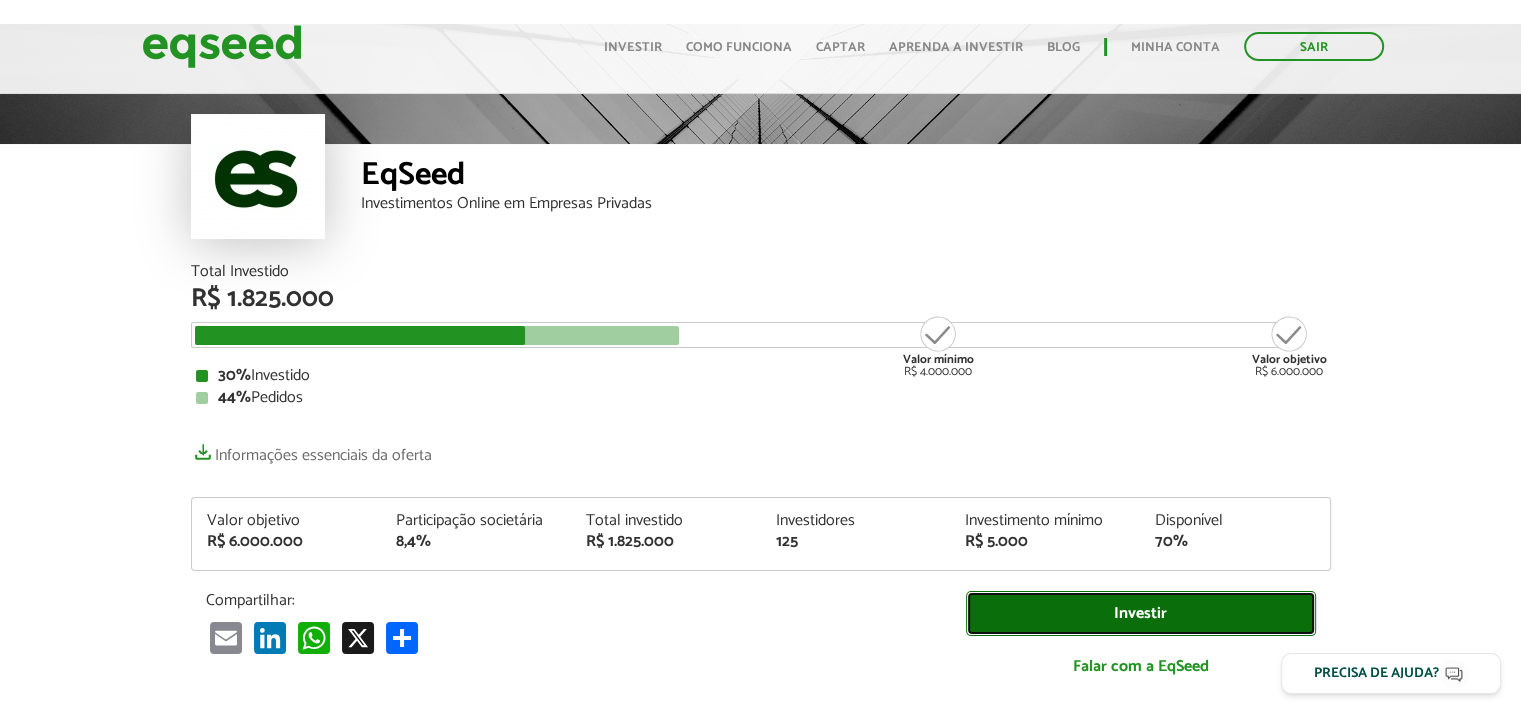 click on "Investir" at bounding box center (1141, 613) 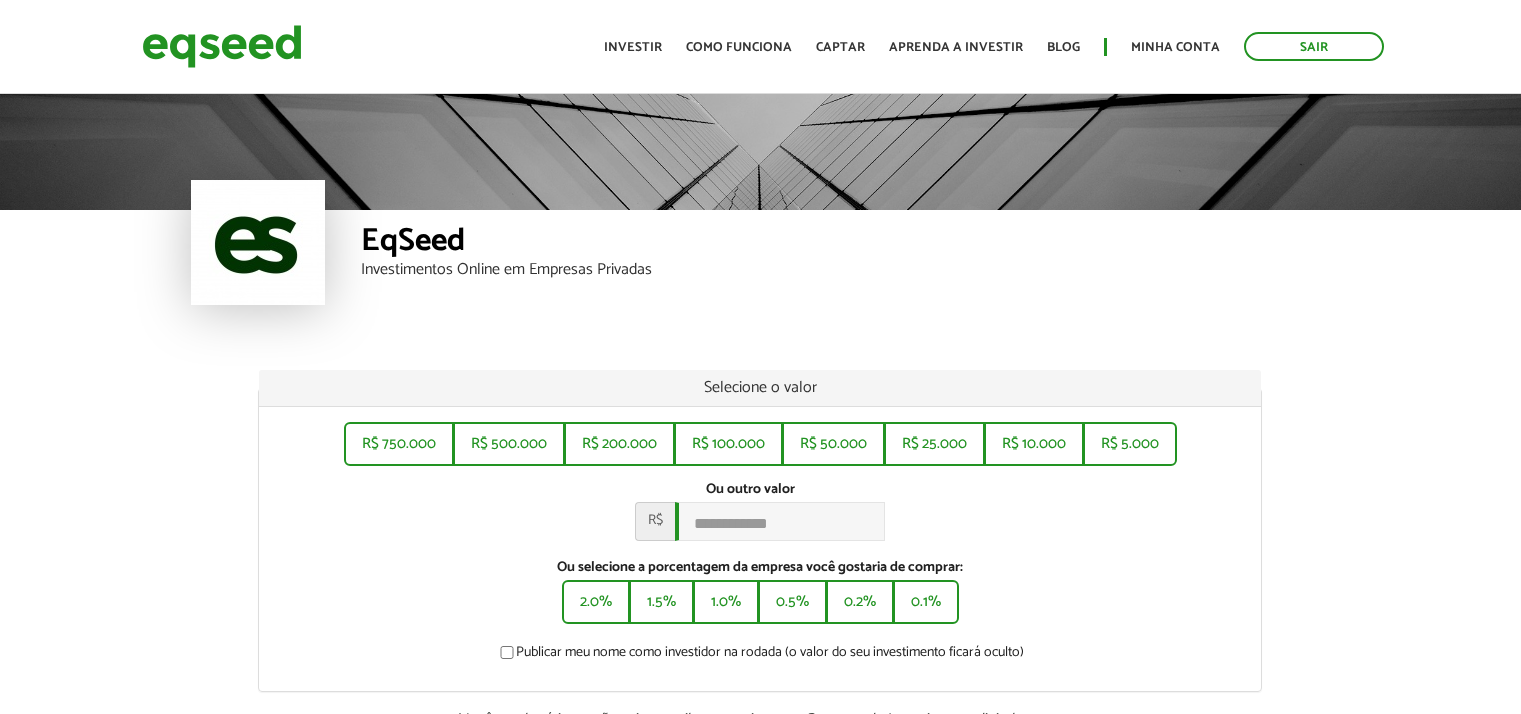 scroll, scrollTop: 0, scrollLeft: 0, axis: both 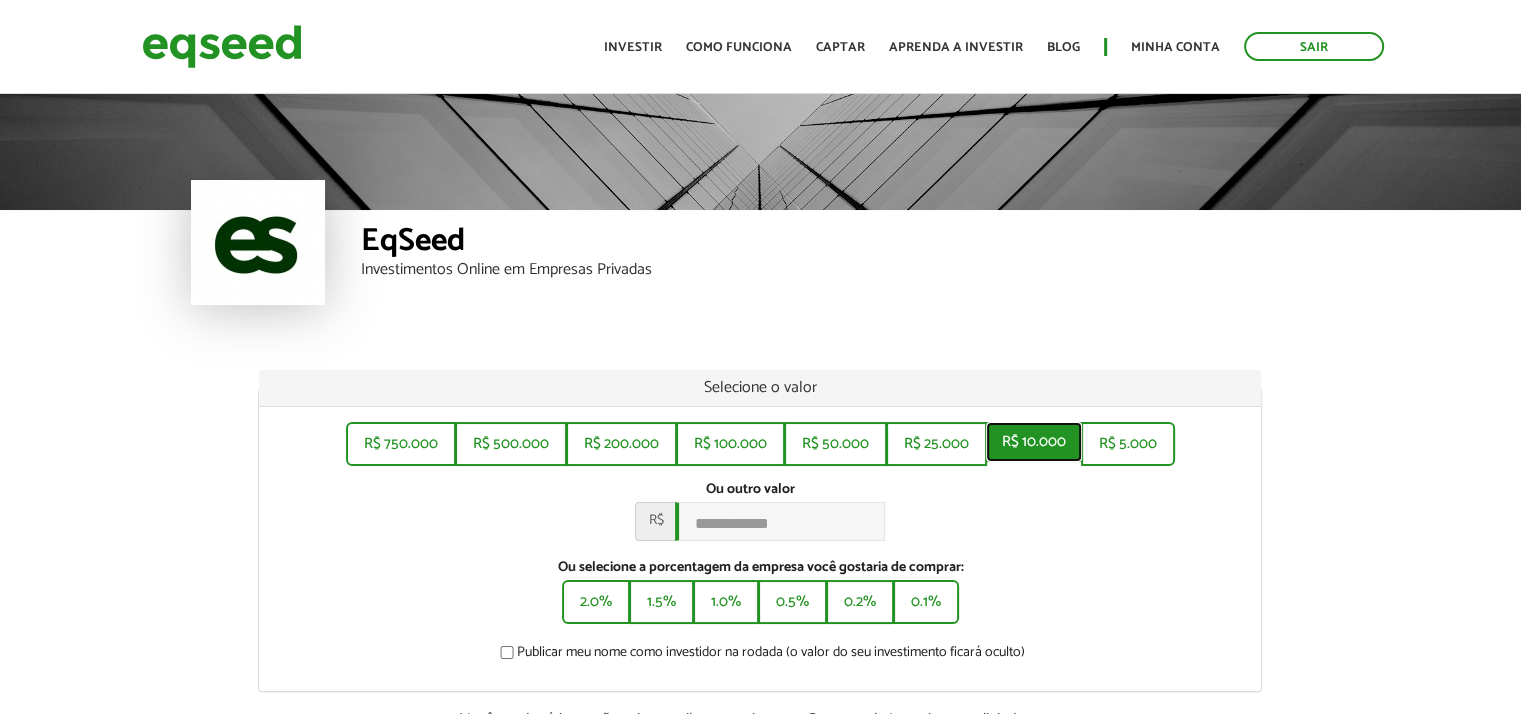 click on "R$ 10.000" at bounding box center (1034, 442) 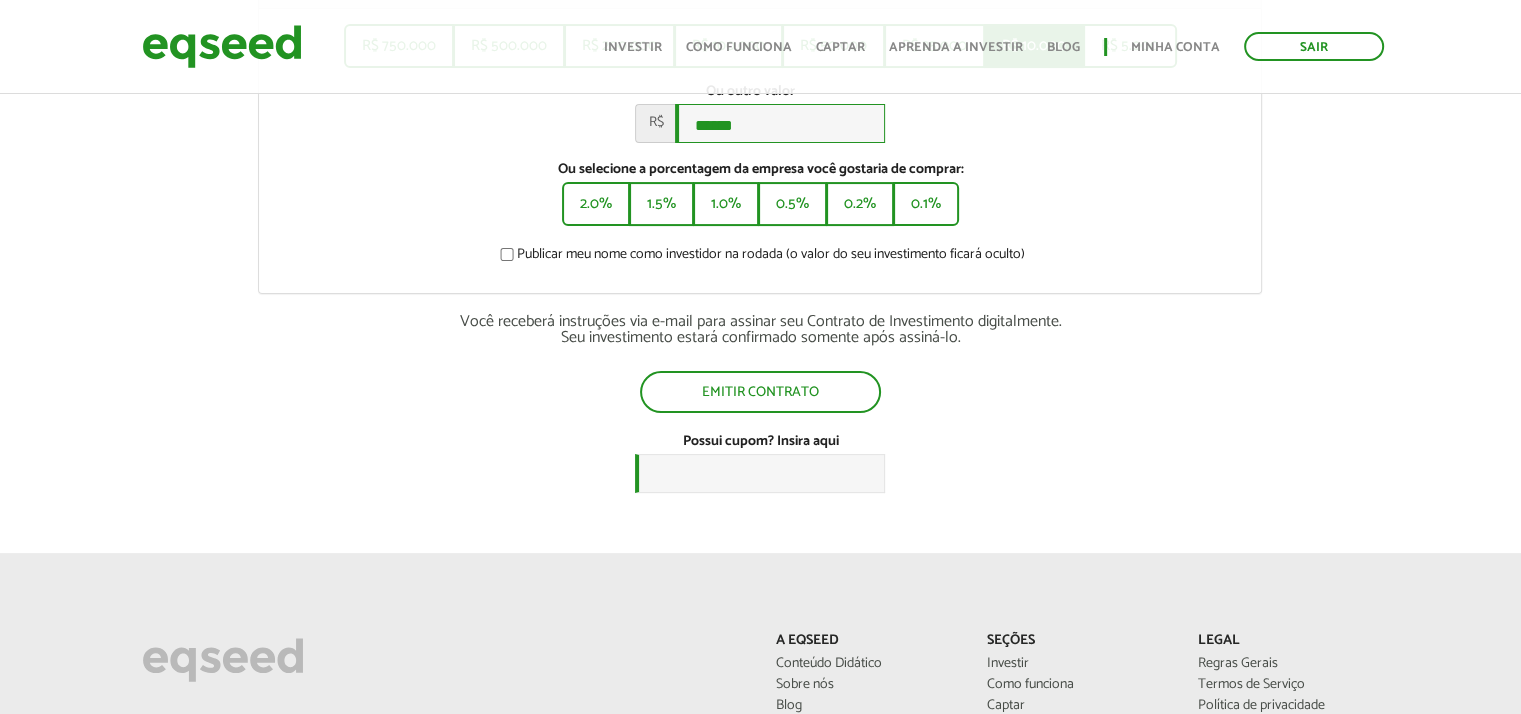 scroll, scrollTop: 400, scrollLeft: 0, axis: vertical 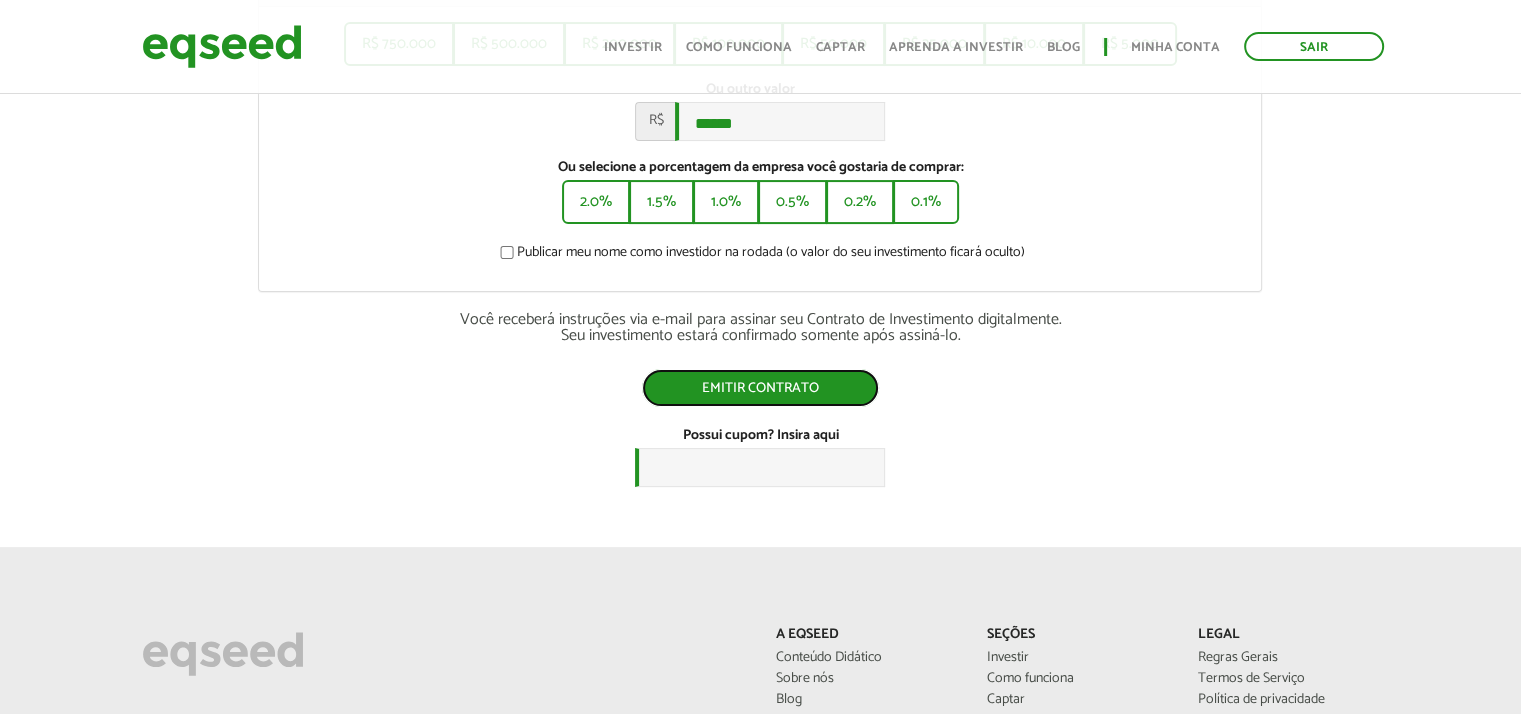 click on "Emitir contrato" at bounding box center (760, 388) 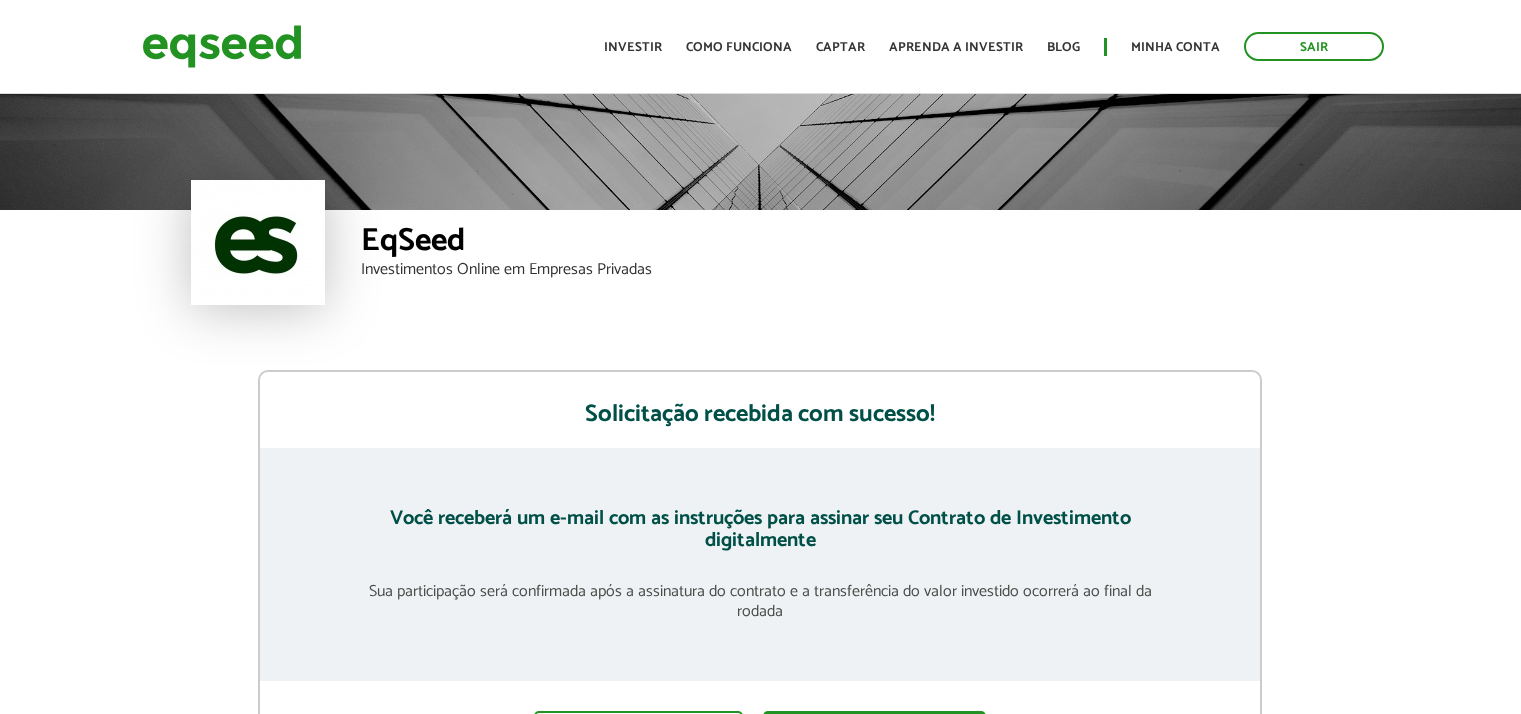 scroll, scrollTop: 0, scrollLeft: 0, axis: both 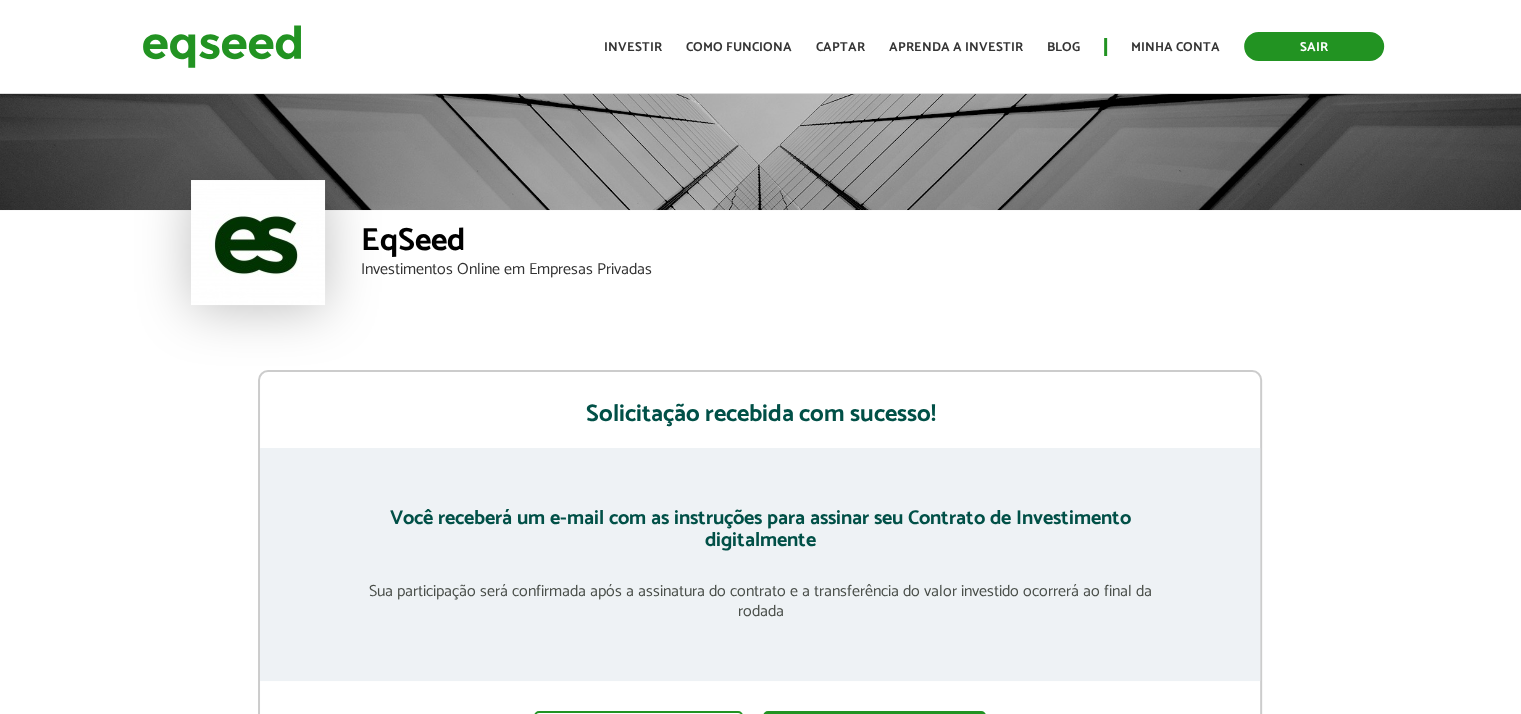 click on "Sair" at bounding box center [1314, 46] 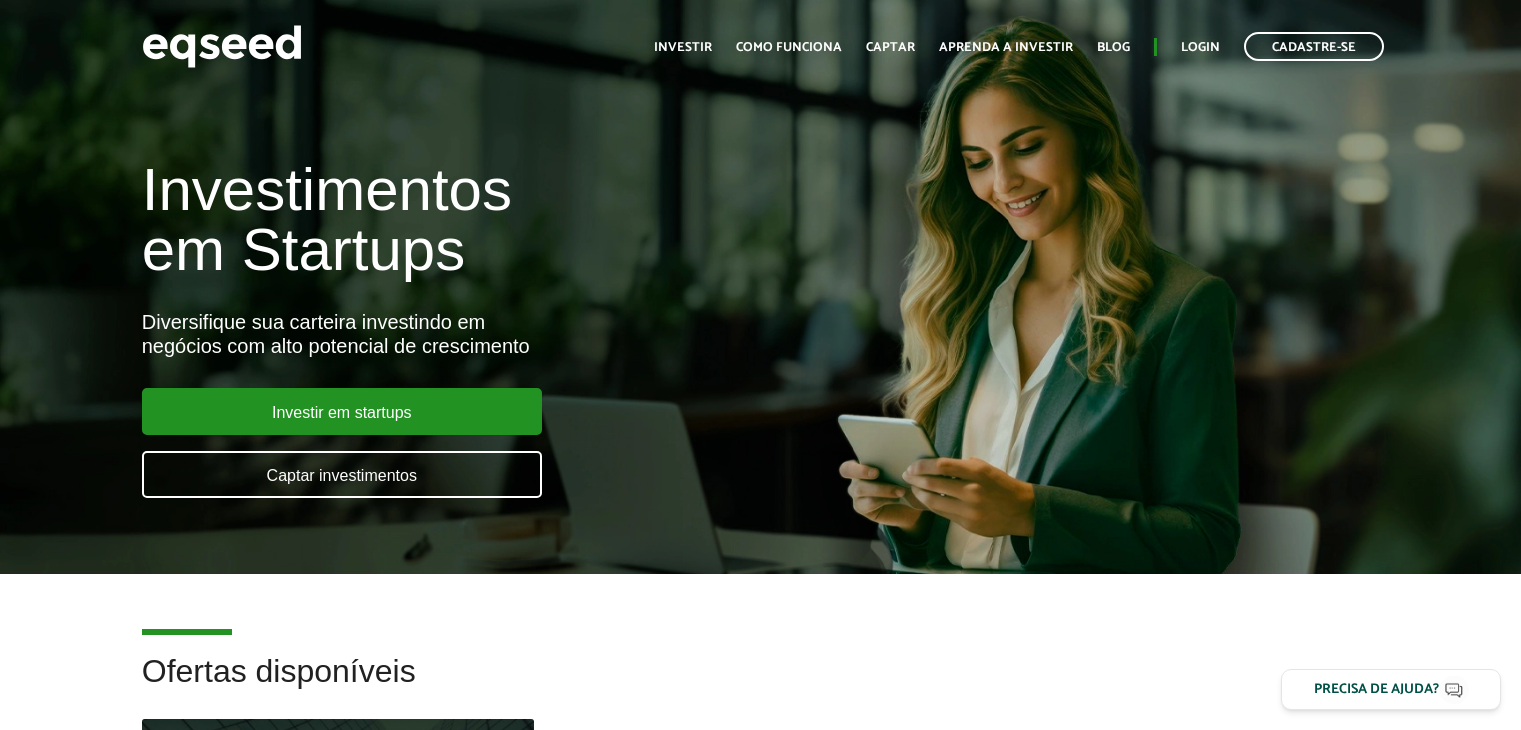 scroll, scrollTop: 0, scrollLeft: 0, axis: both 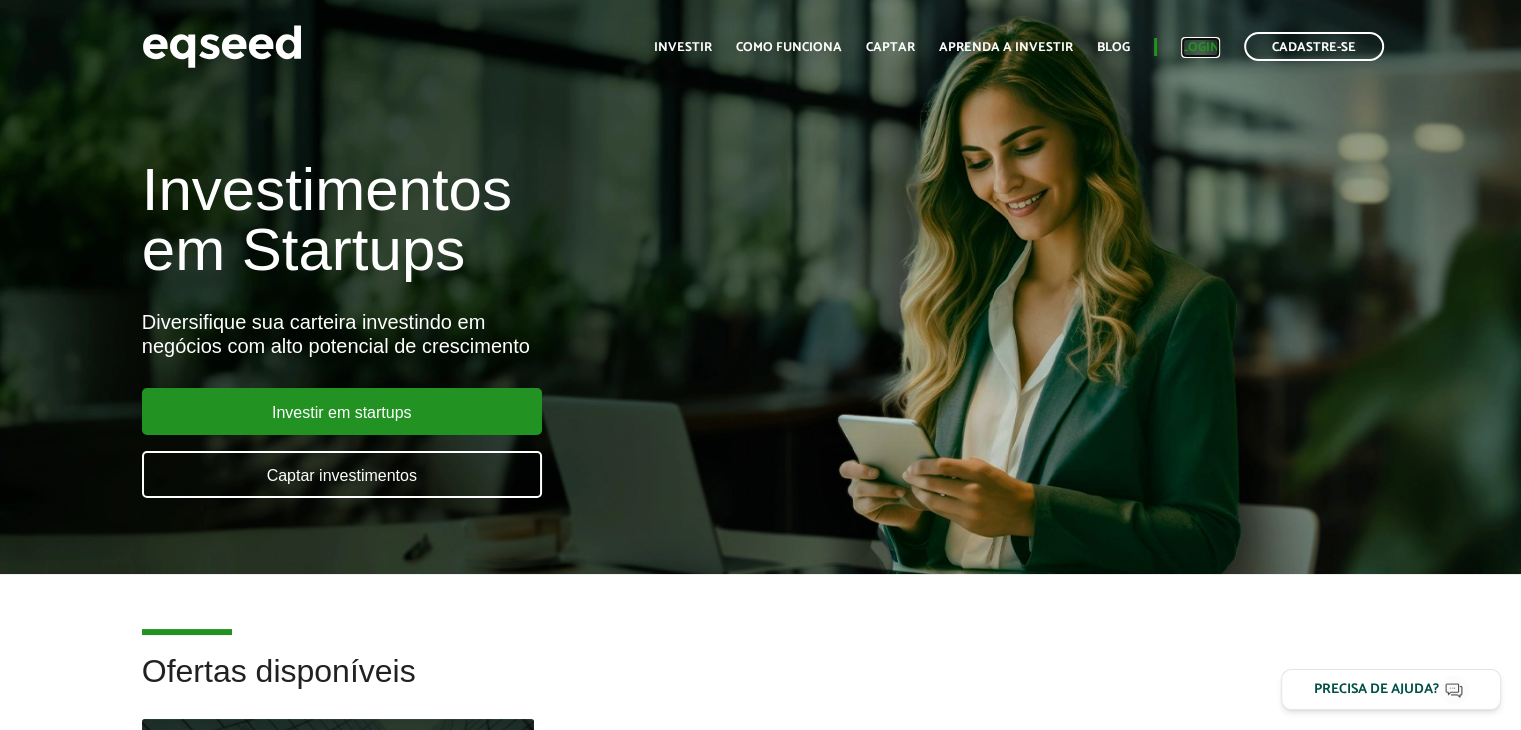 click on "Login" at bounding box center [1200, 47] 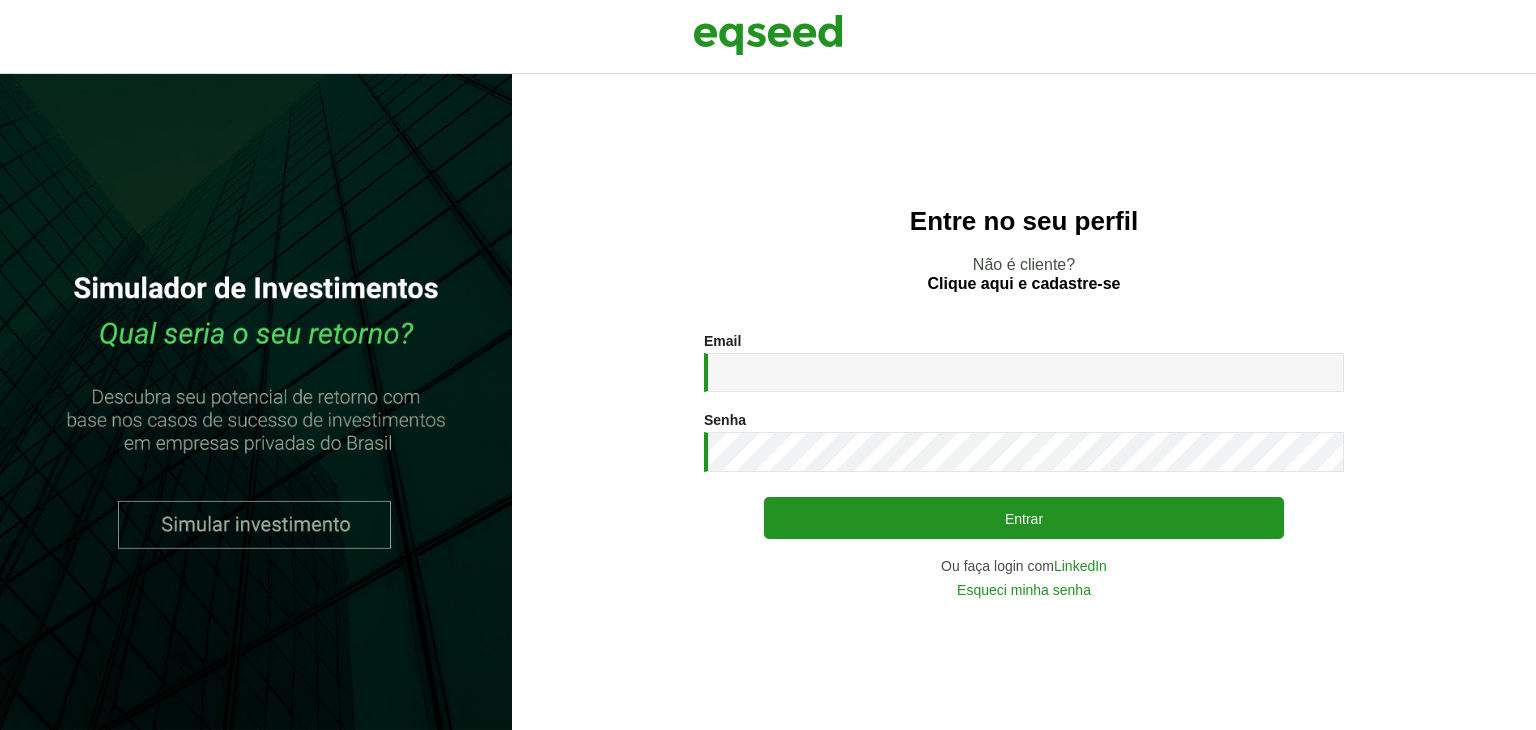 scroll, scrollTop: 0, scrollLeft: 0, axis: both 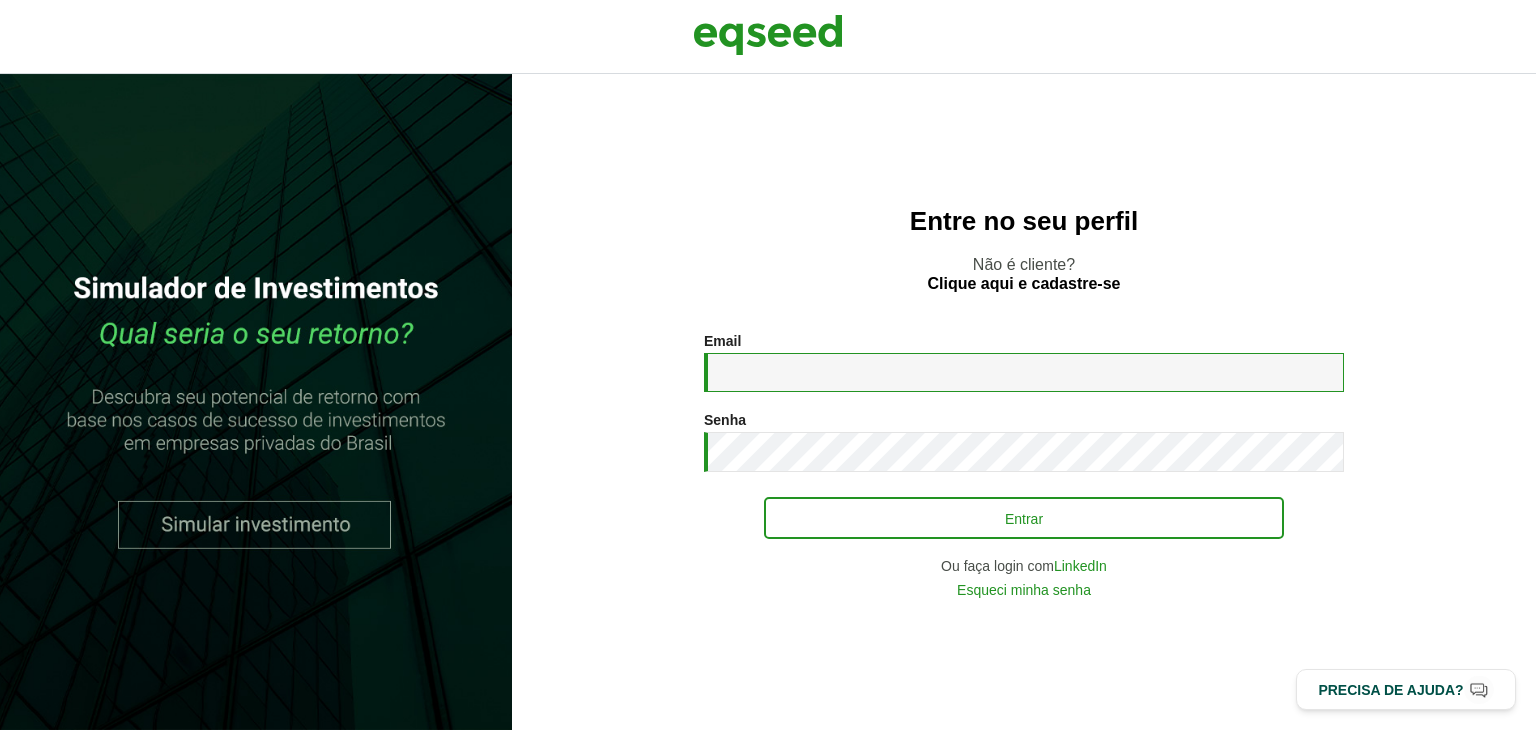 type on "**********" 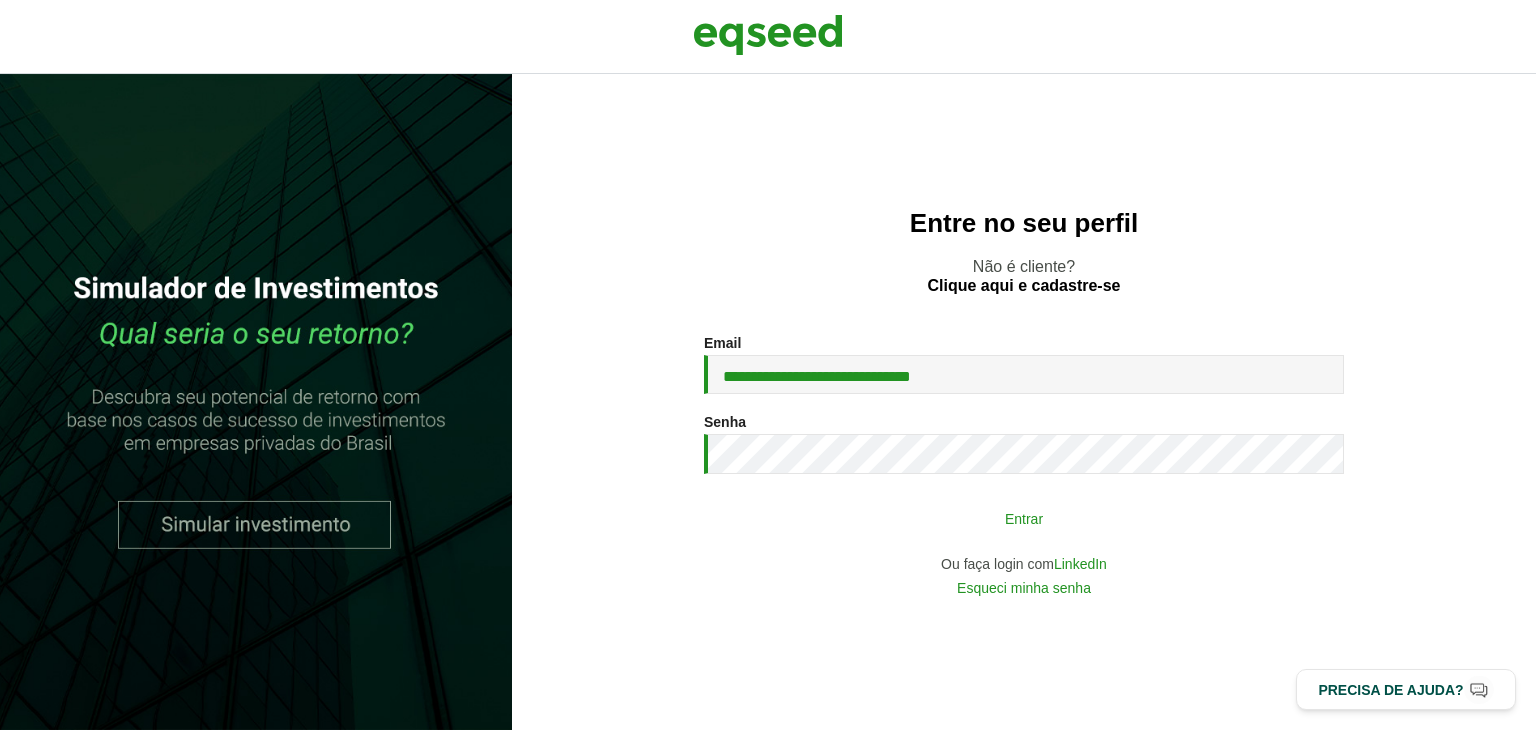click on "Entrar" at bounding box center (1024, 518) 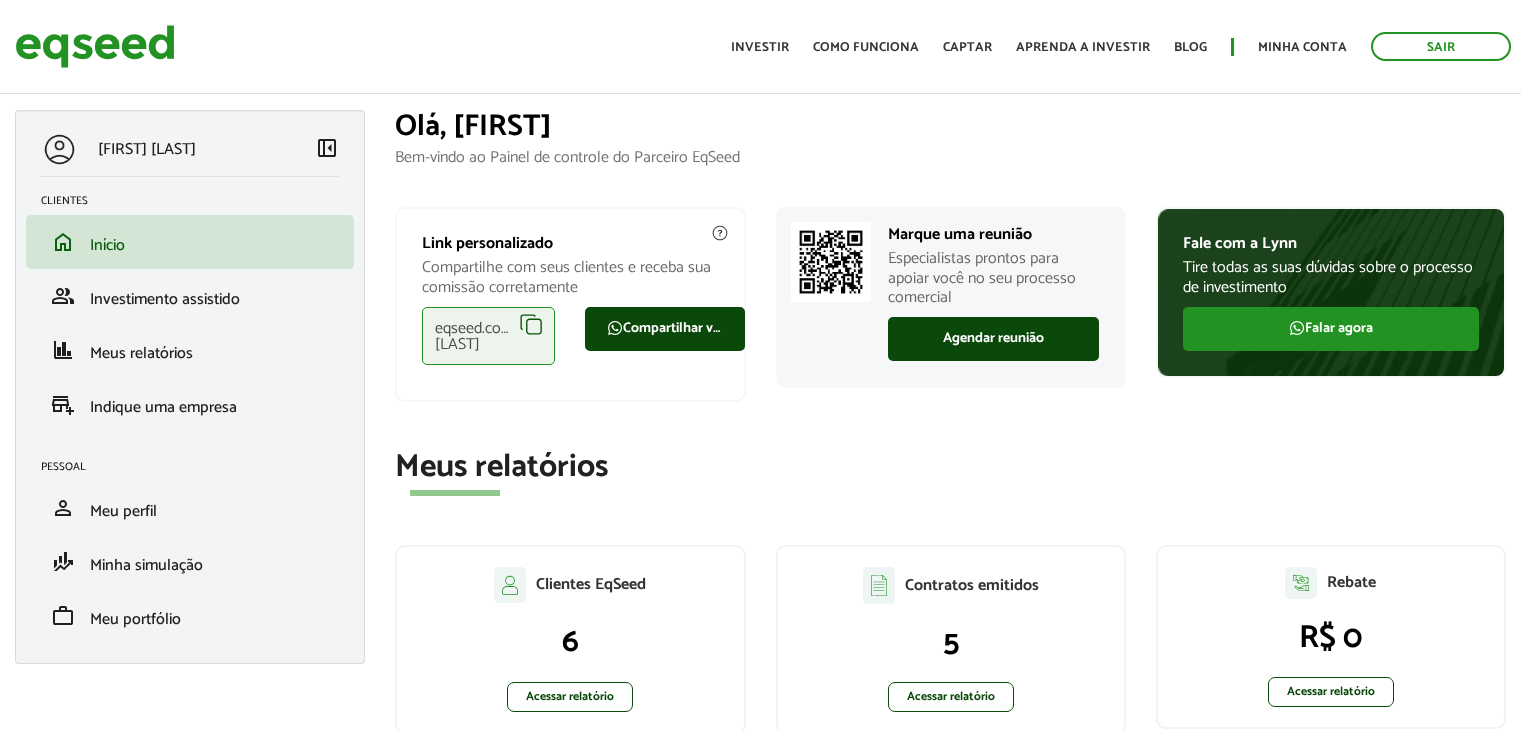 scroll, scrollTop: 0, scrollLeft: 0, axis: both 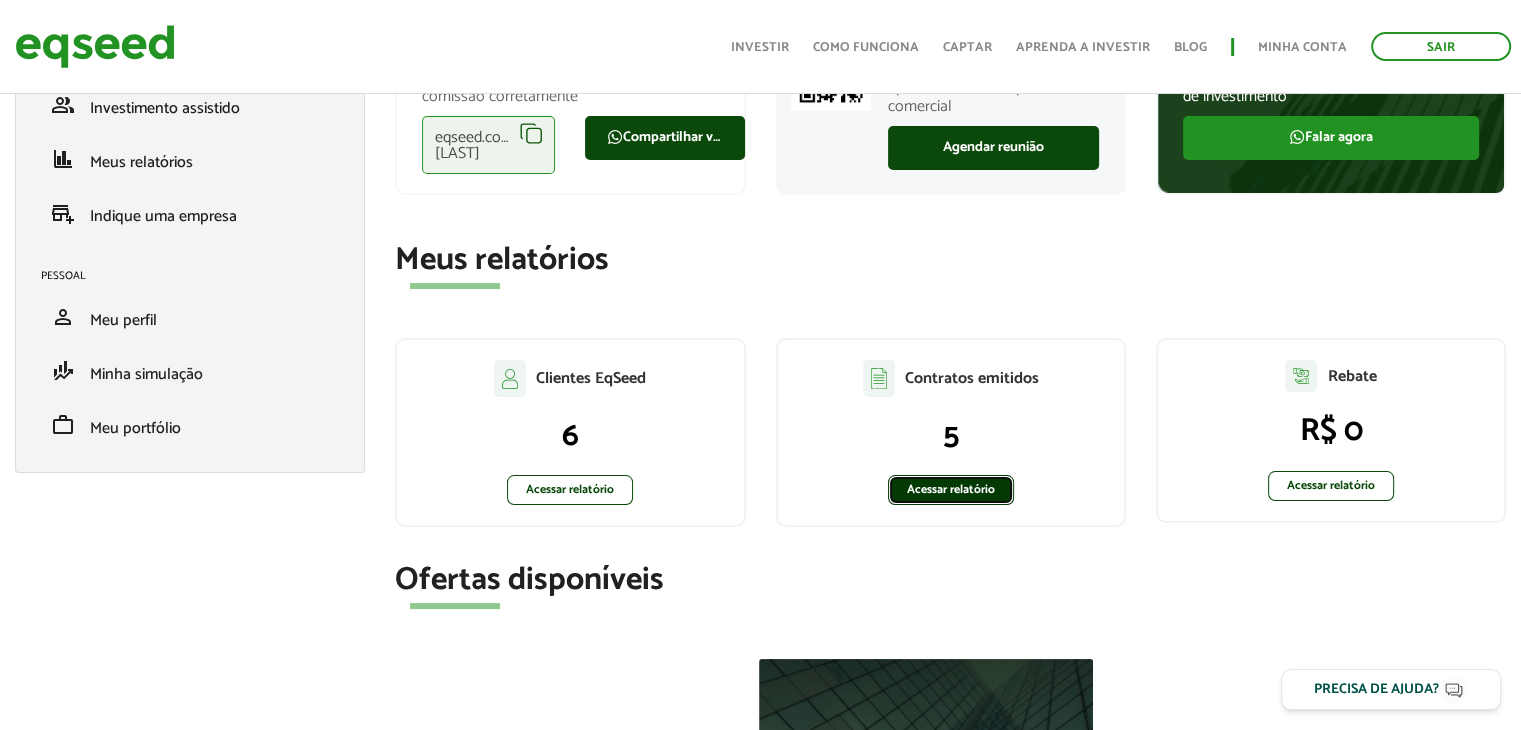 click on "Acessar relatório" at bounding box center [951, 490] 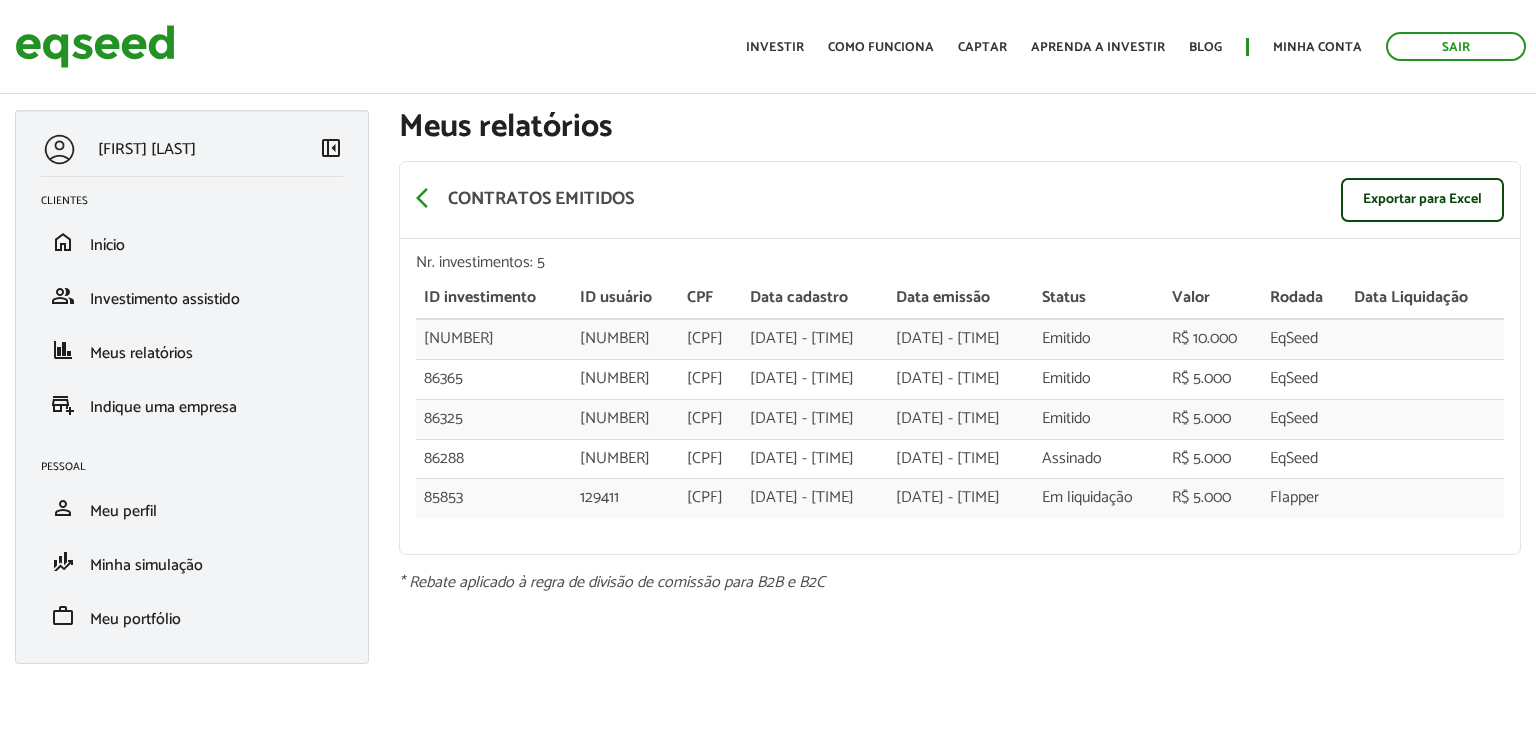 scroll, scrollTop: 0, scrollLeft: 0, axis: both 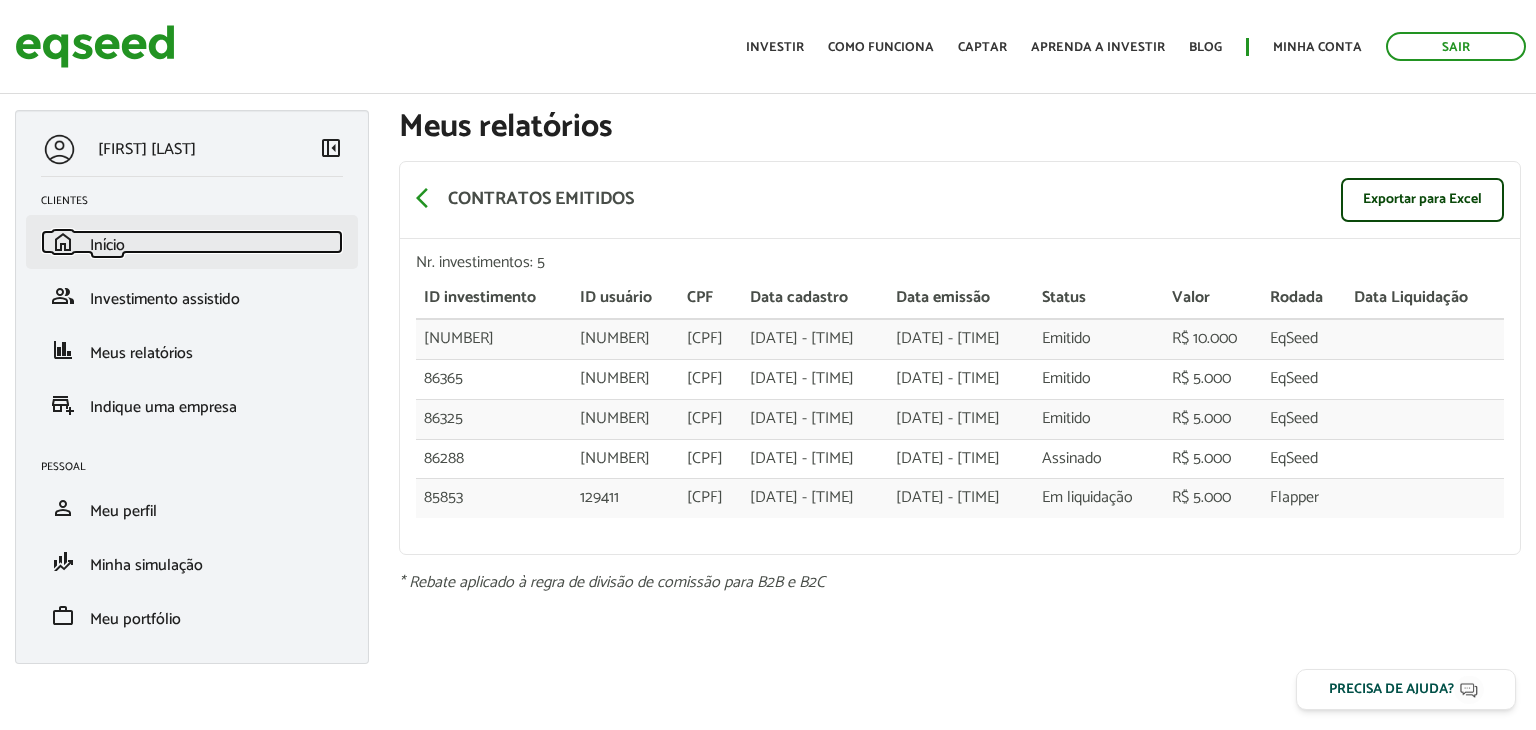 click on "Início" at bounding box center (107, 245) 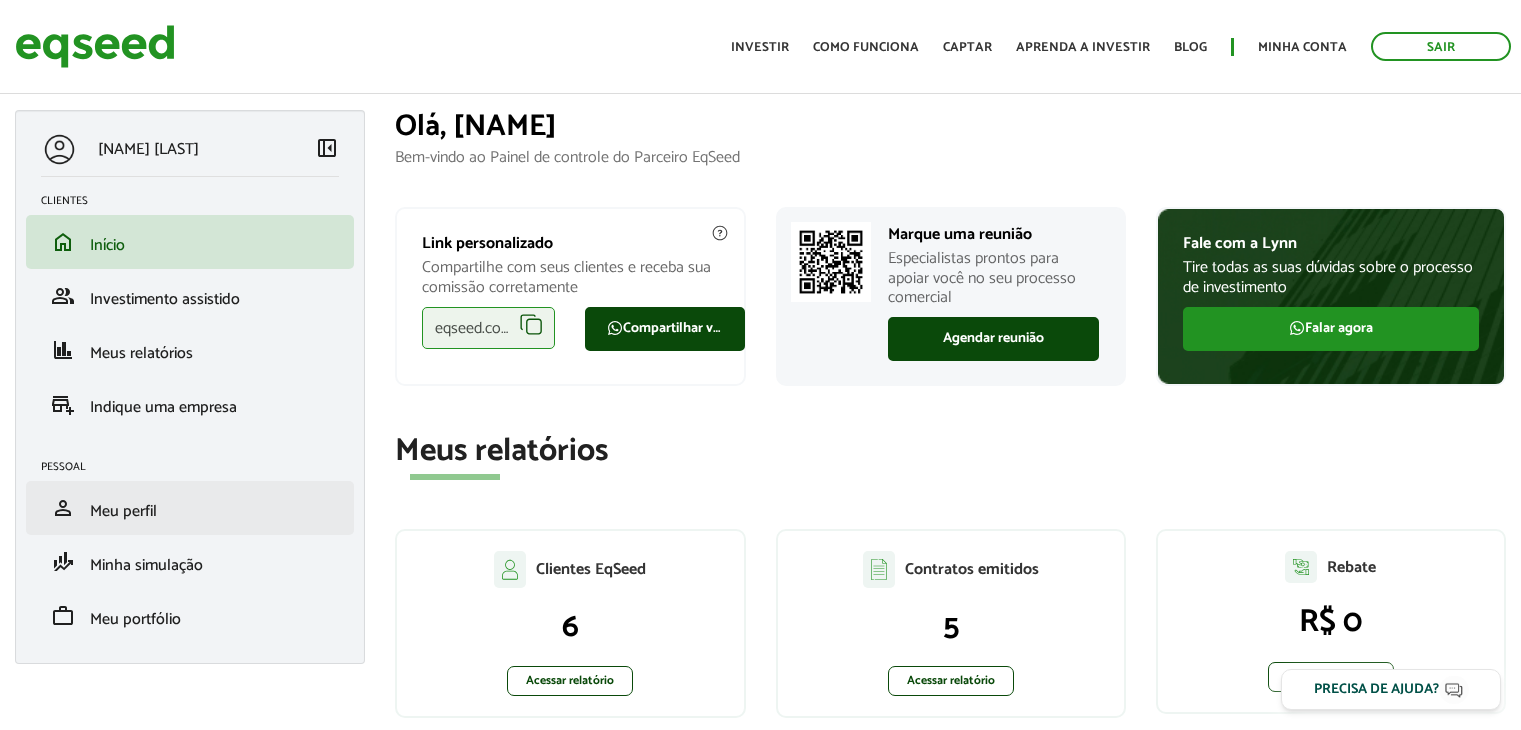 scroll, scrollTop: 0, scrollLeft: 0, axis: both 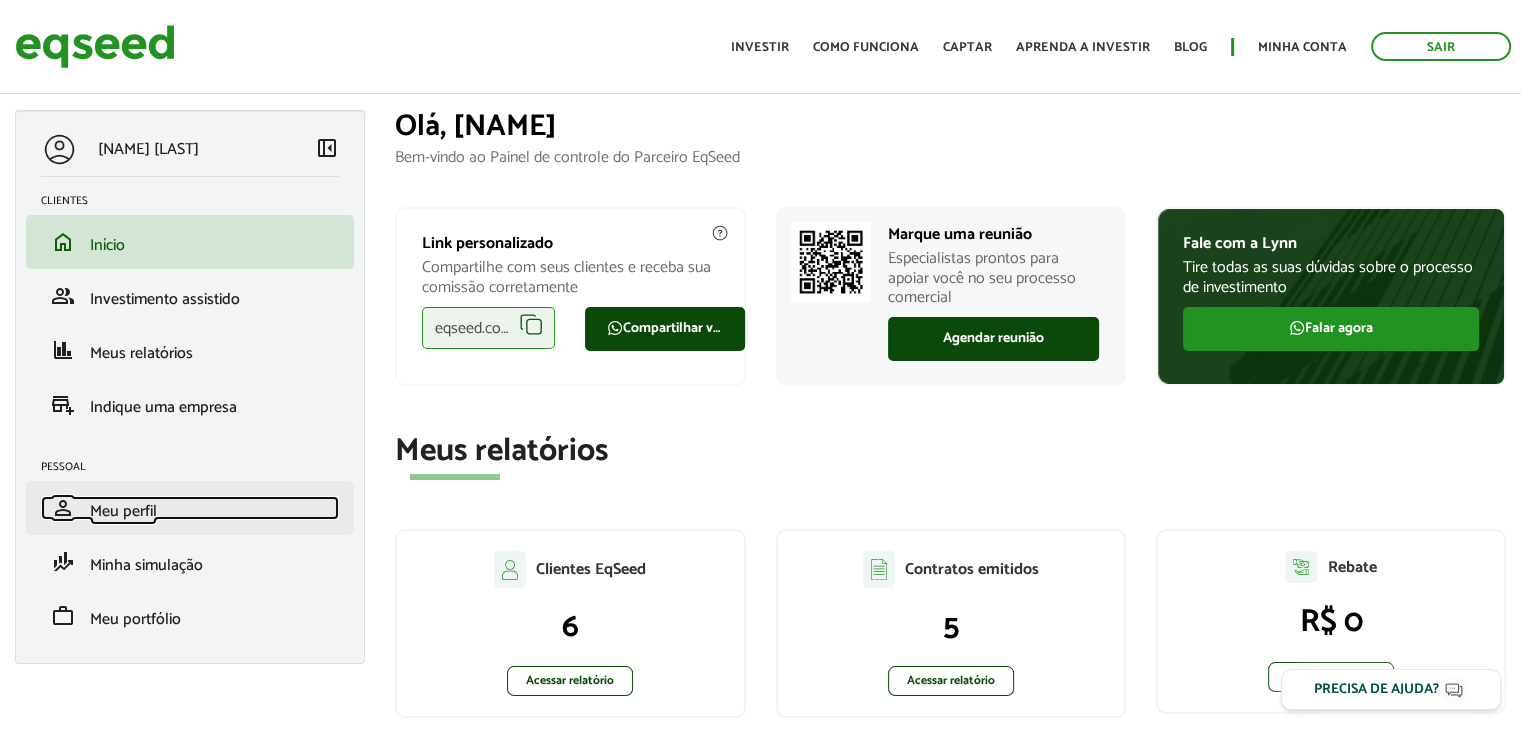 click on "person Meu perfil" at bounding box center [190, 508] 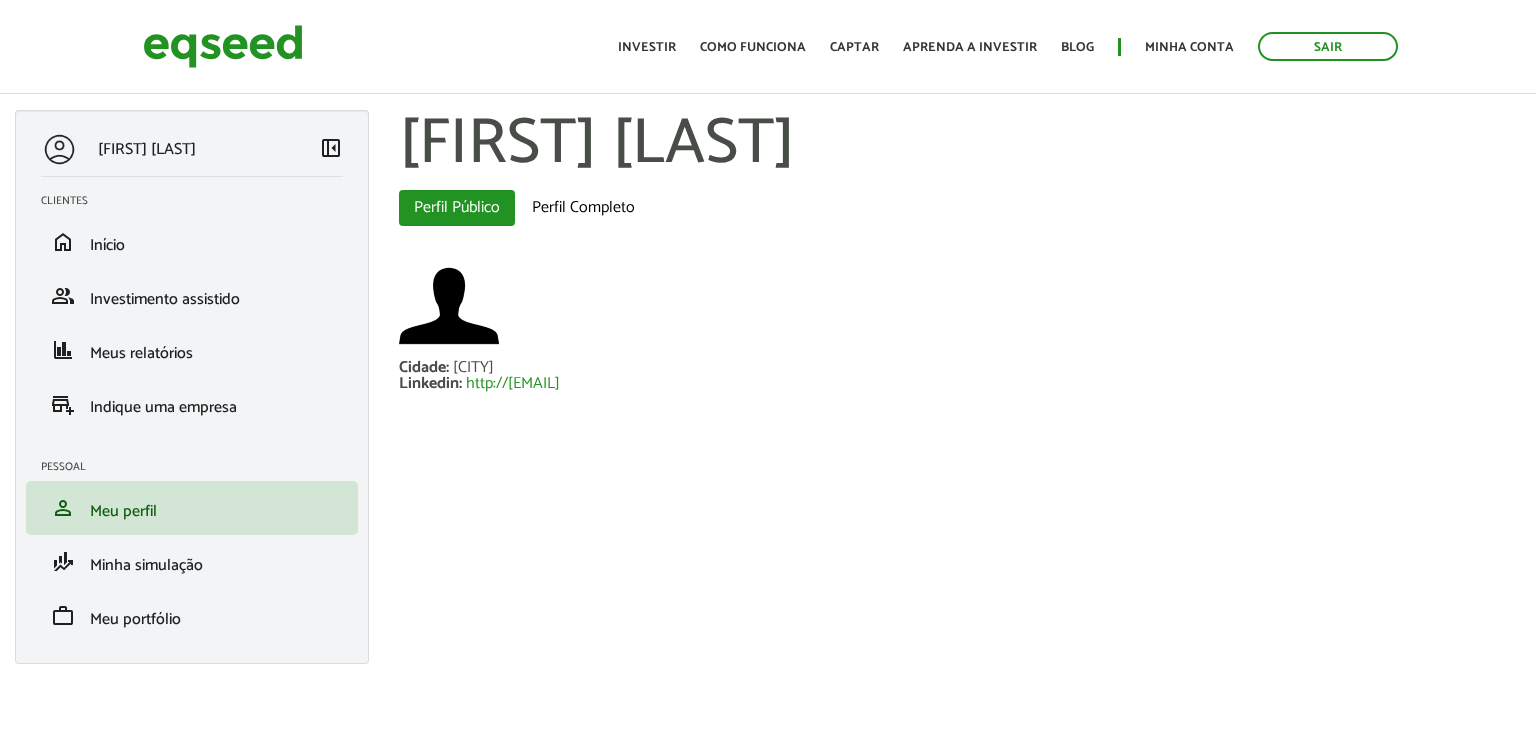 scroll, scrollTop: 0, scrollLeft: 0, axis: both 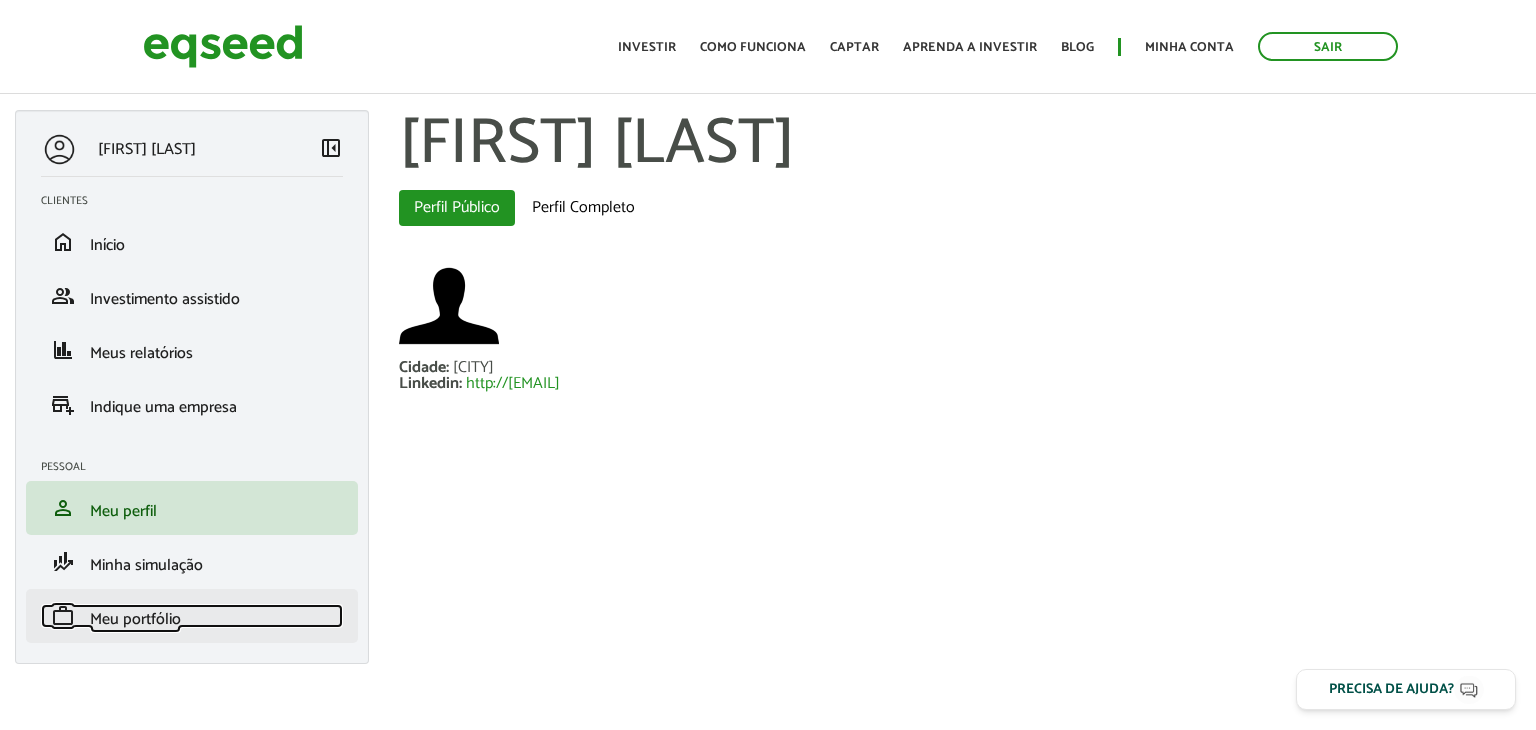 click on "Meu portfólio" at bounding box center [135, 619] 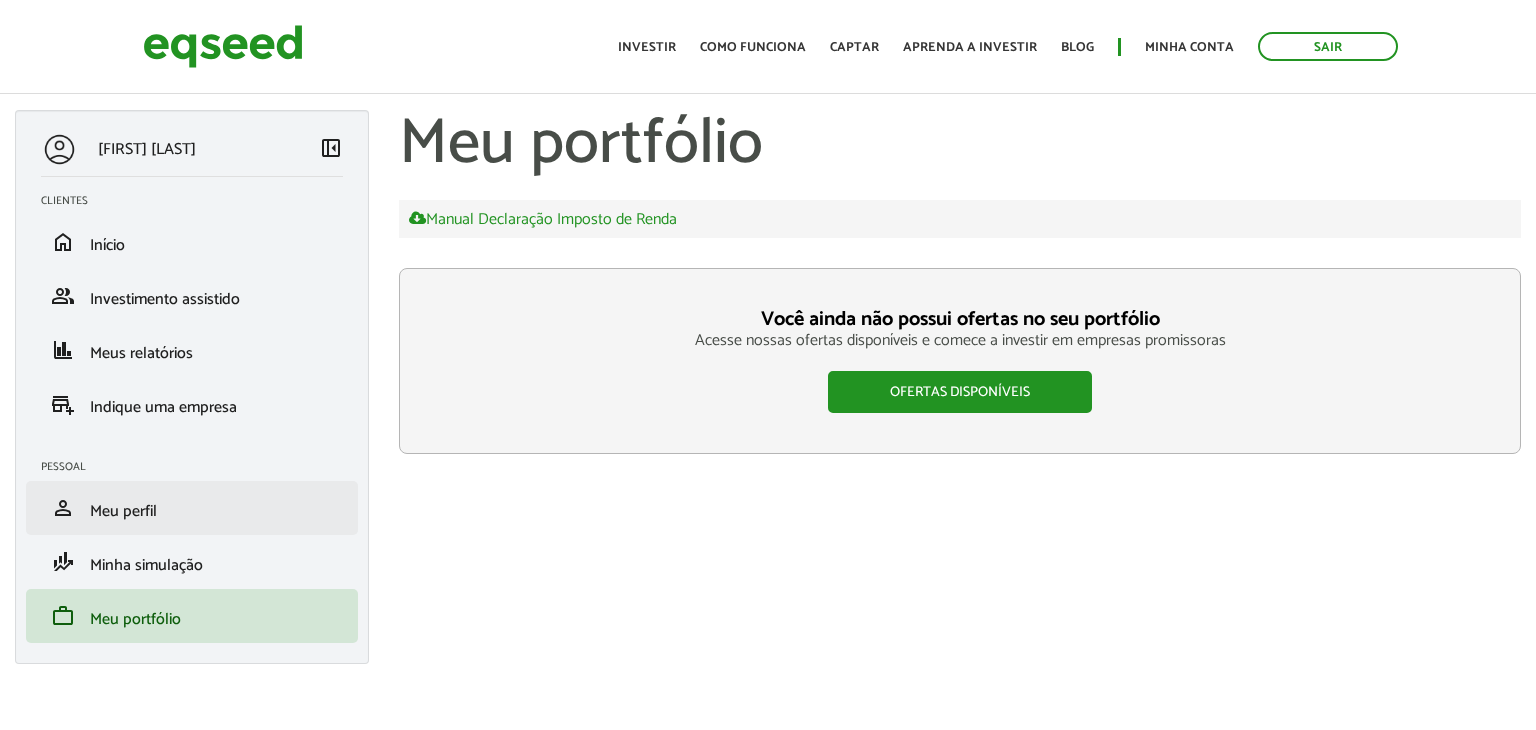 scroll, scrollTop: 0, scrollLeft: 0, axis: both 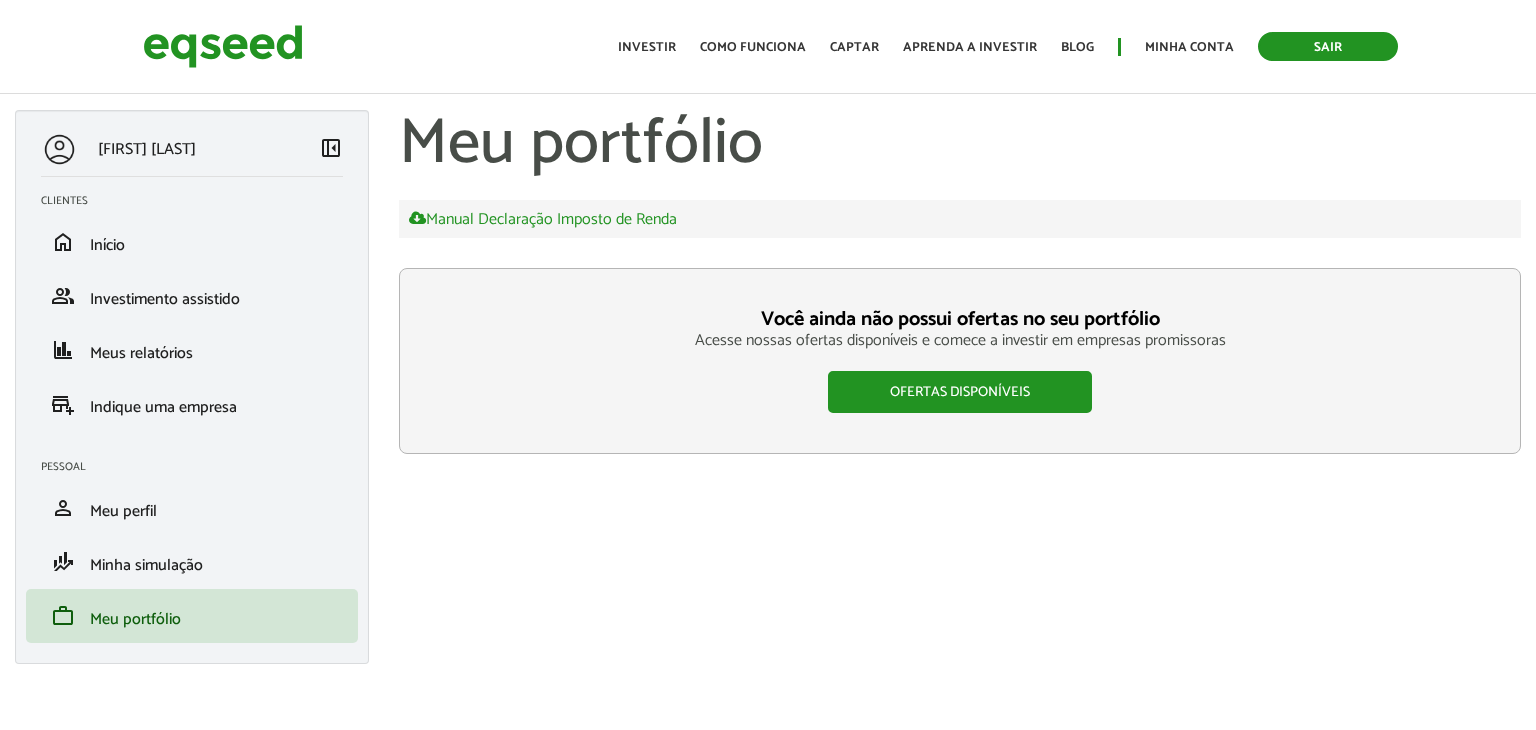 click on "Sair" at bounding box center (1328, 46) 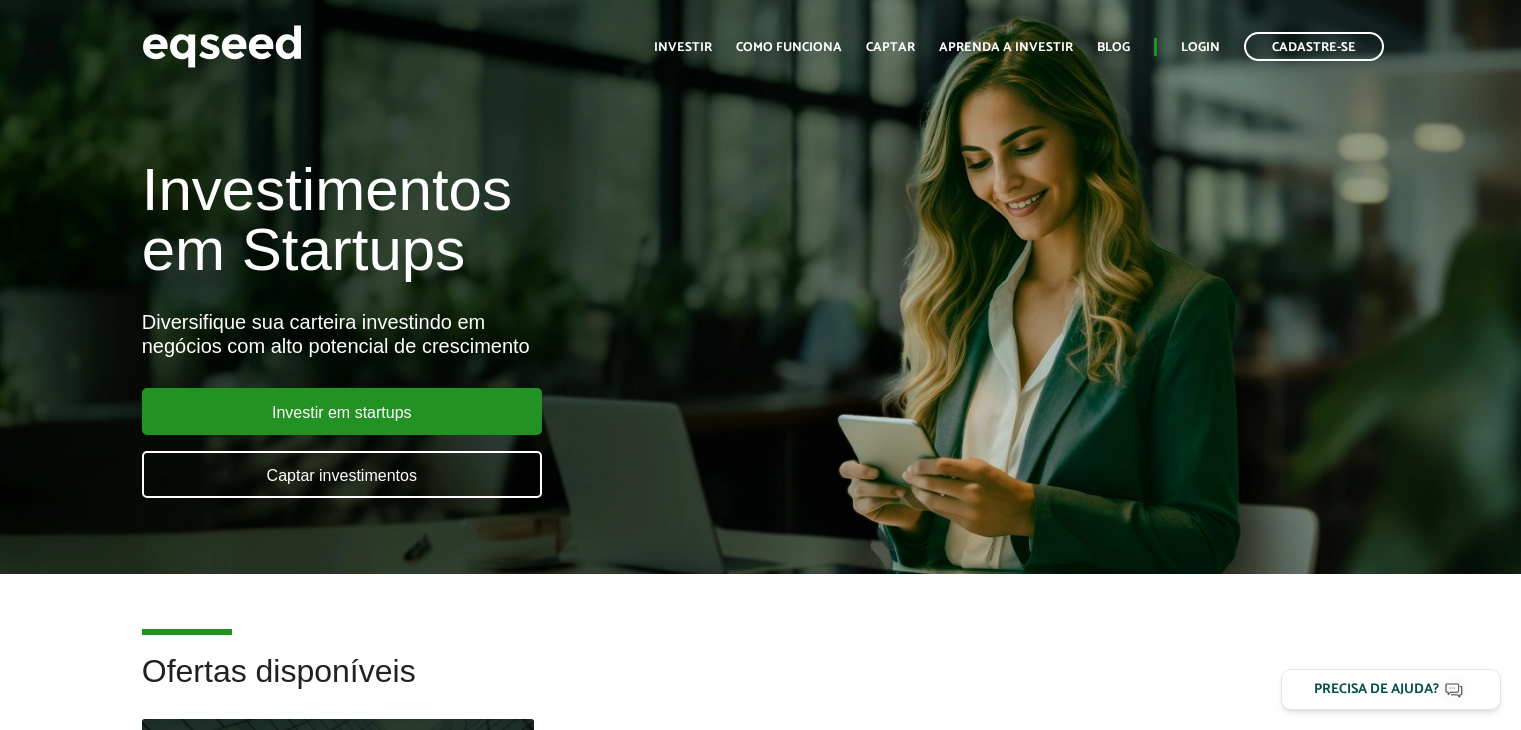 scroll, scrollTop: 0, scrollLeft: 0, axis: both 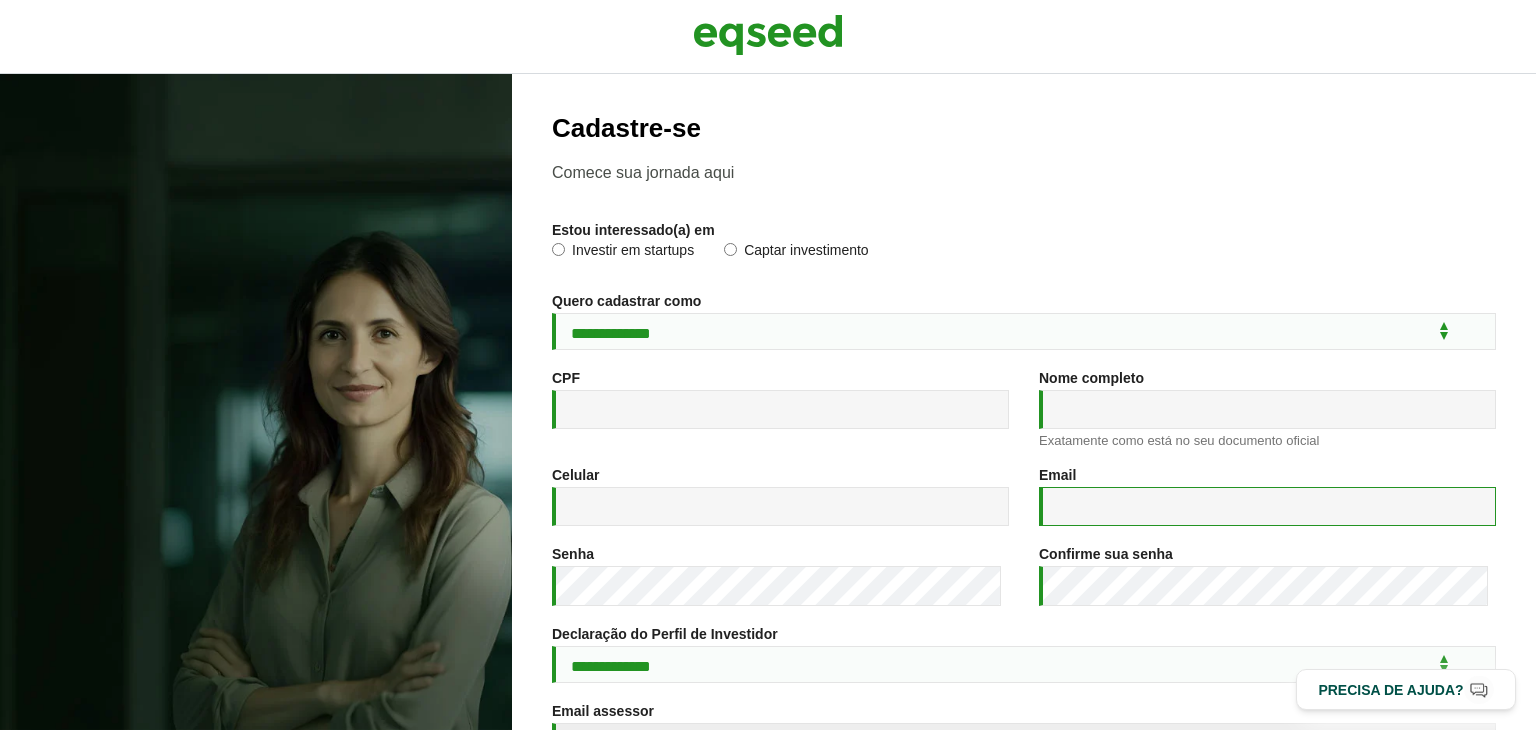 type on "**********" 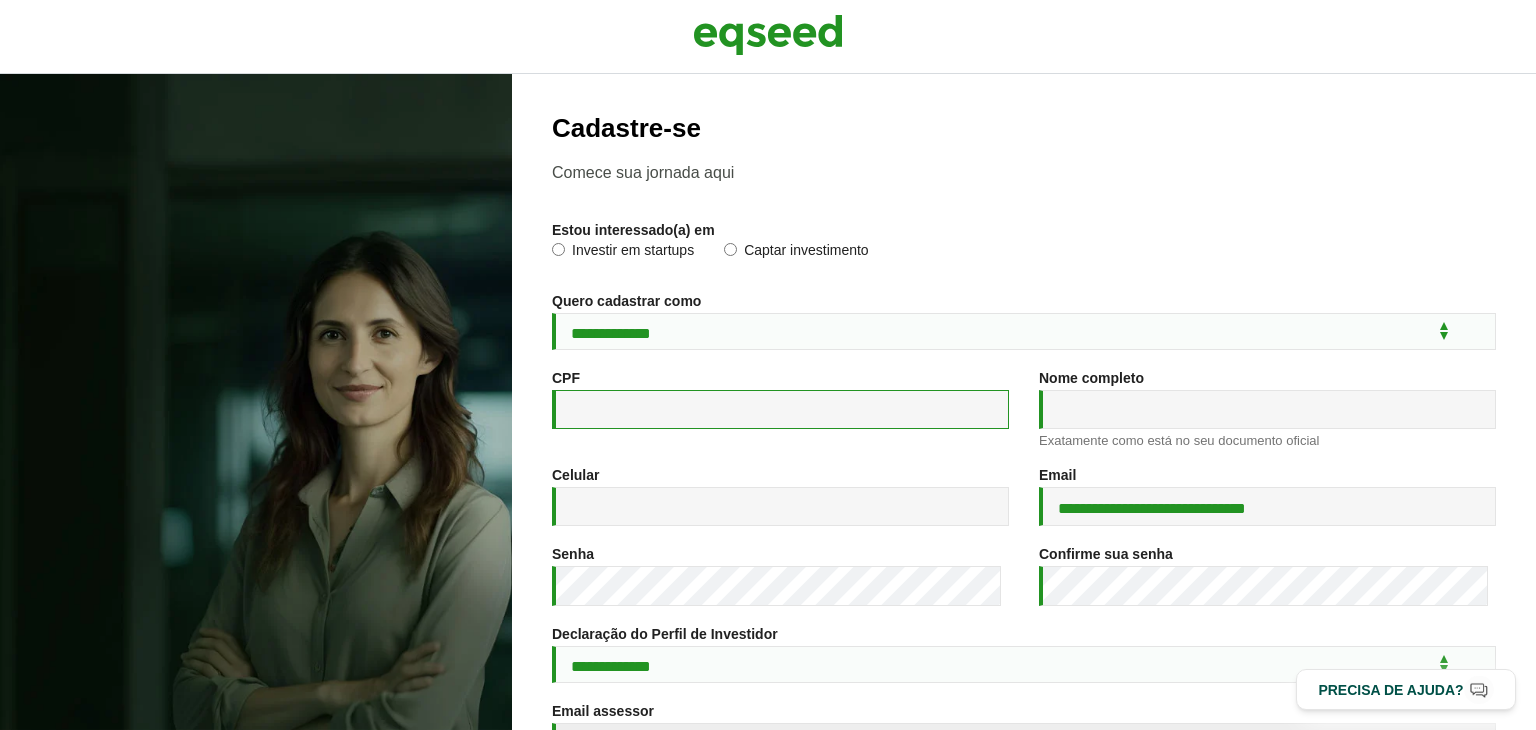 click on "CPF  *" at bounding box center [780, 409] 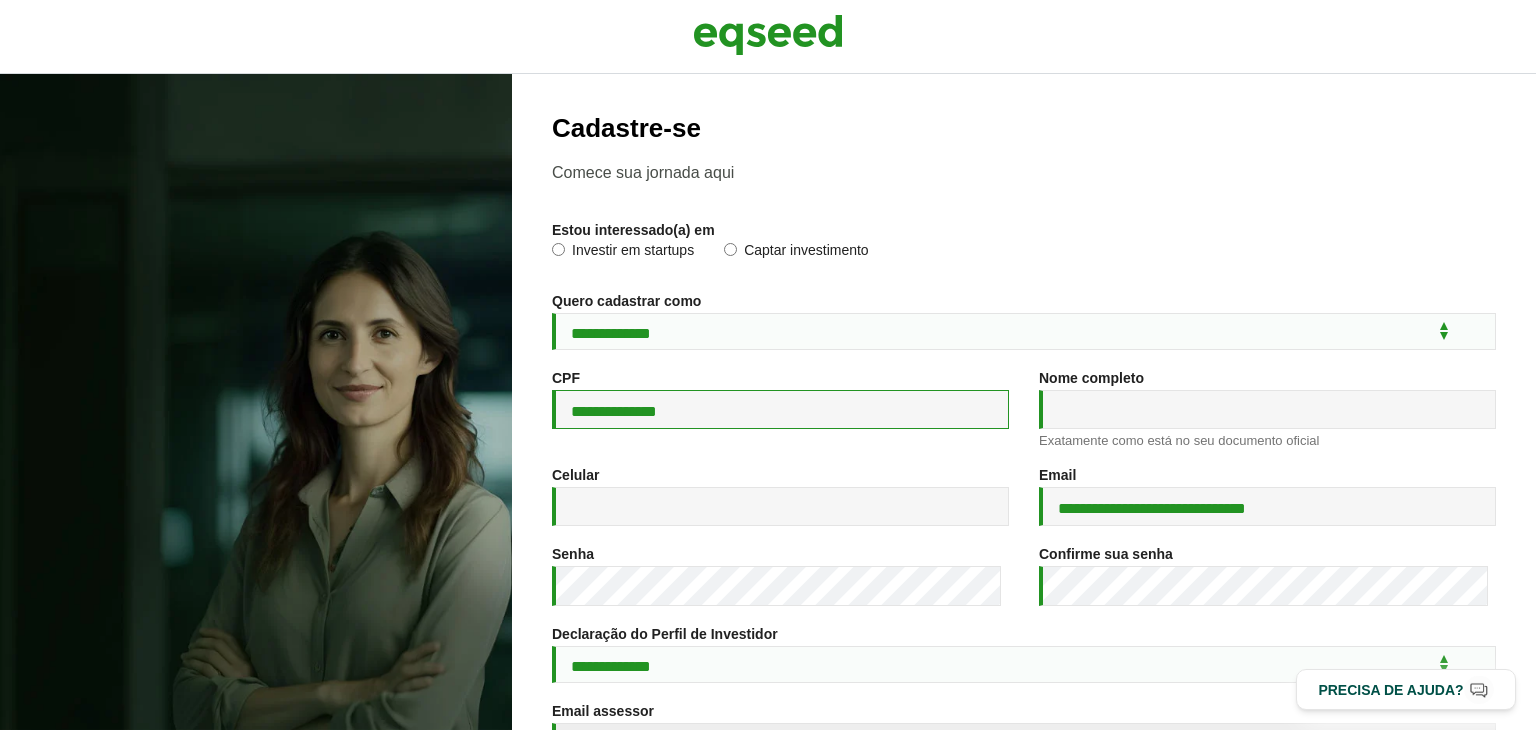 type on "**********" 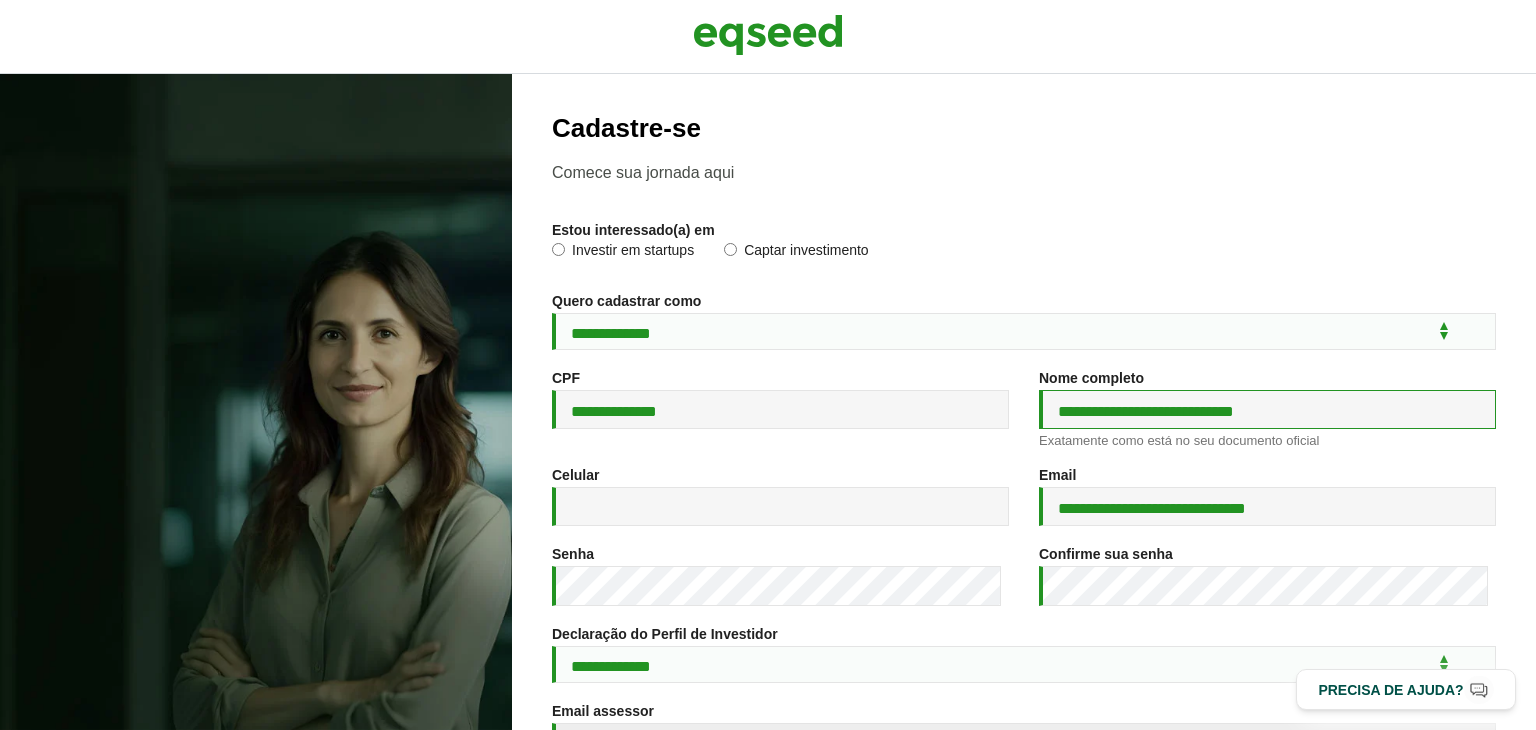 type on "**********" 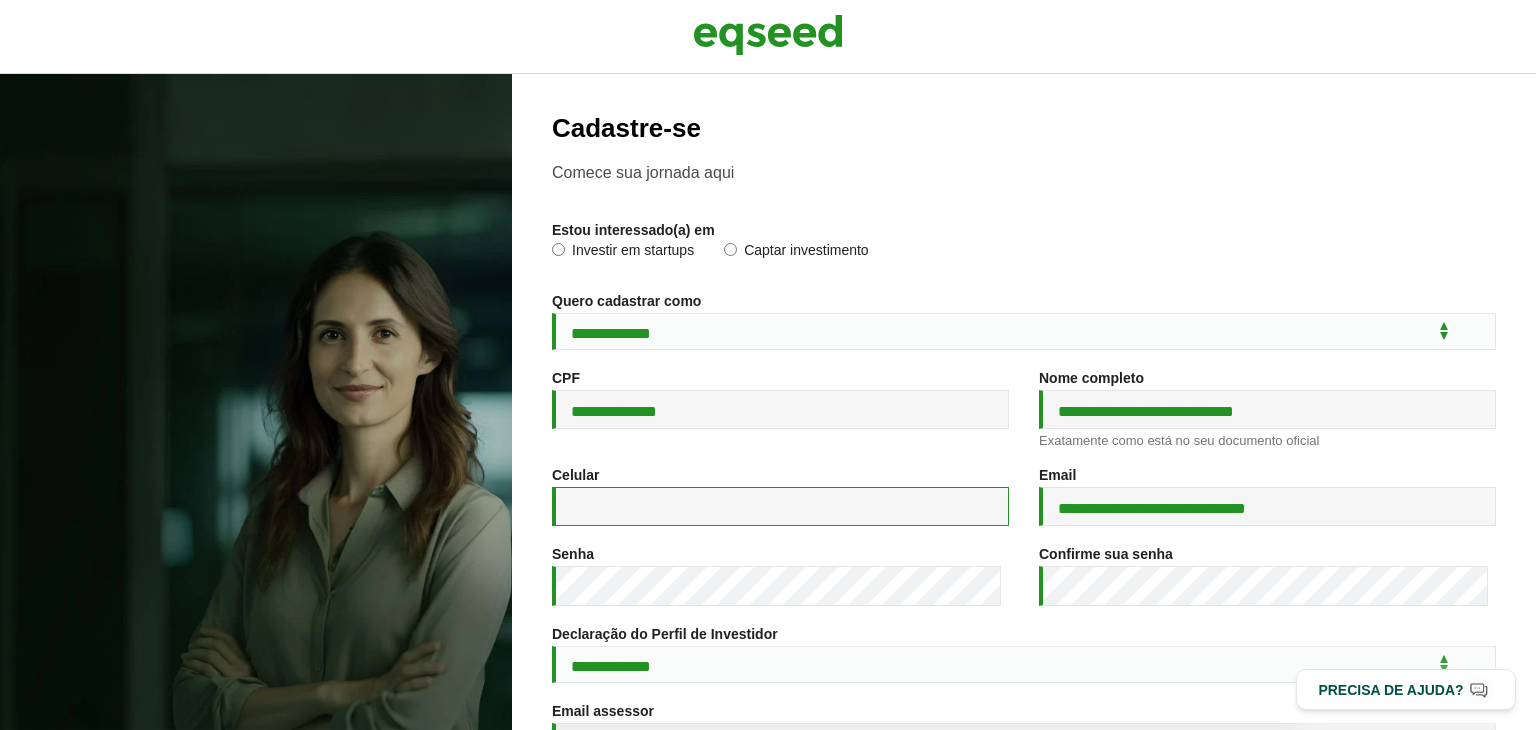 click on "Celular  *" at bounding box center (780, 506) 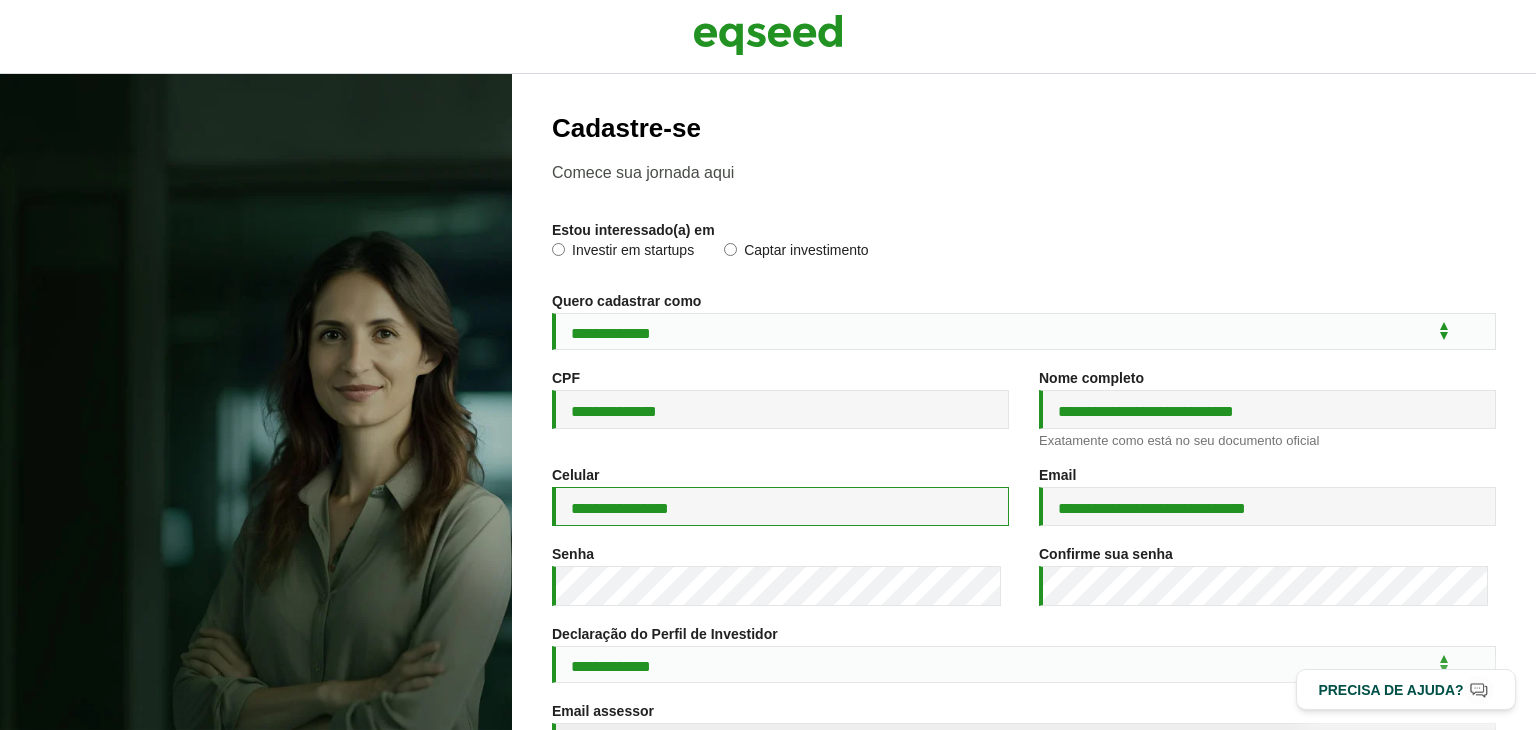 type on "**********" 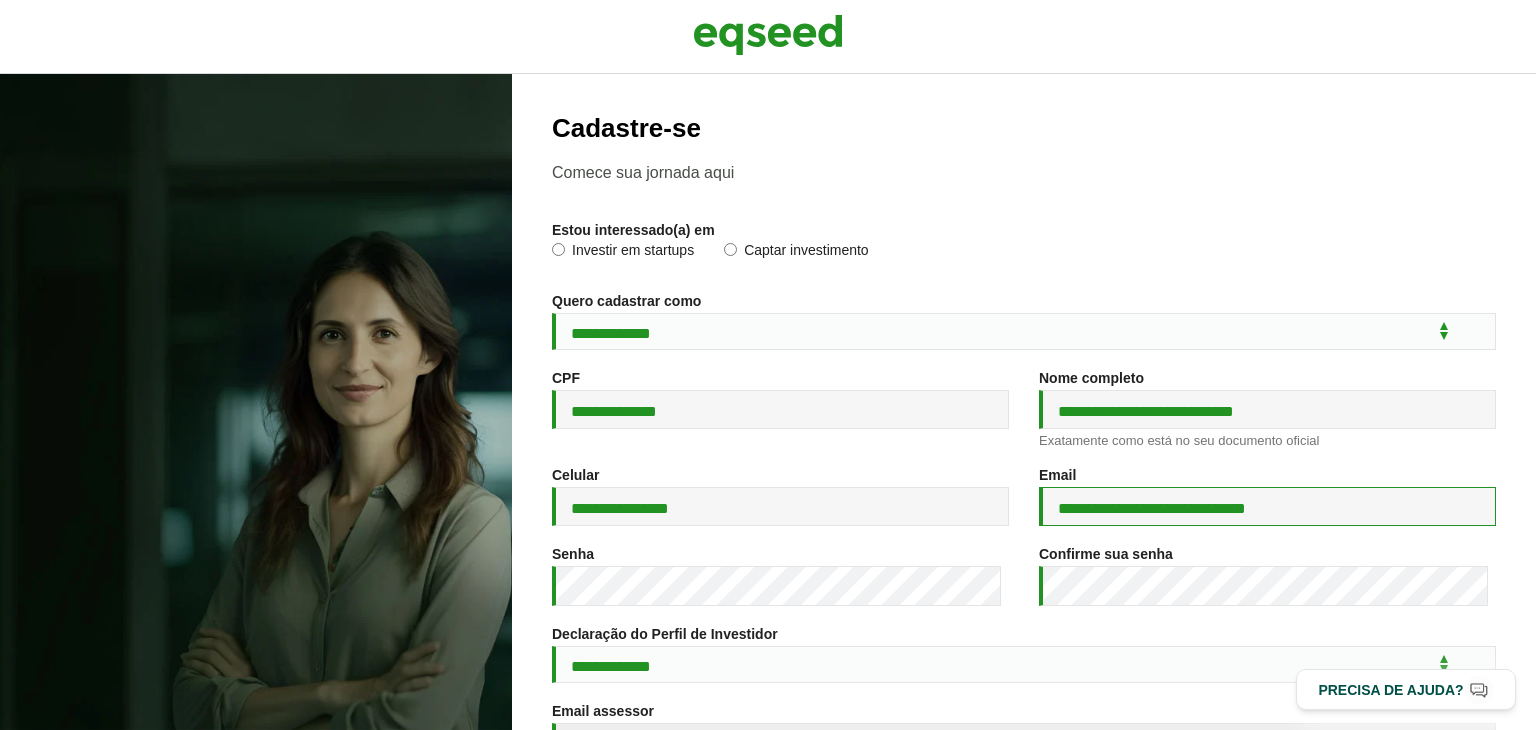 paste 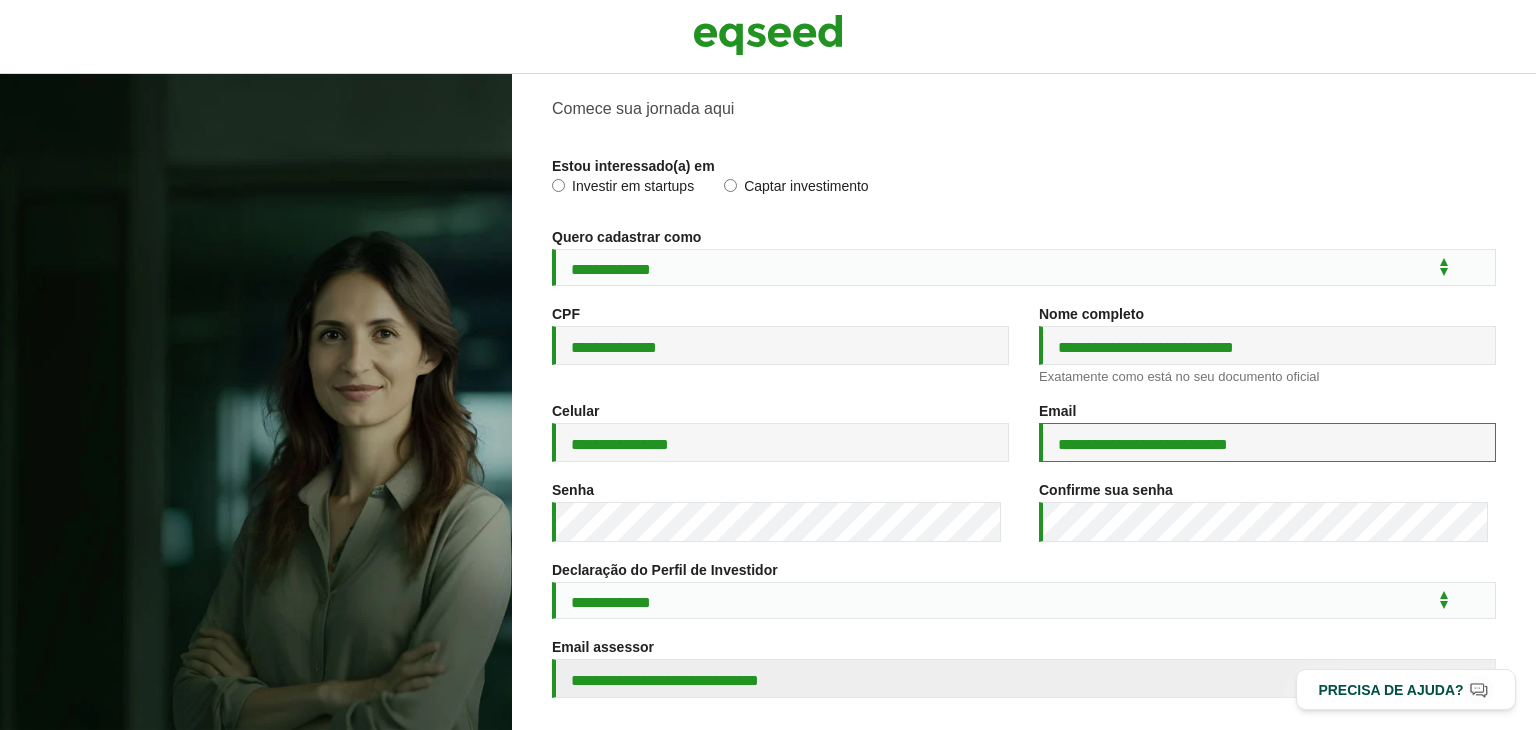 scroll, scrollTop: 67, scrollLeft: 0, axis: vertical 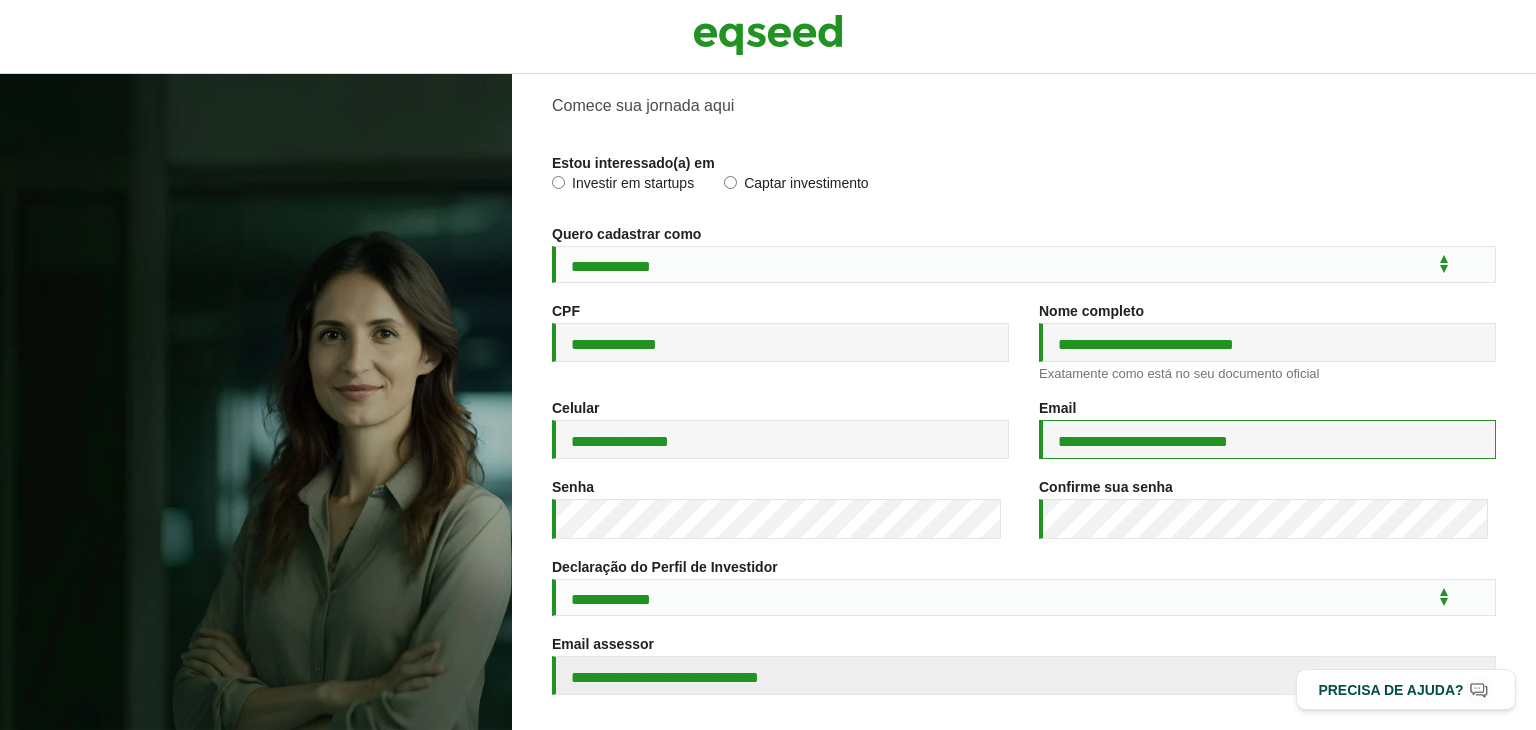 type on "**********" 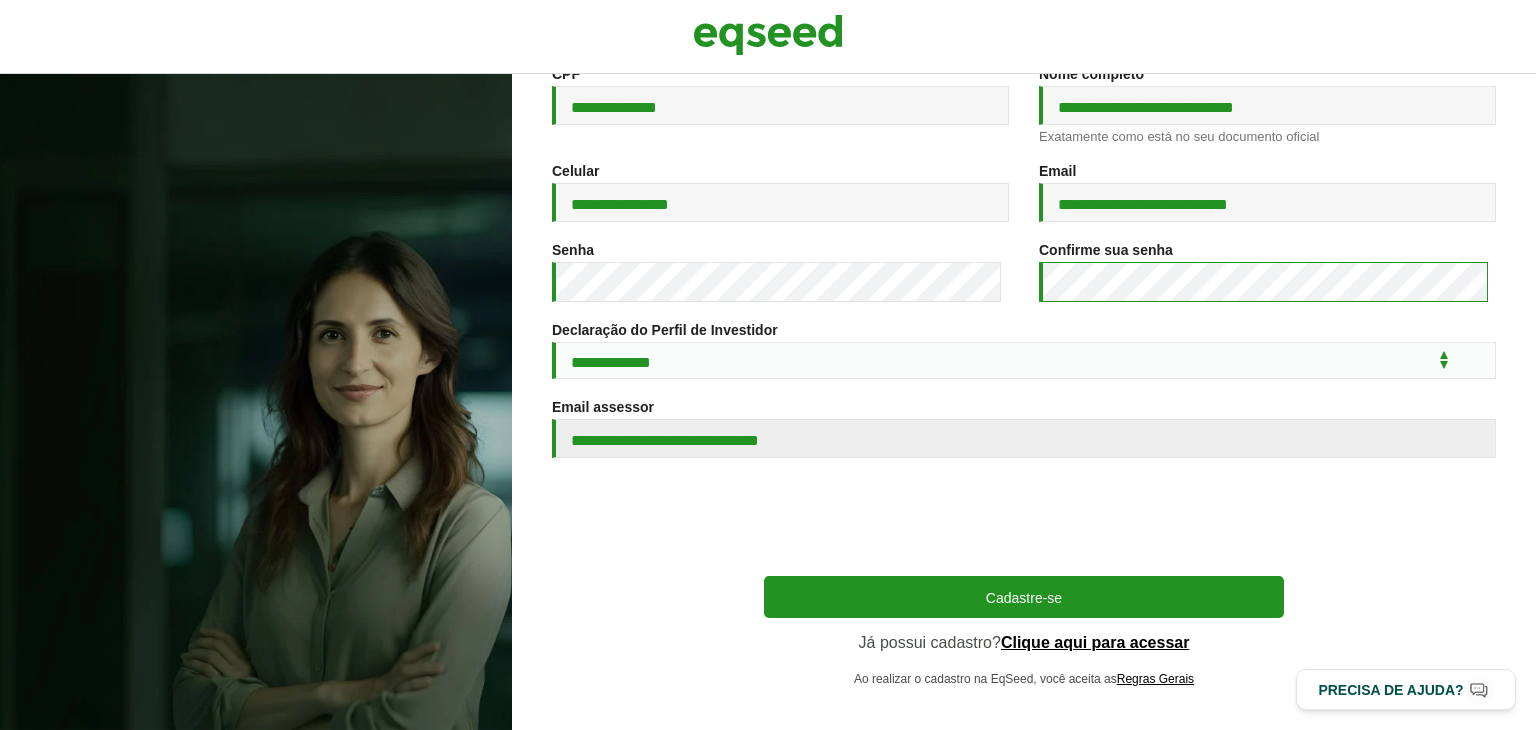 scroll, scrollTop: 304, scrollLeft: 0, axis: vertical 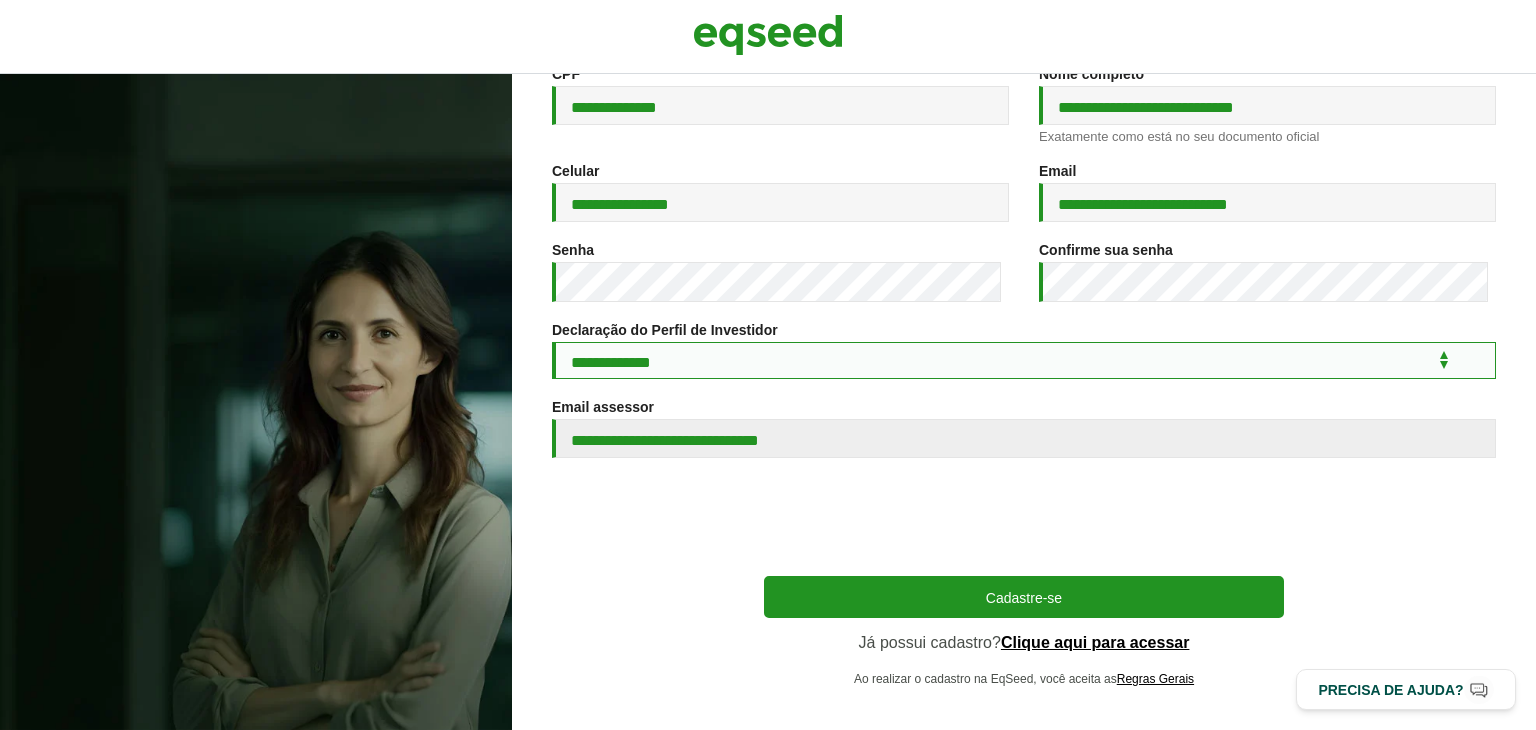 click on "**********" at bounding box center (1024, 360) 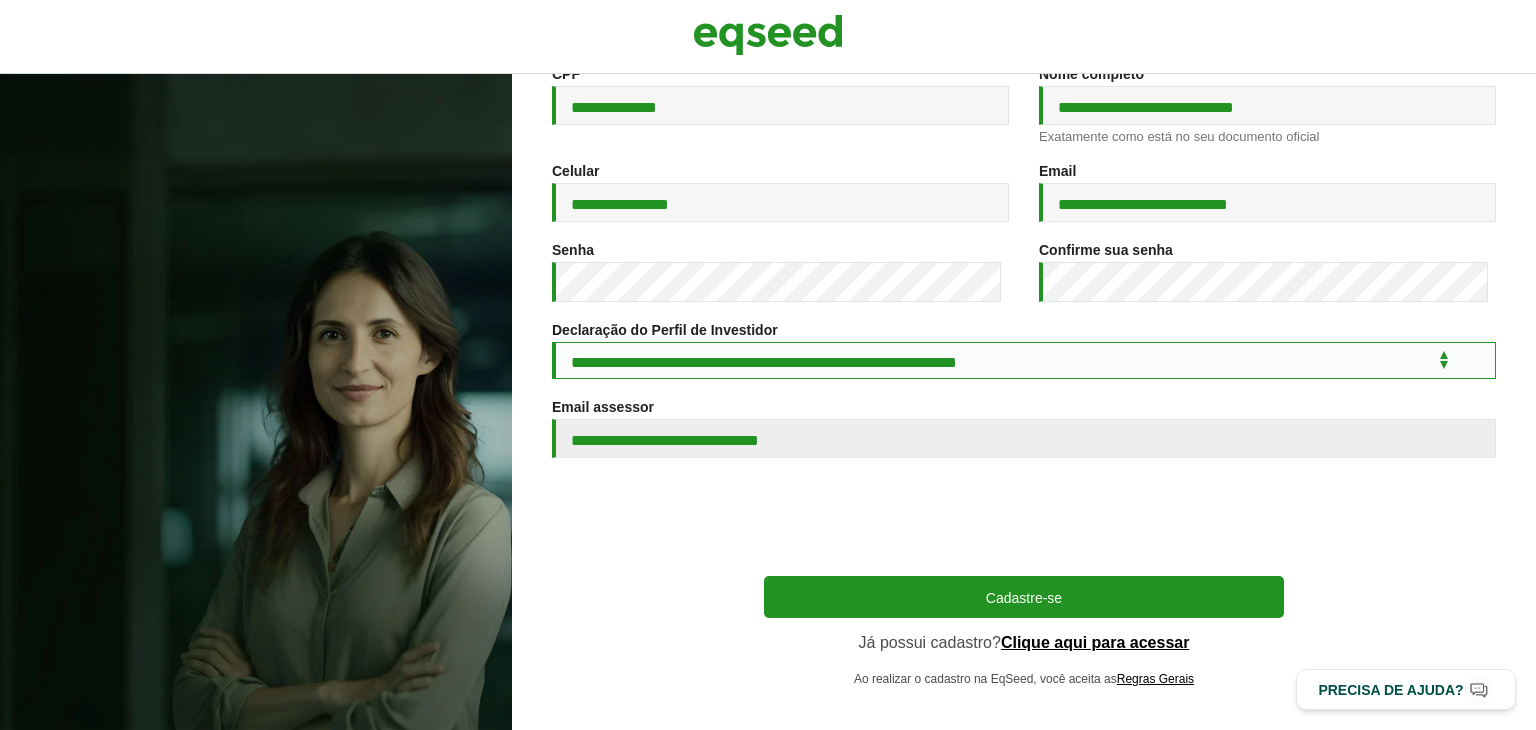 click on "**********" at bounding box center (1024, 360) 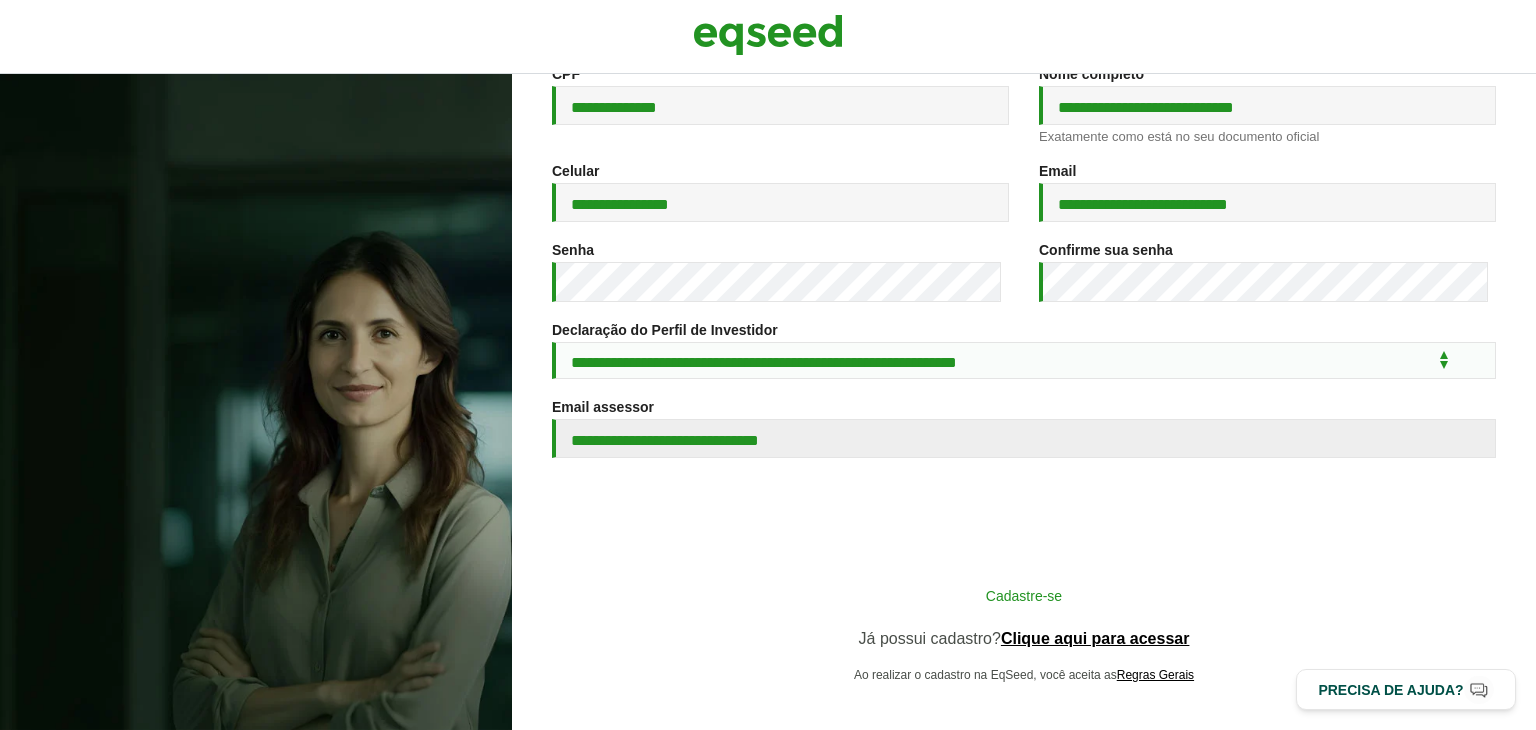 click on "Cadastre-se" at bounding box center (1024, 595) 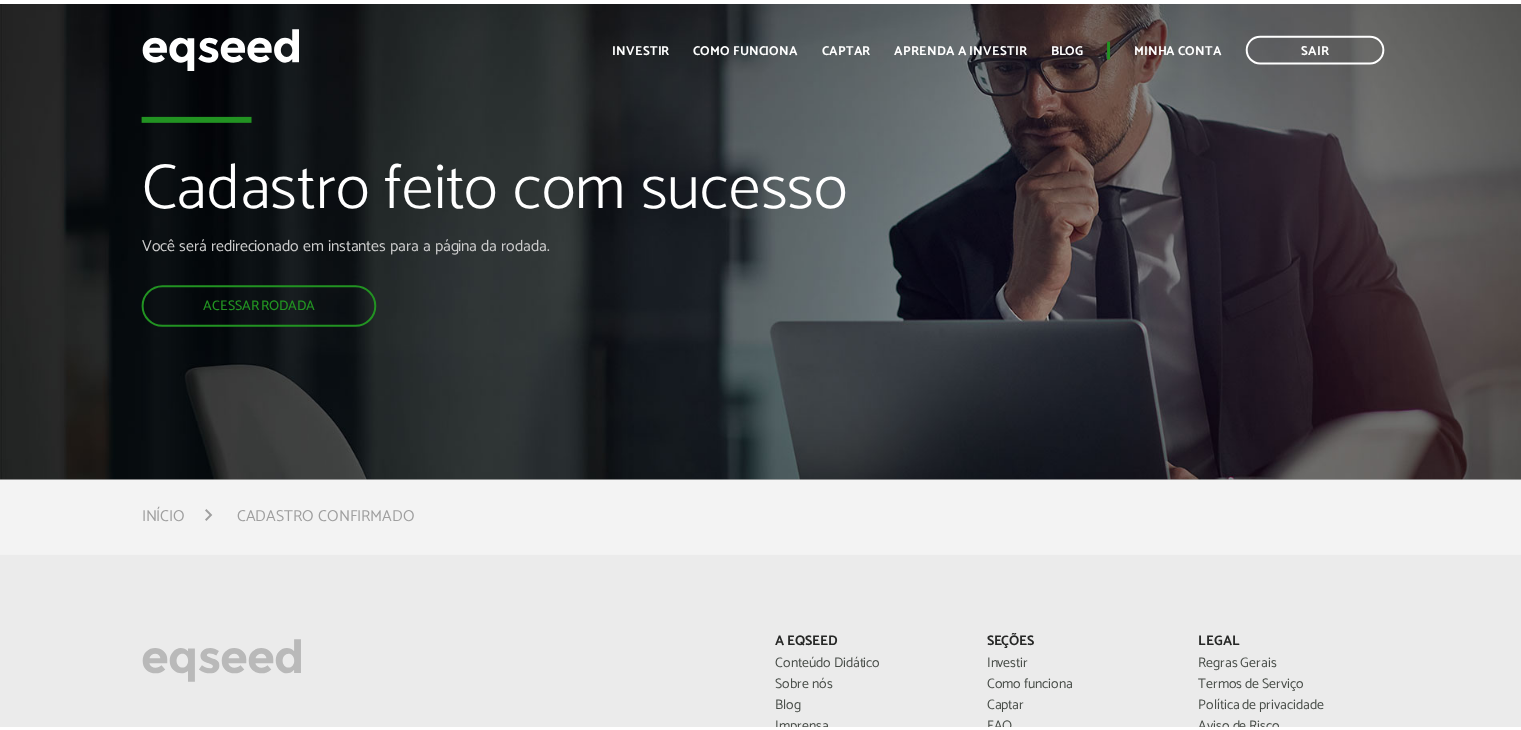 scroll, scrollTop: 0, scrollLeft: 0, axis: both 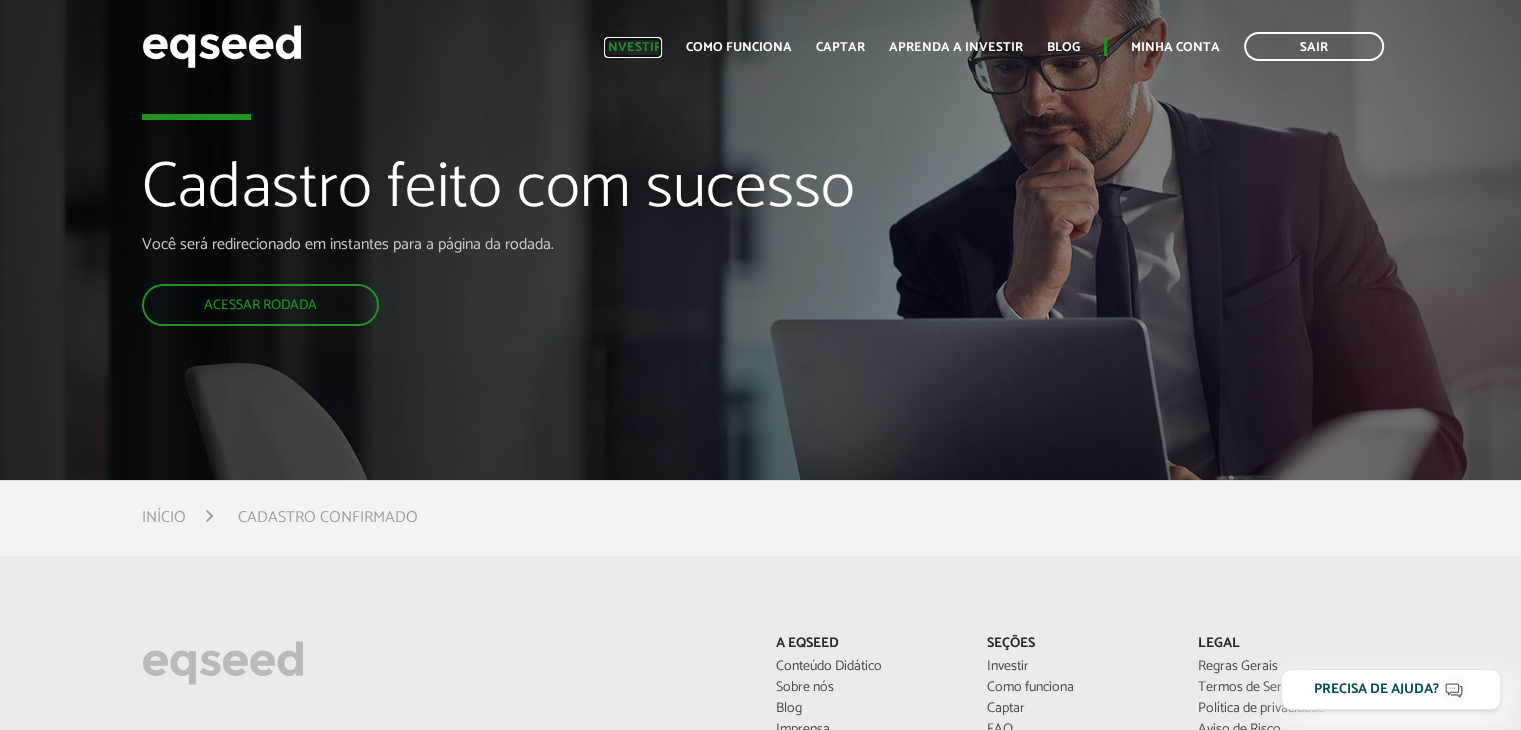 click on "Investir" at bounding box center [633, 47] 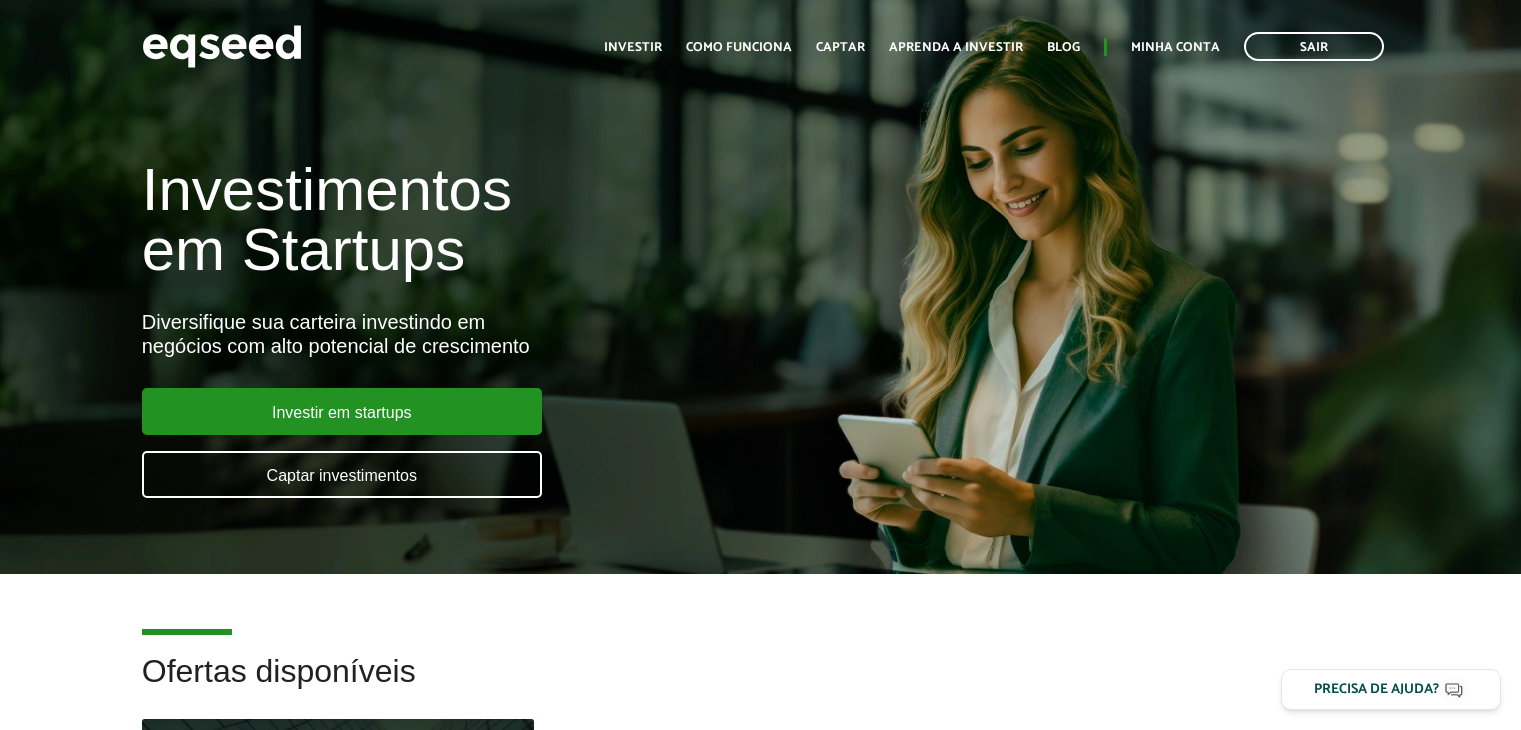 scroll, scrollTop: 0, scrollLeft: 0, axis: both 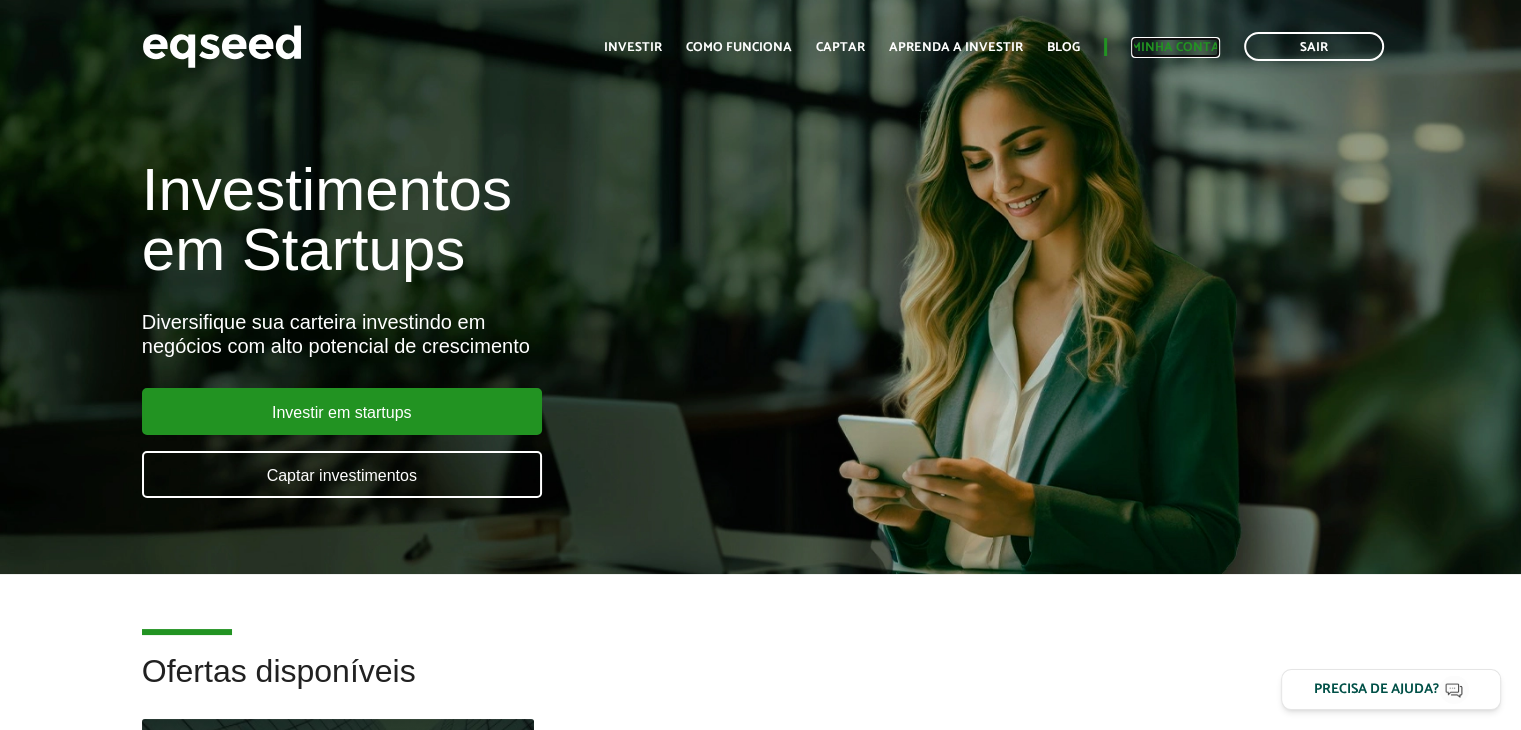 click on "Minha conta" at bounding box center (1175, 47) 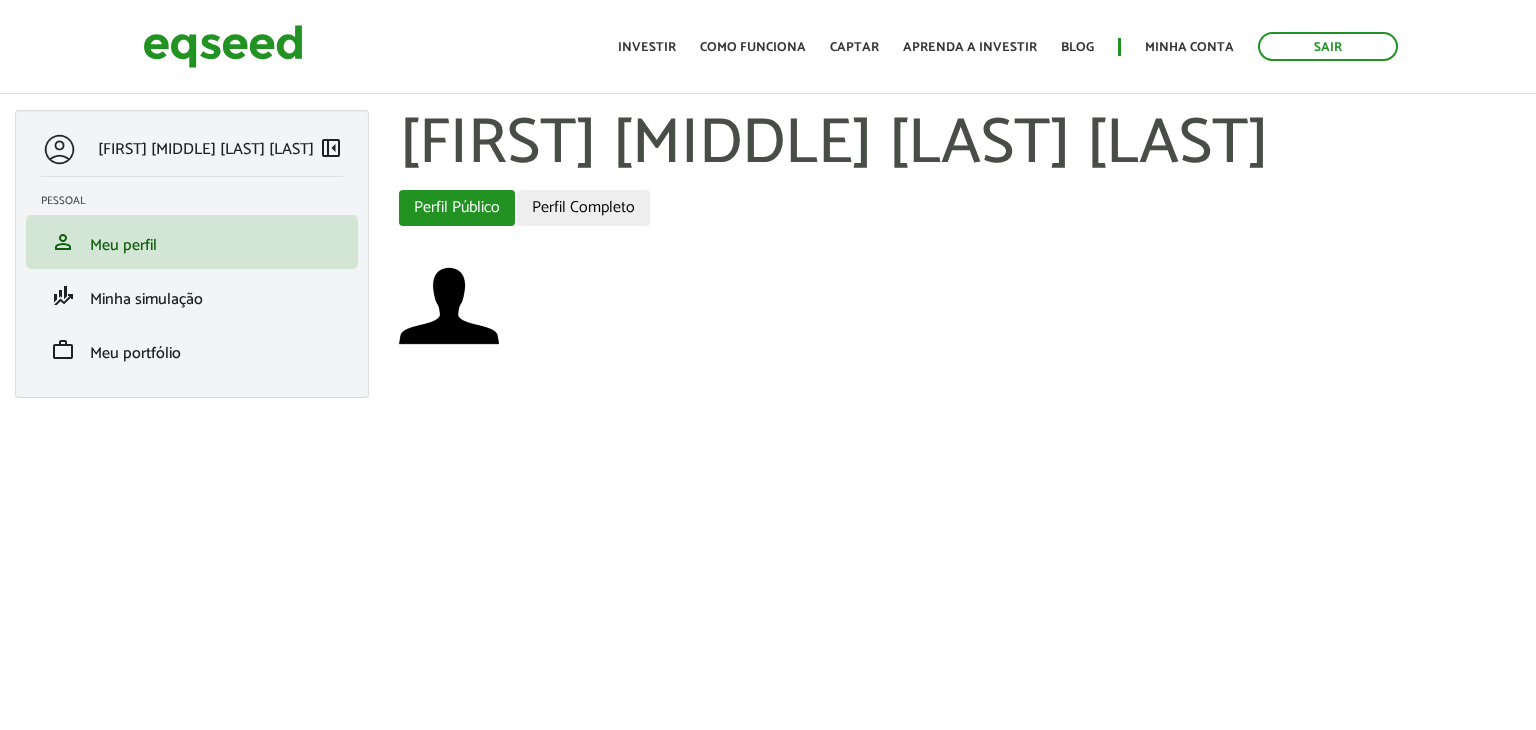 scroll, scrollTop: 0, scrollLeft: 0, axis: both 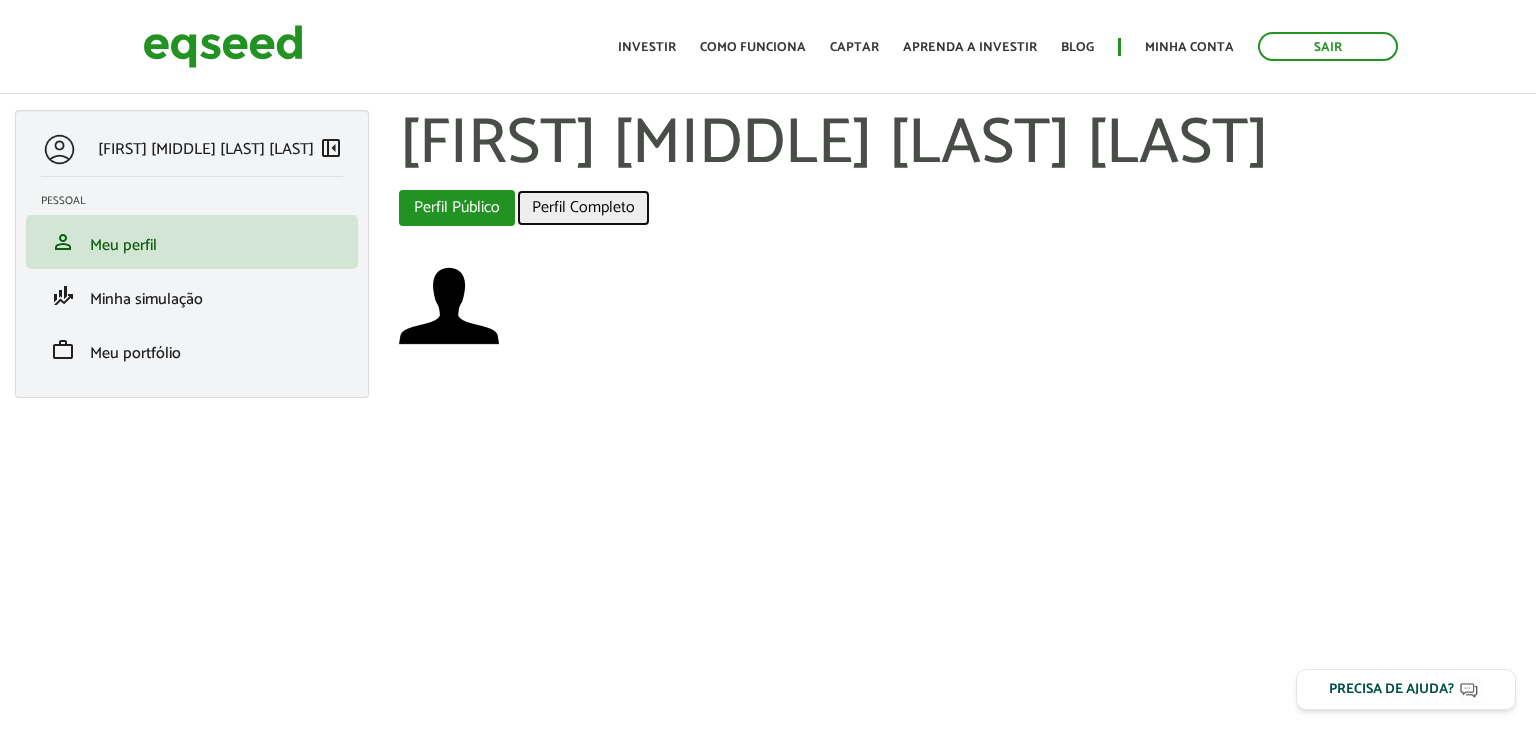 click on "Perfil Completo" at bounding box center [583, 208] 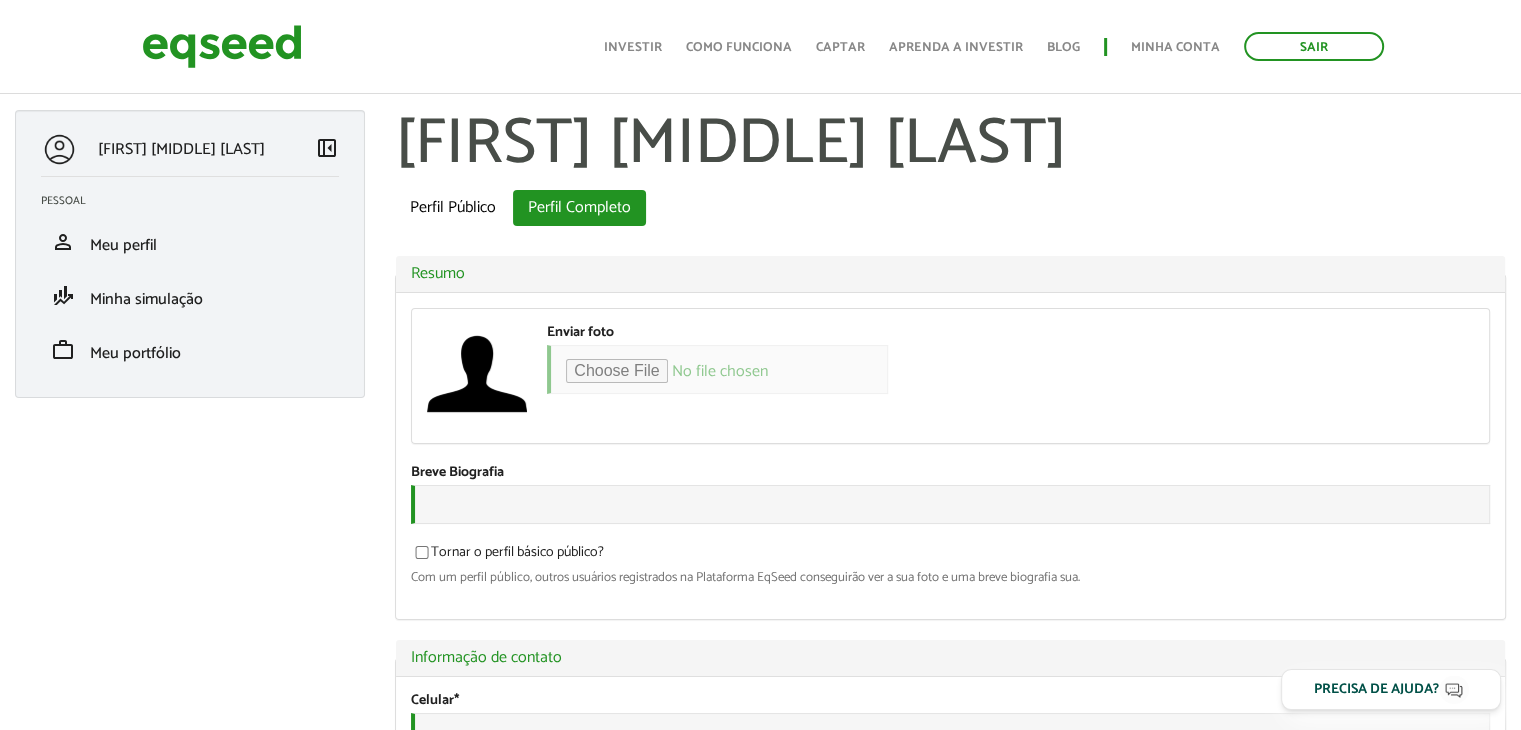 scroll, scrollTop: 63, scrollLeft: 0, axis: vertical 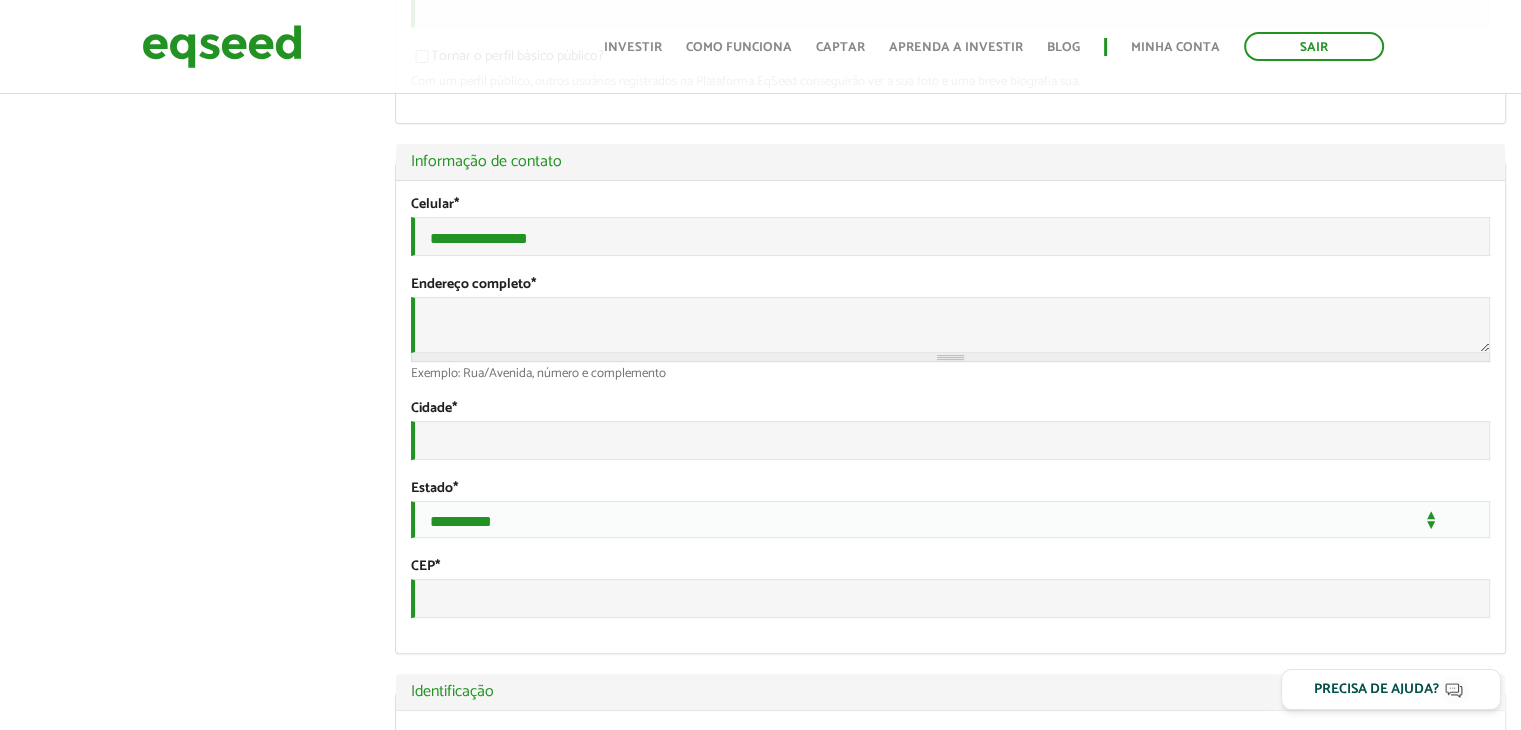 type on "**********" 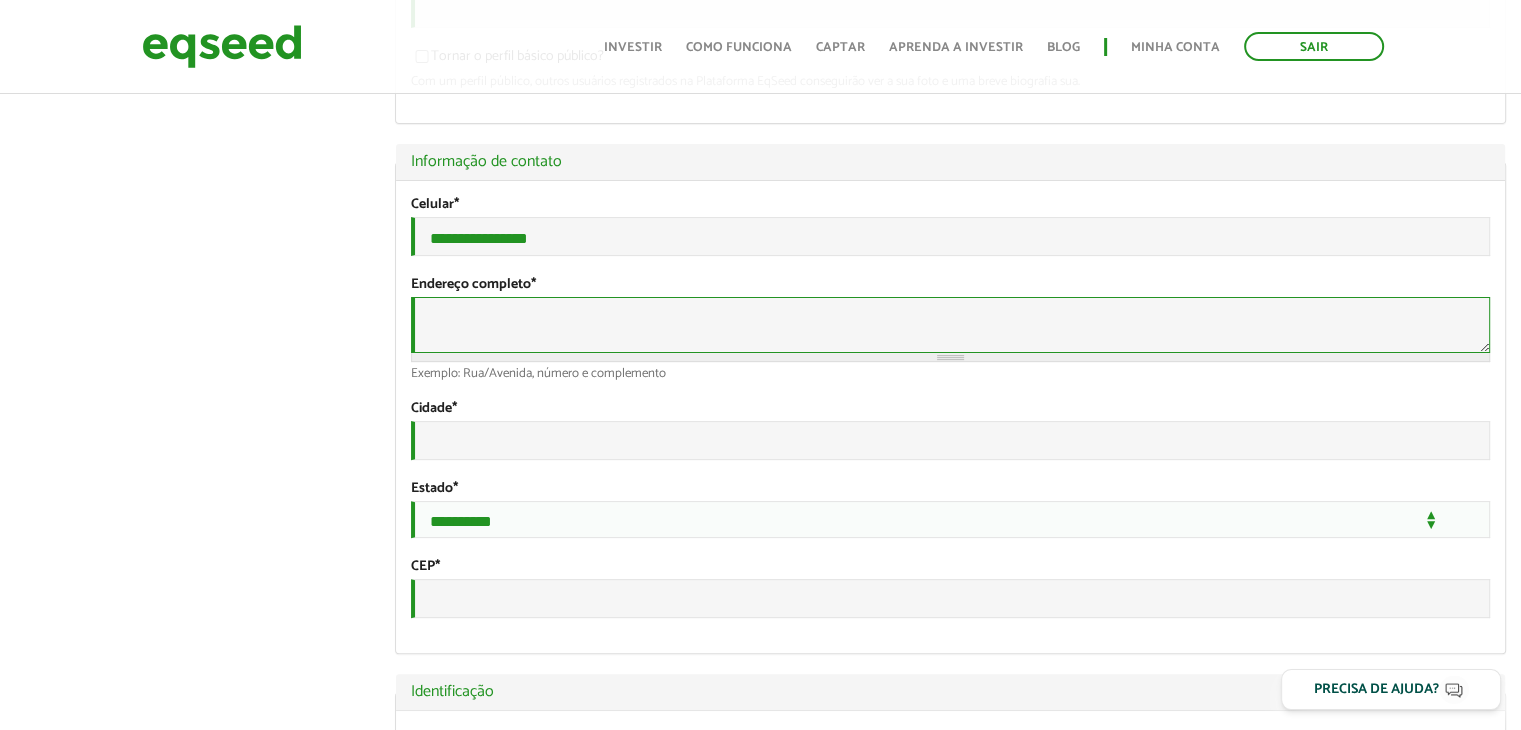 click on "Endereço completo  *" at bounding box center [950, 325] 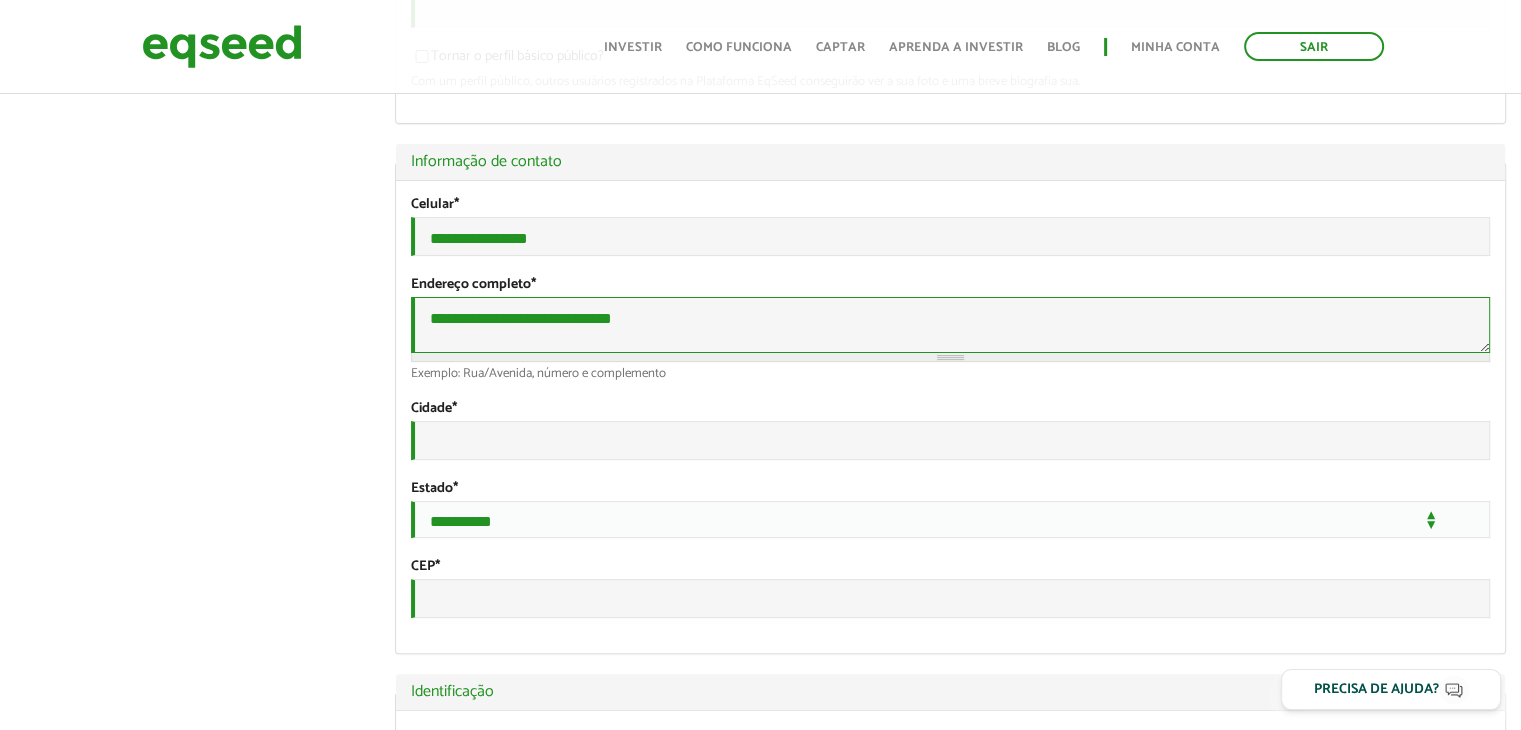 type on "**********" 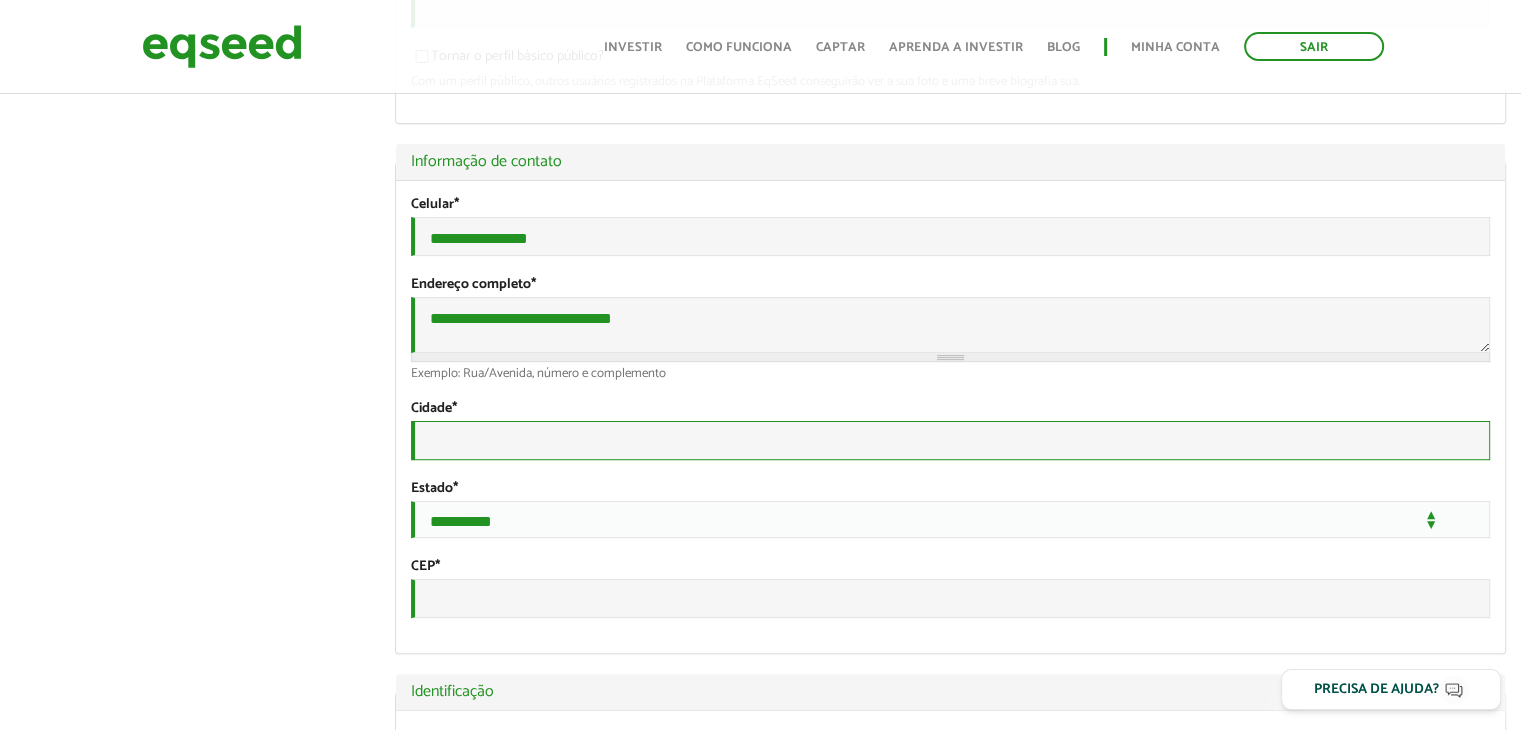 click on "Cidade  *" at bounding box center [950, 440] 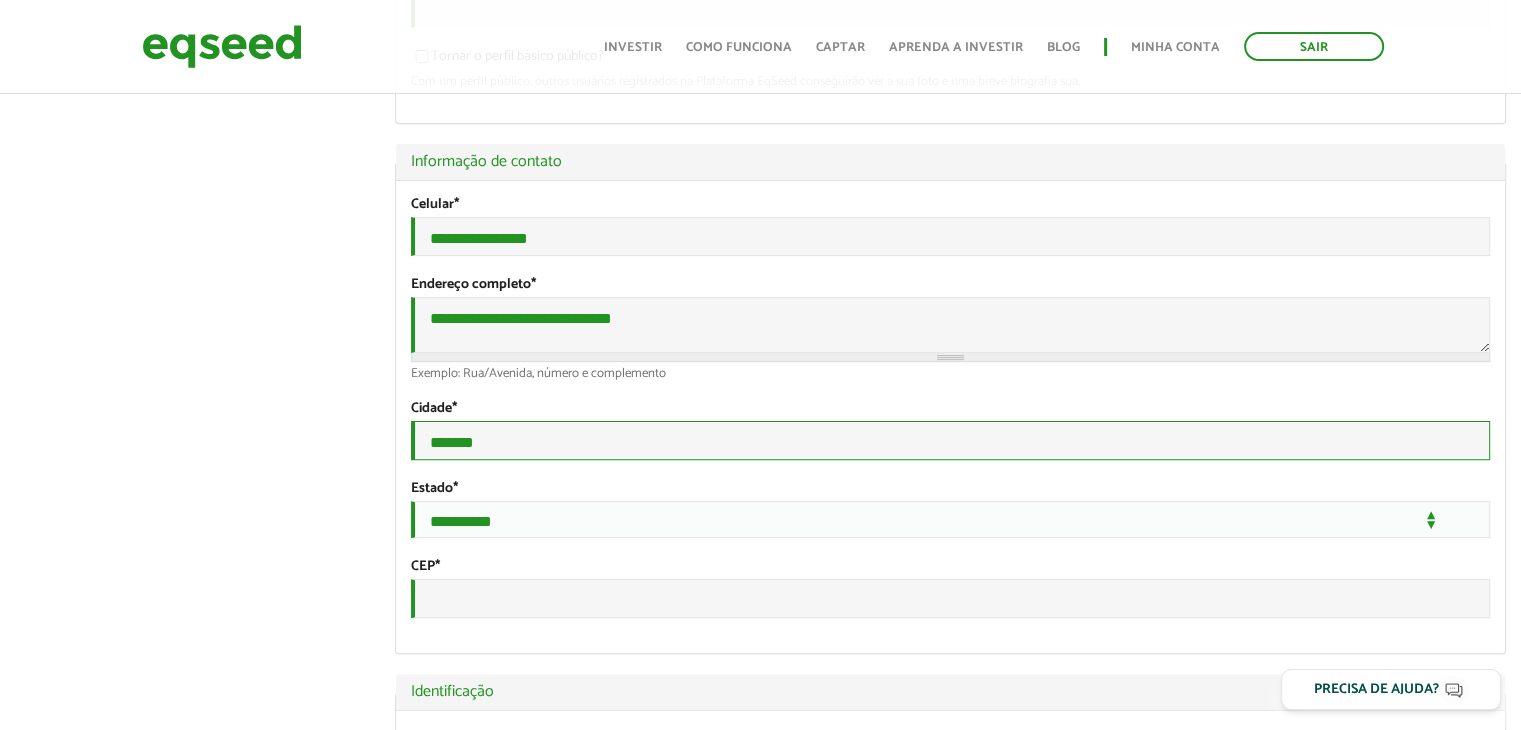 type on "*******" 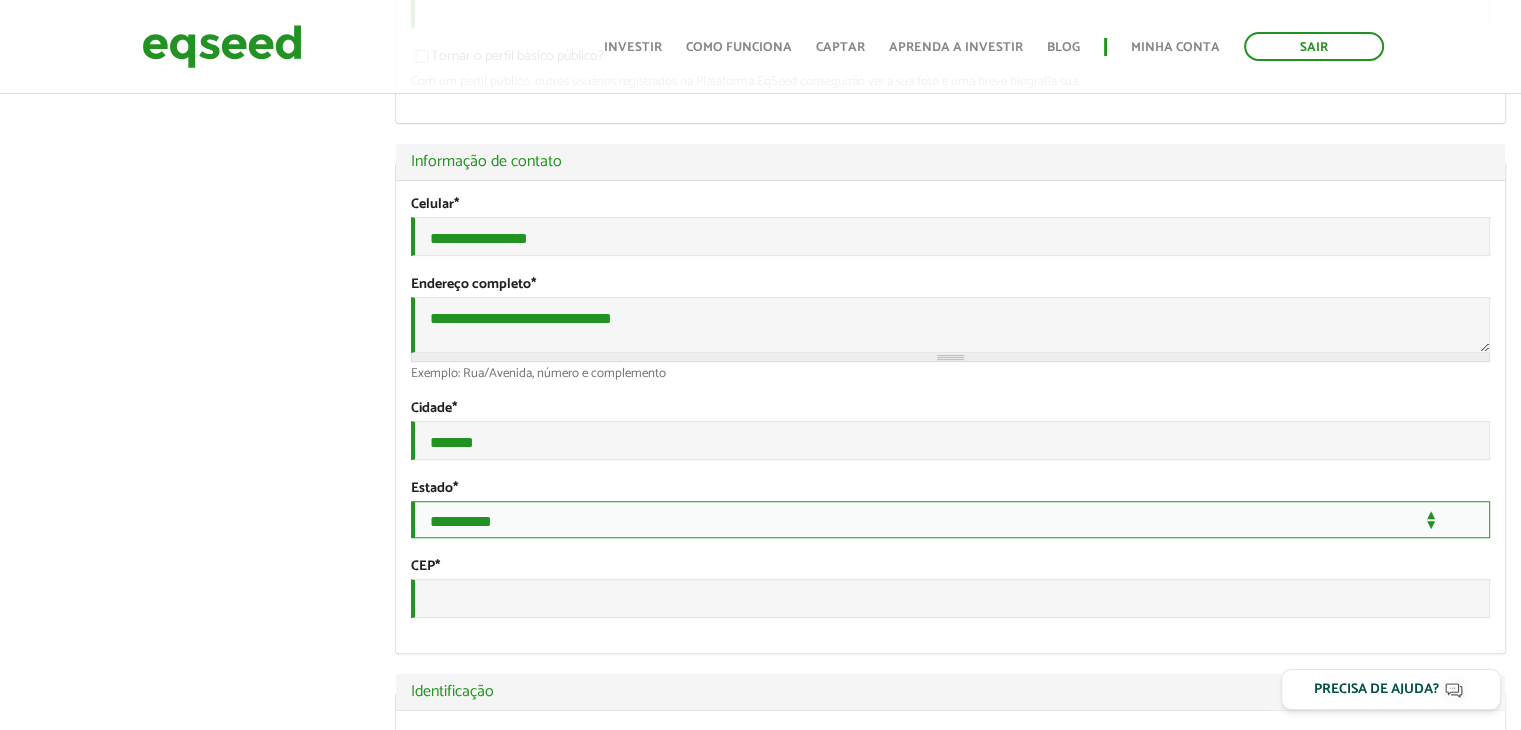 select on "**" 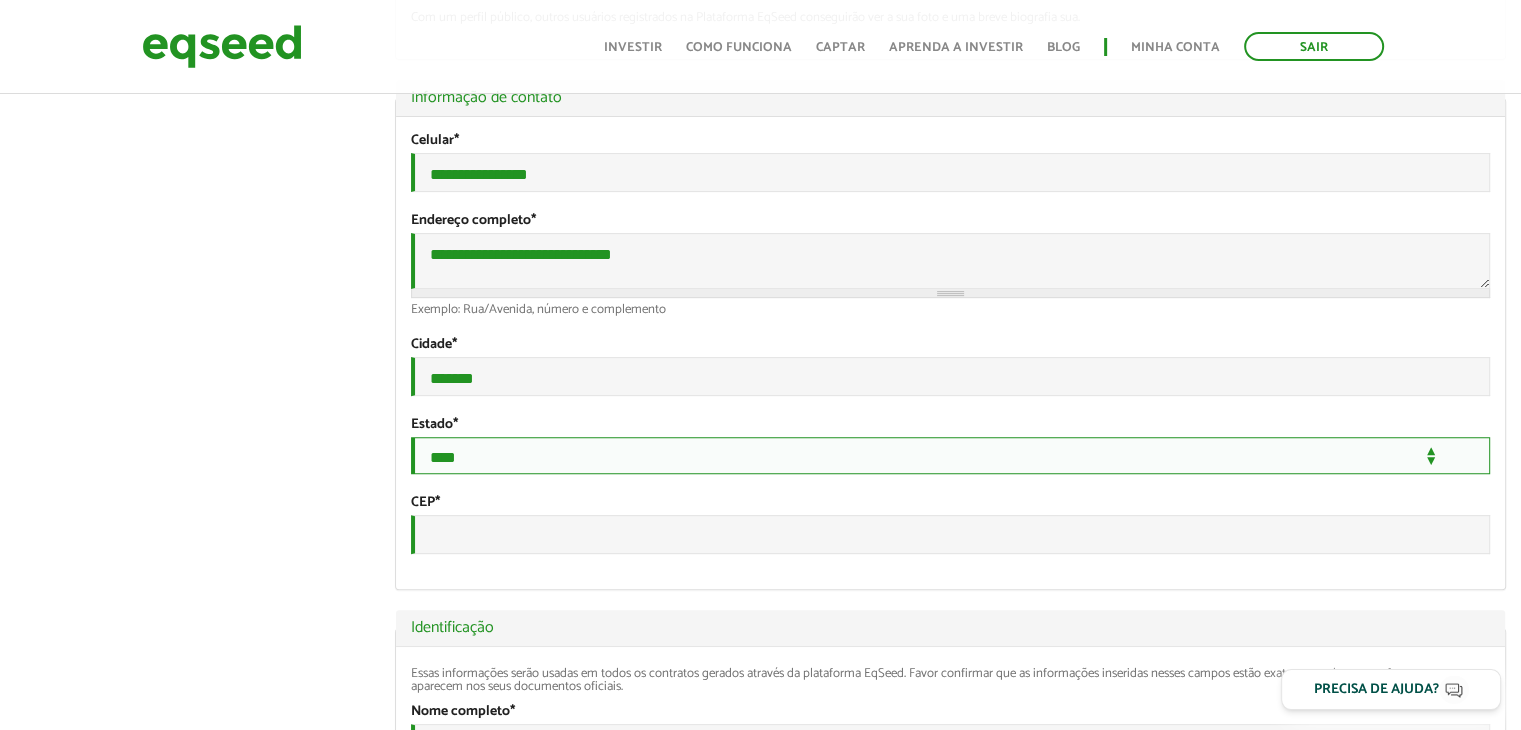 scroll, scrollTop: 563, scrollLeft: 0, axis: vertical 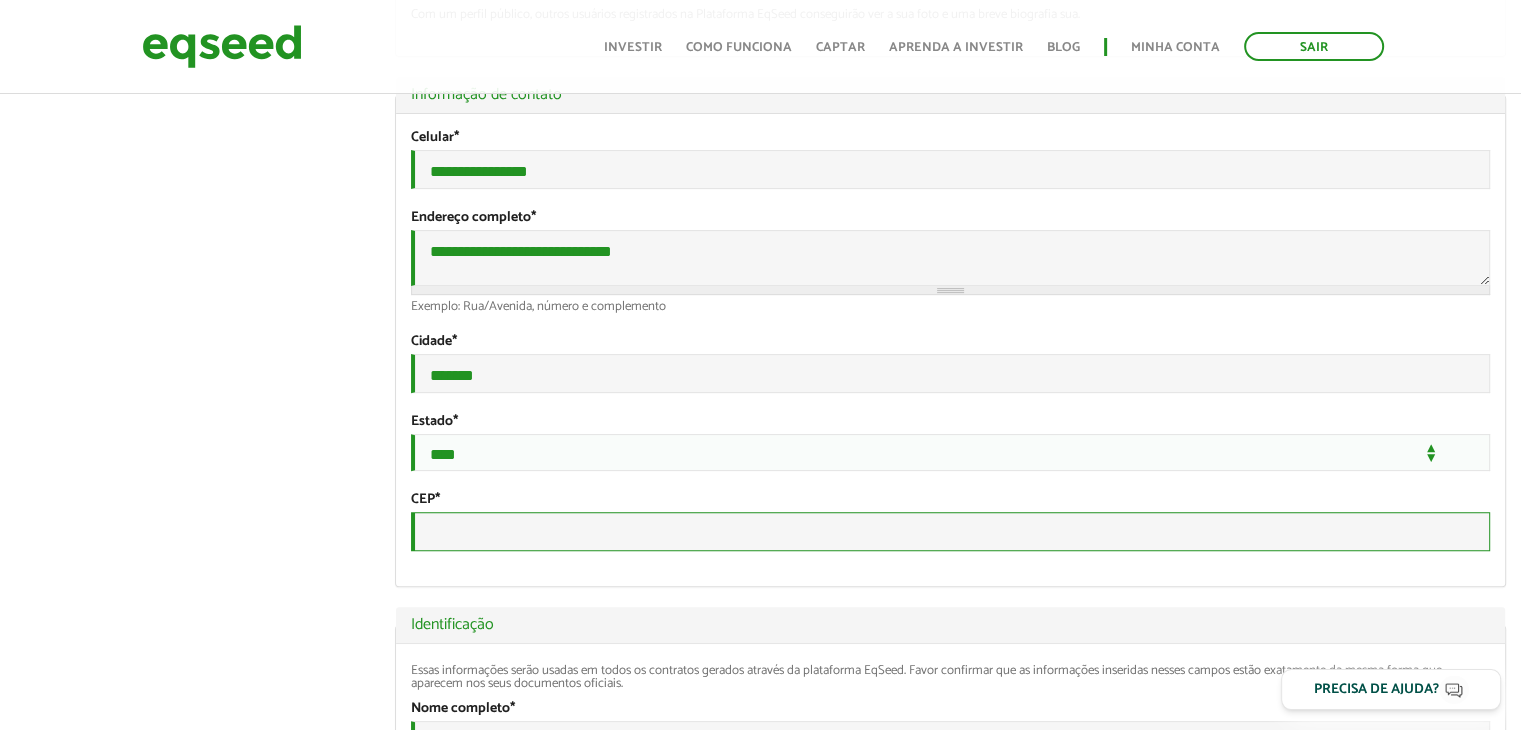 click on "CEP  *" at bounding box center [950, 531] 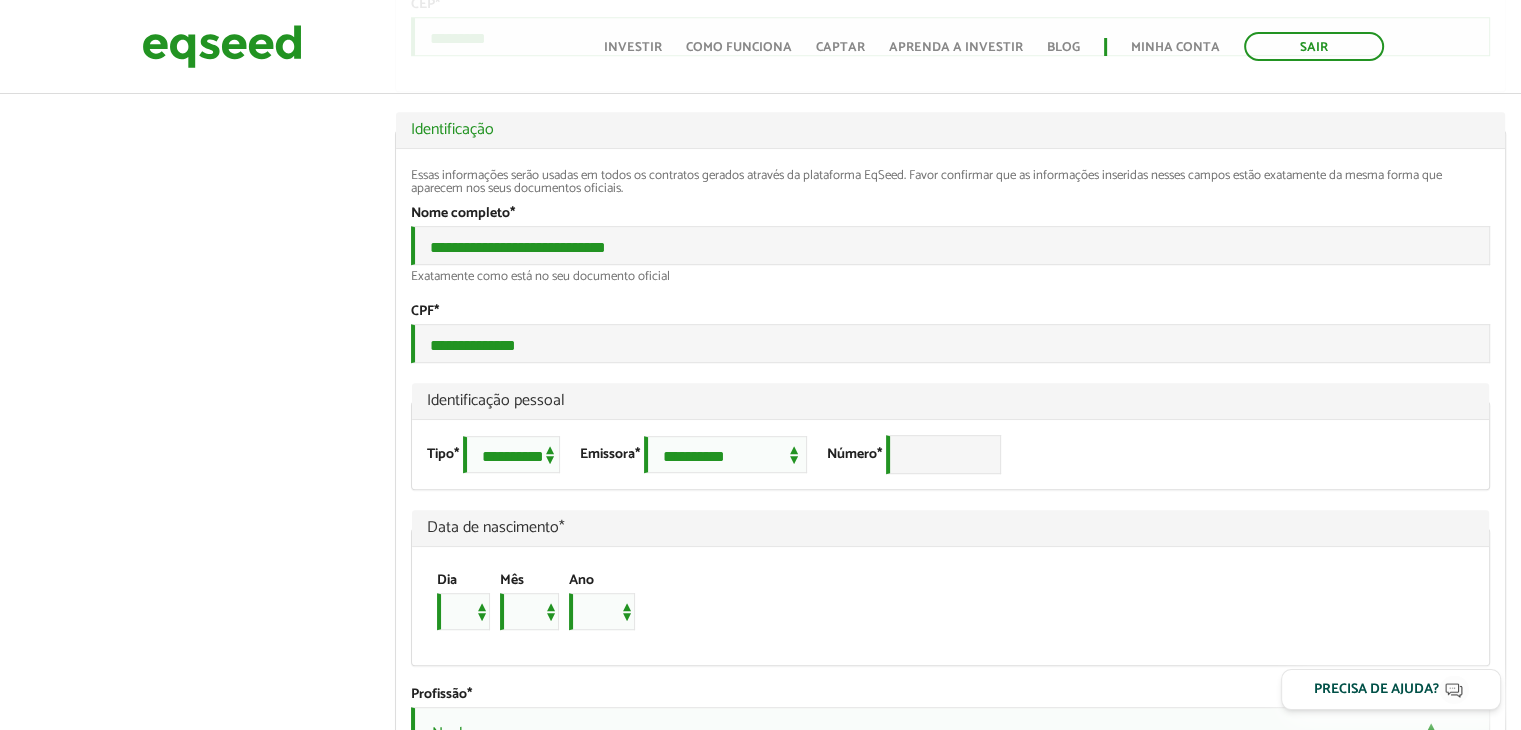 scroll, scrollTop: 1060, scrollLeft: 0, axis: vertical 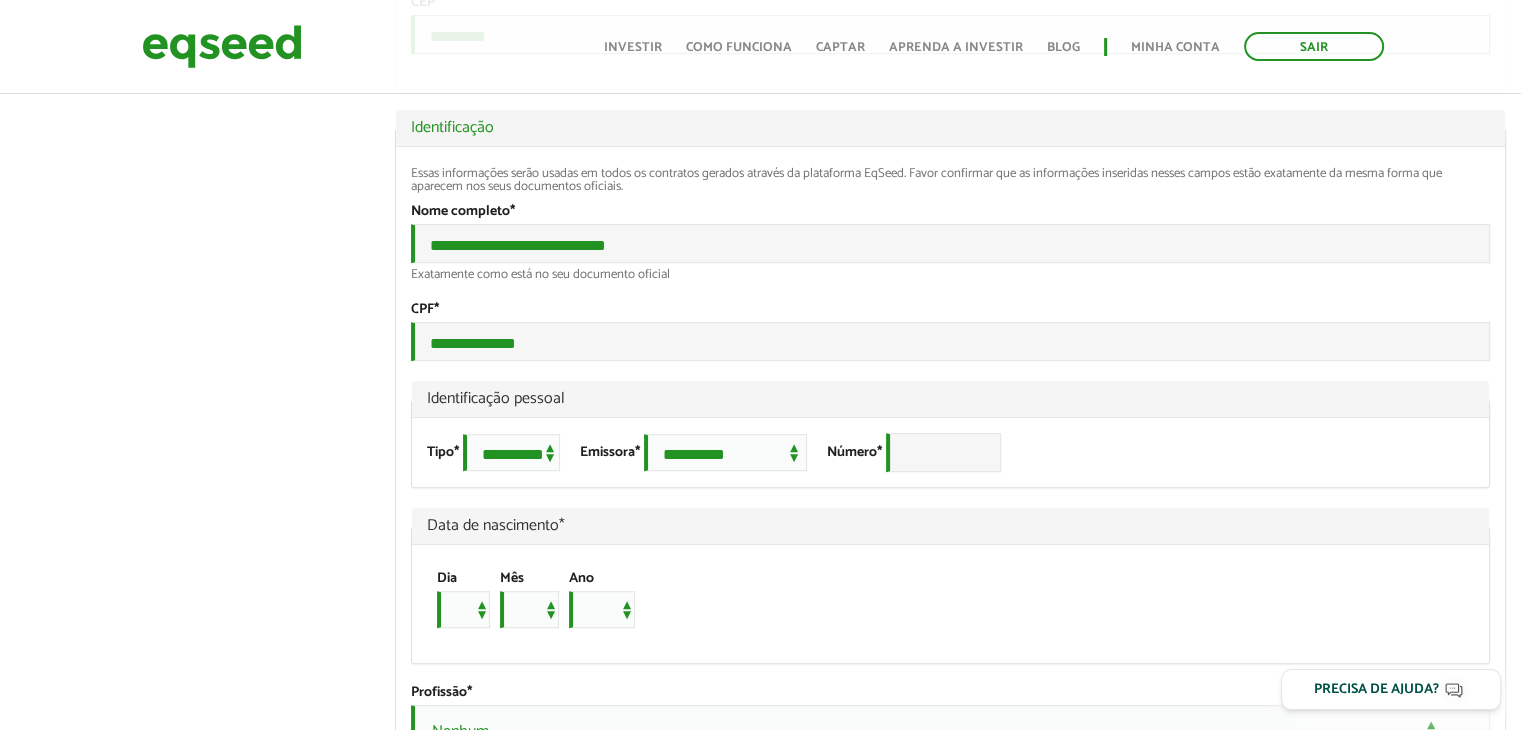 type on "*********" 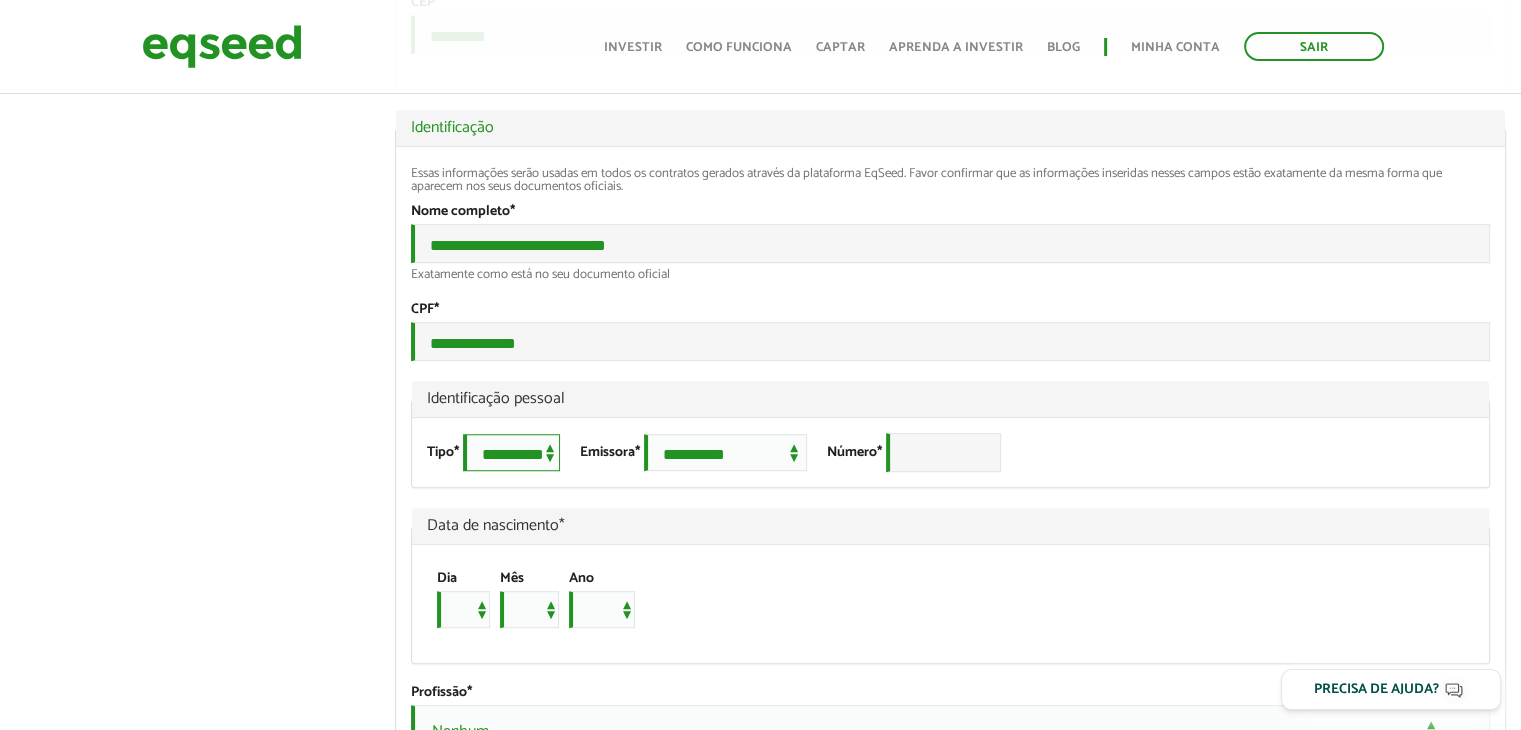 click on "**********" at bounding box center (511, 452) 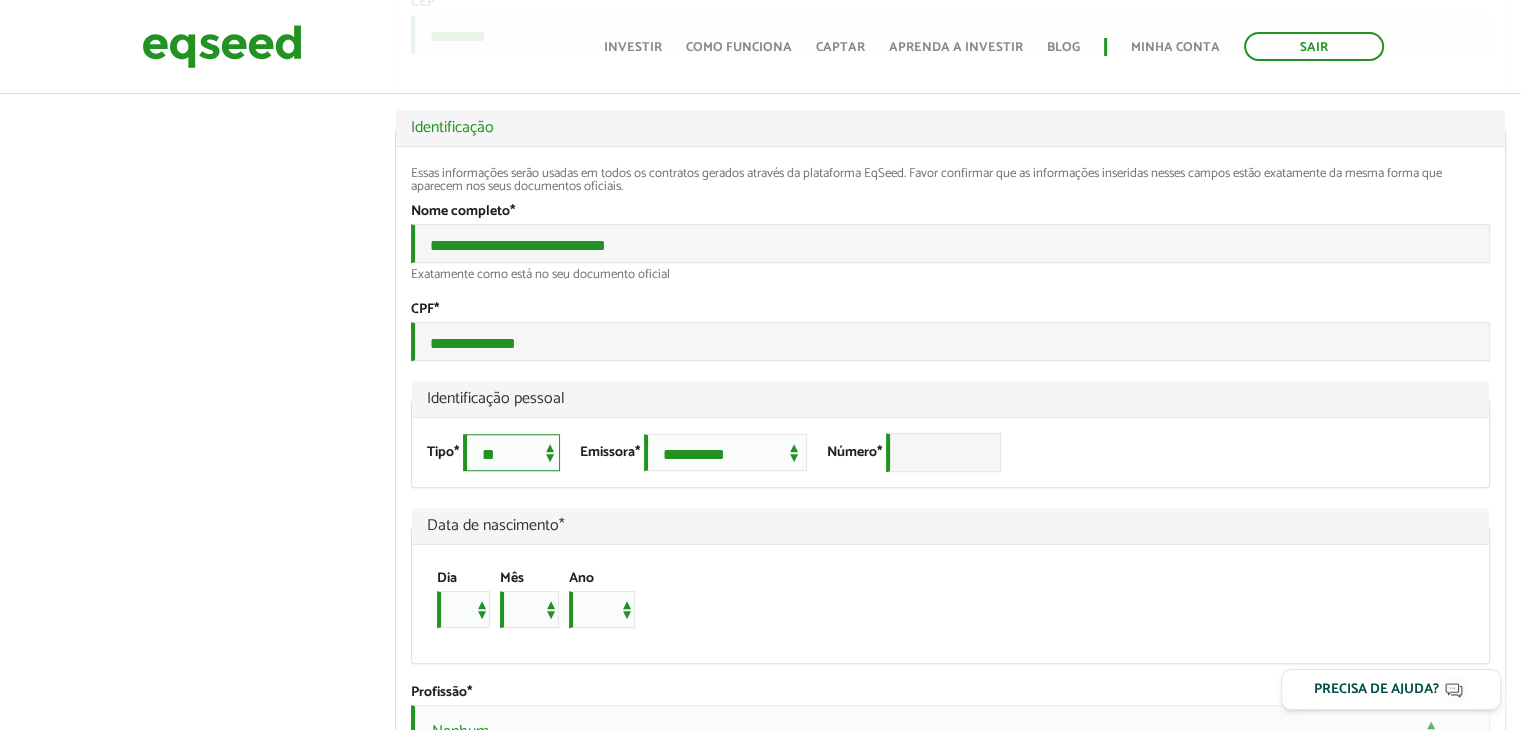 click on "**********" at bounding box center [511, 452] 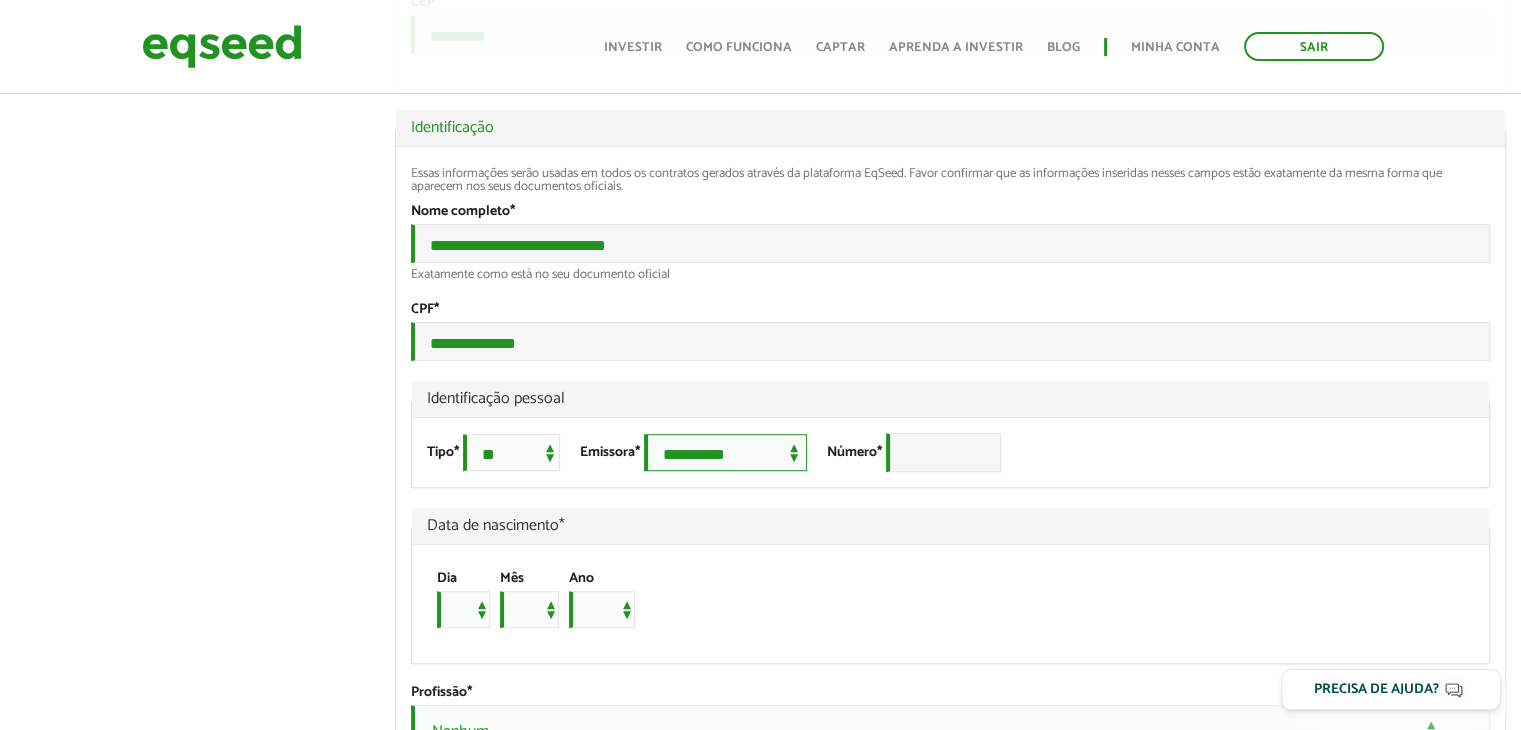 click on "**********" at bounding box center [725, 452] 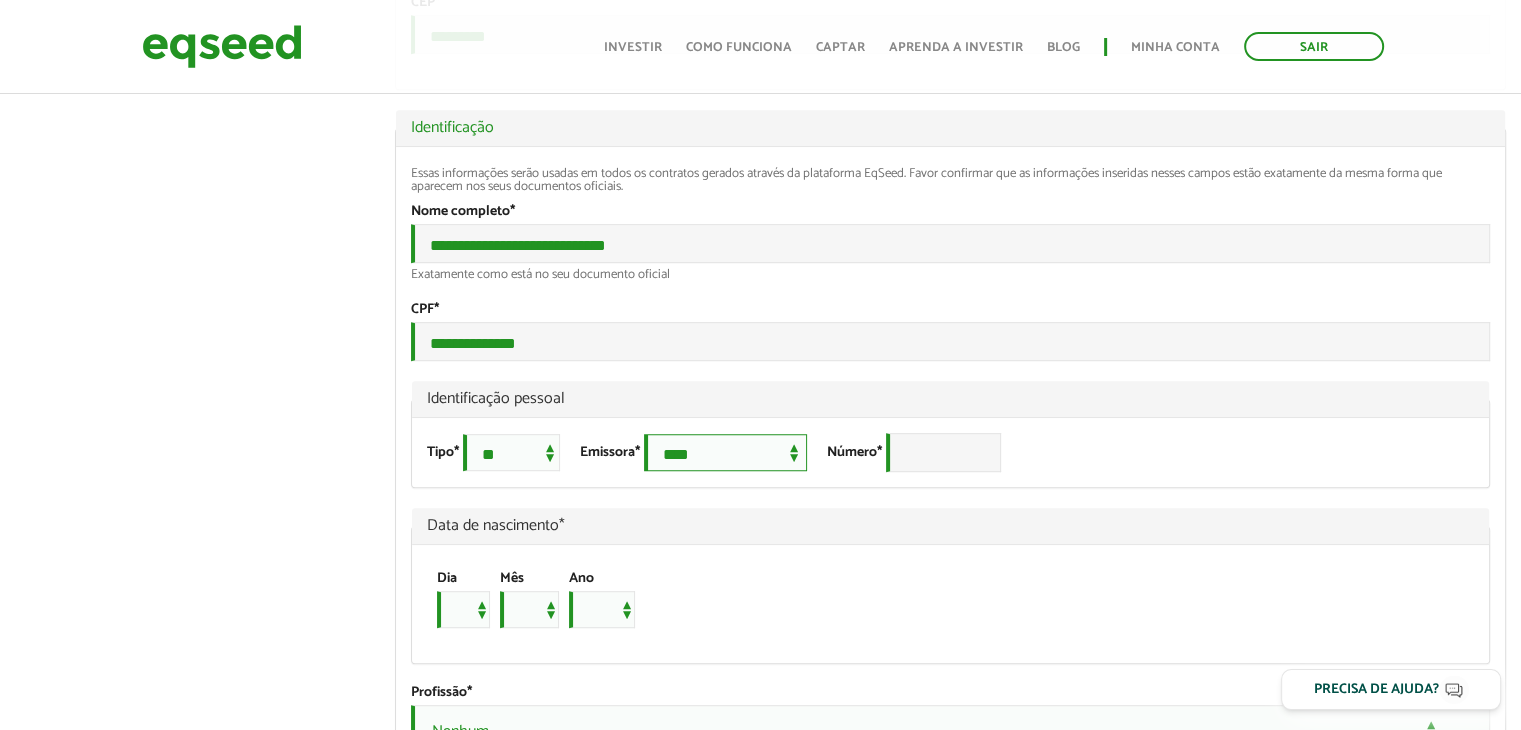 click on "**********" at bounding box center [725, 452] 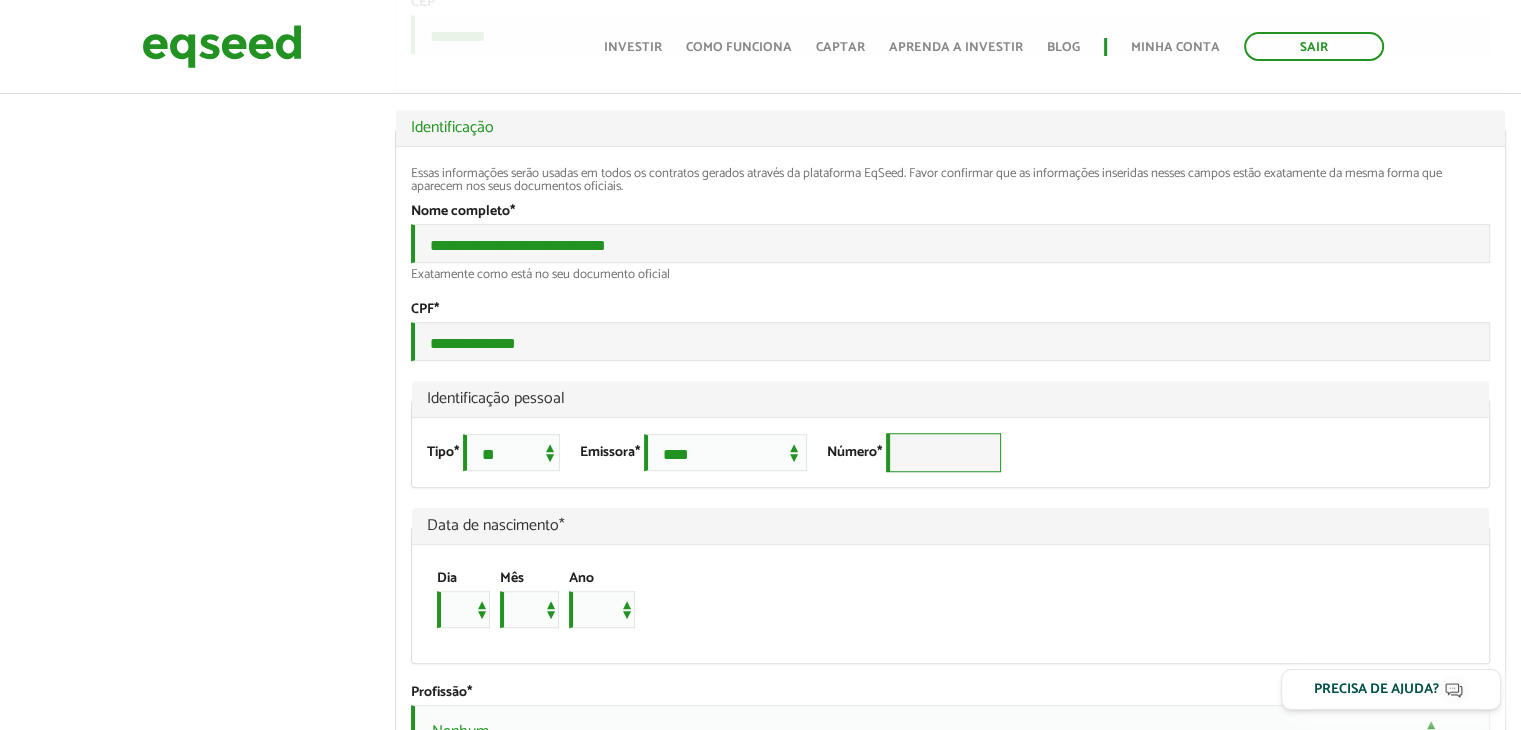 click on "Número  *" at bounding box center (943, 452) 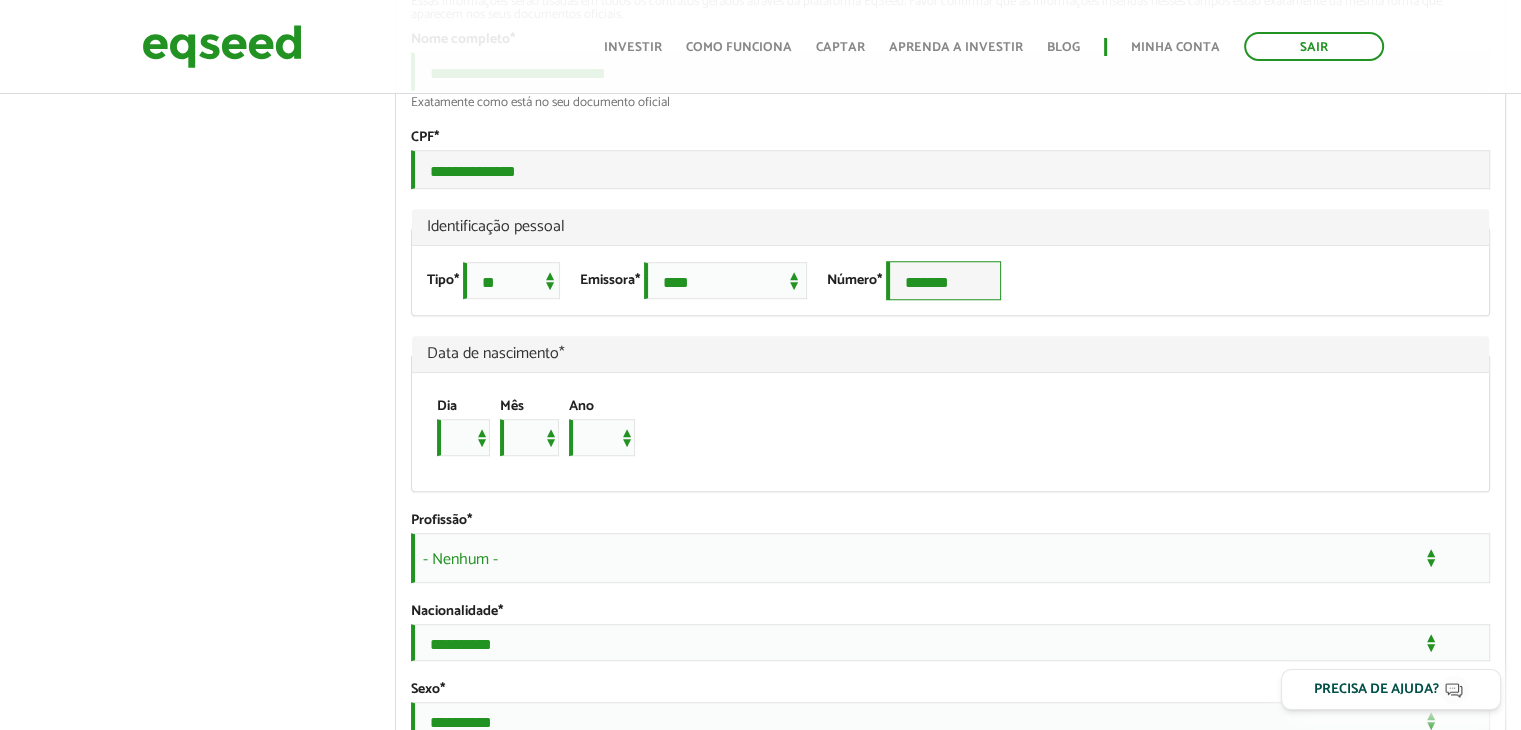 scroll, scrollTop: 1232, scrollLeft: 0, axis: vertical 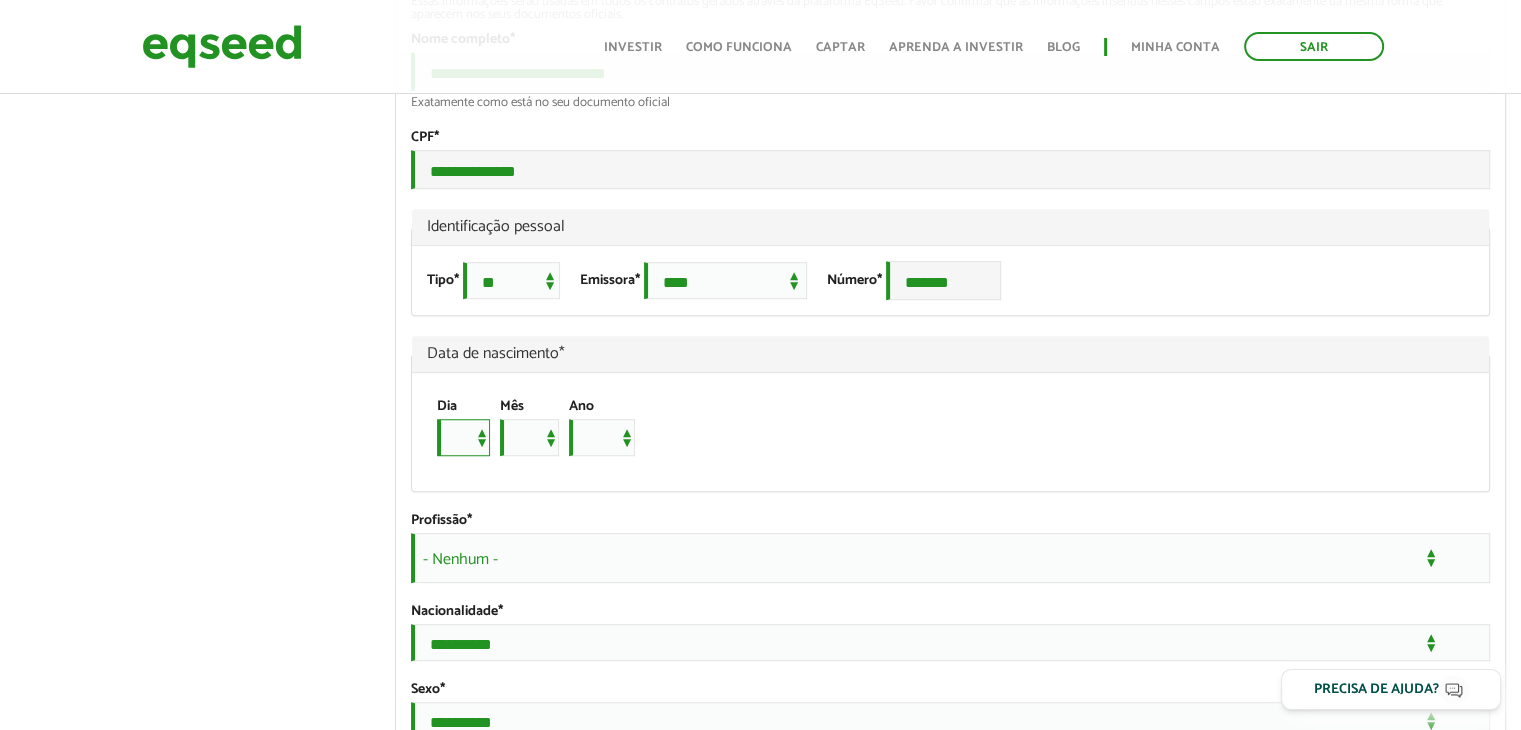 click on "* * * * * * * * * ** ** ** ** ** ** ** ** ** ** ** ** ** ** ** ** ** ** ** ** ** **" at bounding box center (463, 437) 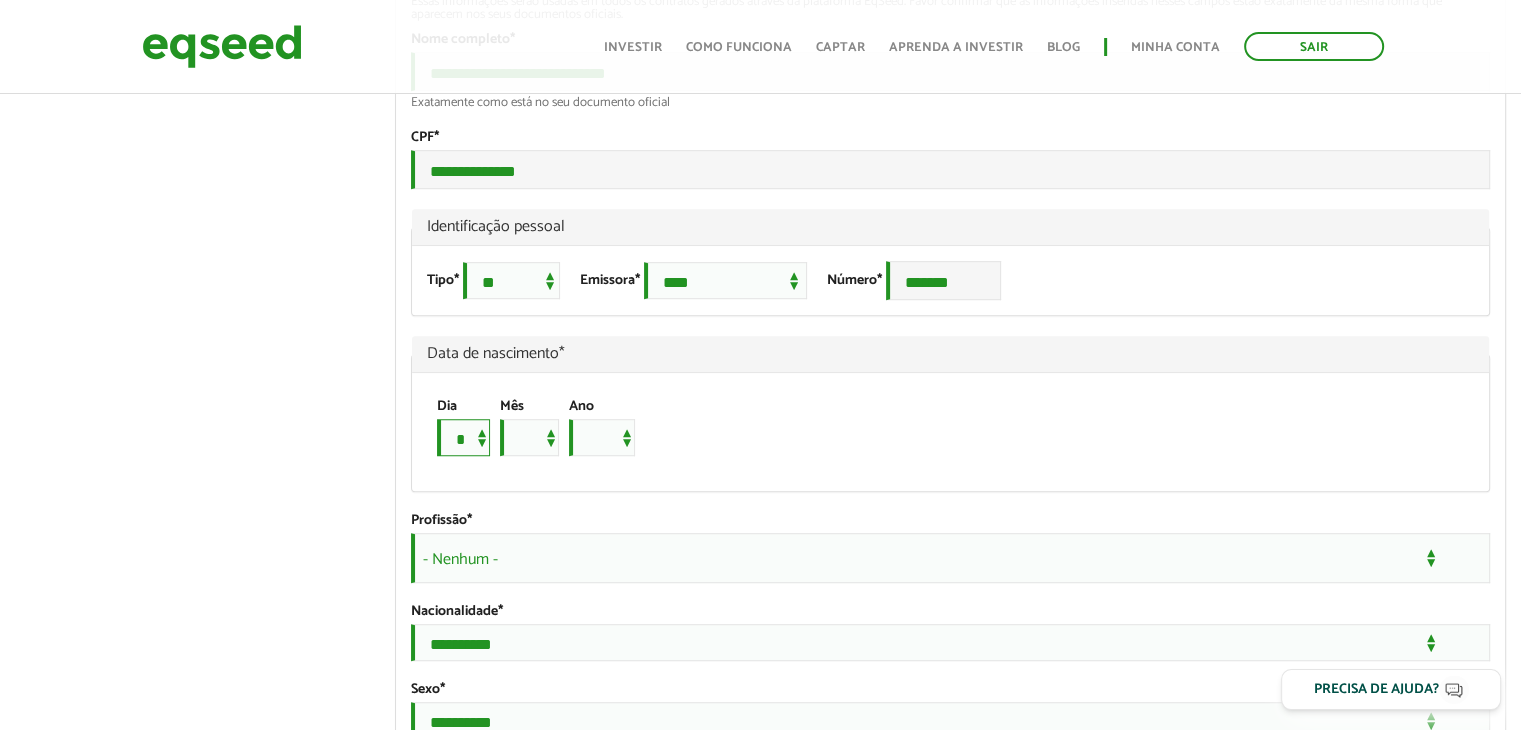 click on "* * * * * * * * * ** ** ** ** ** ** ** ** ** ** ** ** ** ** ** ** ** ** ** ** ** **" at bounding box center (463, 437) 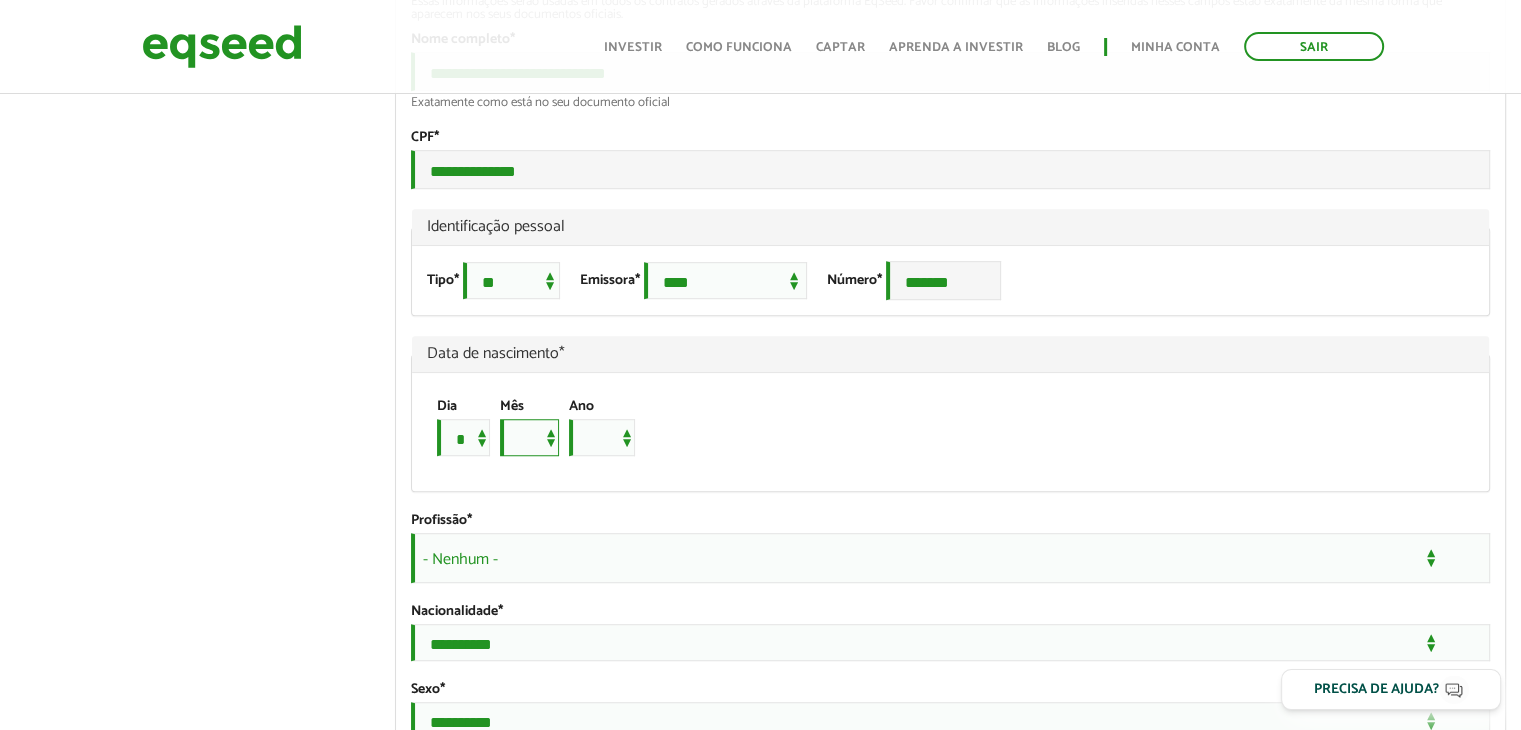 click on "*** *** *** *** *** *** *** *** *** *** *** ***" at bounding box center (529, 437) 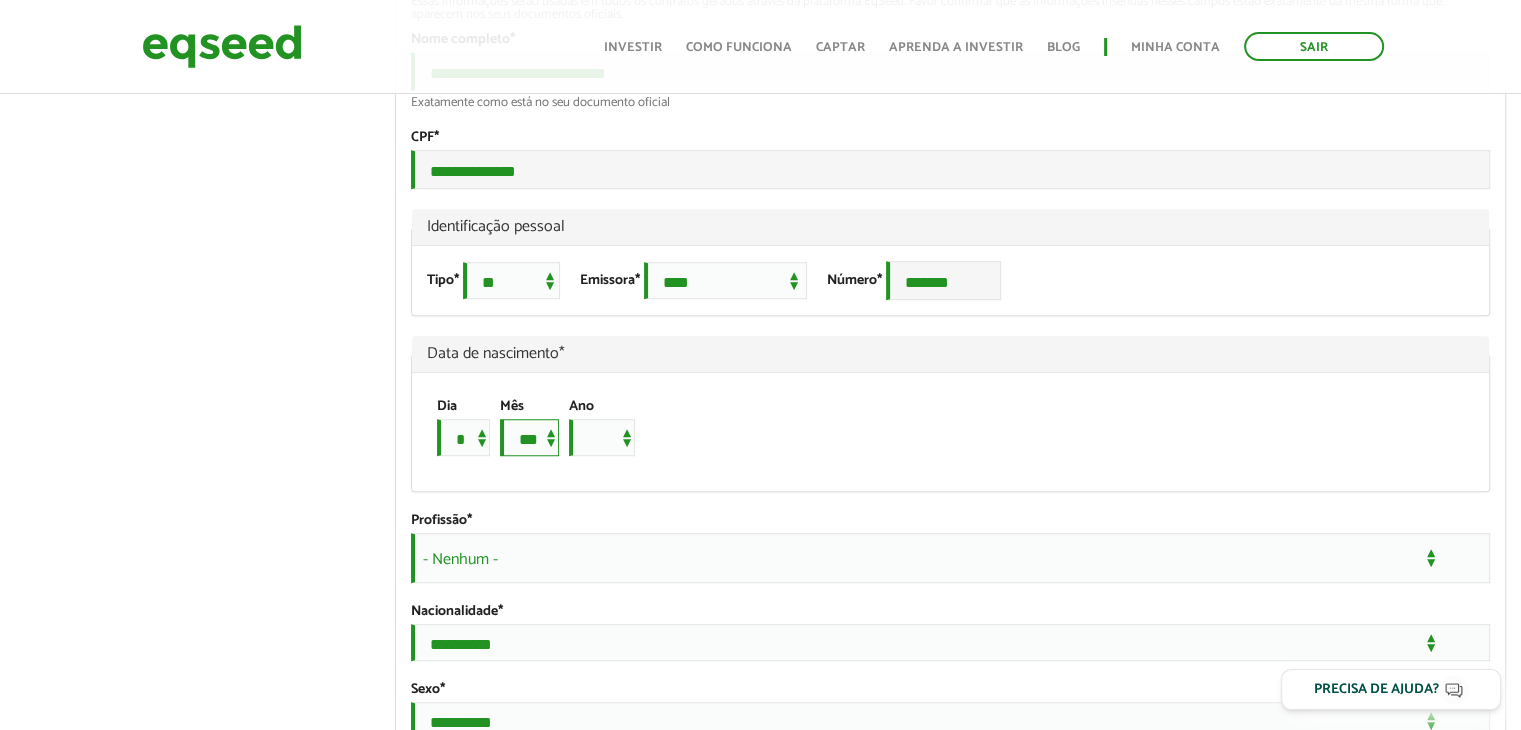 click on "*** *** *** *** *** *** *** *** *** *** *** ***" at bounding box center [529, 437] 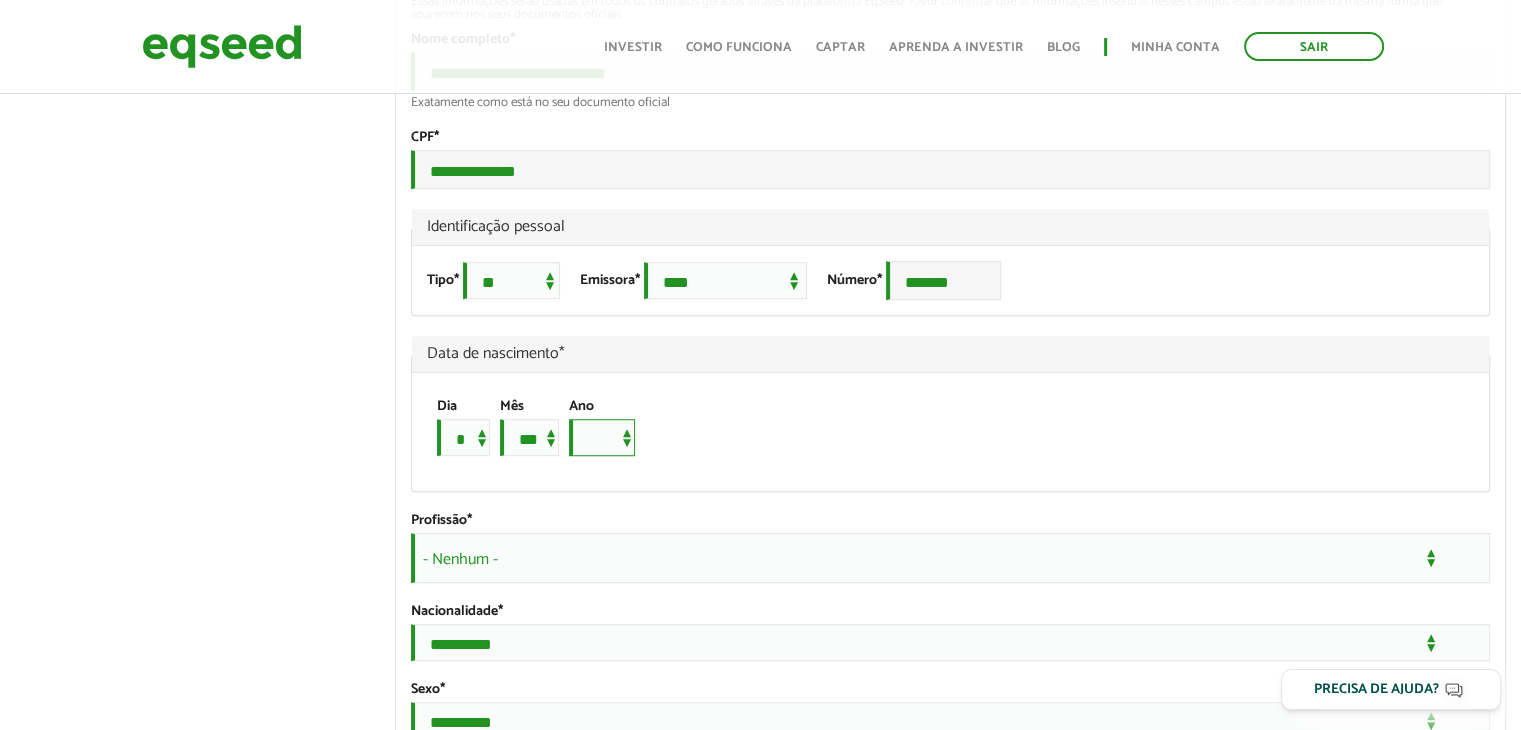 click on "**** **** **** **** **** **** **** **** **** **** **** **** **** **** **** **** **** **** **** **** **** **** **** **** **** **** **** **** **** **** **** **** **** **** **** **** **** **** **** **** **** **** **** **** **** **** **** **** **** **** **** **** **** **** **** **** **** **** **** **** **** **** **** **** **** **** **** **** **** **** **** **** **** **** **** **** **** **** **** **** **** **** **** **** **** **** **** **** **** **** **** **** **** **** **** **** **** **** **** **** **** **** **** **** **** **** **** **** **** **** **** **** **** **** **** **** **** **** **** **** **** **** **** **** **** ****" at bounding box center [602, 437] 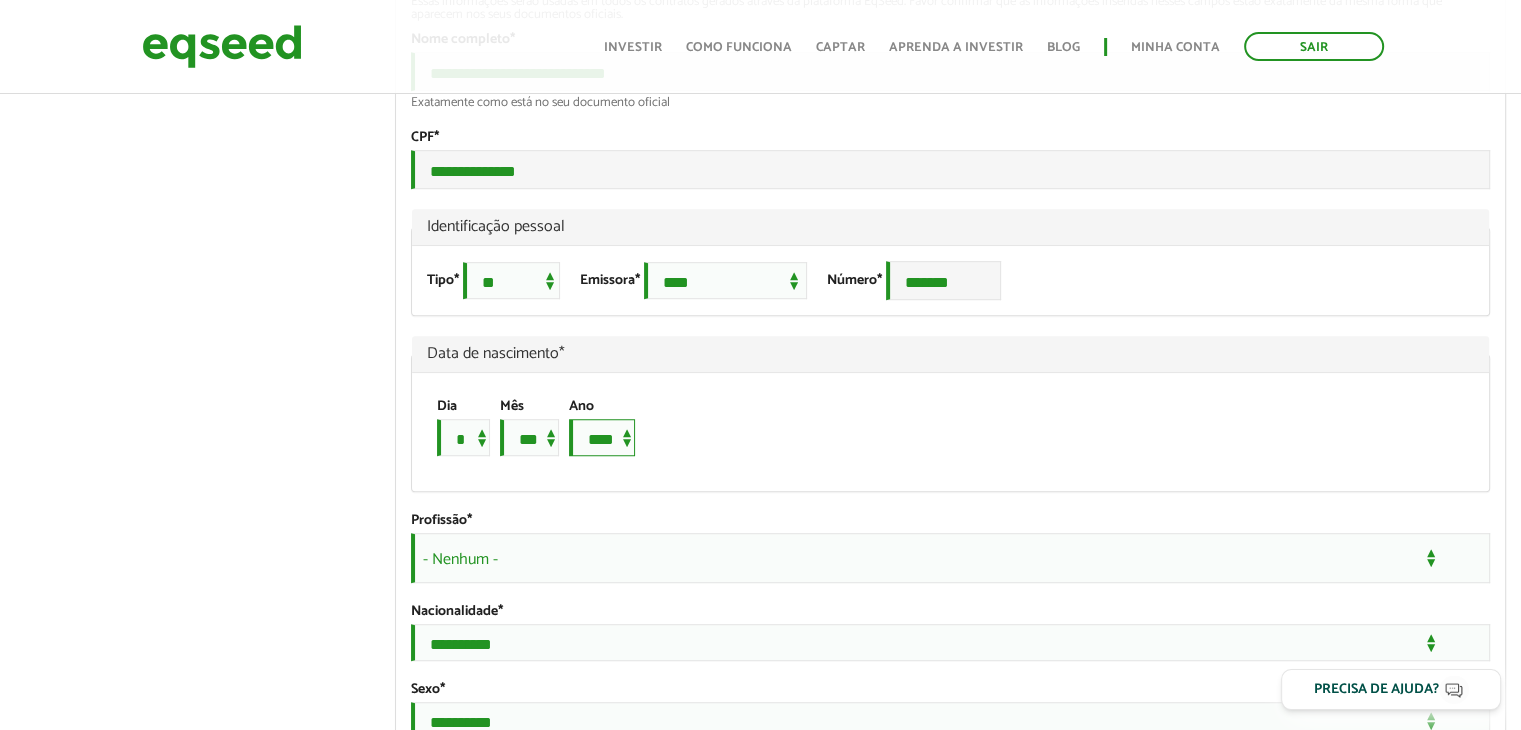 click on "**** **** **** **** **** **** **** **** **** **** **** **** **** **** **** **** **** **** **** **** **** **** **** **** **** **** **** **** **** **** **** **** **** **** **** **** **** **** **** **** **** **** **** **** **** **** **** **** **** **** **** **** **** **** **** **** **** **** **** **** **** **** **** **** **** **** **** **** **** **** **** **** **** **** **** **** **** **** **** **** **** **** **** **** **** **** **** **** **** **** **** **** **** **** **** **** **** **** **** **** **** **** **** **** **** **** **** **** **** **** **** **** **** **** **** **** **** **** **** **** **** **** **** **** **** ****" at bounding box center [602, 437] 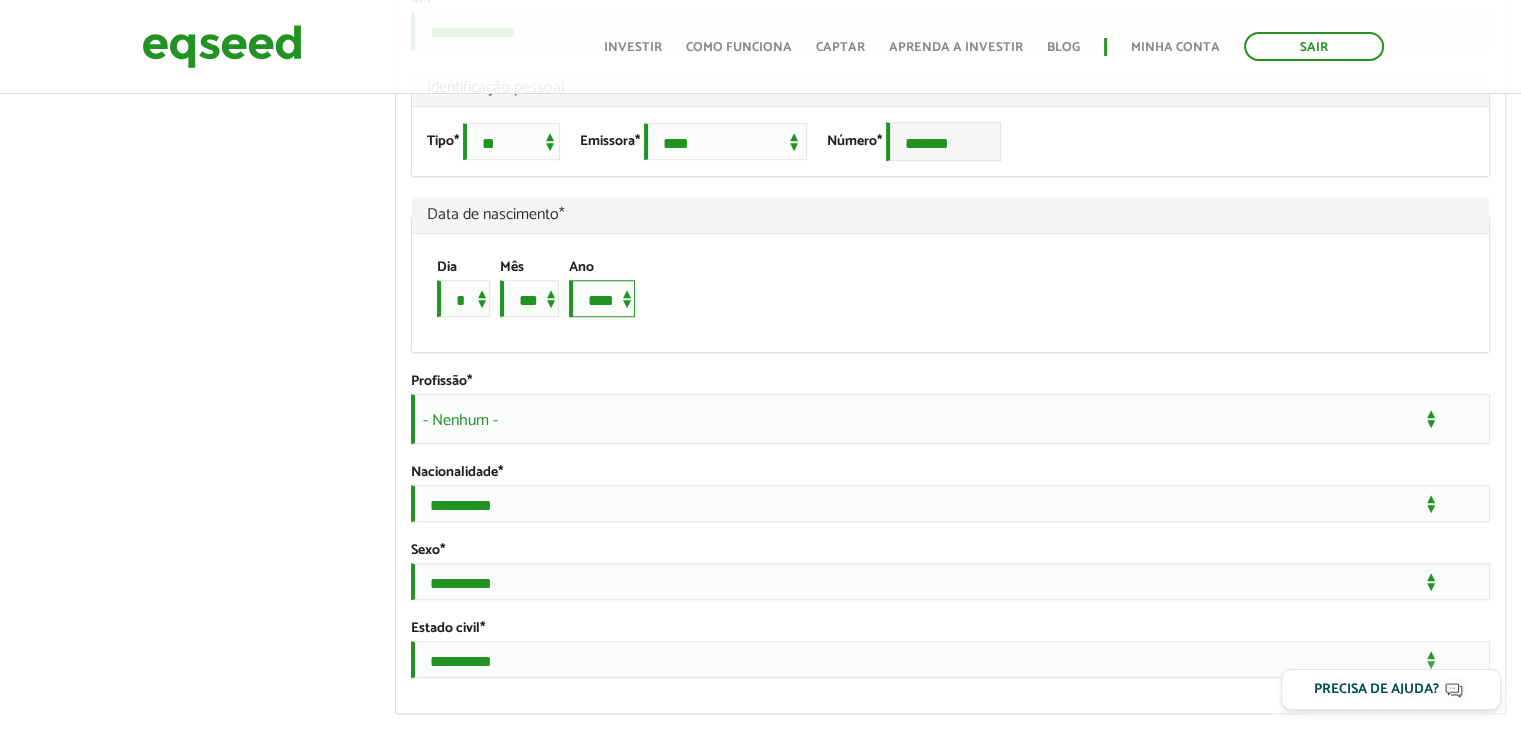 scroll, scrollTop: 1372, scrollLeft: 0, axis: vertical 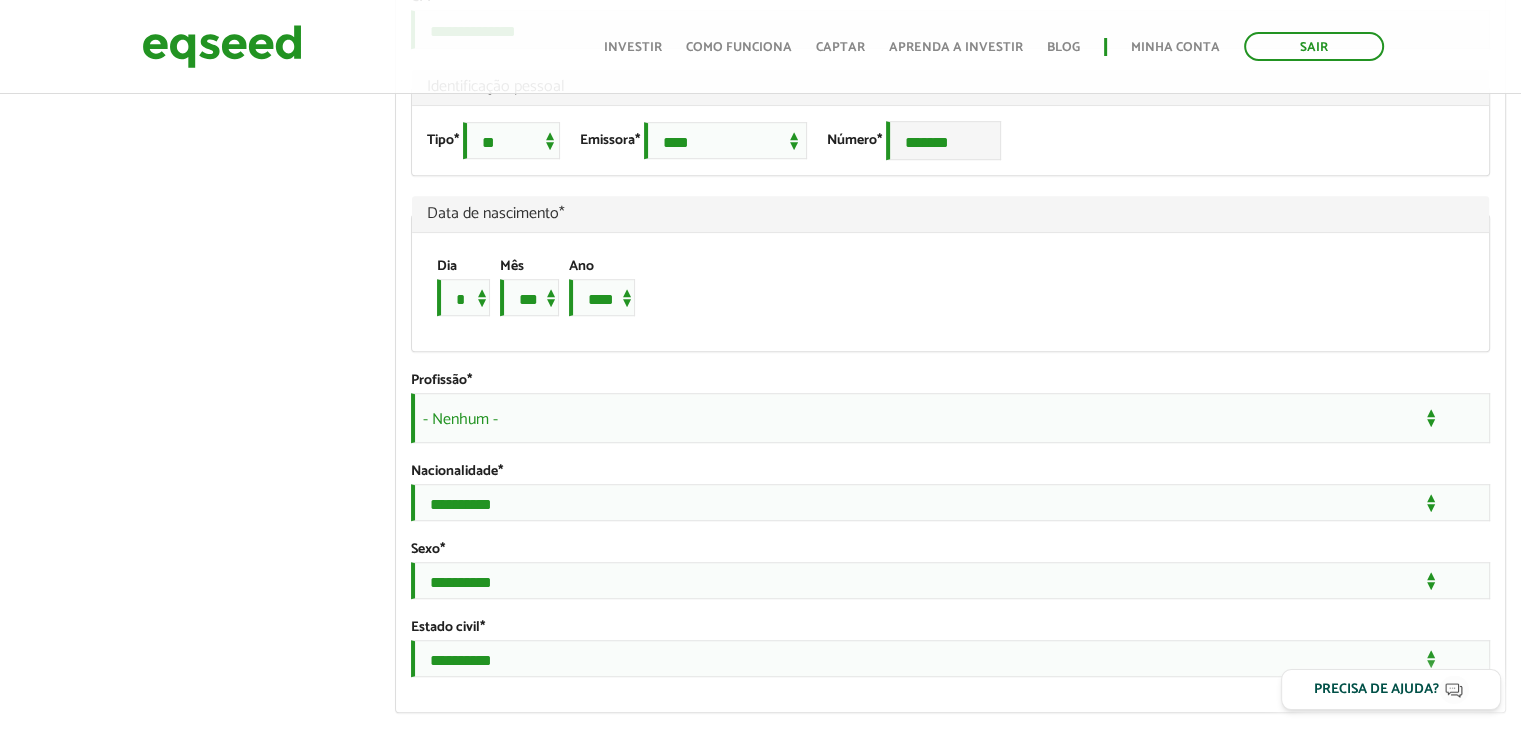 click on "- Nenhum -" at bounding box center (950, 418) 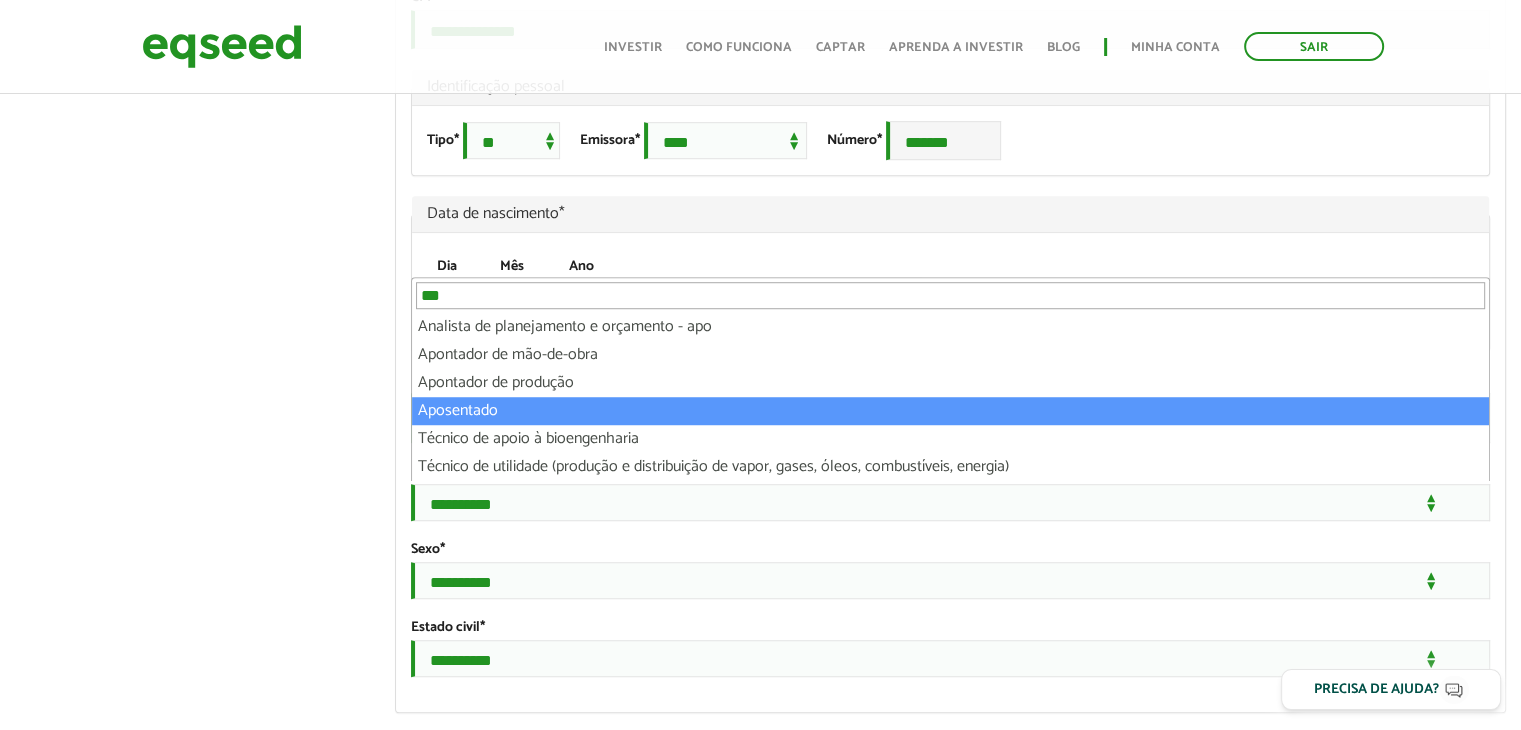 type on "***" 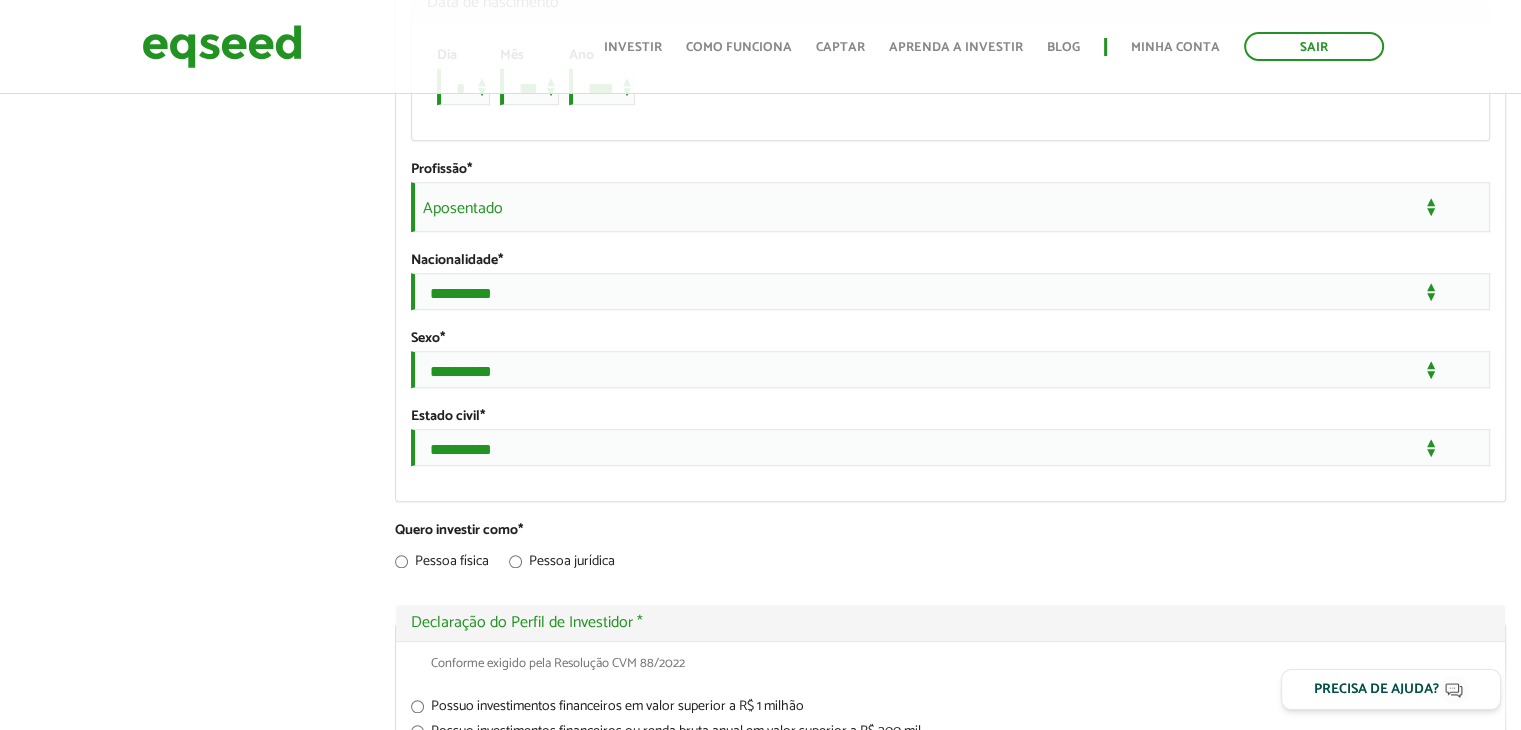 scroll, scrollTop: 1604, scrollLeft: 0, axis: vertical 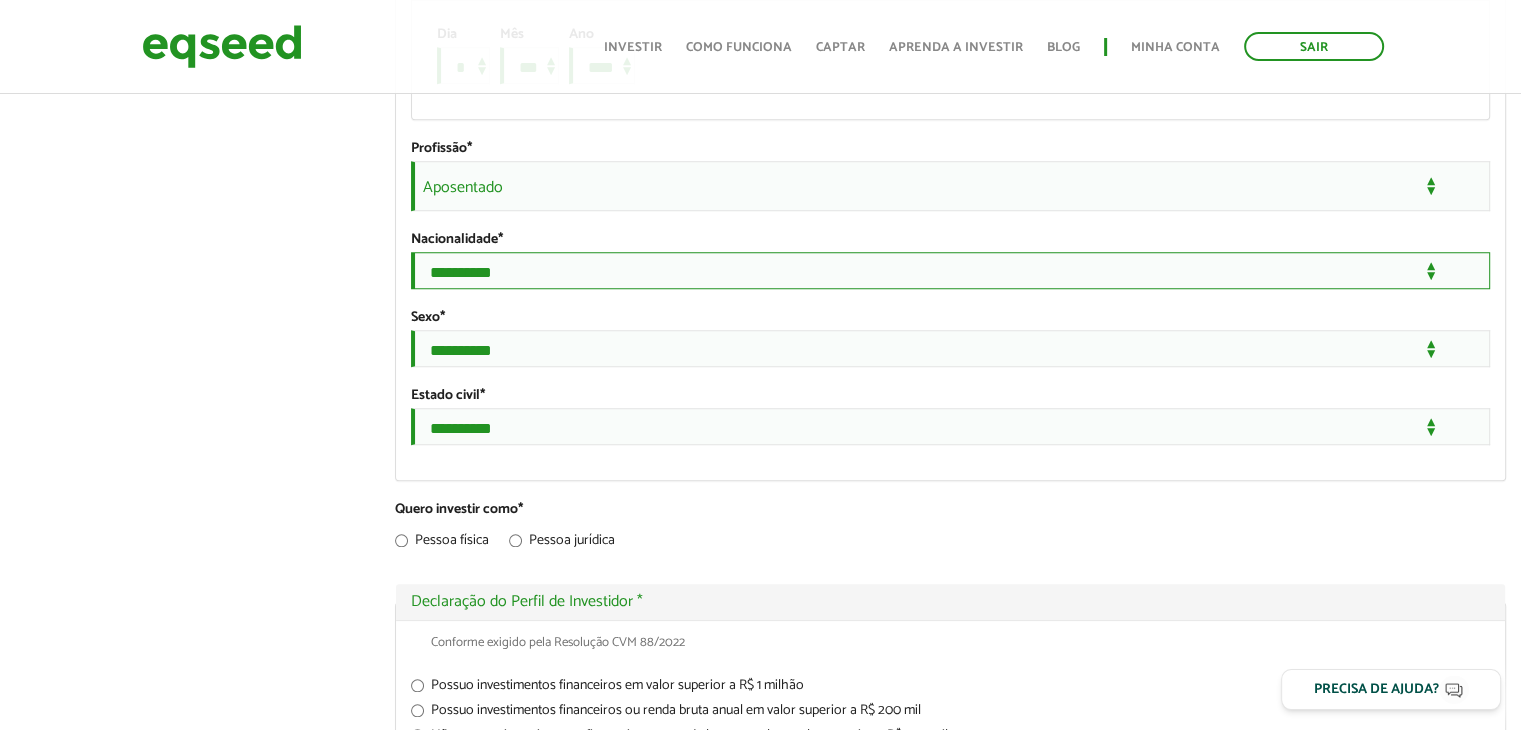 click on "**********" at bounding box center [950, 270] 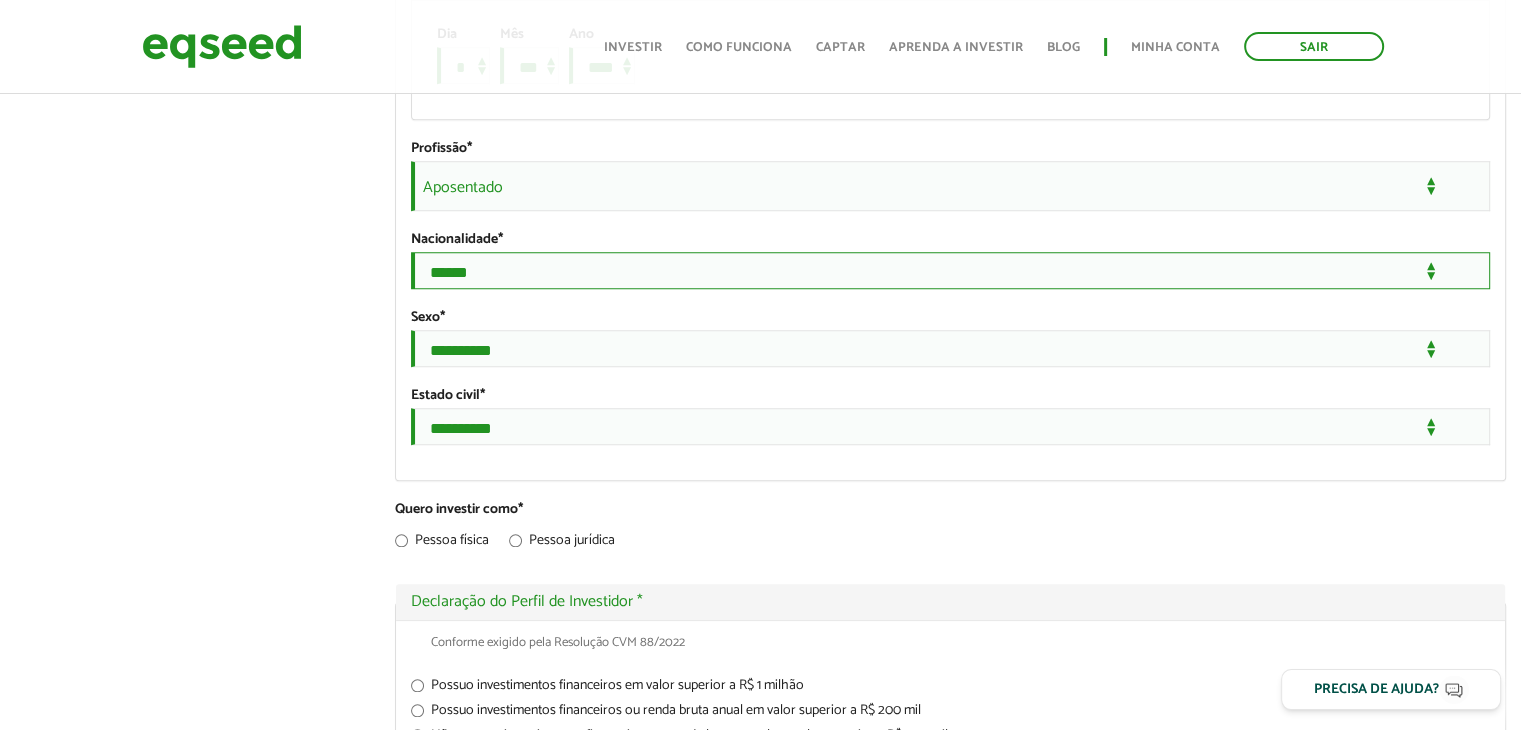 click on "**********" at bounding box center [950, 270] 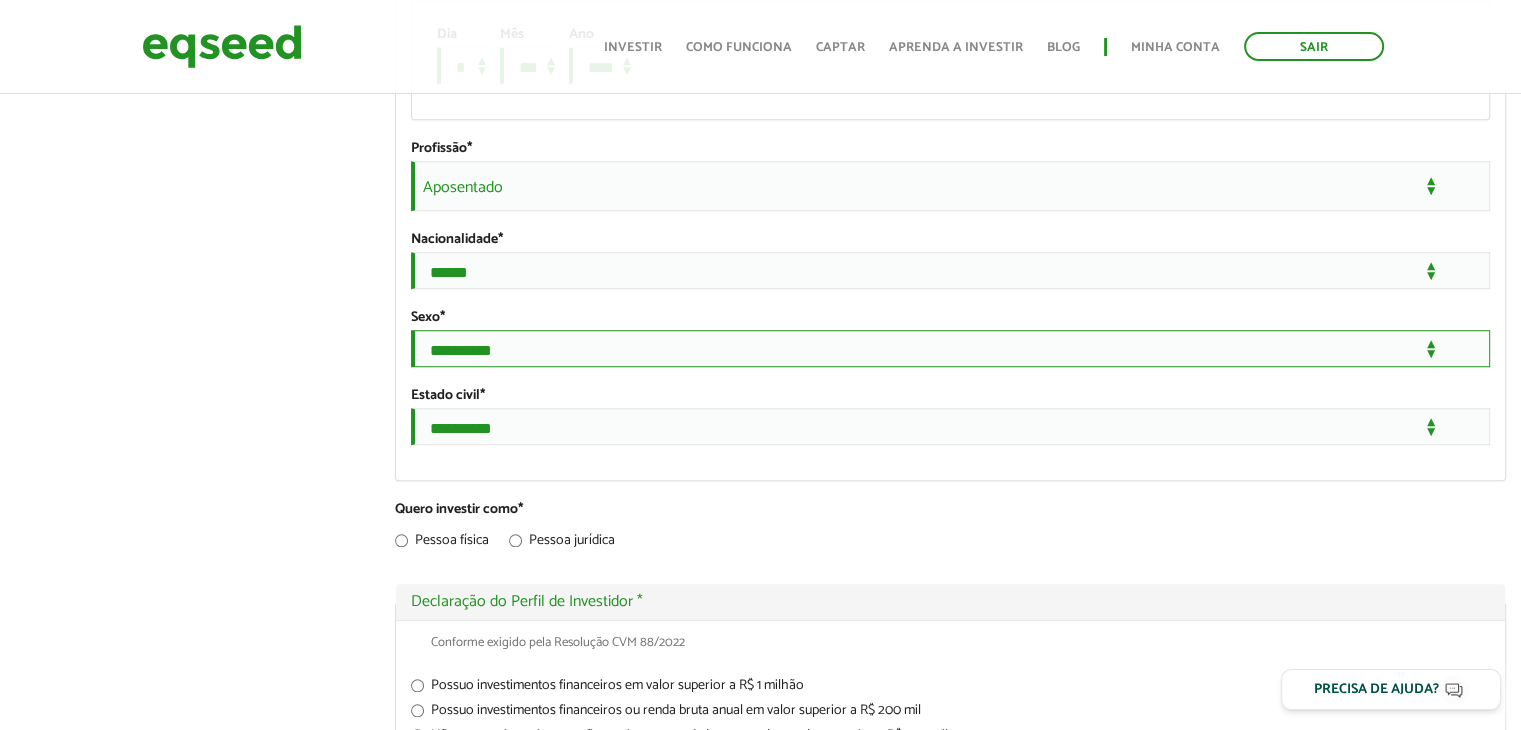 click on "**********" at bounding box center [950, 348] 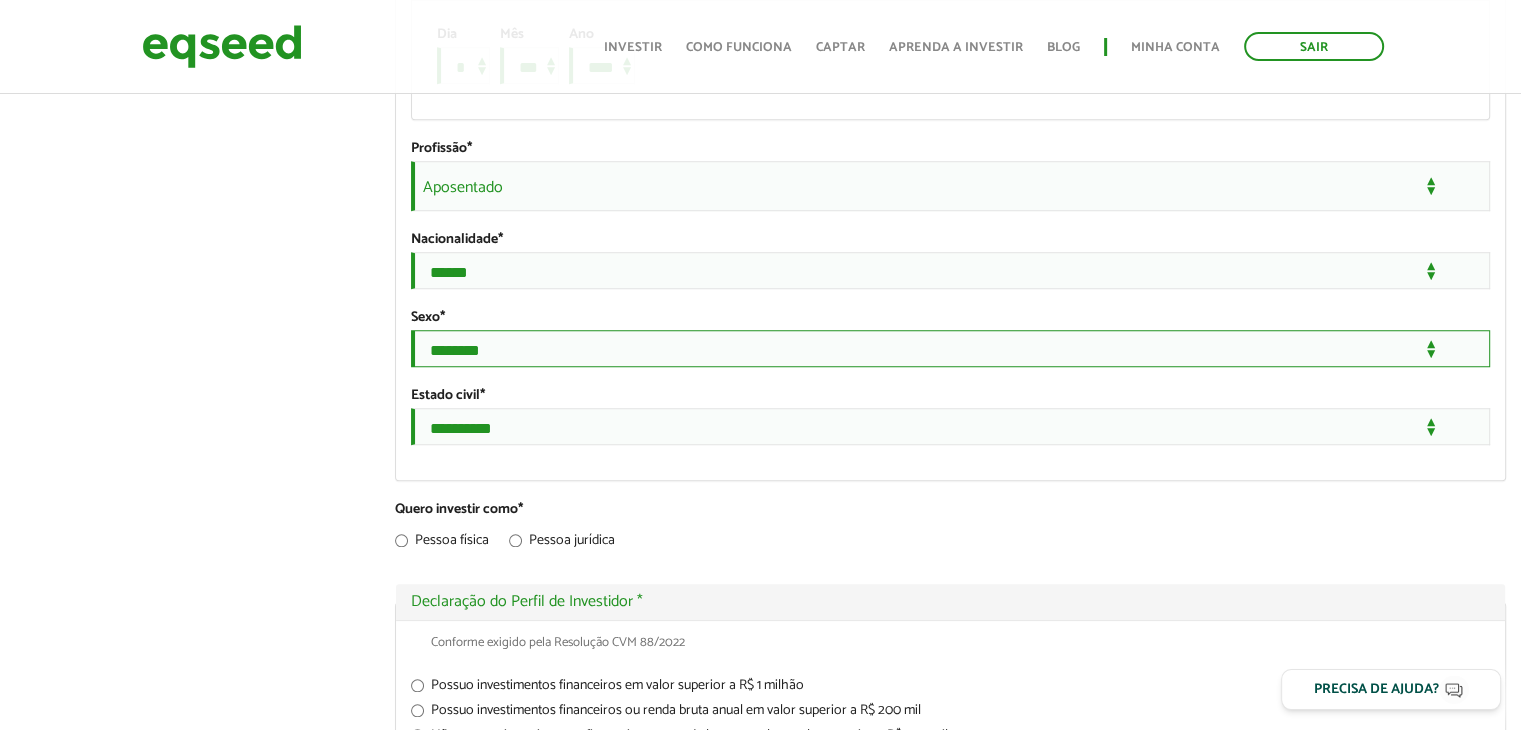 click on "**********" at bounding box center [950, 348] 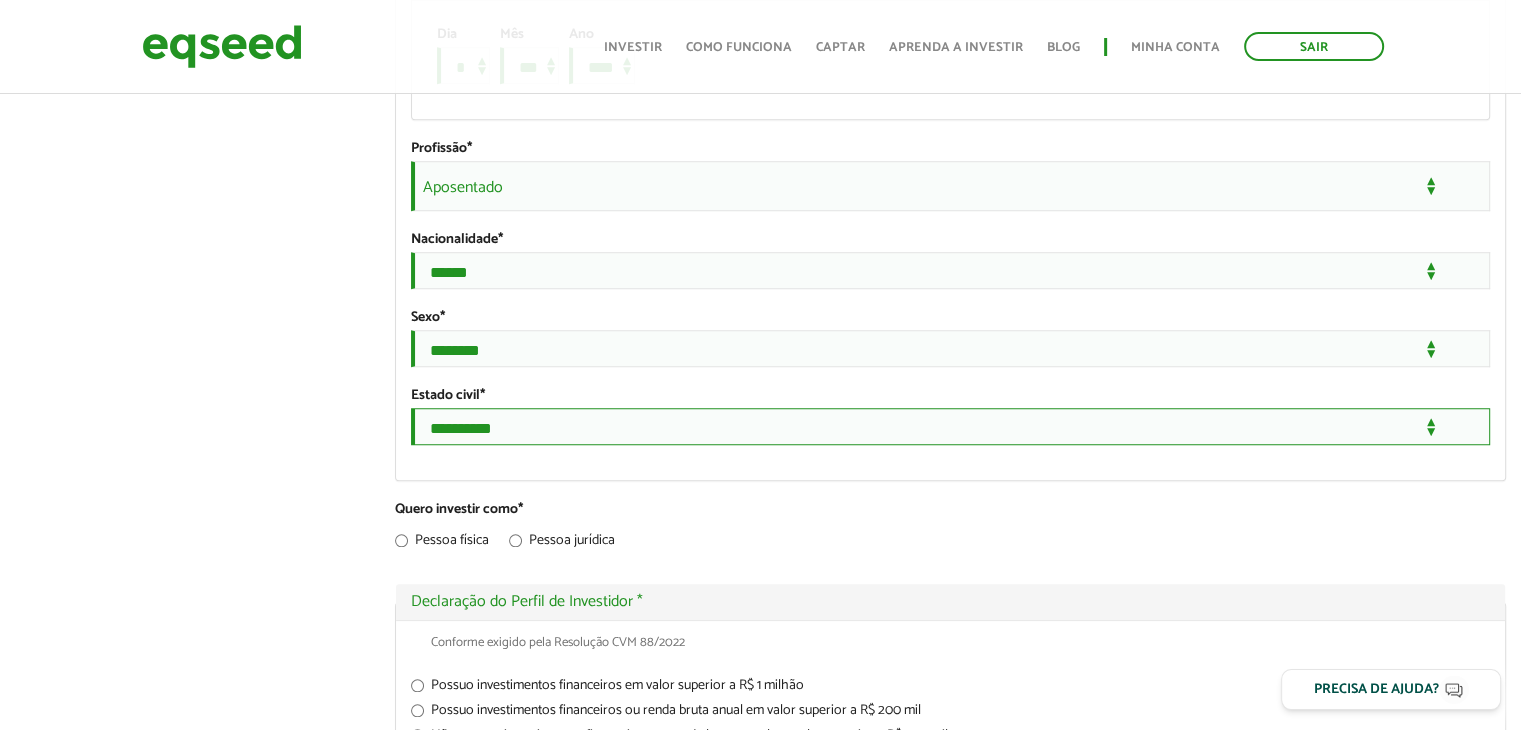click on "**********" at bounding box center [950, 426] 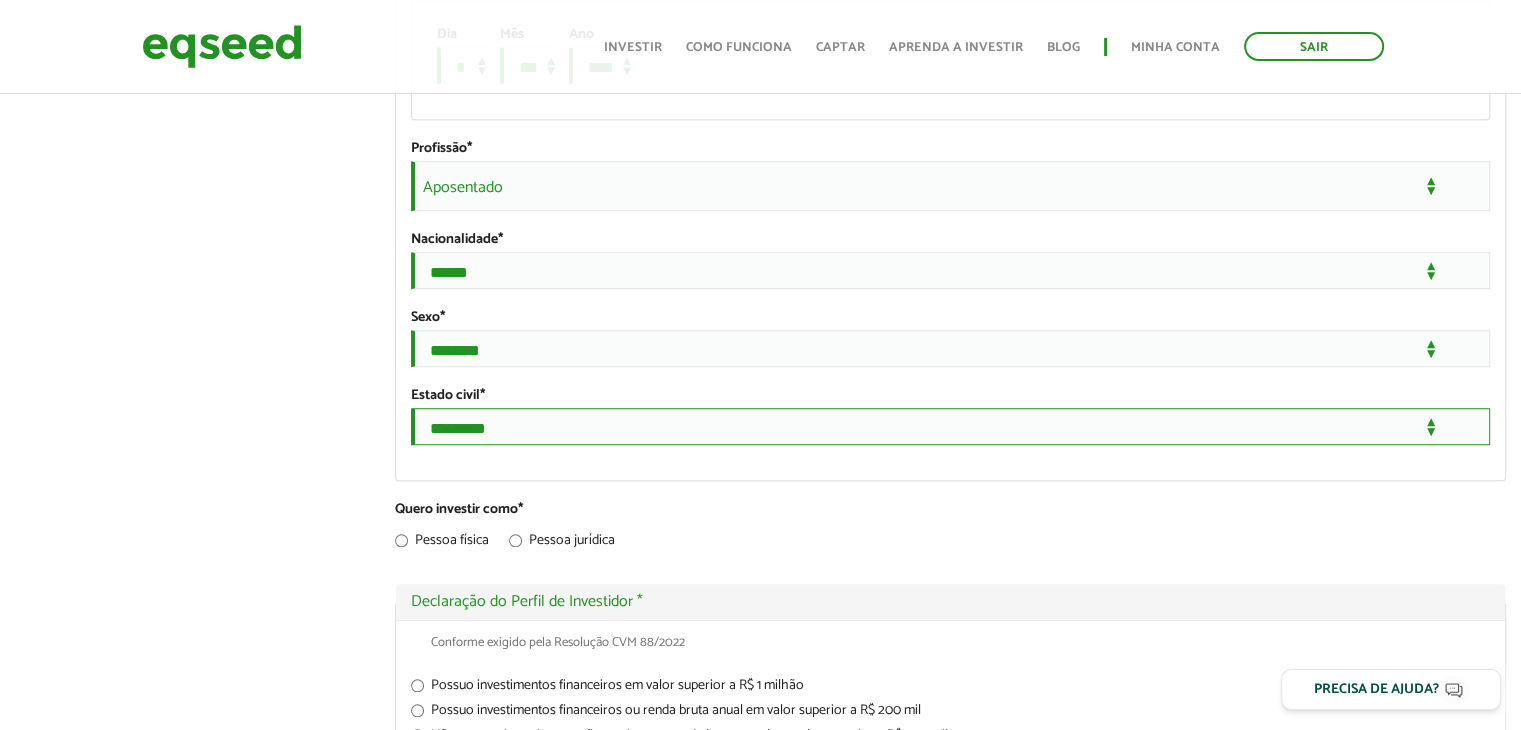 click on "**********" at bounding box center [950, 426] 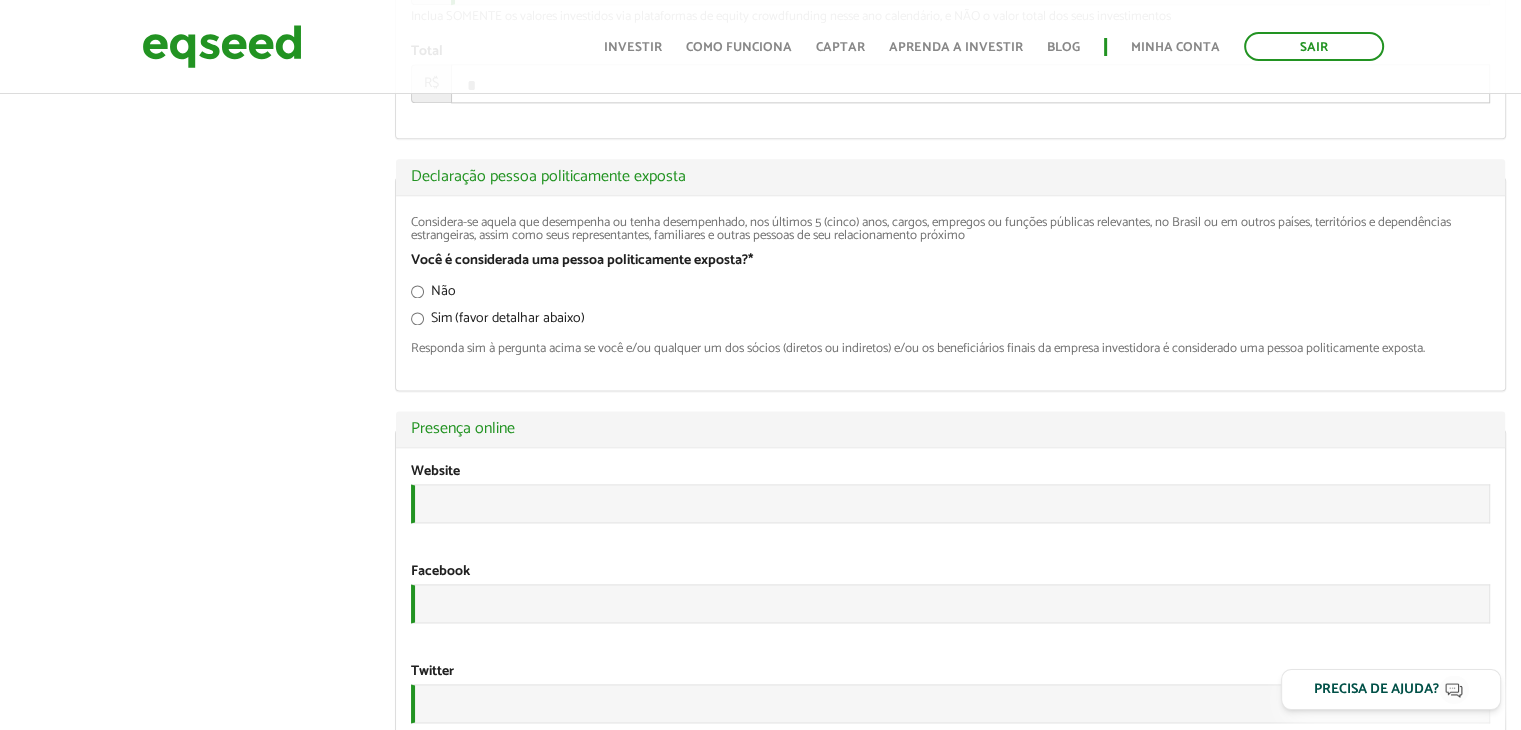 scroll, scrollTop: 2664, scrollLeft: 0, axis: vertical 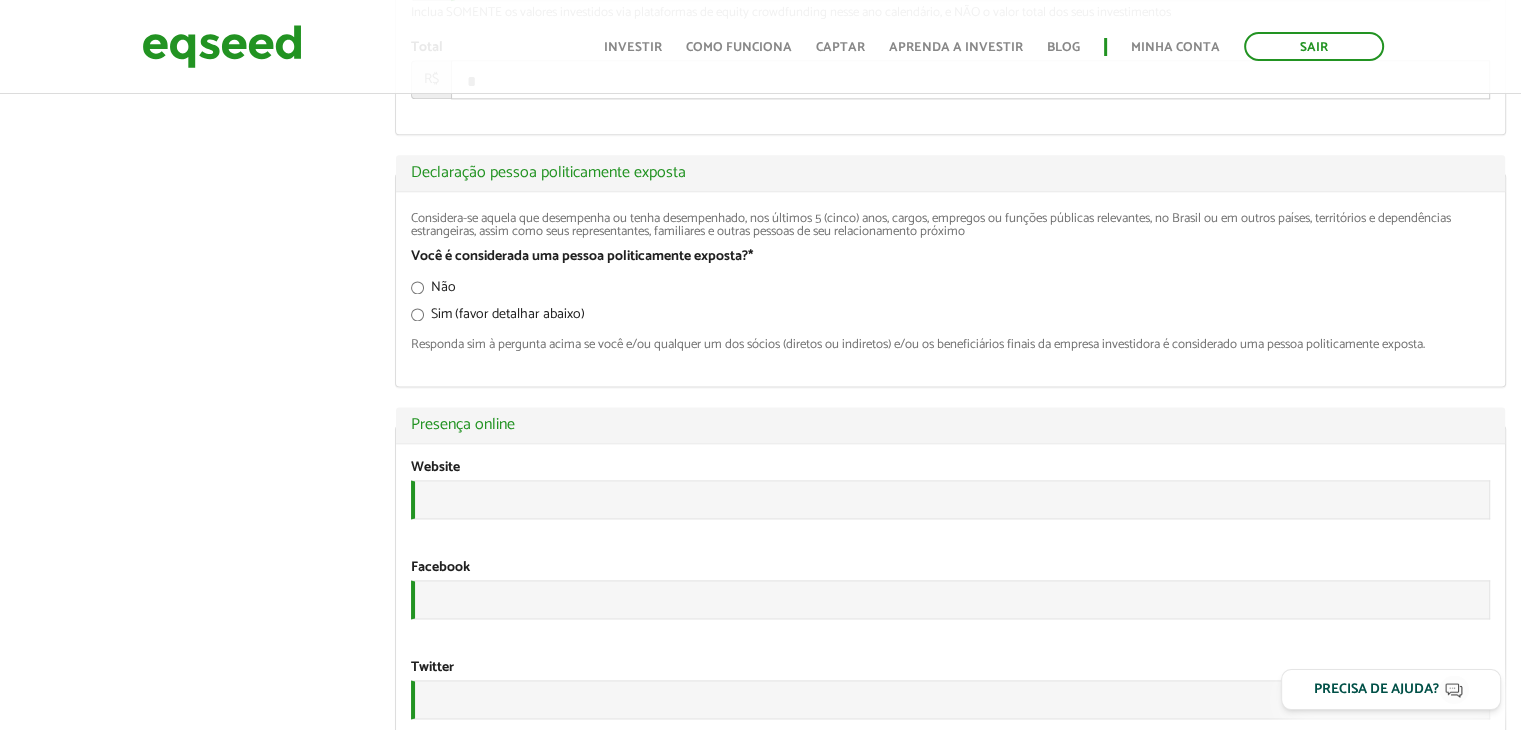 click on "Não" at bounding box center (433, 291) 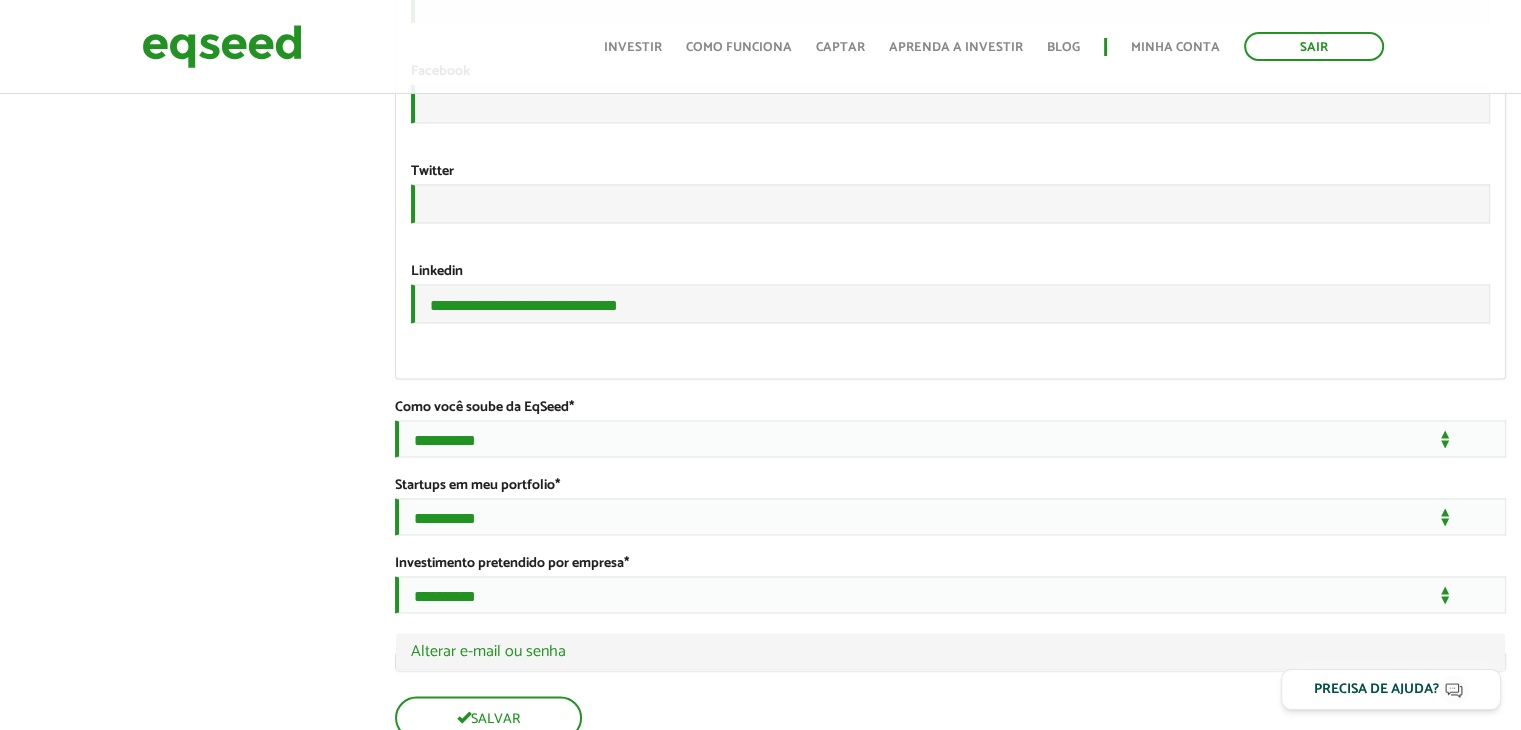 scroll, scrollTop: 3168, scrollLeft: 0, axis: vertical 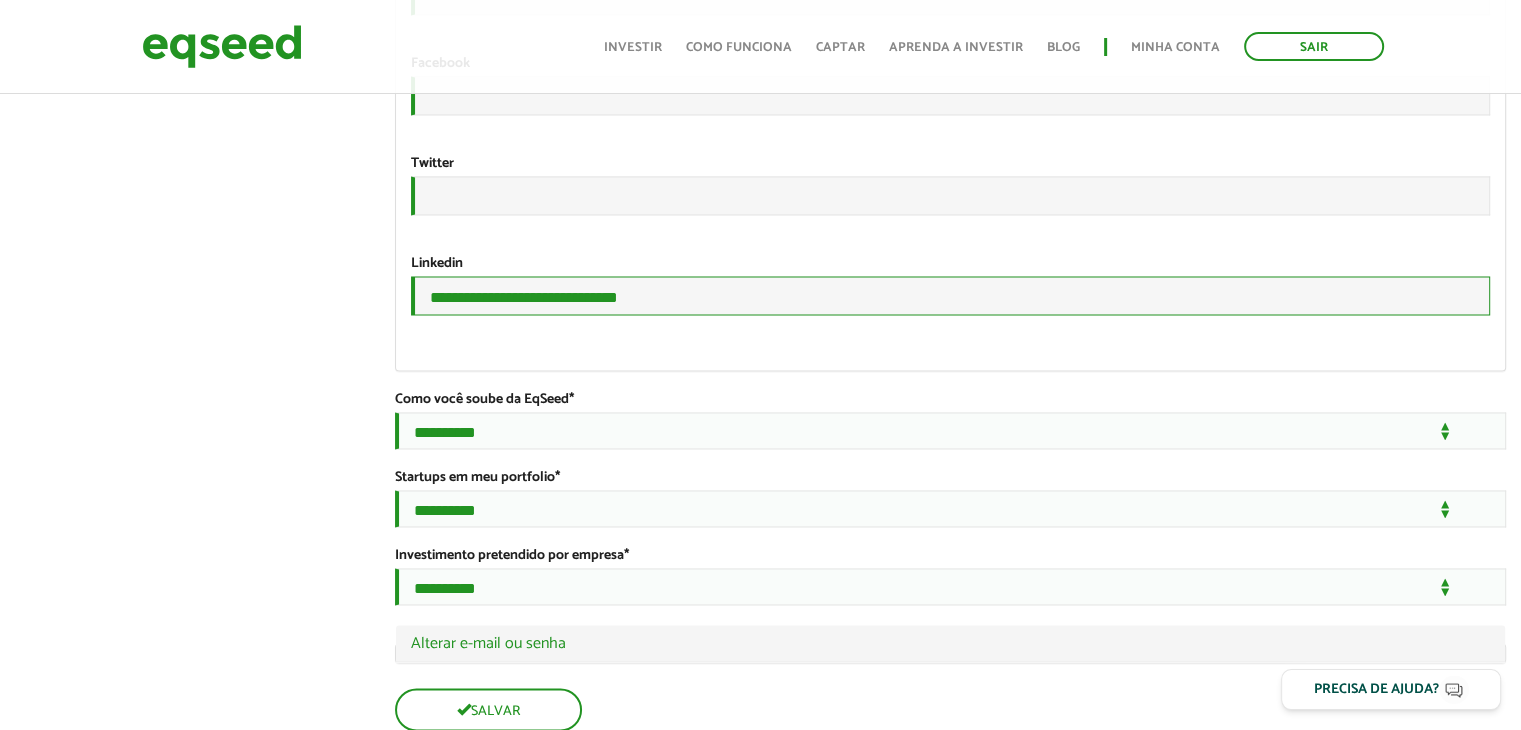 click on "**********" at bounding box center (950, 295) 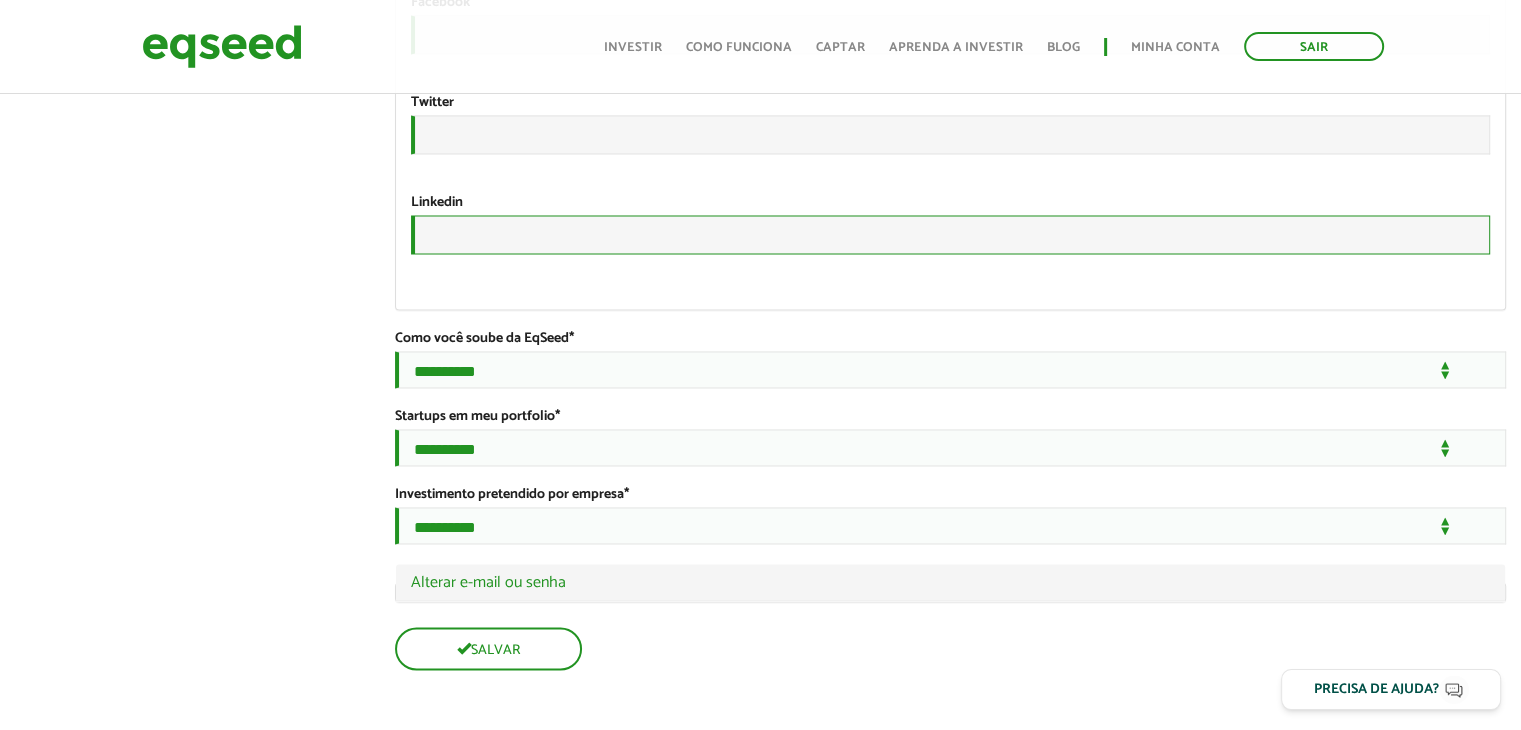 scroll, scrollTop: 3374, scrollLeft: 0, axis: vertical 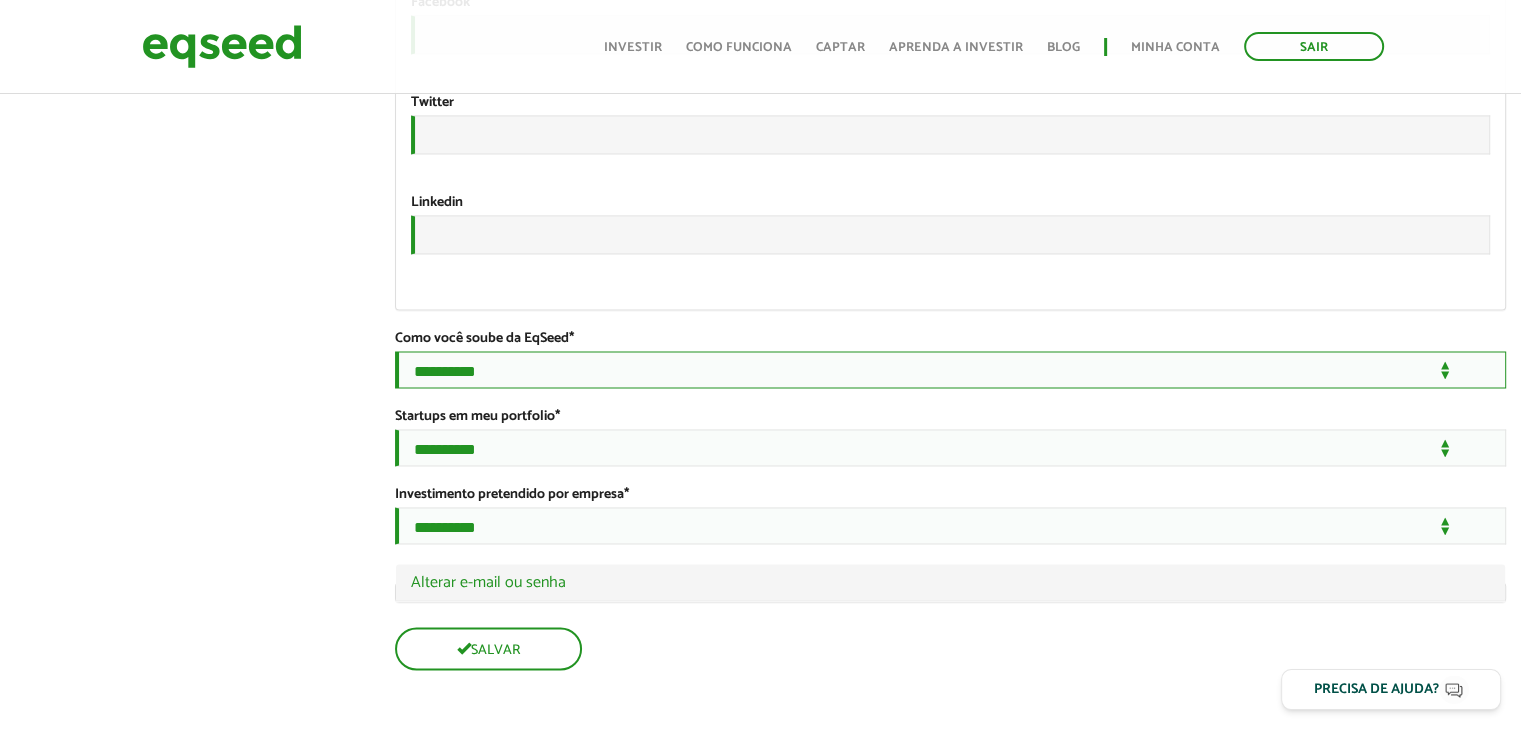 click on "**********" at bounding box center (950, 369) 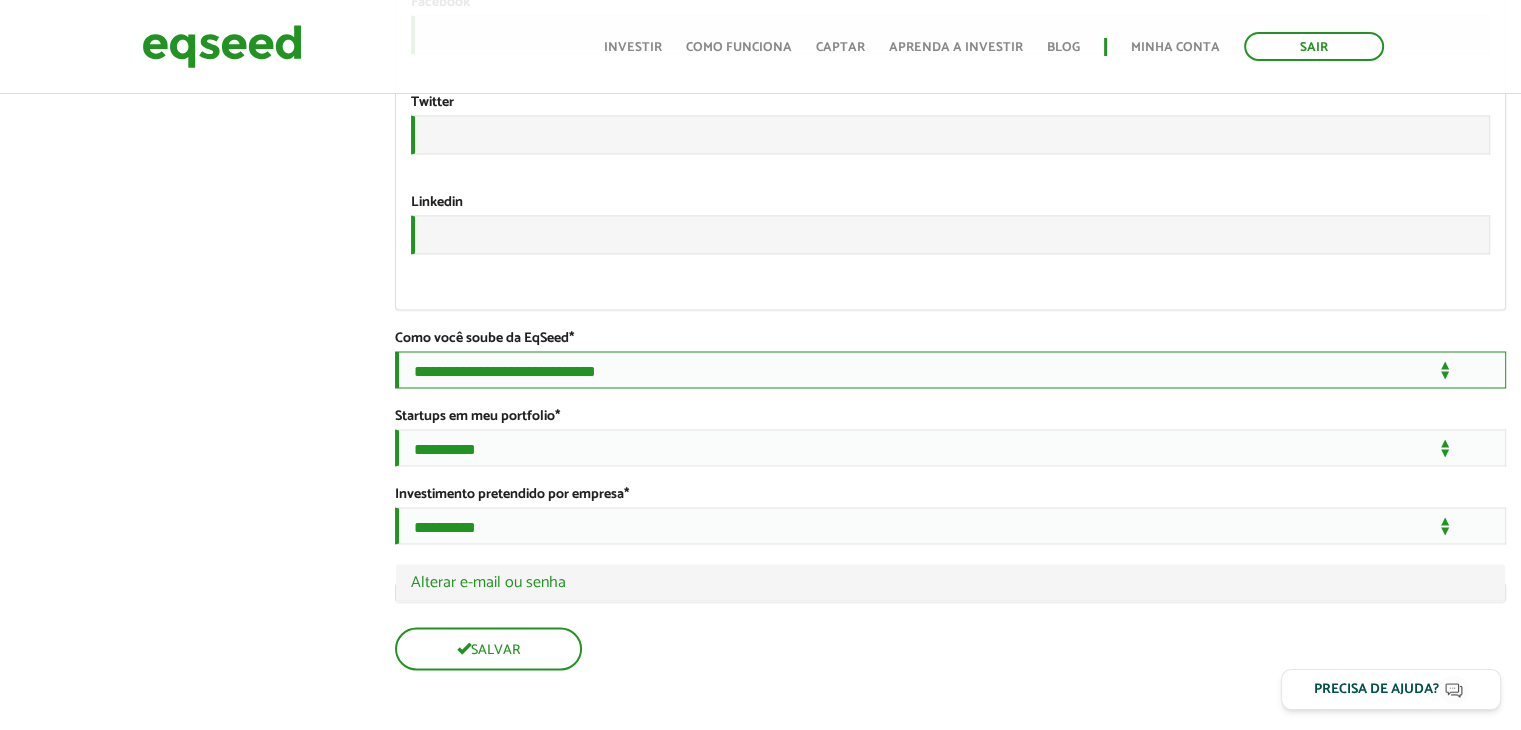 click on "**********" at bounding box center (950, 369) 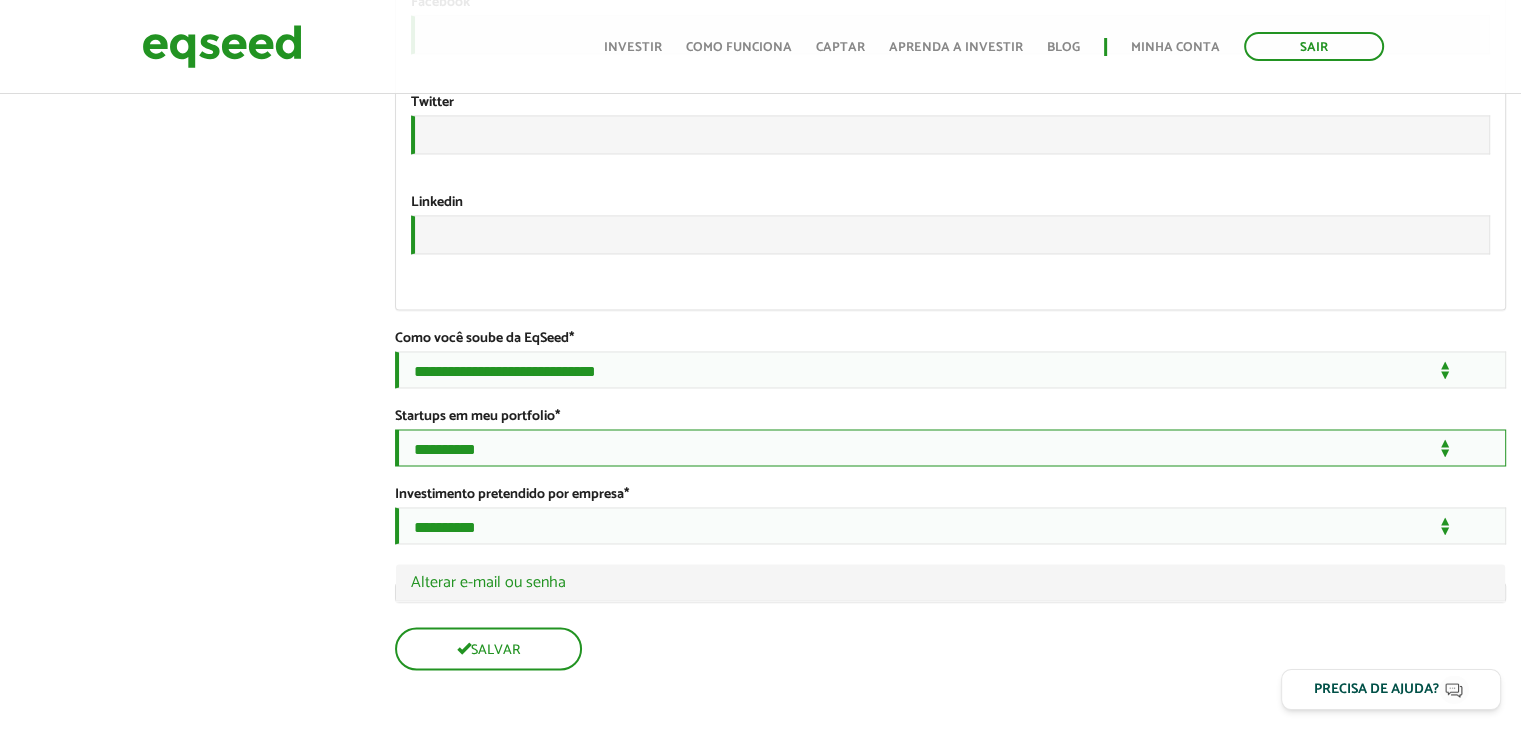 click on "**********" at bounding box center (950, 447) 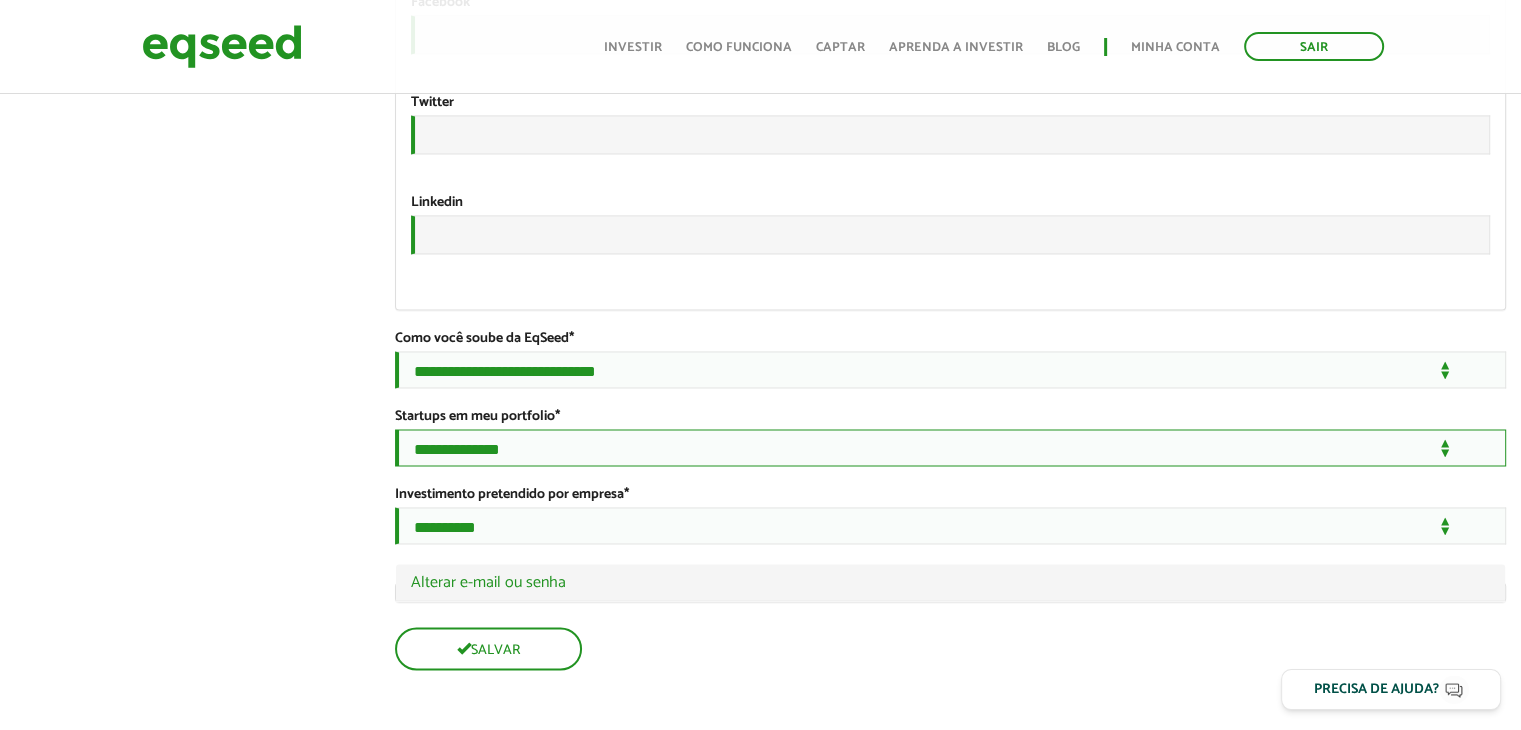 click on "**********" at bounding box center [950, 447] 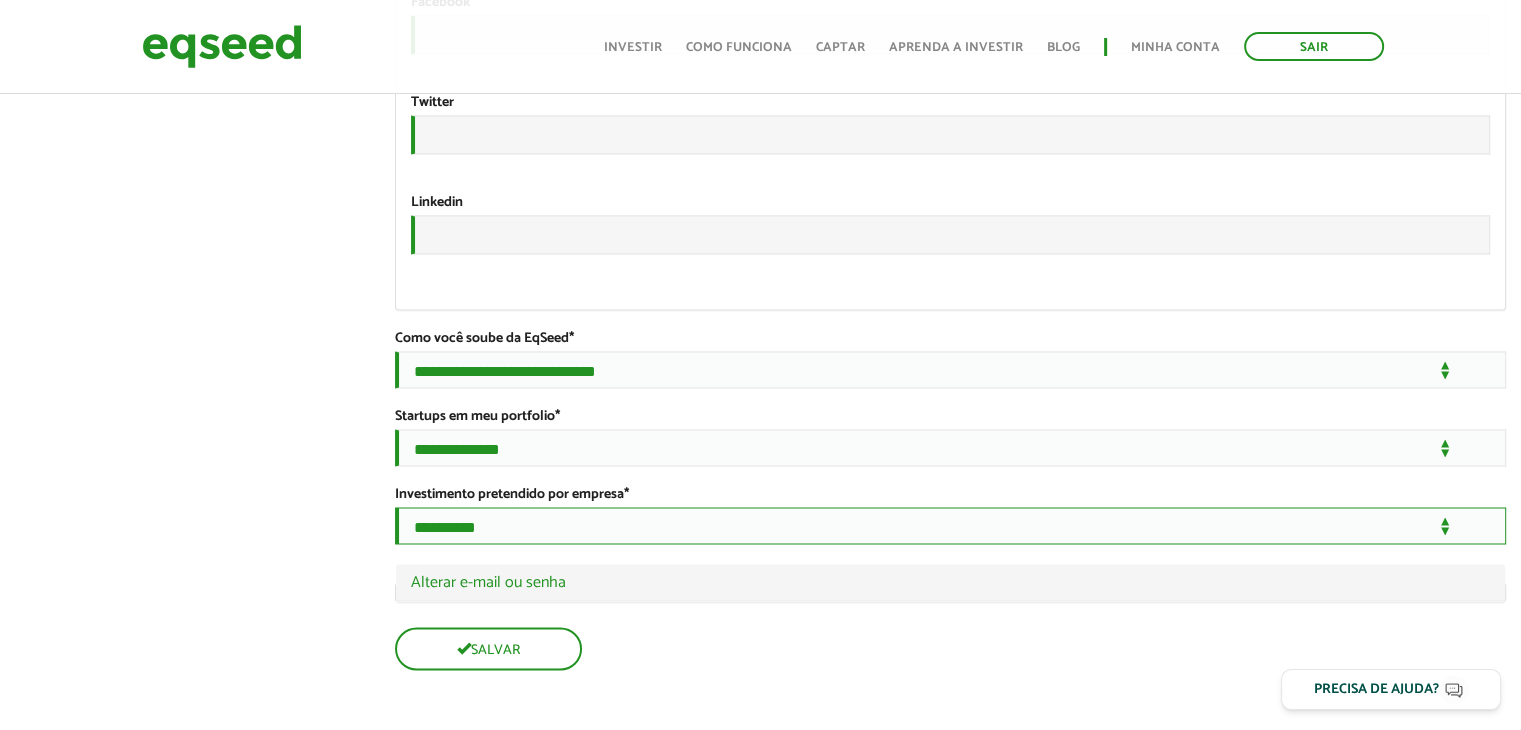 click on "**********" at bounding box center [950, 525] 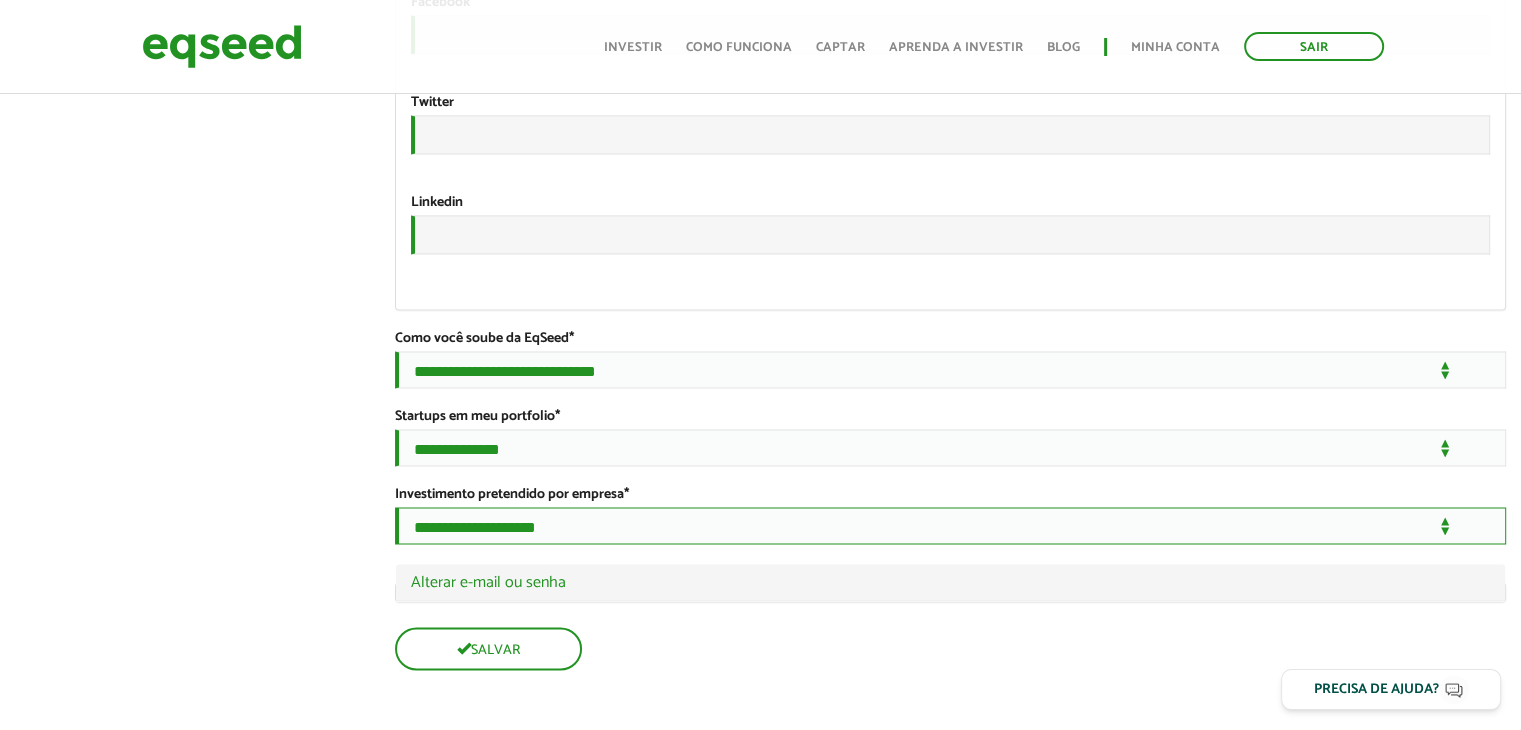 click on "**********" at bounding box center (950, 525) 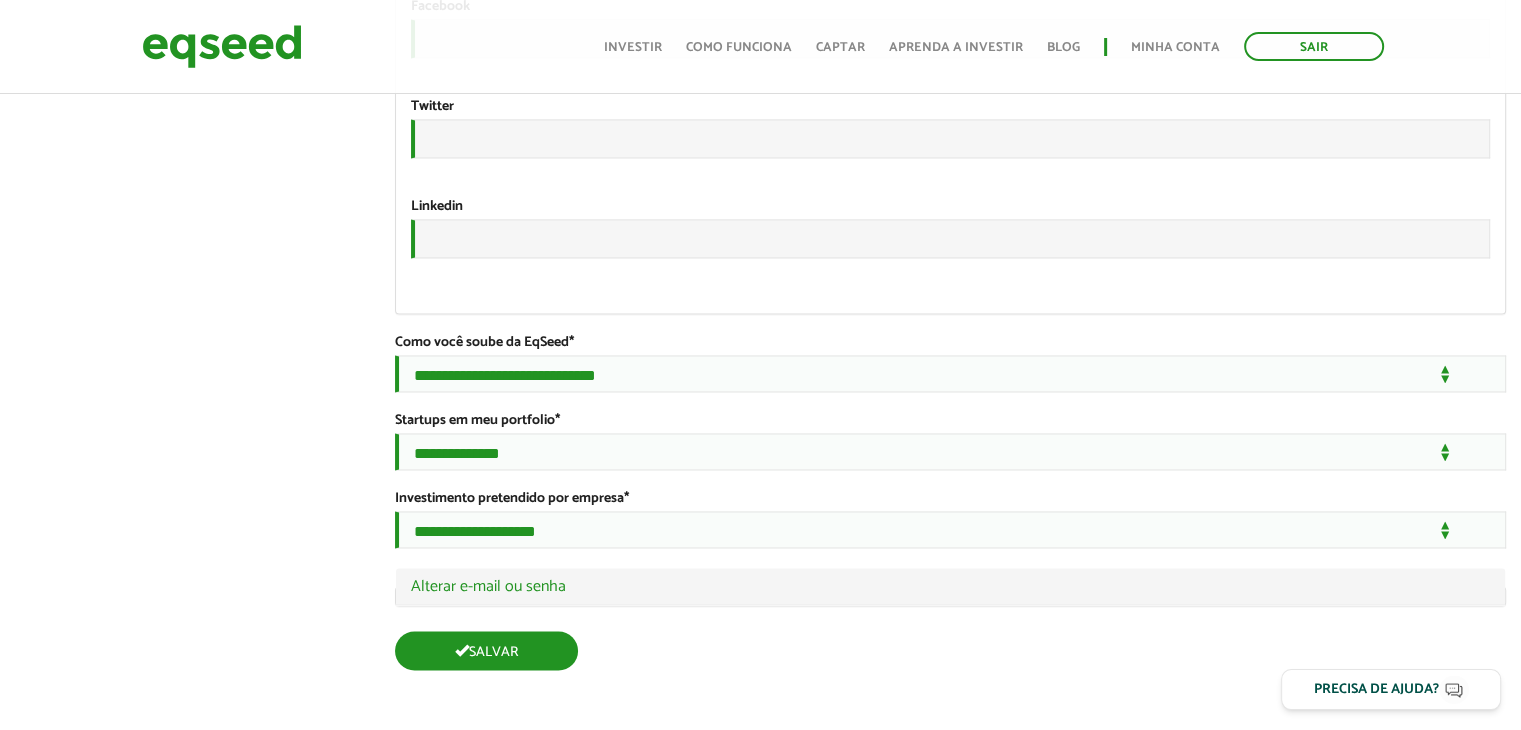 scroll, scrollTop: 3441, scrollLeft: 0, axis: vertical 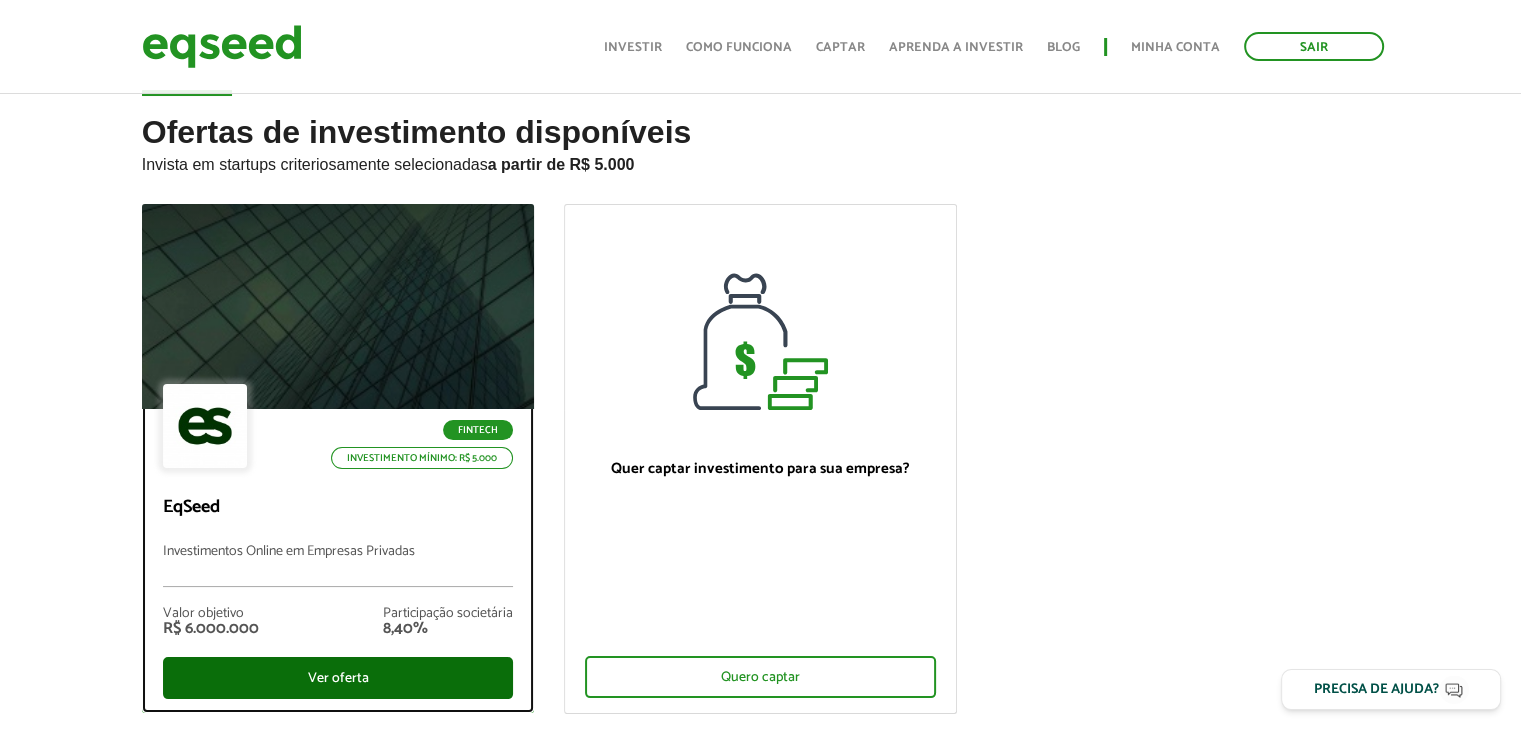 click on "Ver oferta" at bounding box center (338, 678) 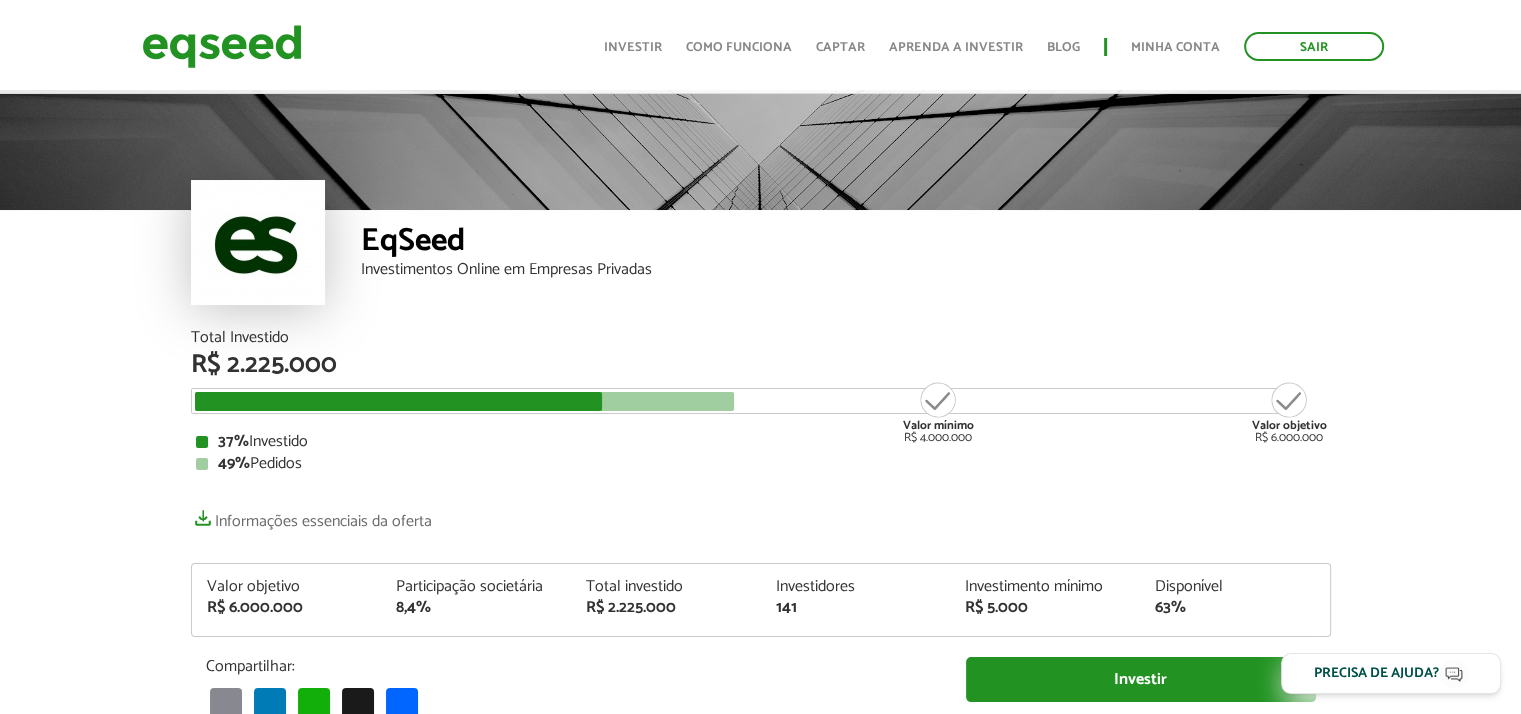 scroll, scrollTop: 54, scrollLeft: 0, axis: vertical 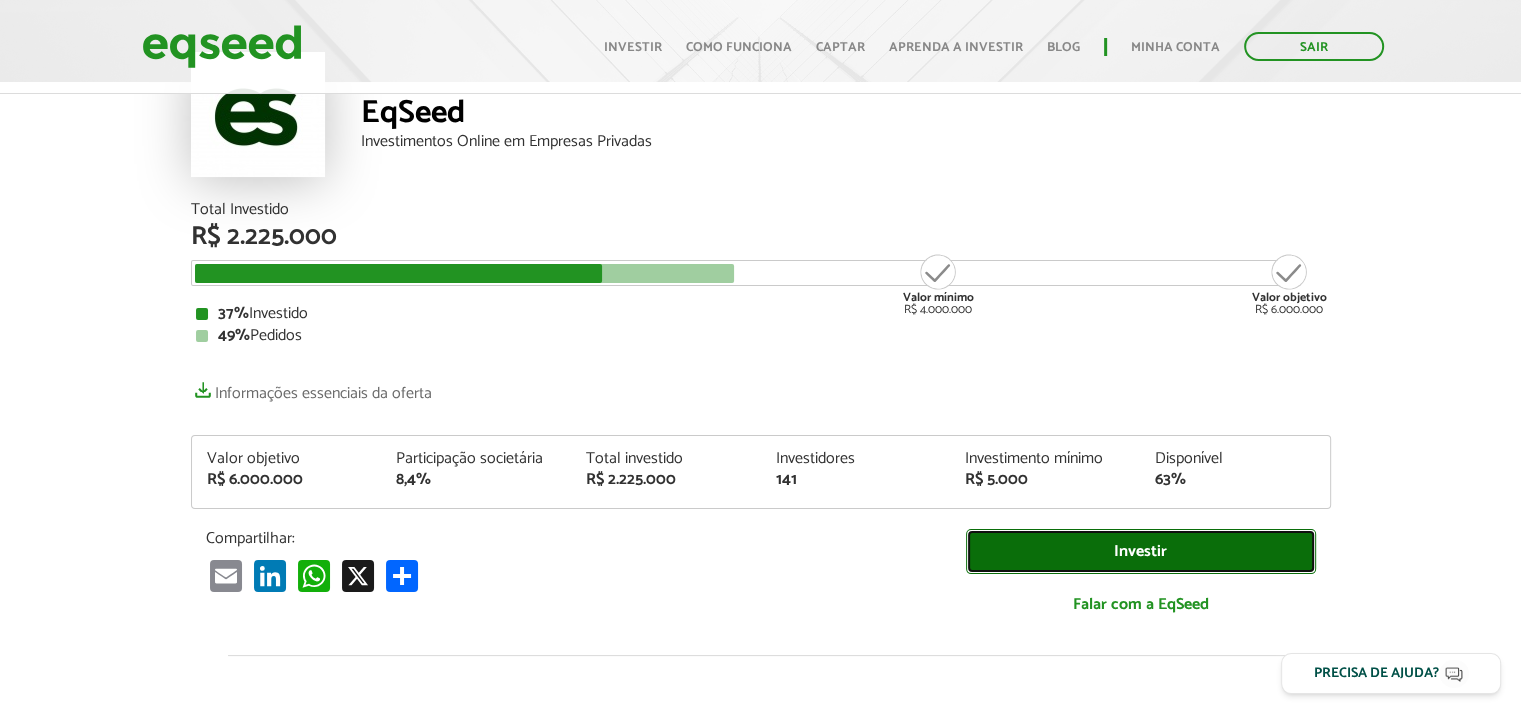 click on "Investir" at bounding box center (1141, 551) 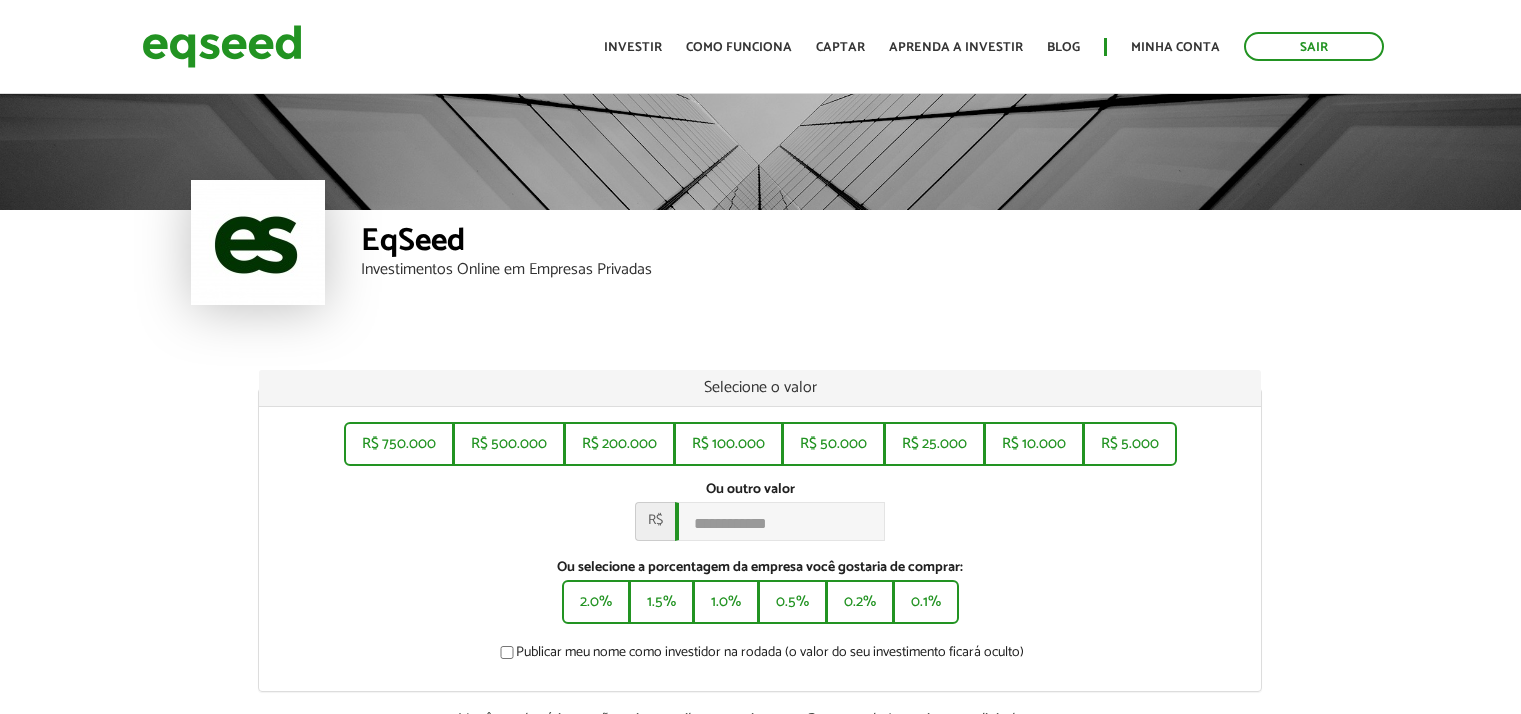scroll, scrollTop: 0, scrollLeft: 0, axis: both 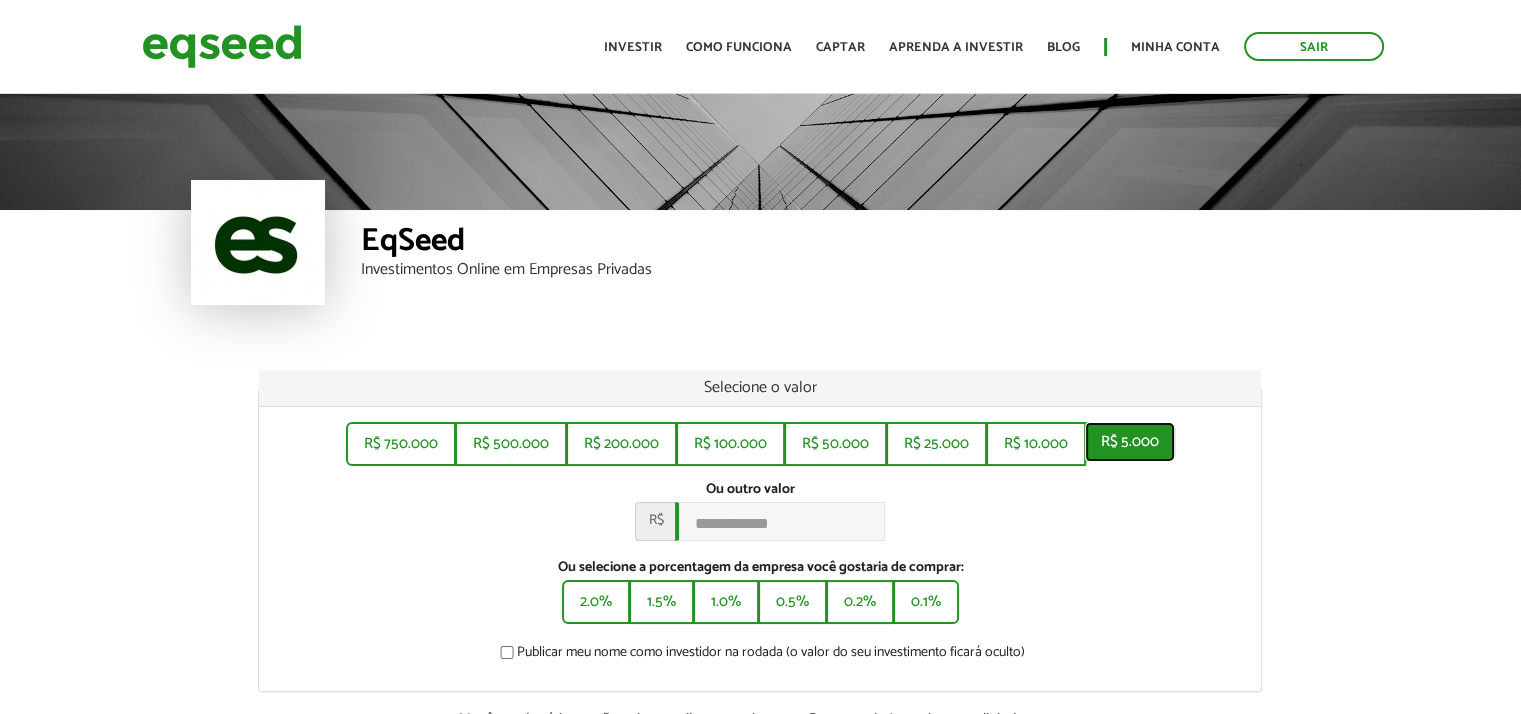 click on "R$ 5.000" at bounding box center [1130, 442] 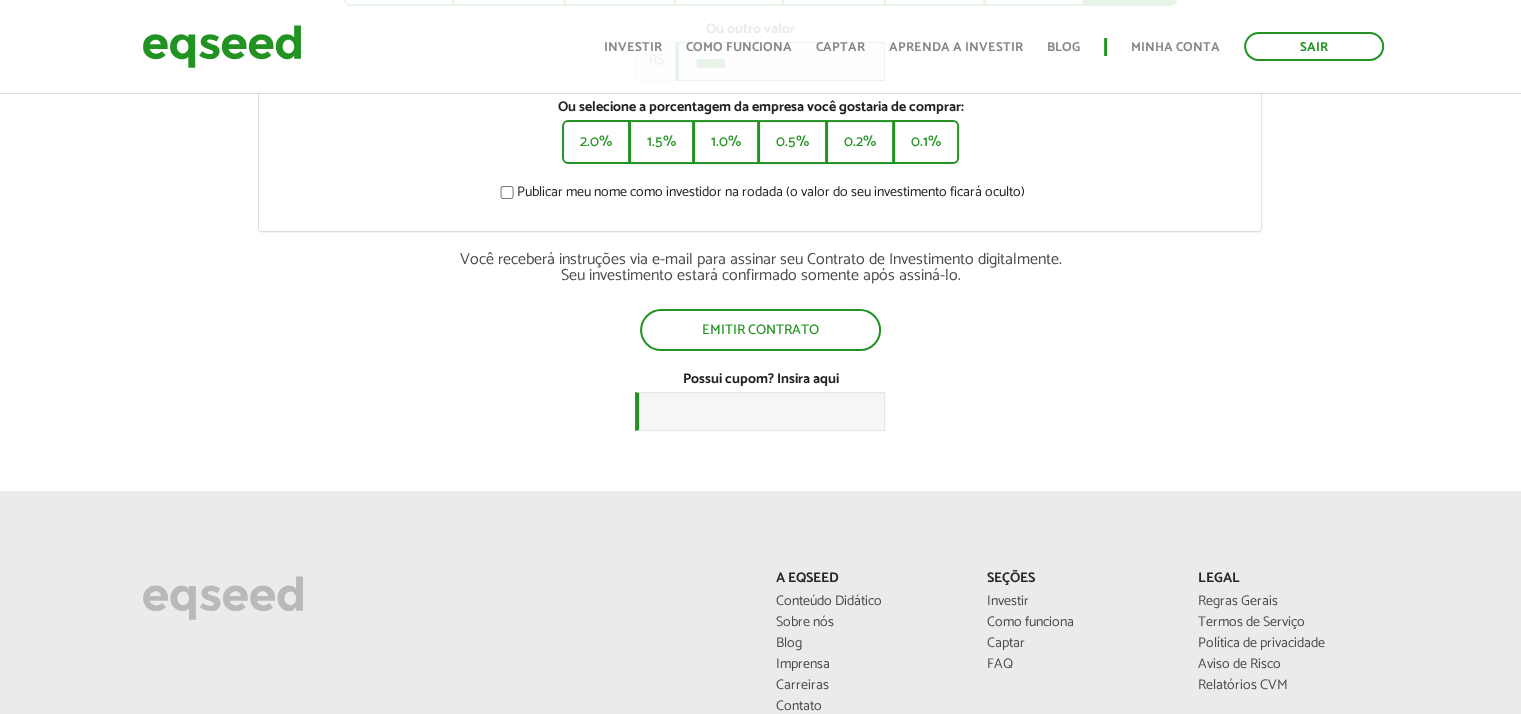 scroll, scrollTop: 476, scrollLeft: 0, axis: vertical 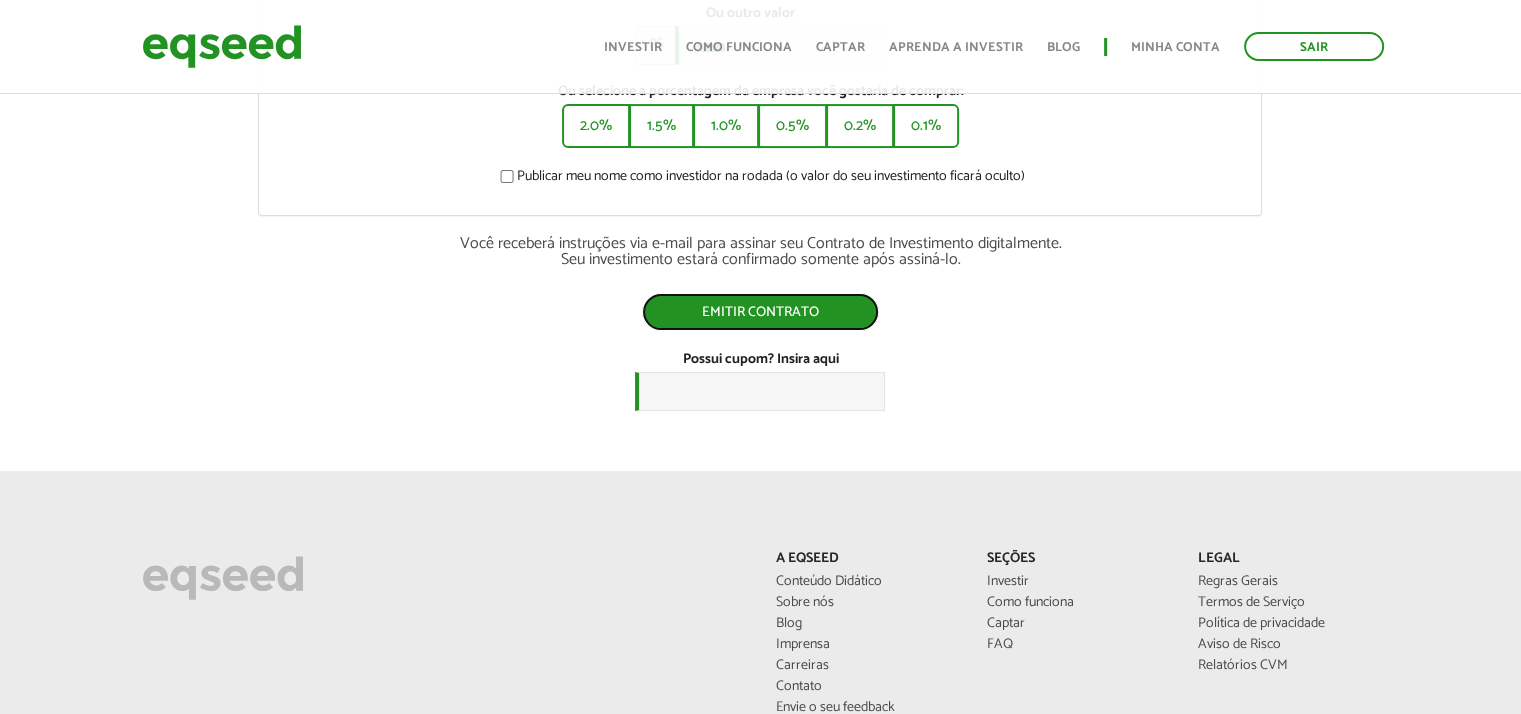 click on "Emitir contrato" at bounding box center [760, 312] 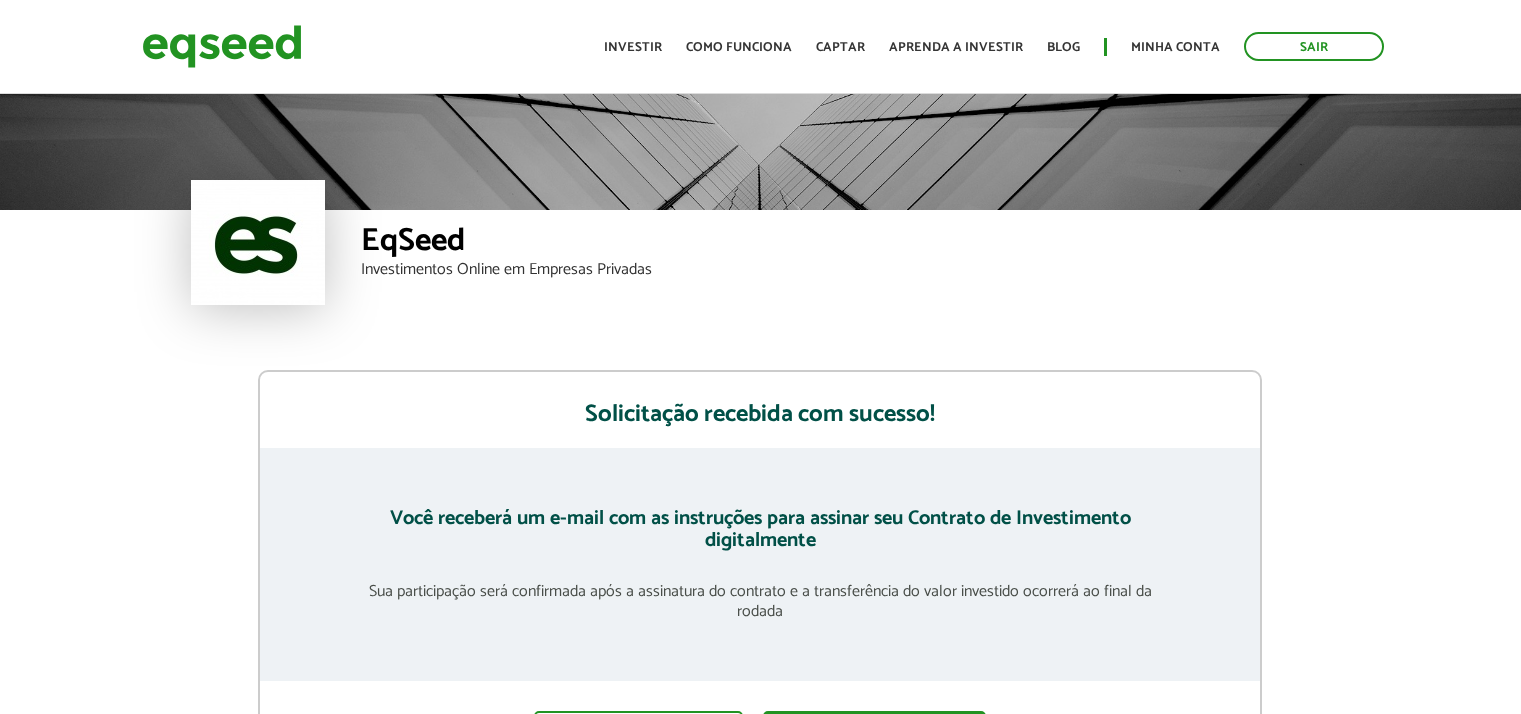 scroll, scrollTop: 0, scrollLeft: 0, axis: both 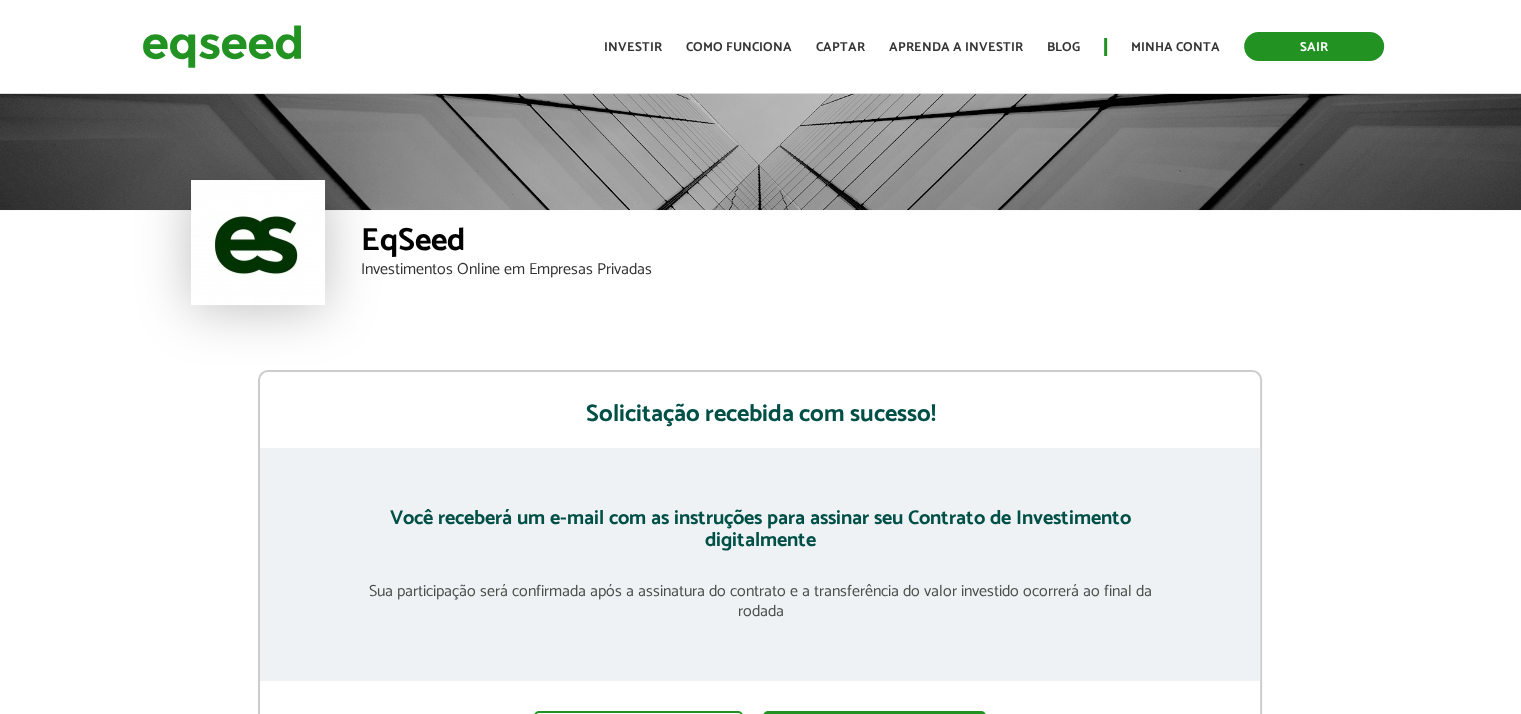 click on "Sair" at bounding box center (1314, 46) 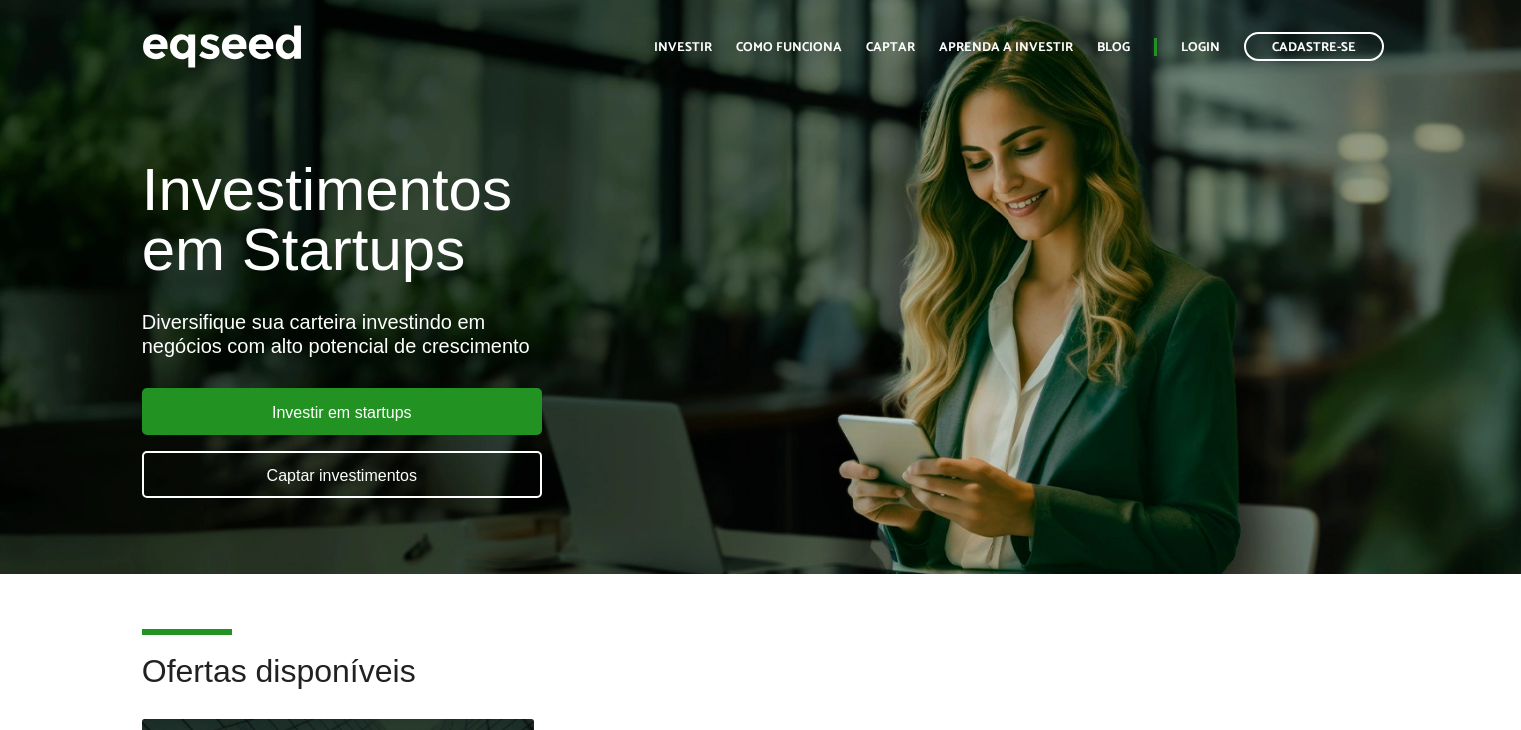 scroll, scrollTop: 0, scrollLeft: 0, axis: both 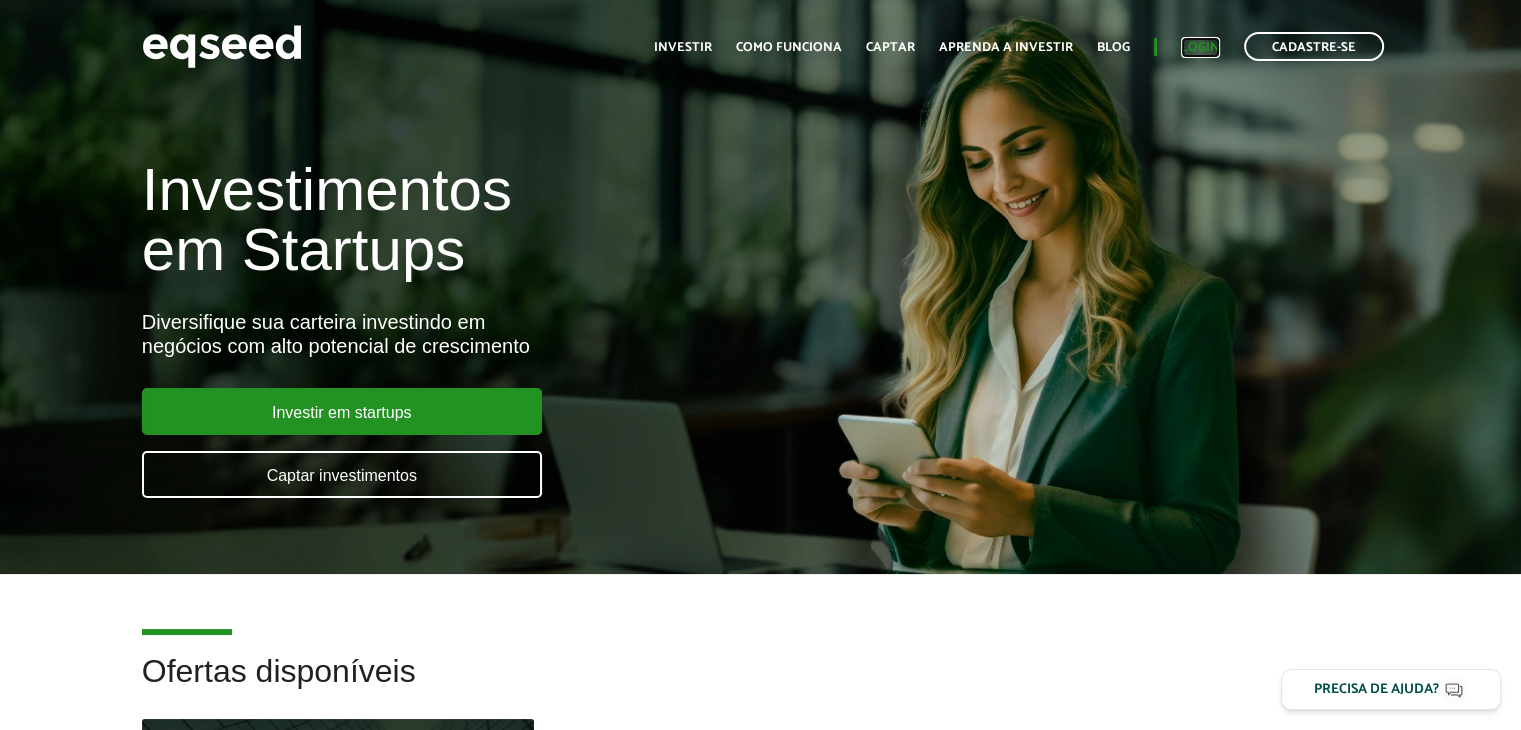 click on "Login" at bounding box center [1200, 47] 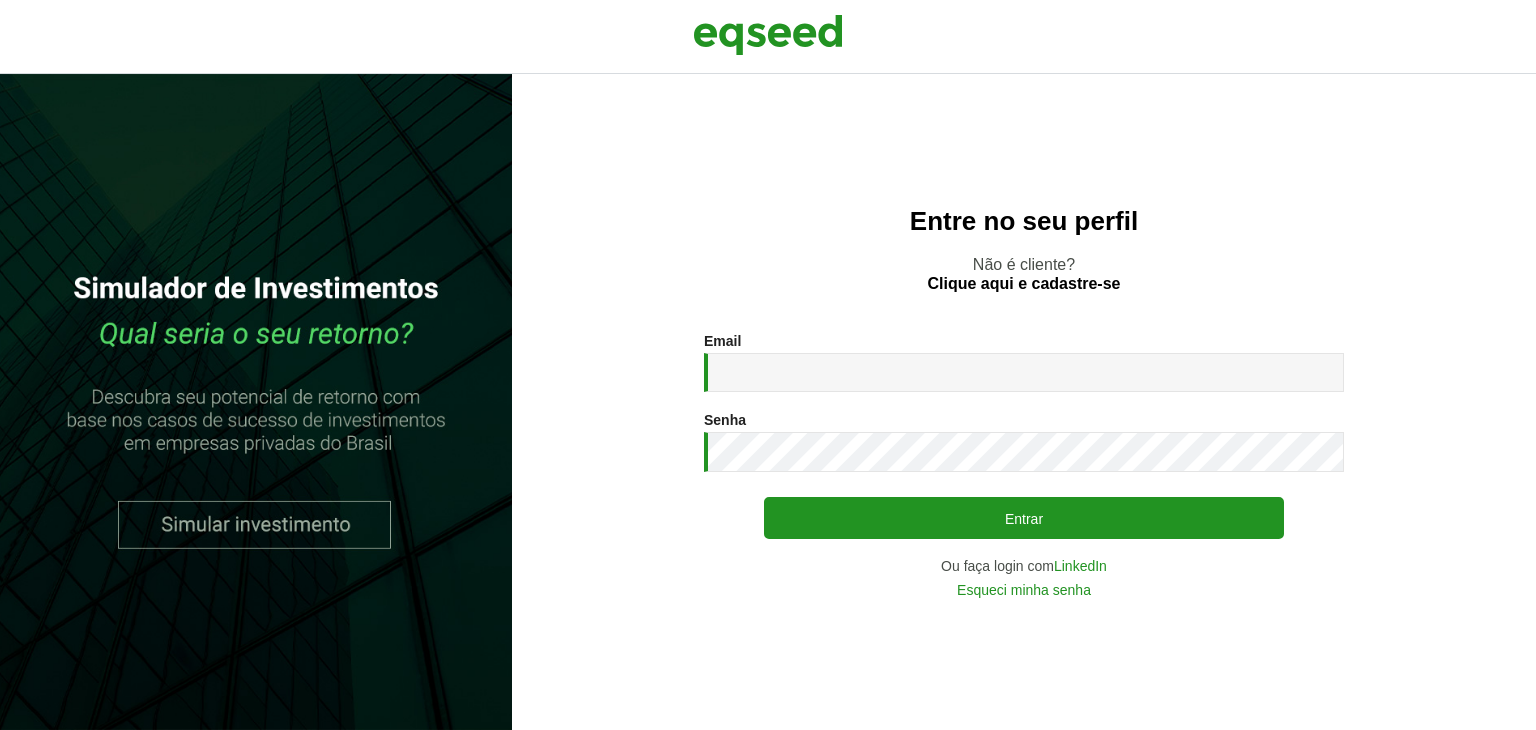 scroll, scrollTop: 0, scrollLeft: 0, axis: both 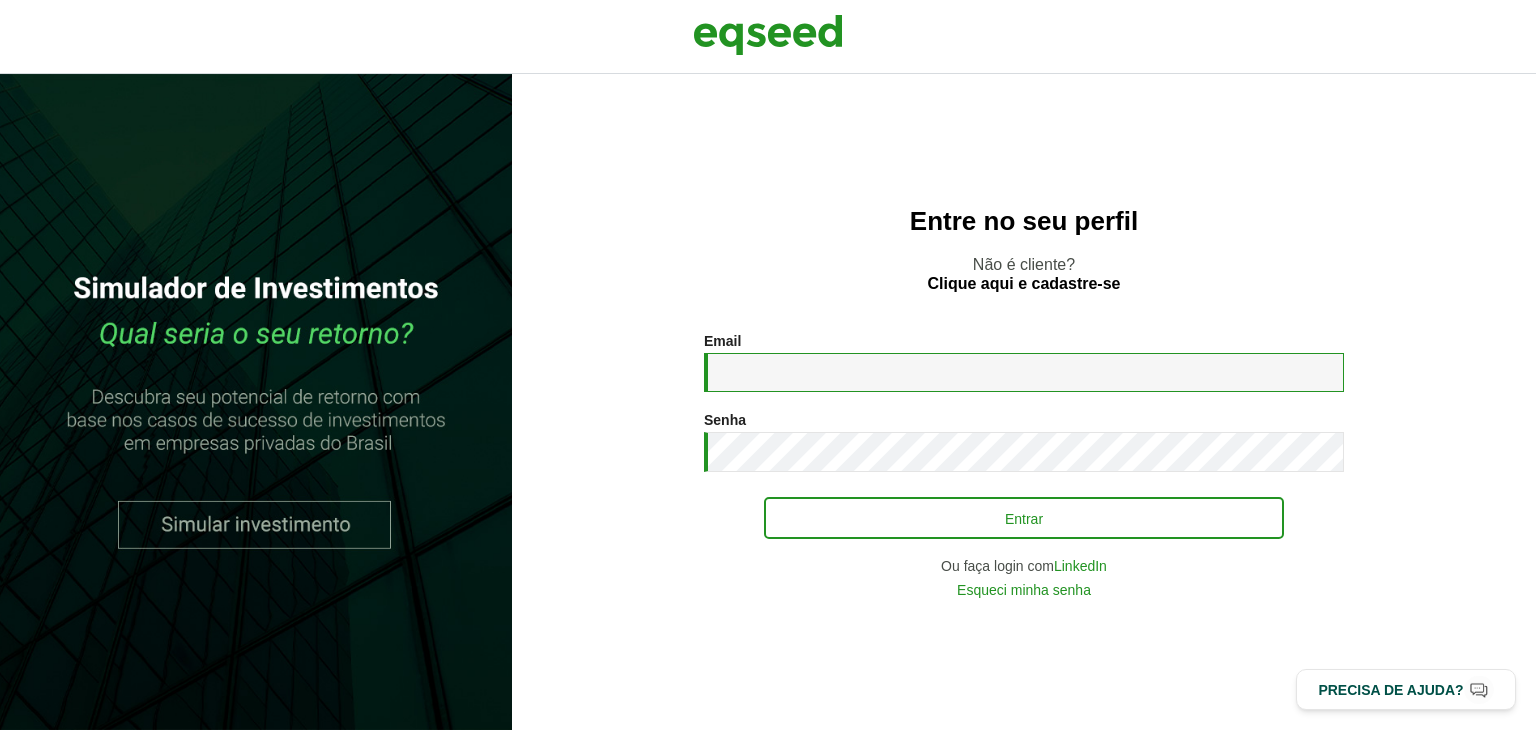 type on "**********" 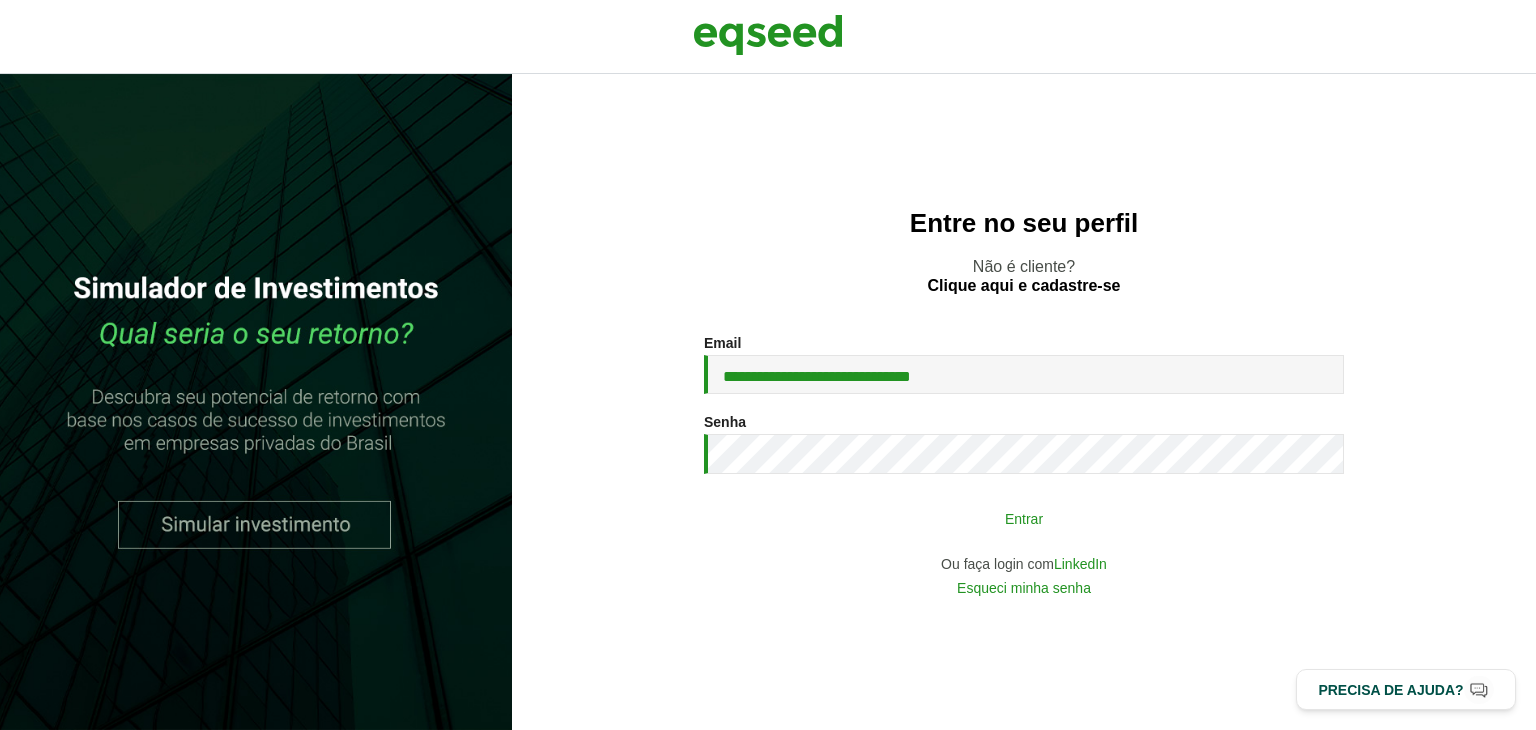 click on "Entrar" at bounding box center [1024, 518] 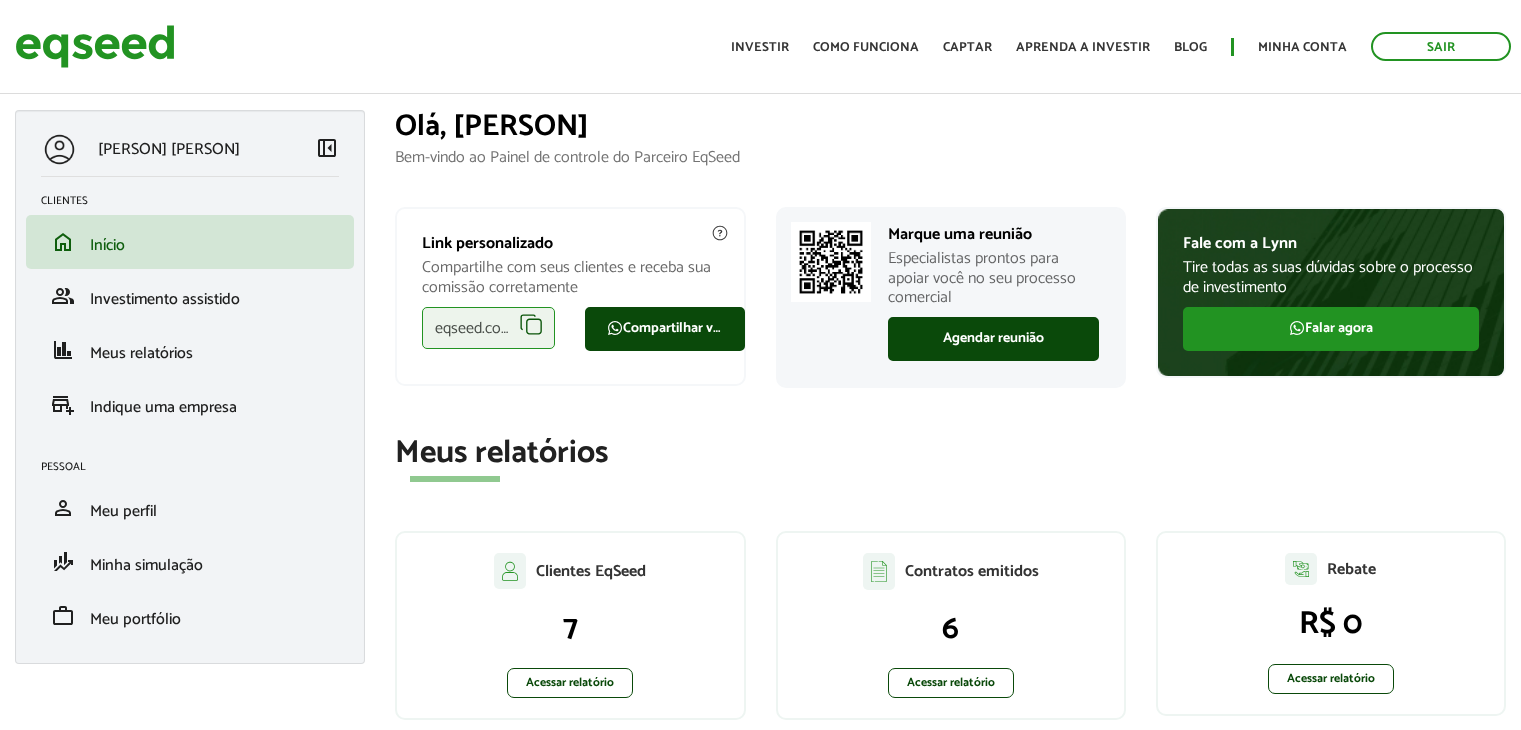 scroll, scrollTop: 0, scrollLeft: 0, axis: both 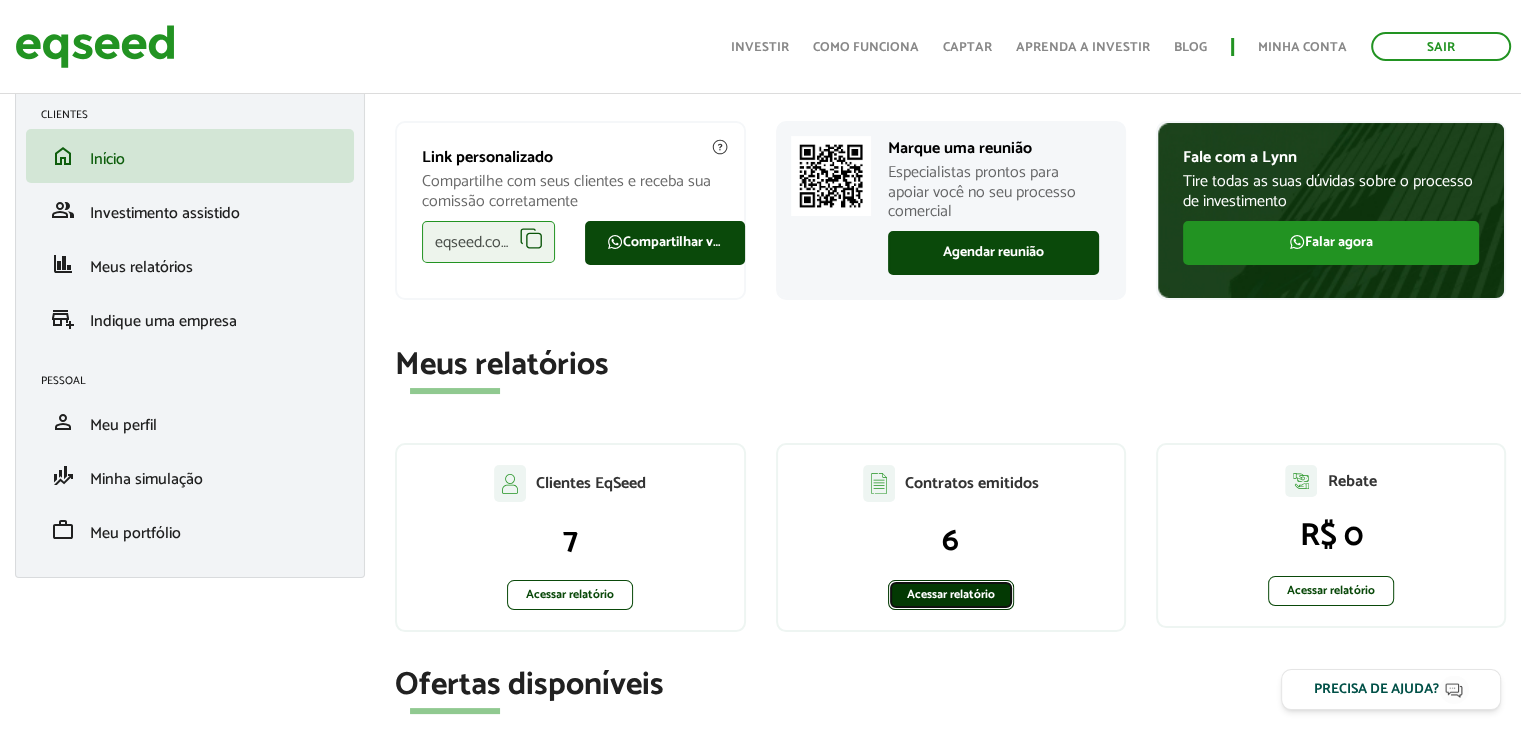click on "Acessar relatório" at bounding box center [951, 595] 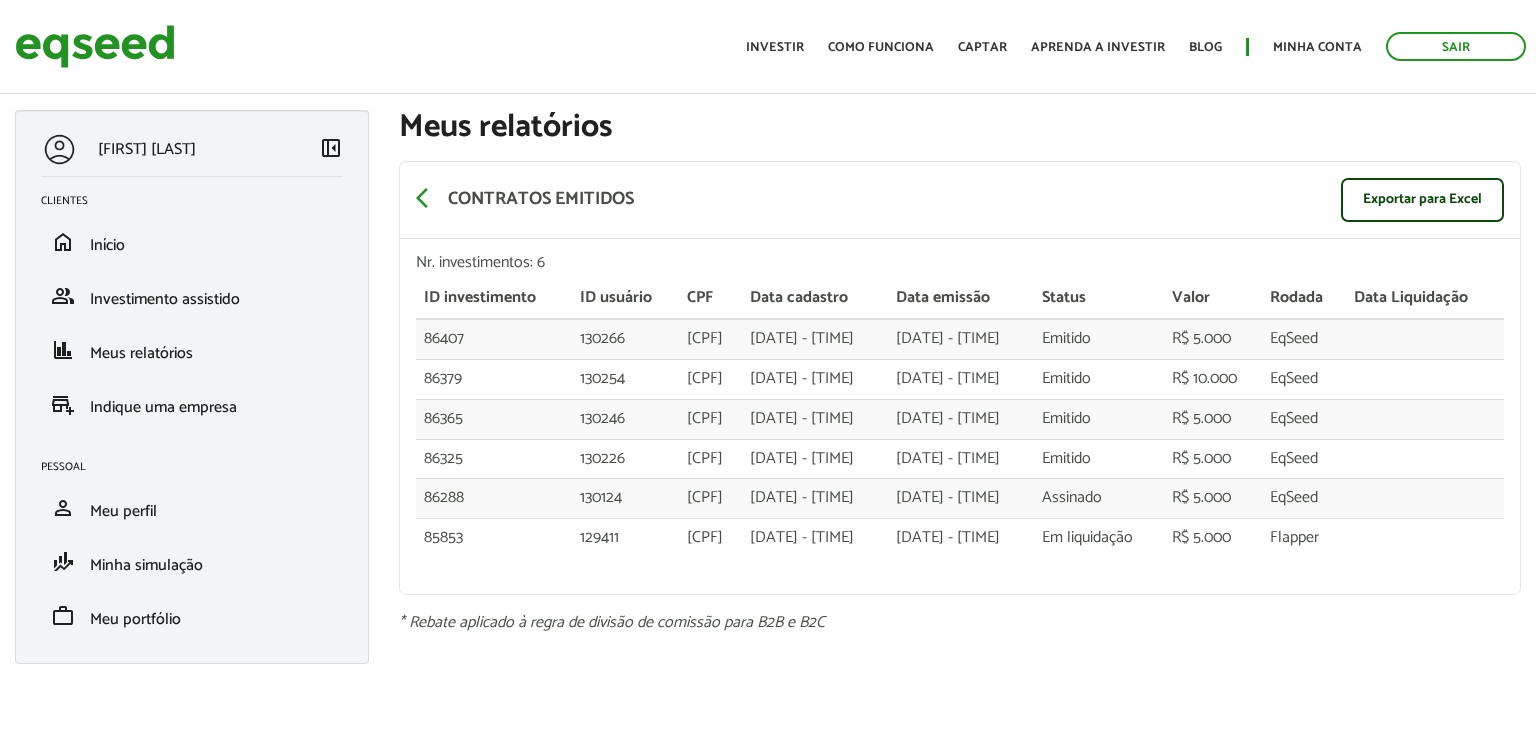 scroll, scrollTop: 0, scrollLeft: 0, axis: both 